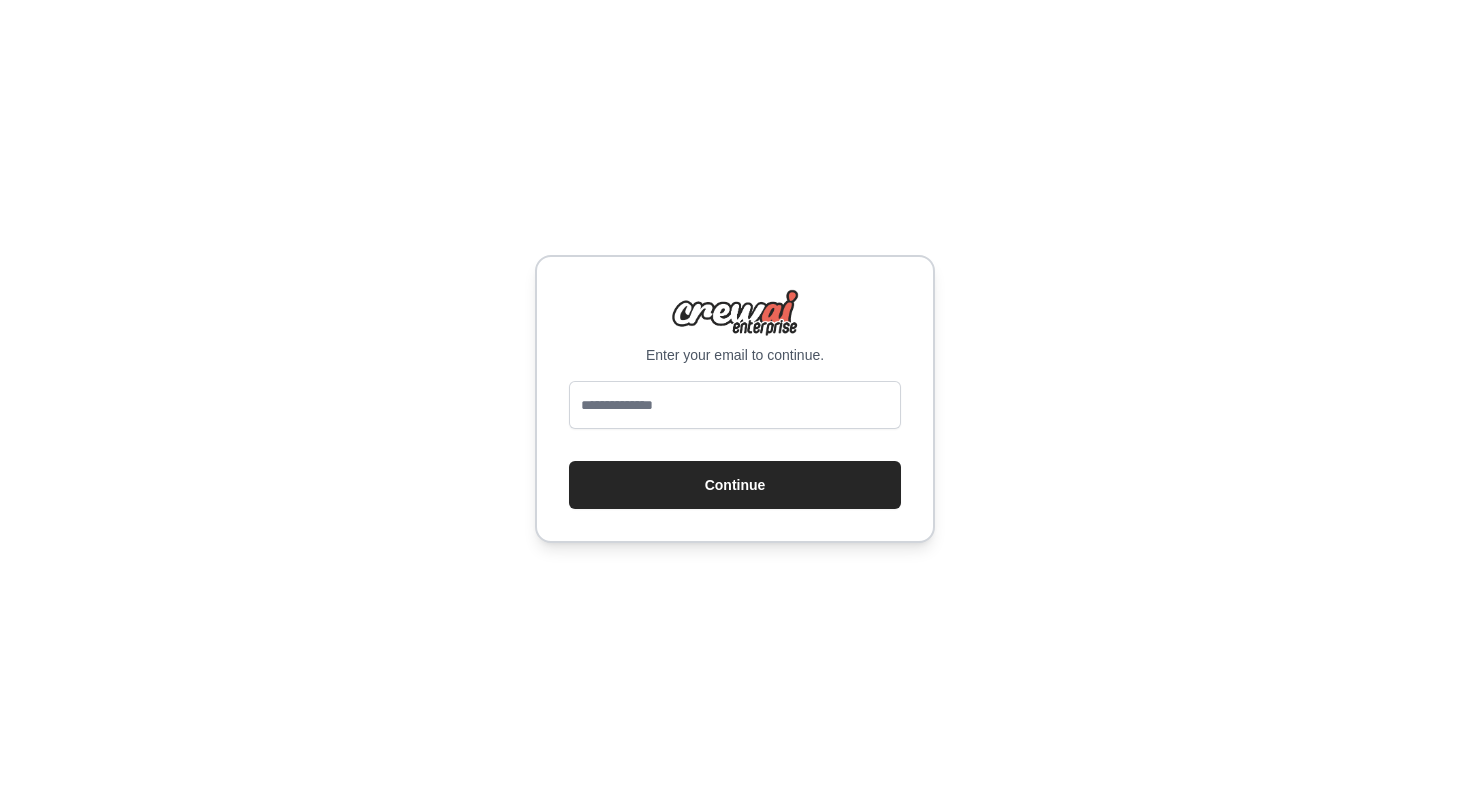 scroll, scrollTop: 0, scrollLeft: 0, axis: both 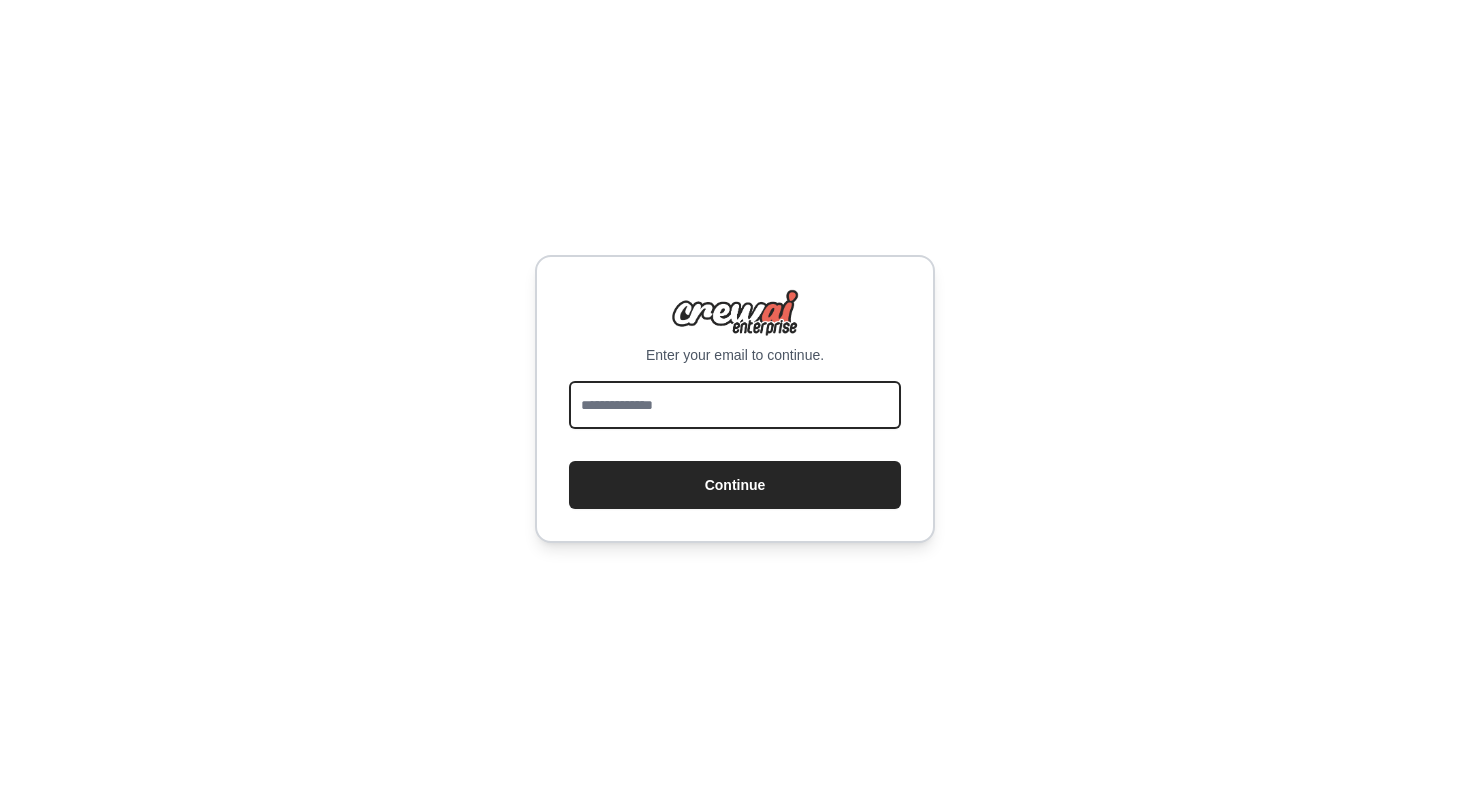 click at bounding box center (735, 405) 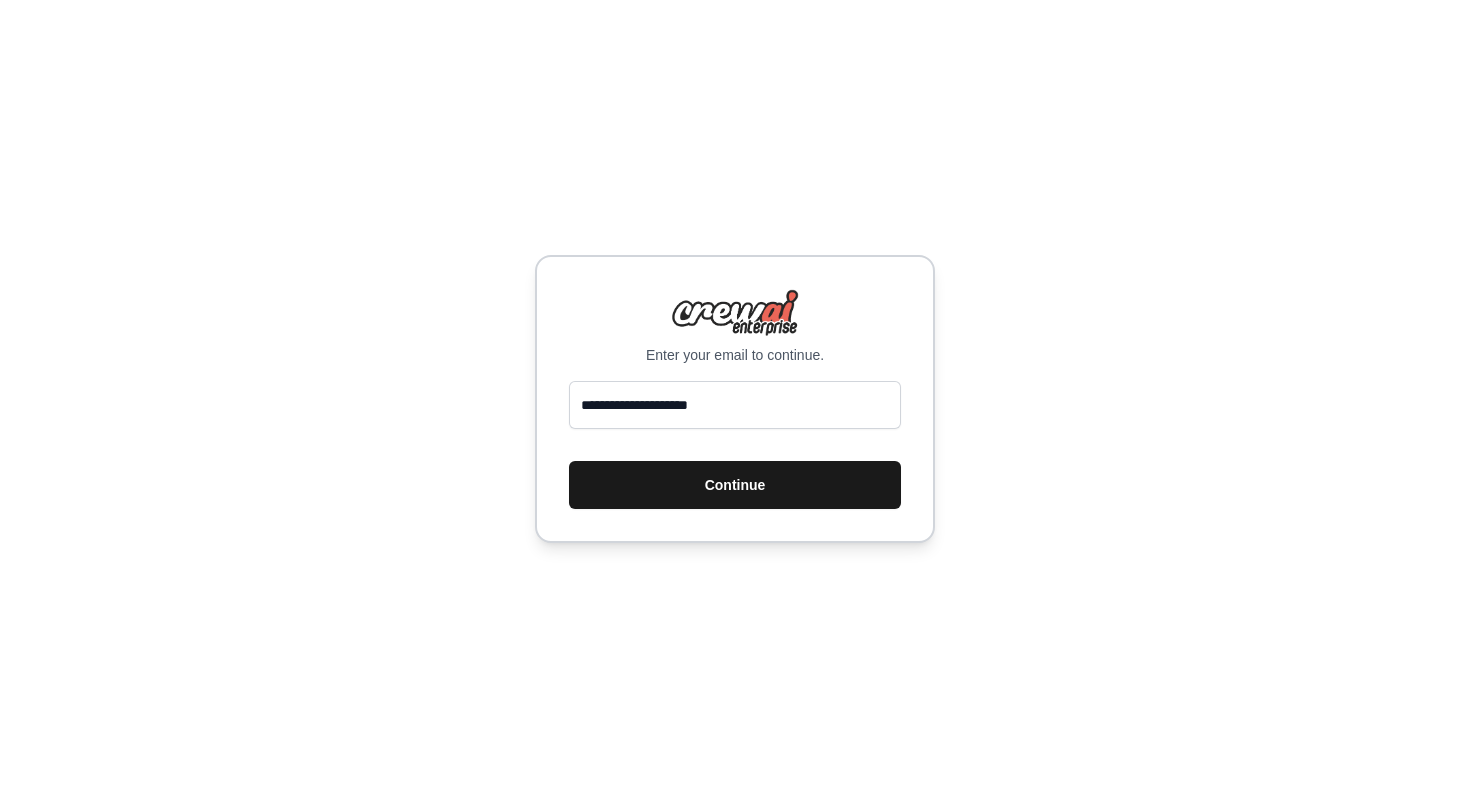 click on "Continue" at bounding box center [735, 485] 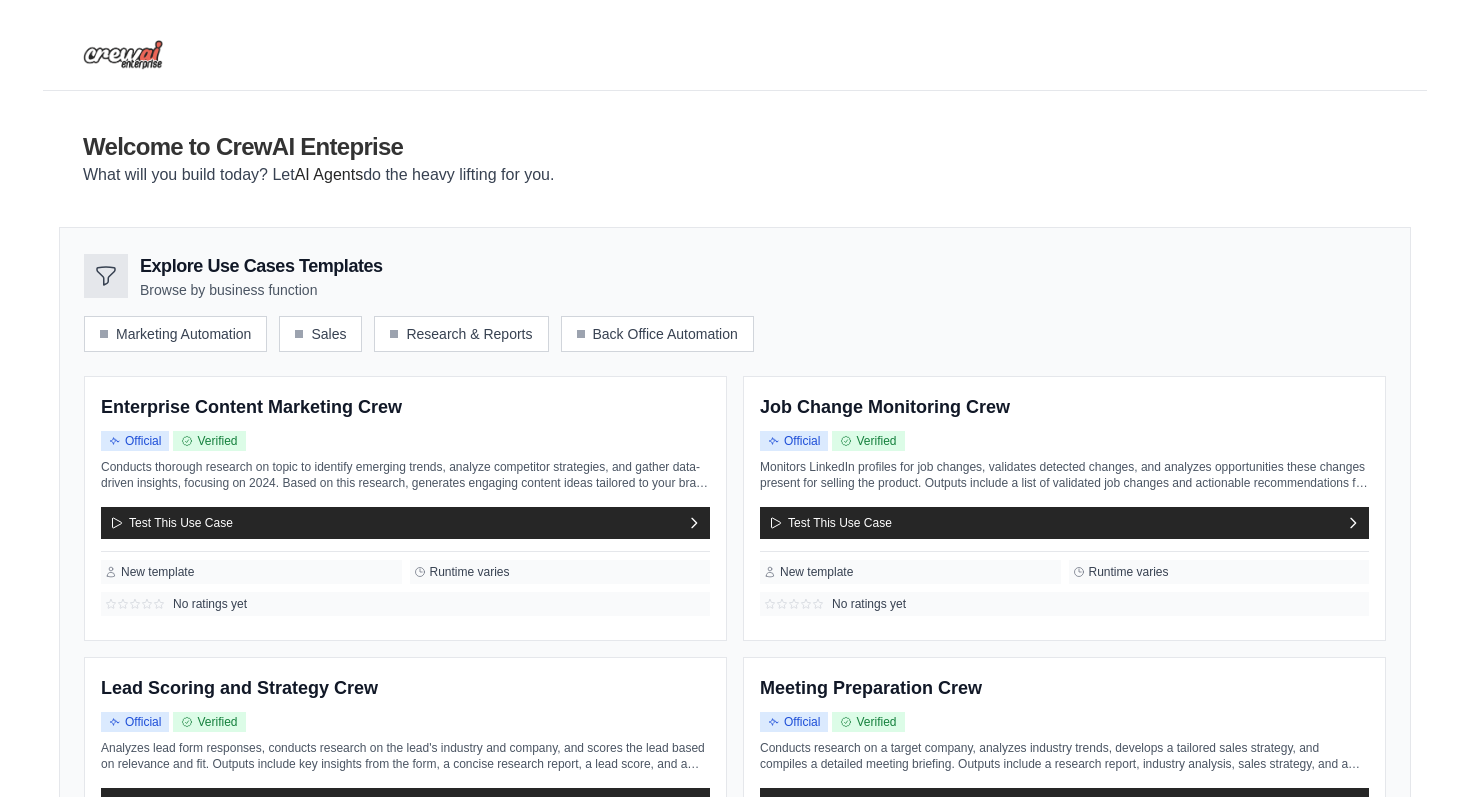 scroll, scrollTop: 0, scrollLeft: 0, axis: both 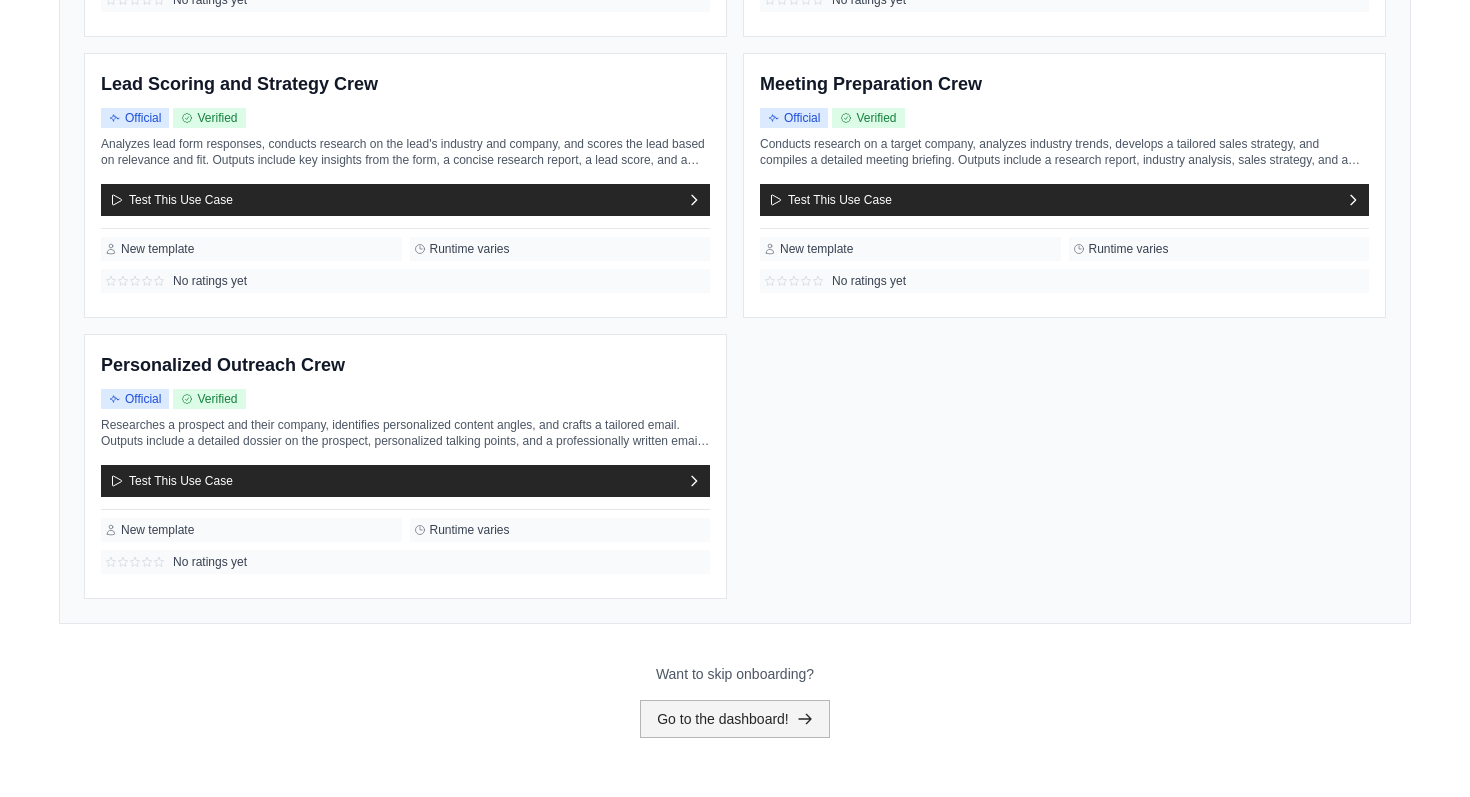 click on "Go to the dashboard!" at bounding box center [735, 719] 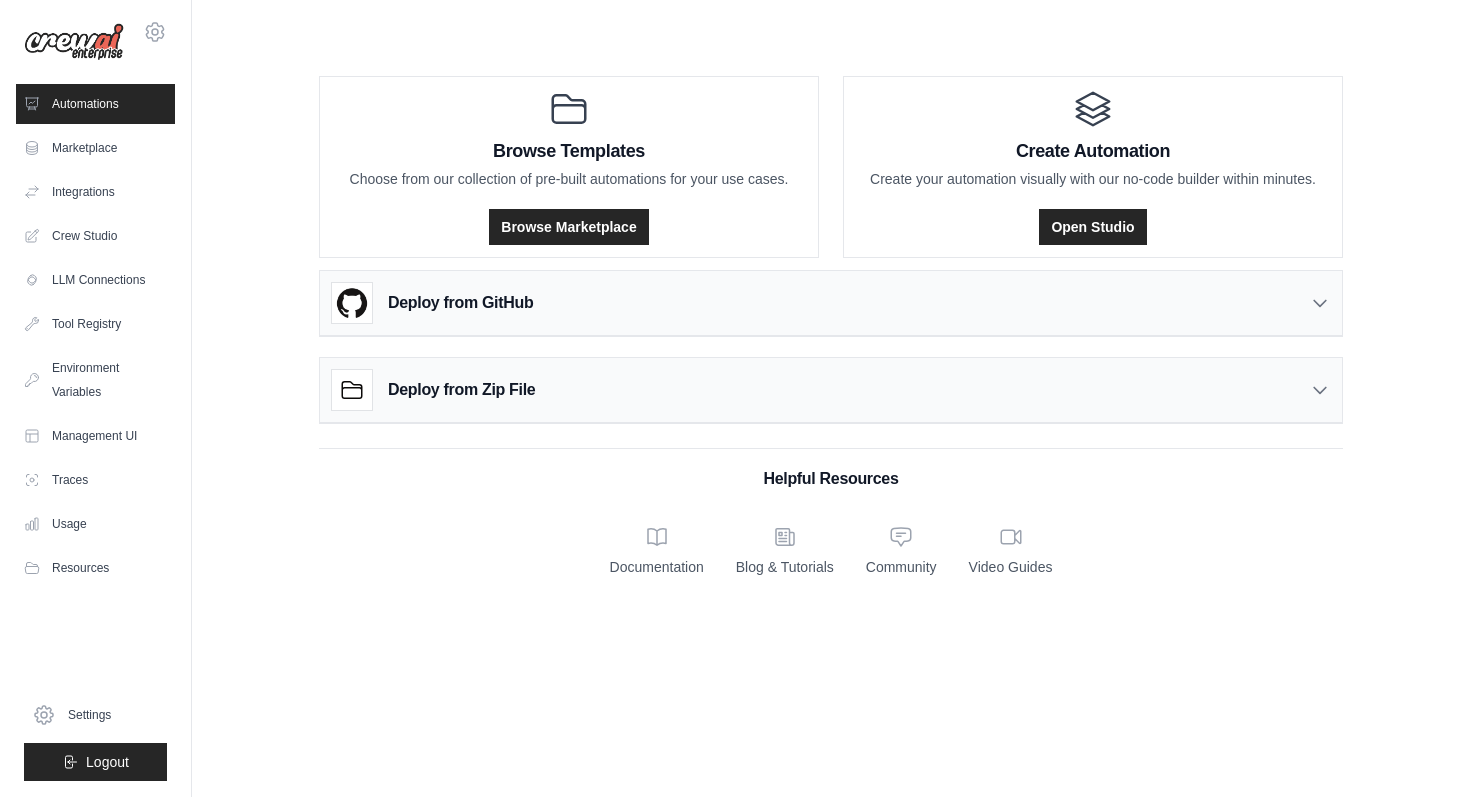 scroll, scrollTop: 0, scrollLeft: 0, axis: both 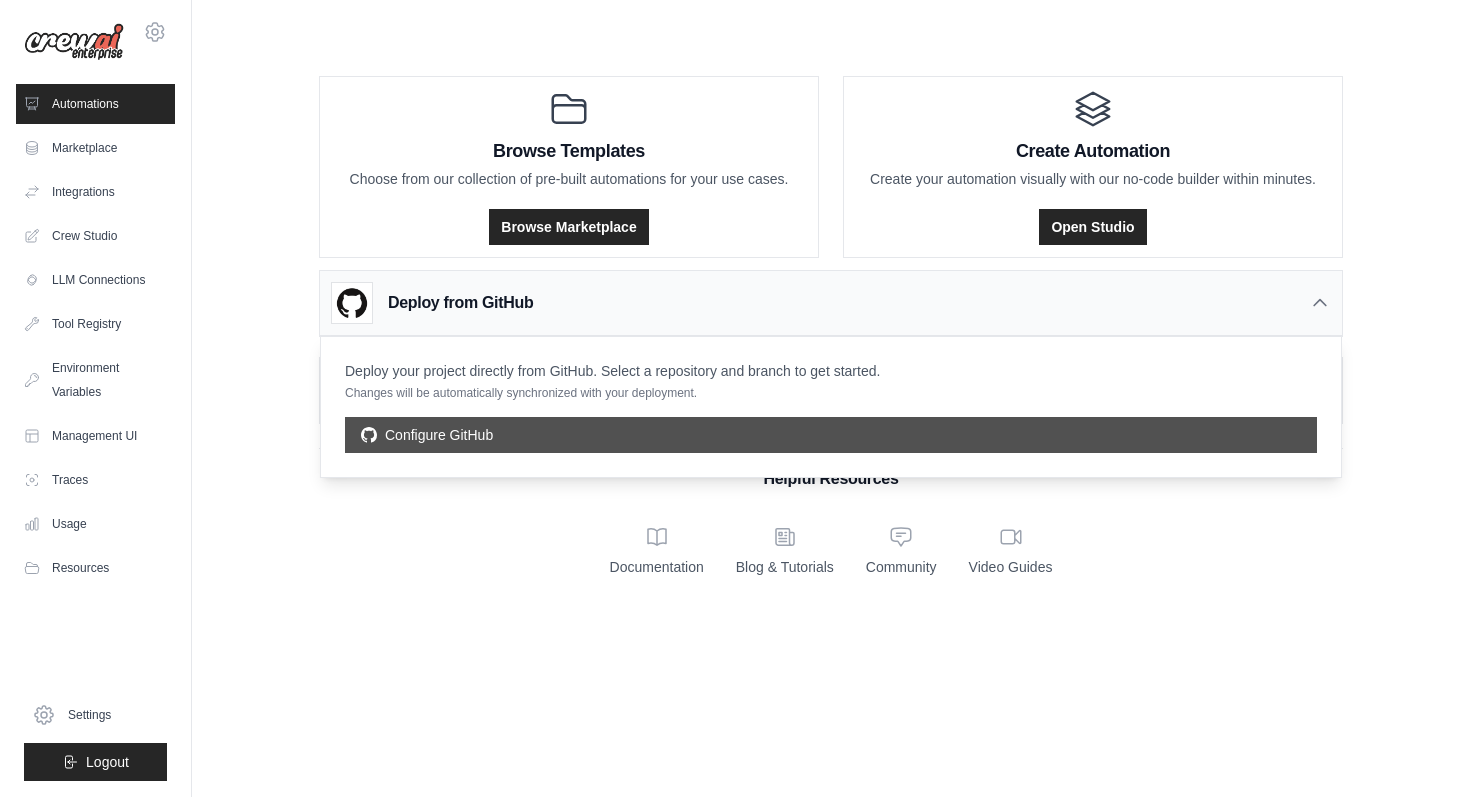 click on "Configure GitHub" at bounding box center (831, 435) 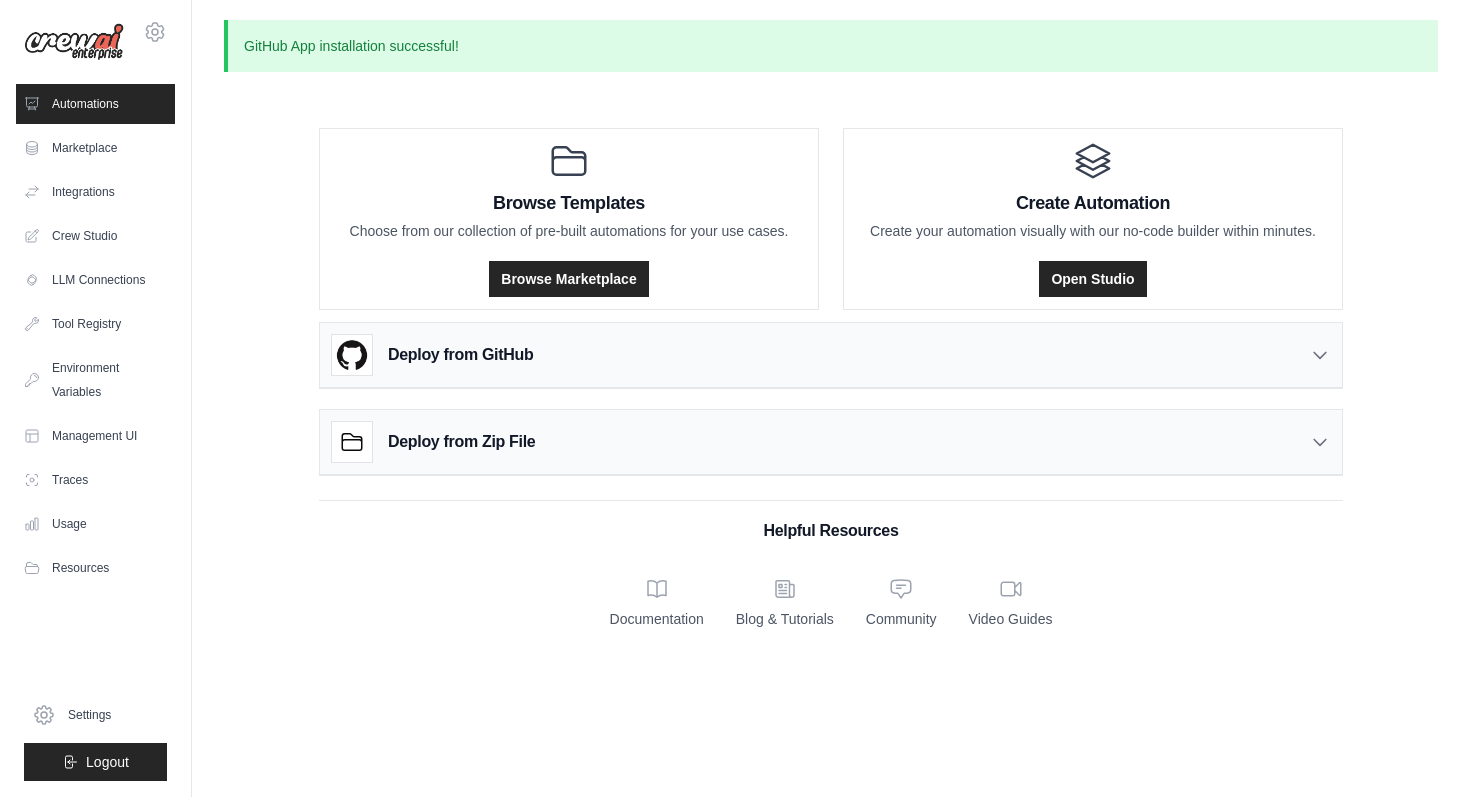scroll, scrollTop: 0, scrollLeft: 0, axis: both 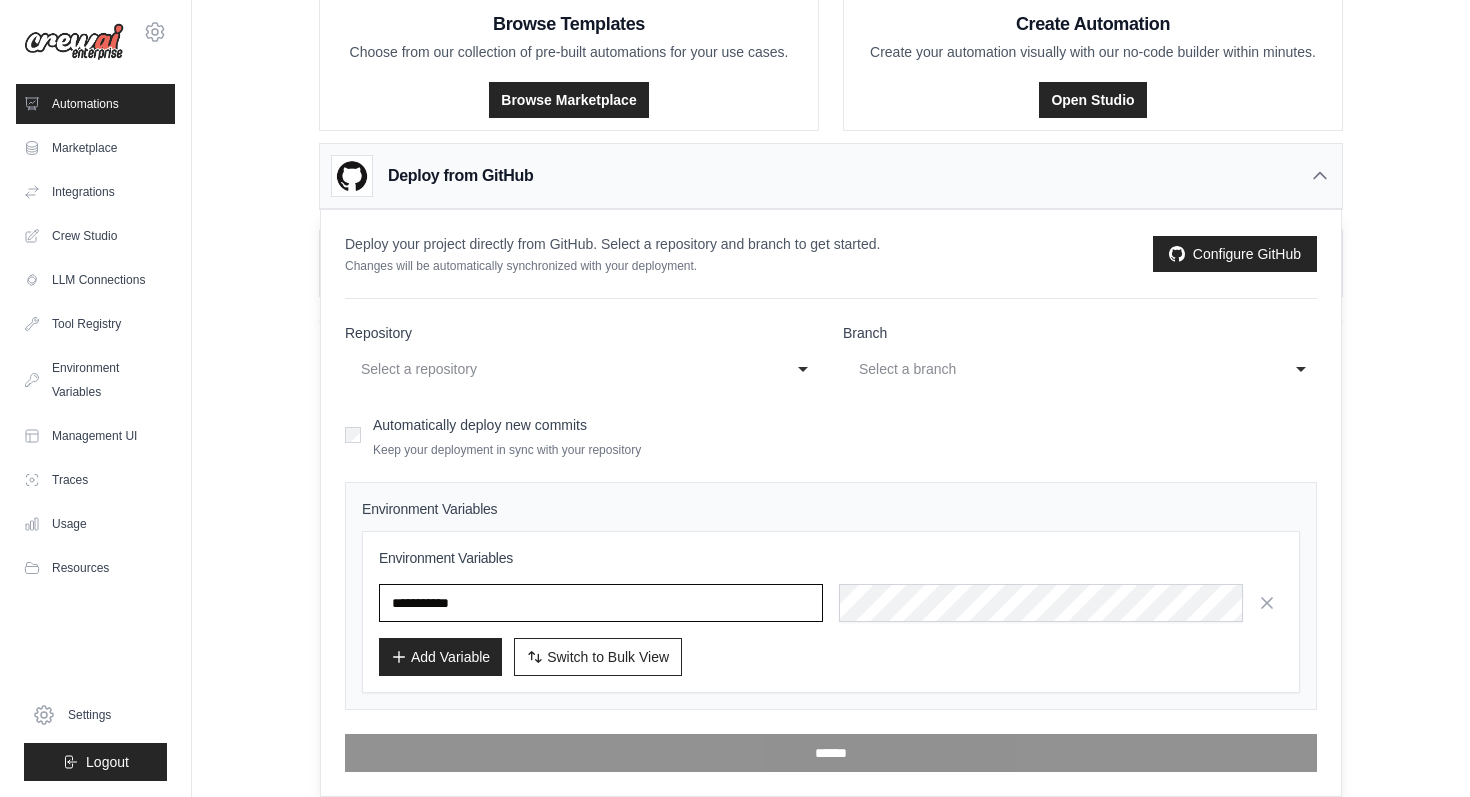 click at bounding box center [601, 603] 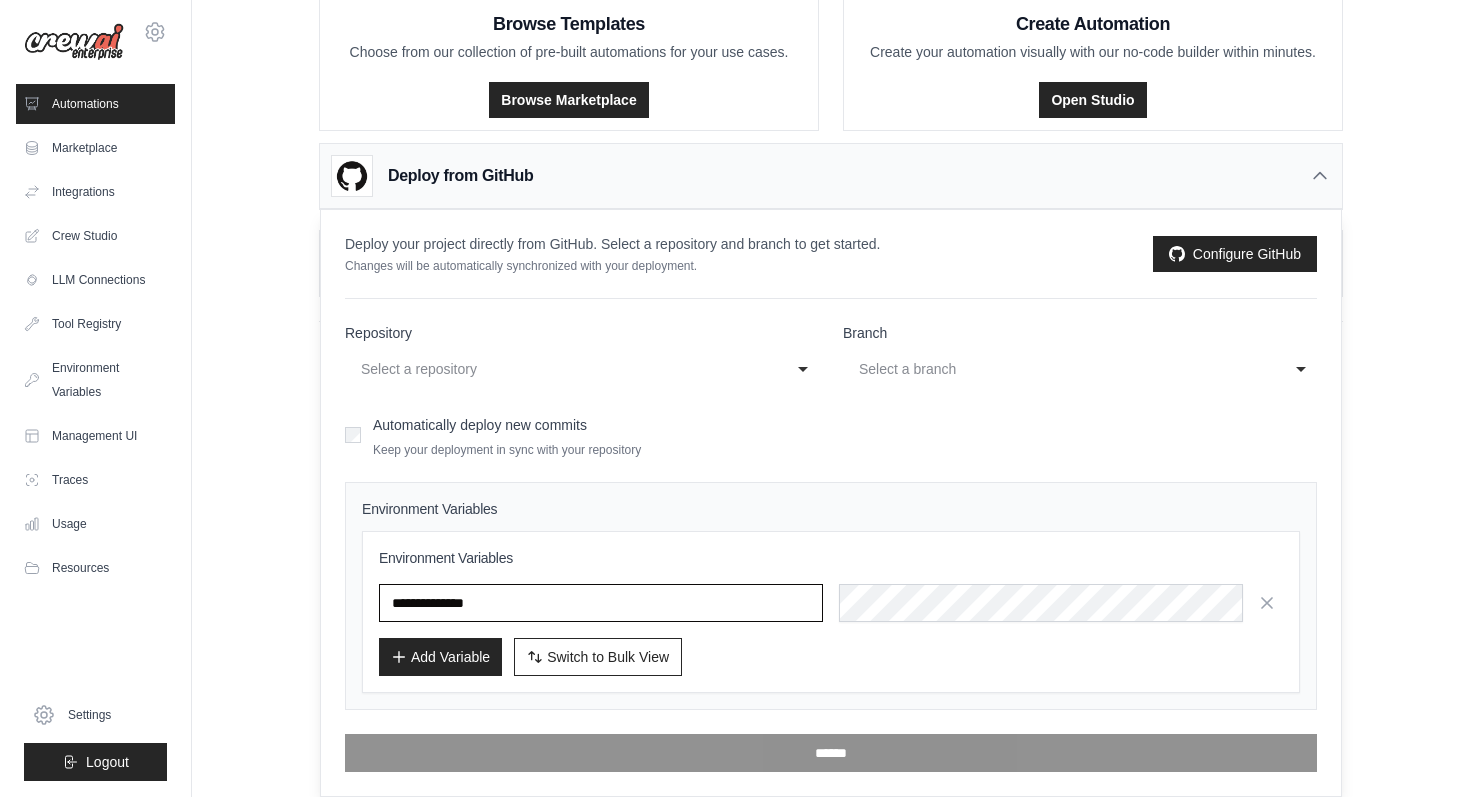 type on "**********" 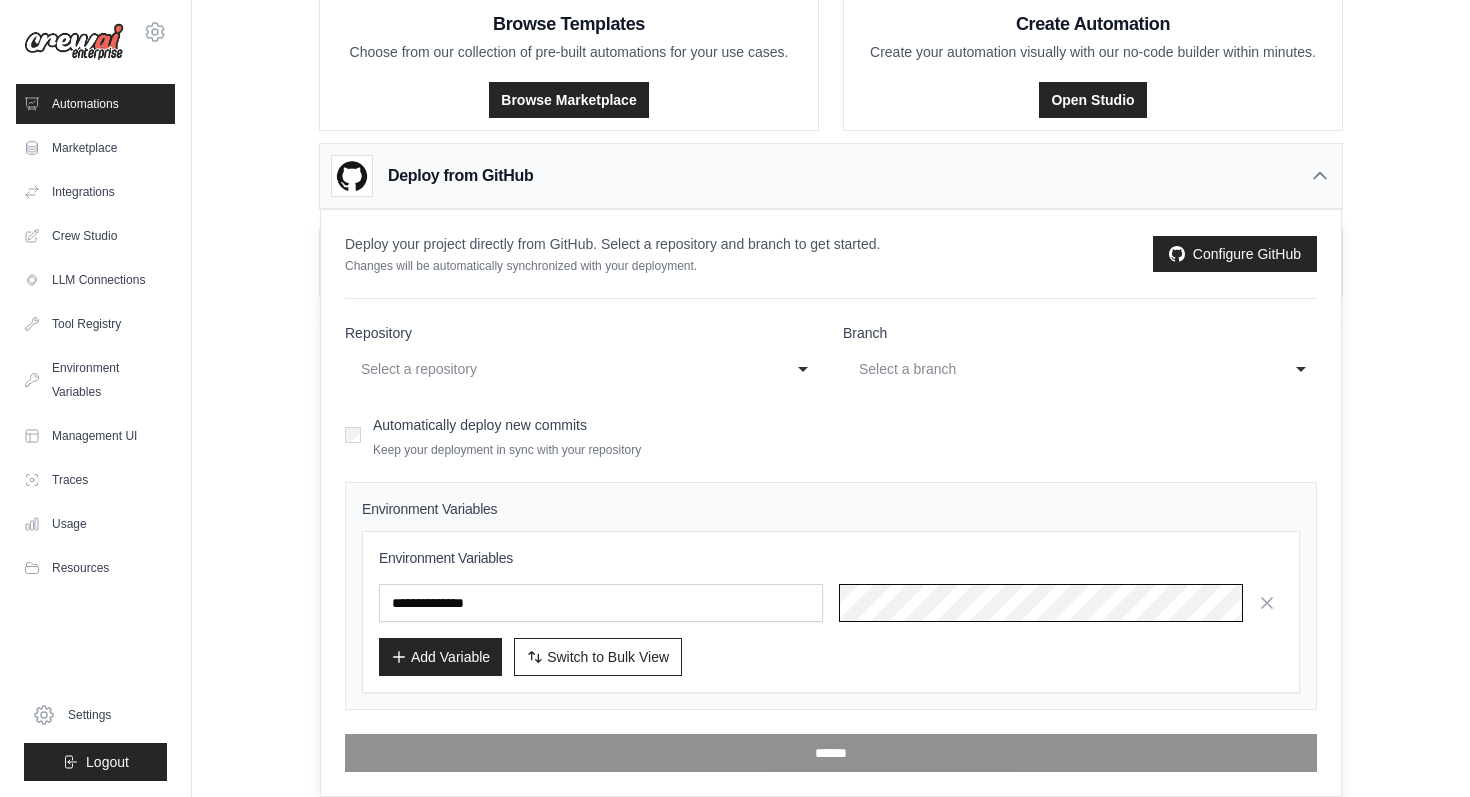 scroll, scrollTop: 0, scrollLeft: 1004, axis: horizontal 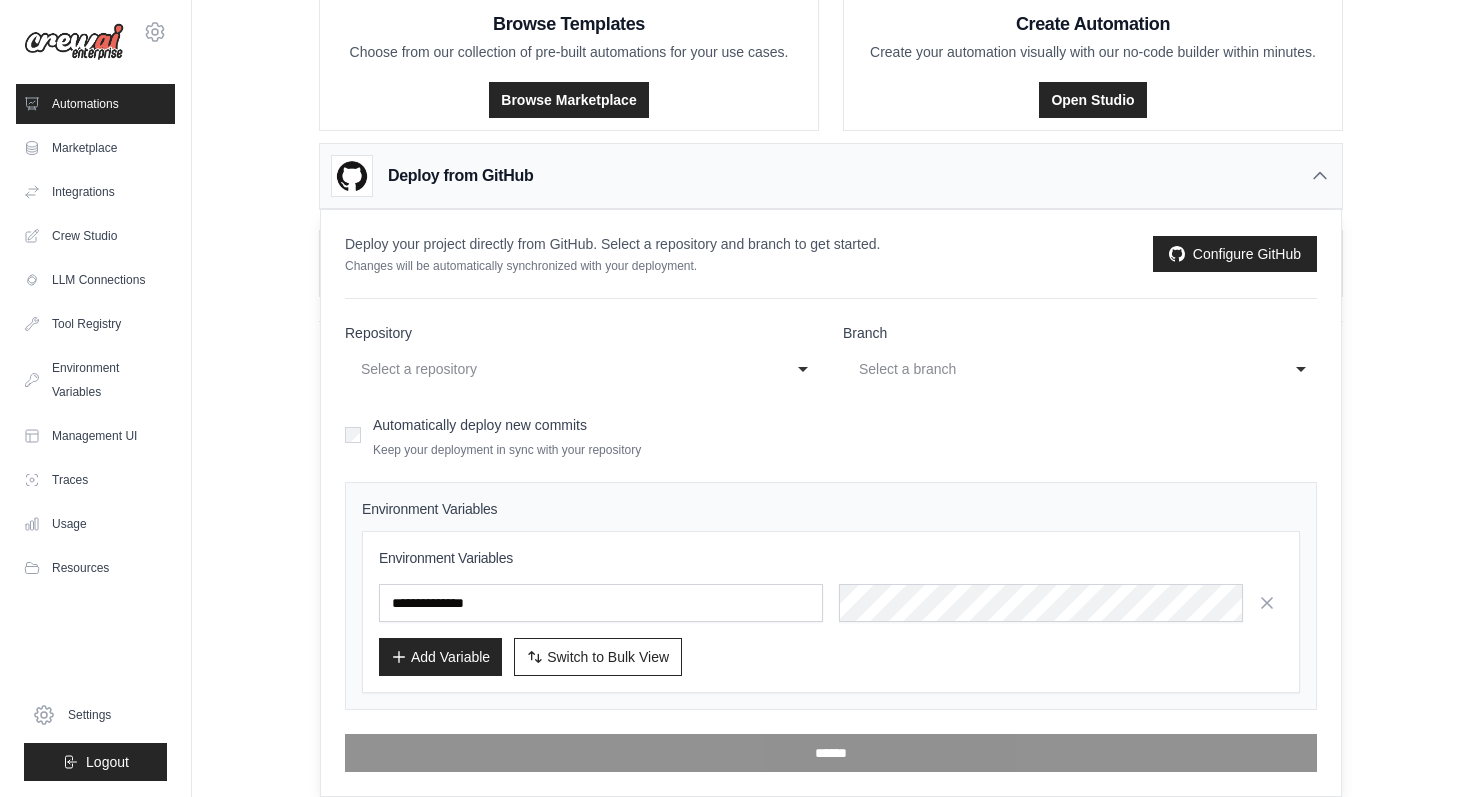 click on "Add Variable" at bounding box center (440, 657) 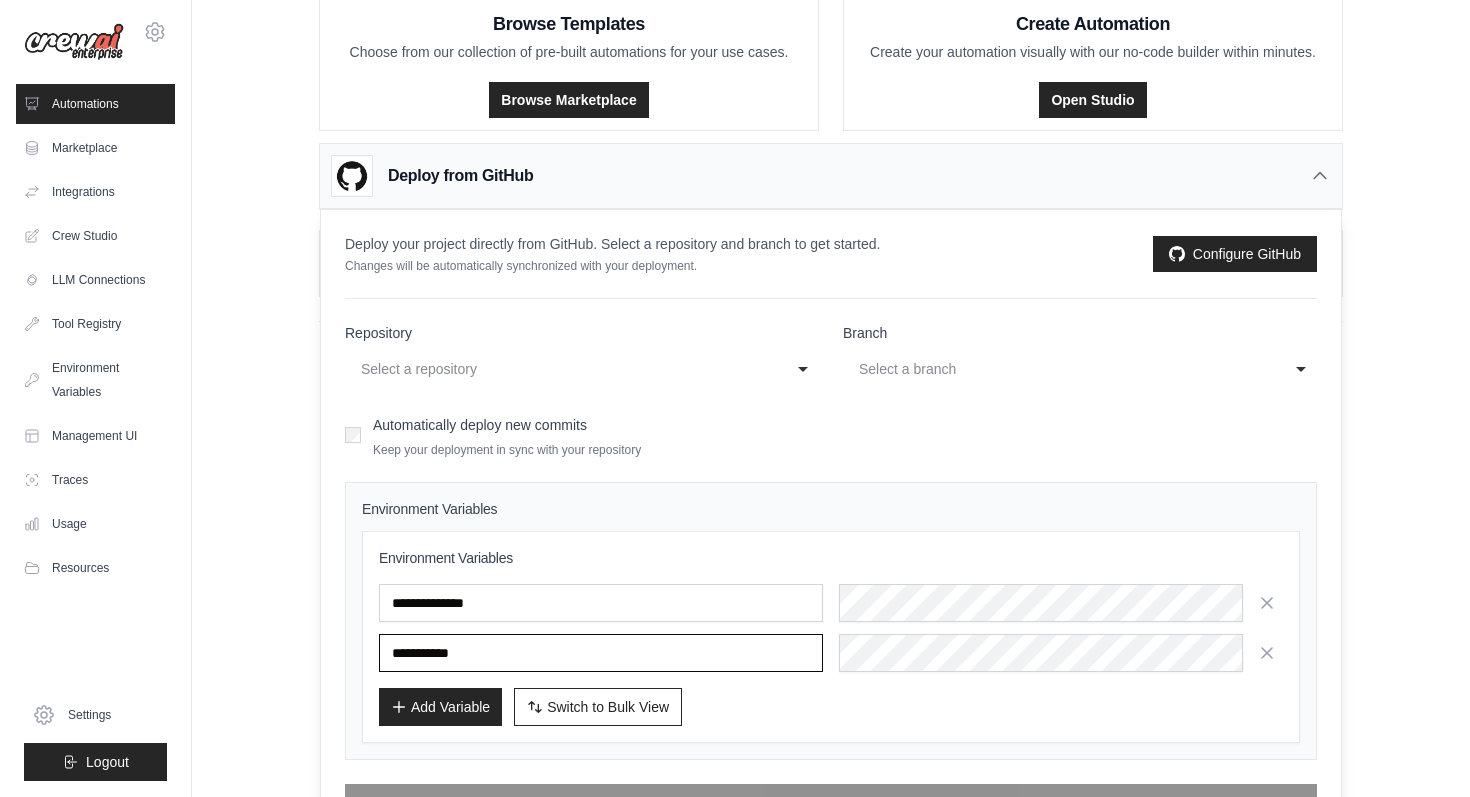 scroll, scrollTop: 229, scrollLeft: 0, axis: vertical 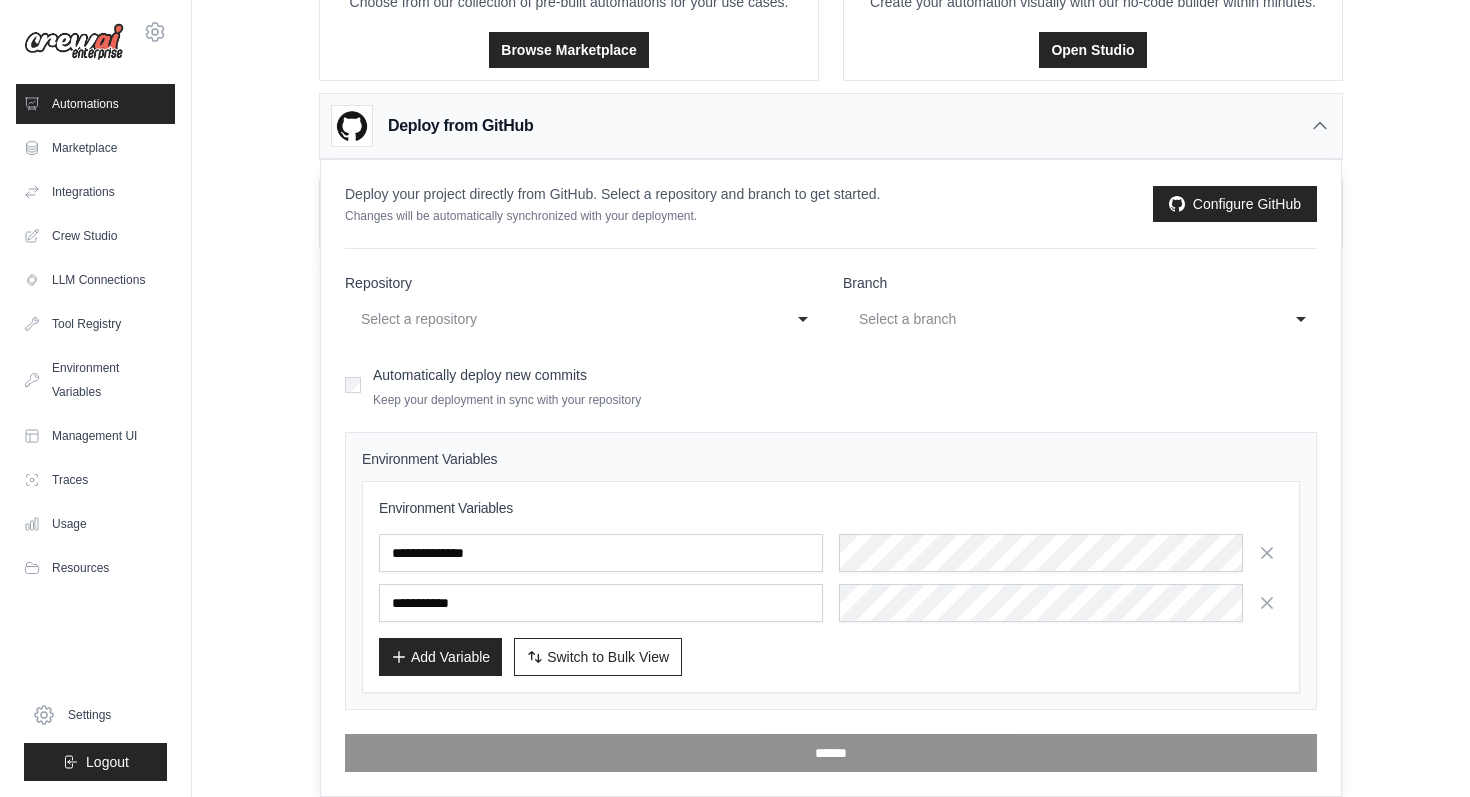 click on "**********" at bounding box center (831, 587) 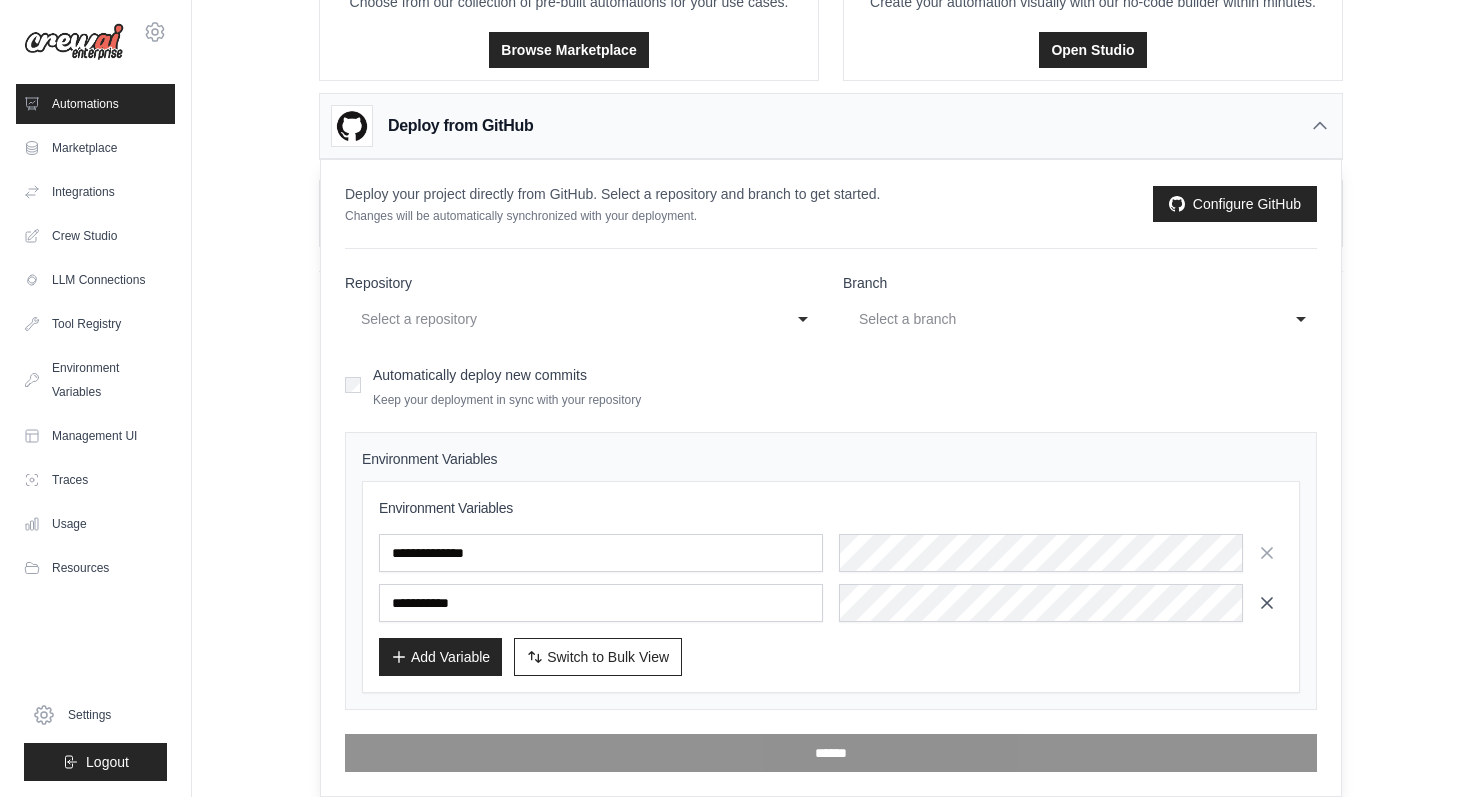 click at bounding box center (1267, 603) 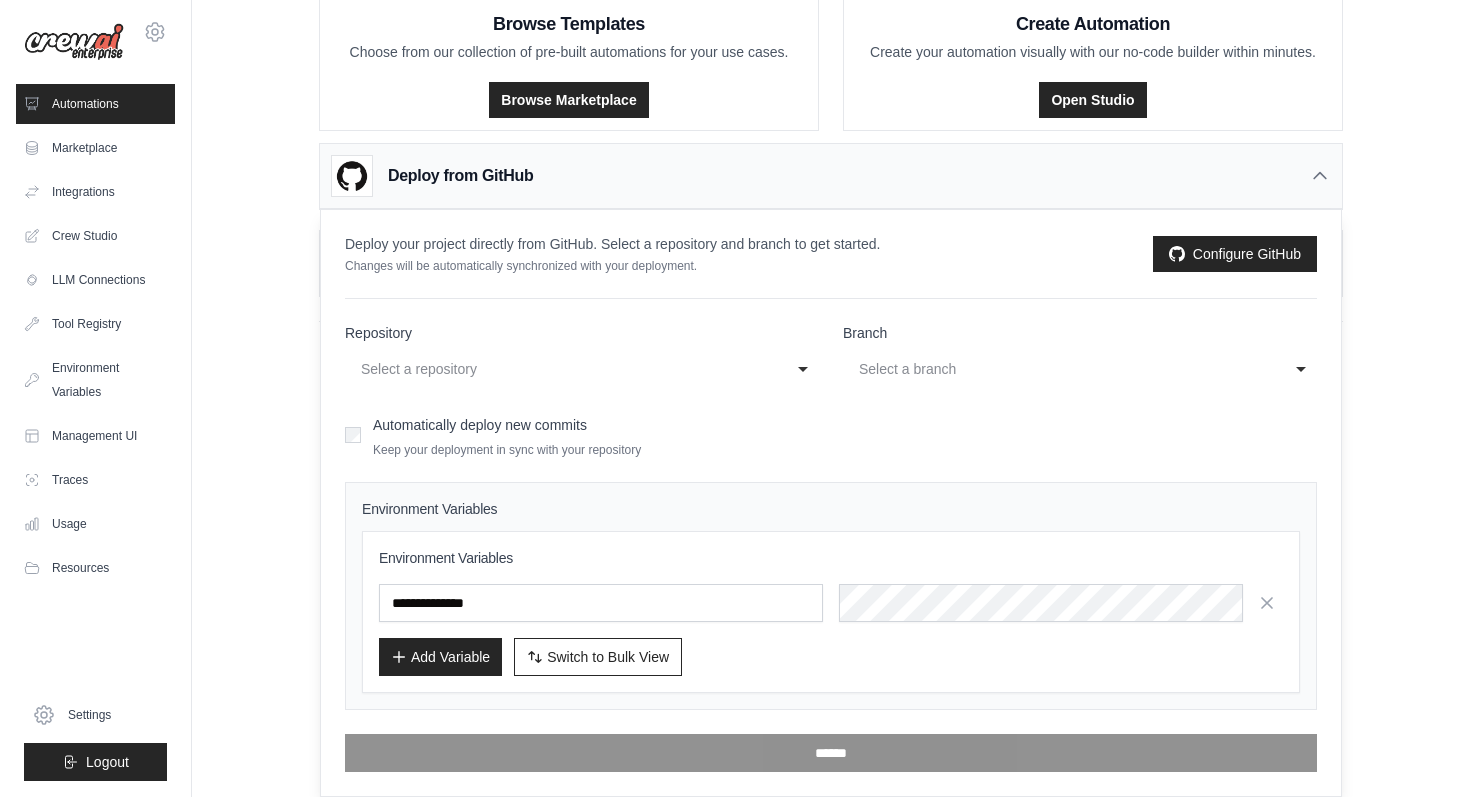 click on "**********" at bounding box center [831, 547] 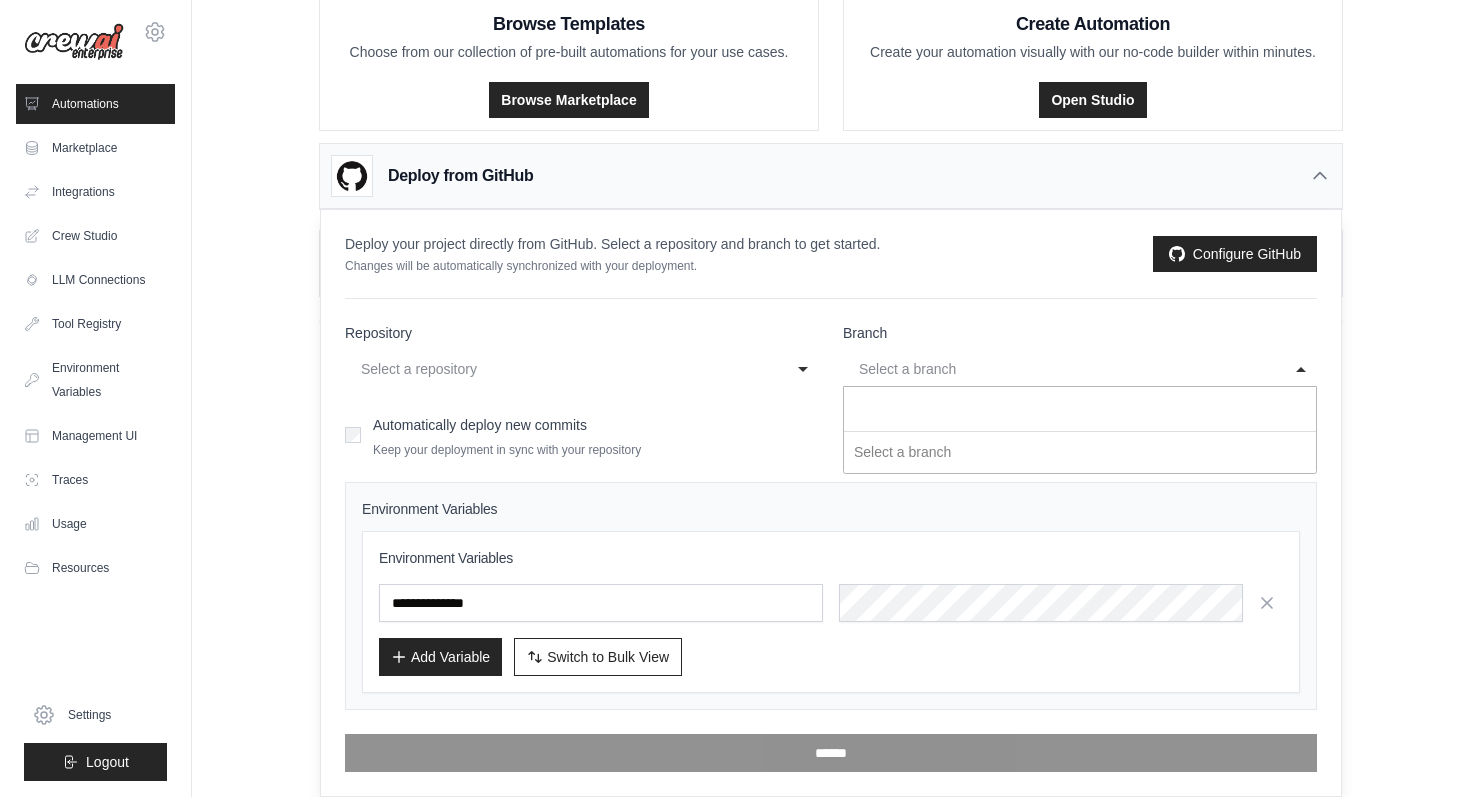 click on "**********" at bounding box center [1080, 369] 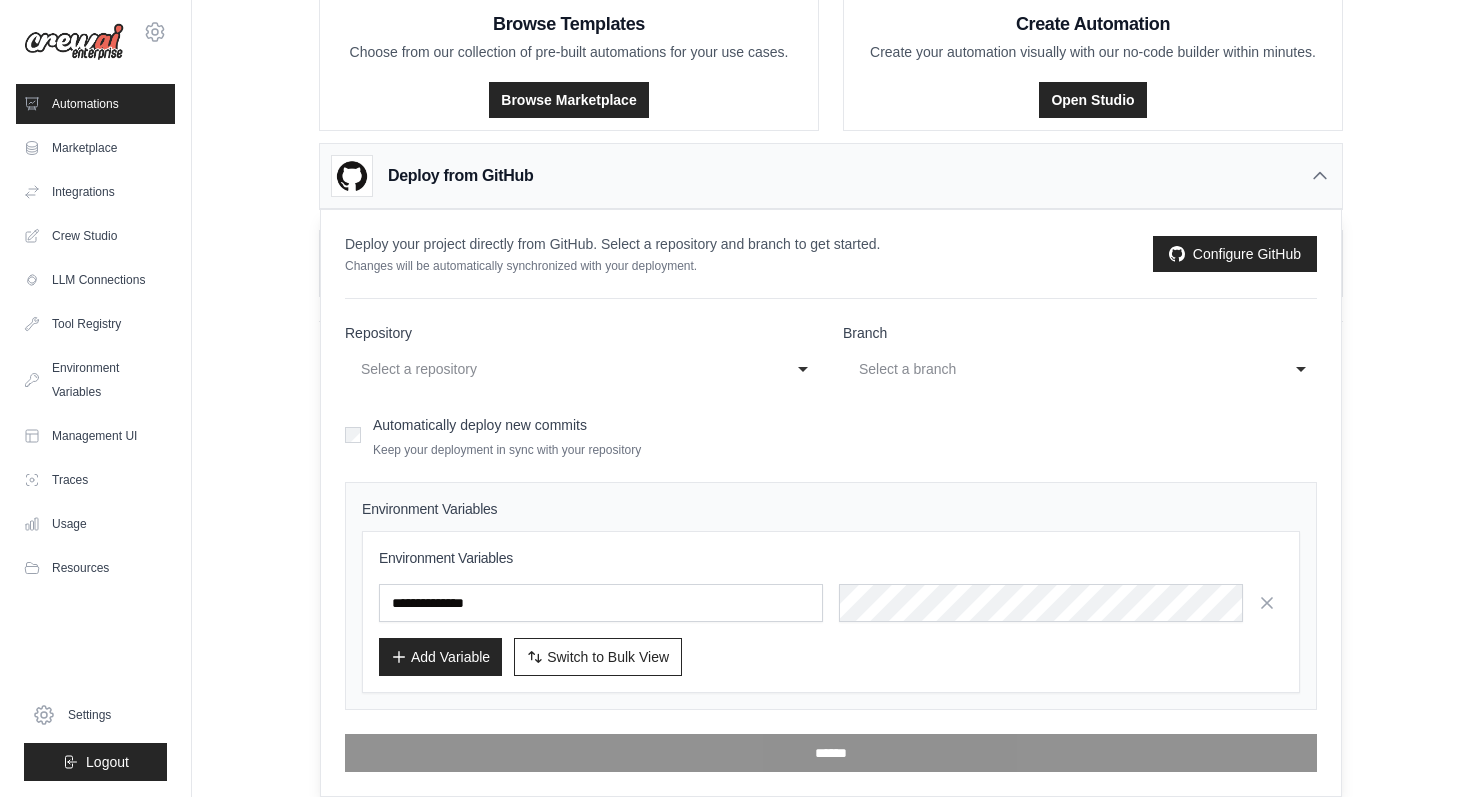 click on "Select a branch" at bounding box center (1060, 369) 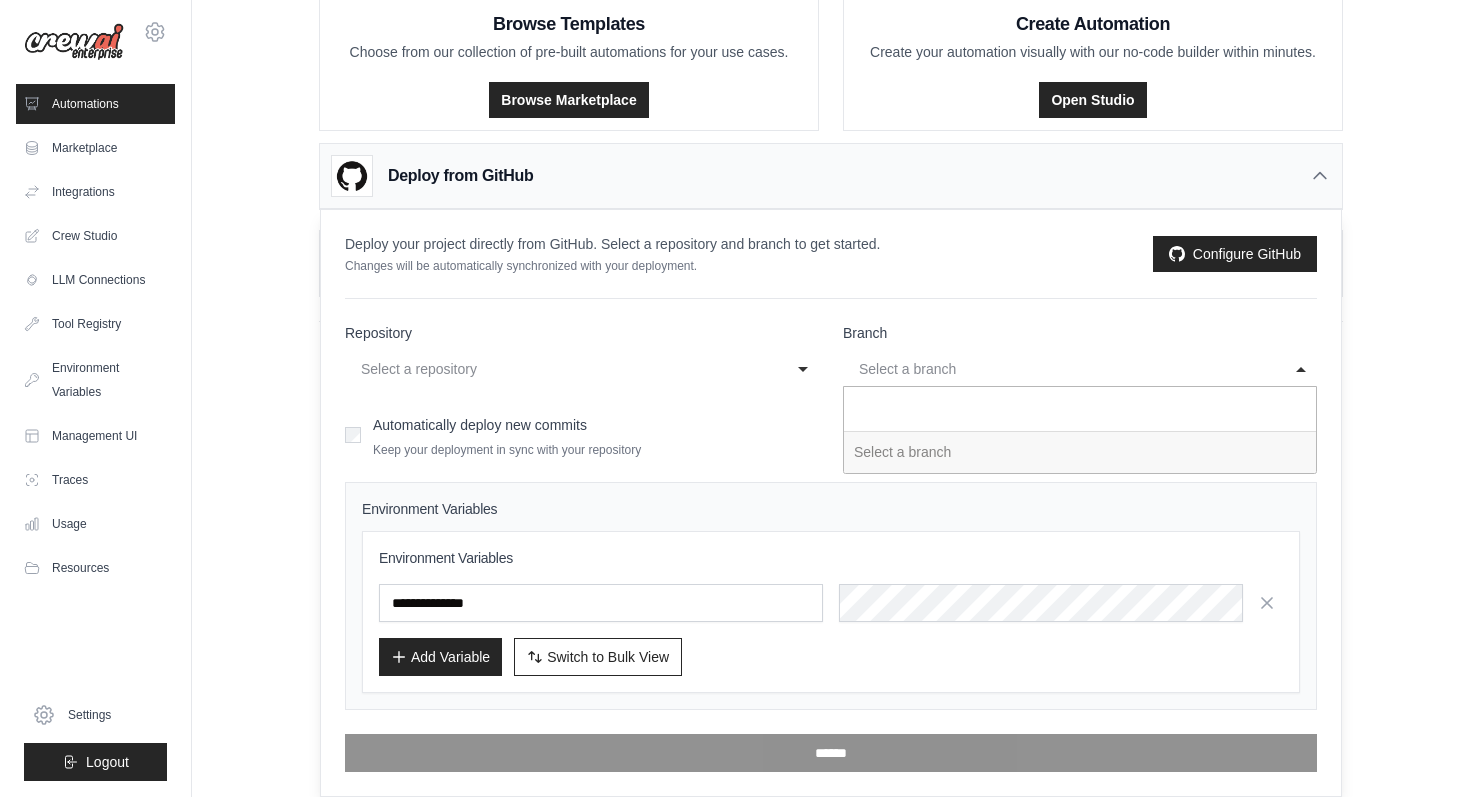 click on "**********" at bounding box center [831, 547] 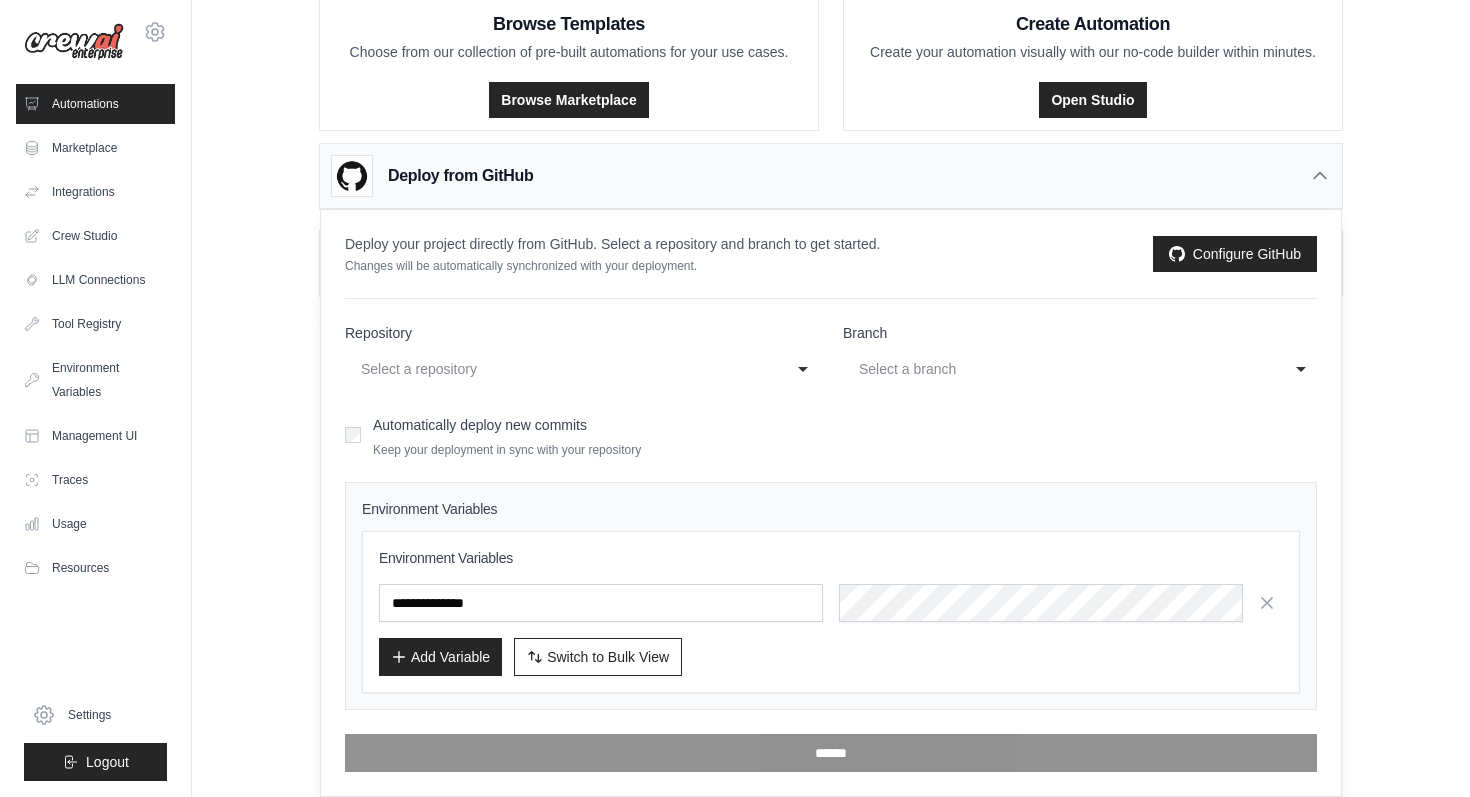 click on "Select a branch" at bounding box center [1060, 369] 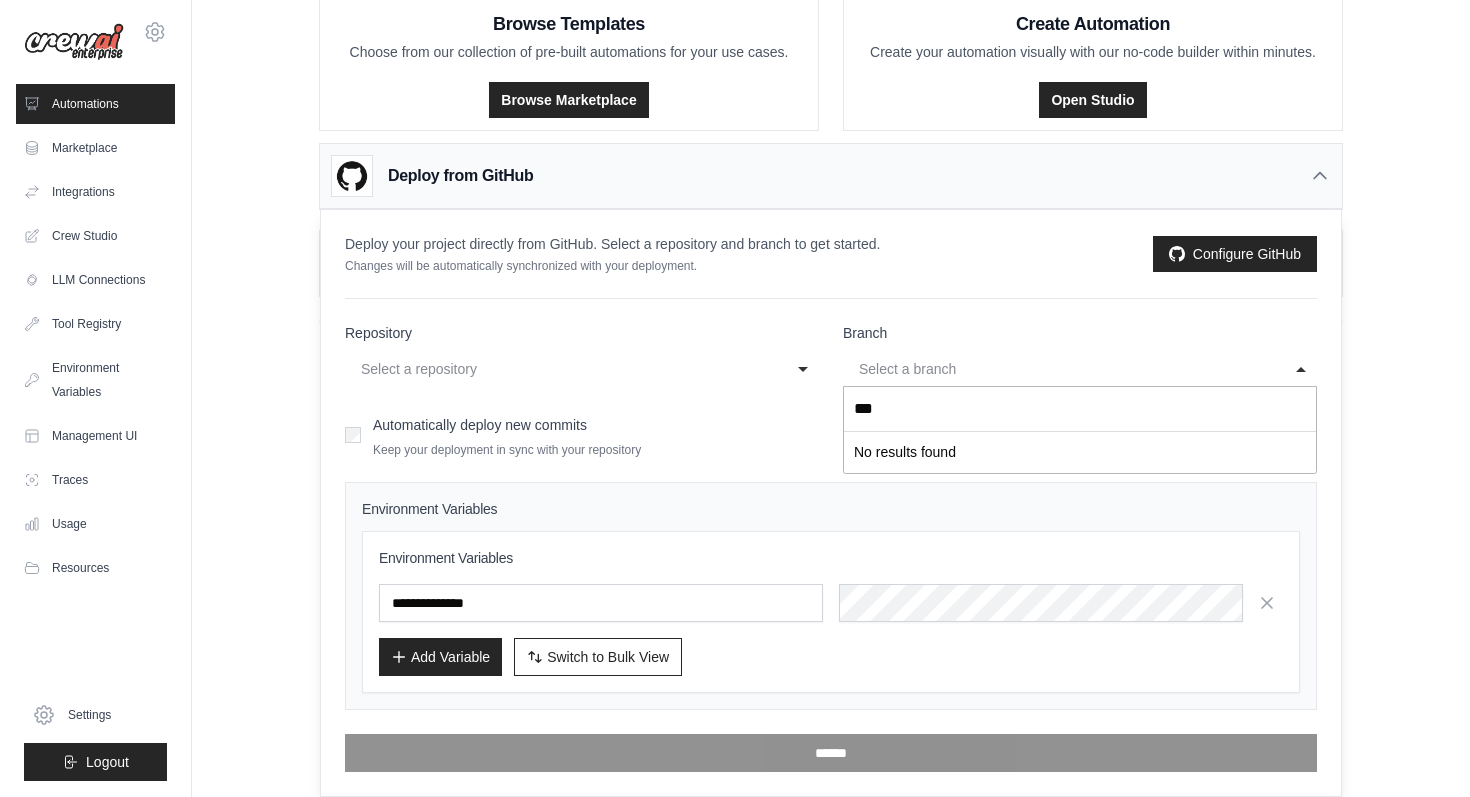 type on "****" 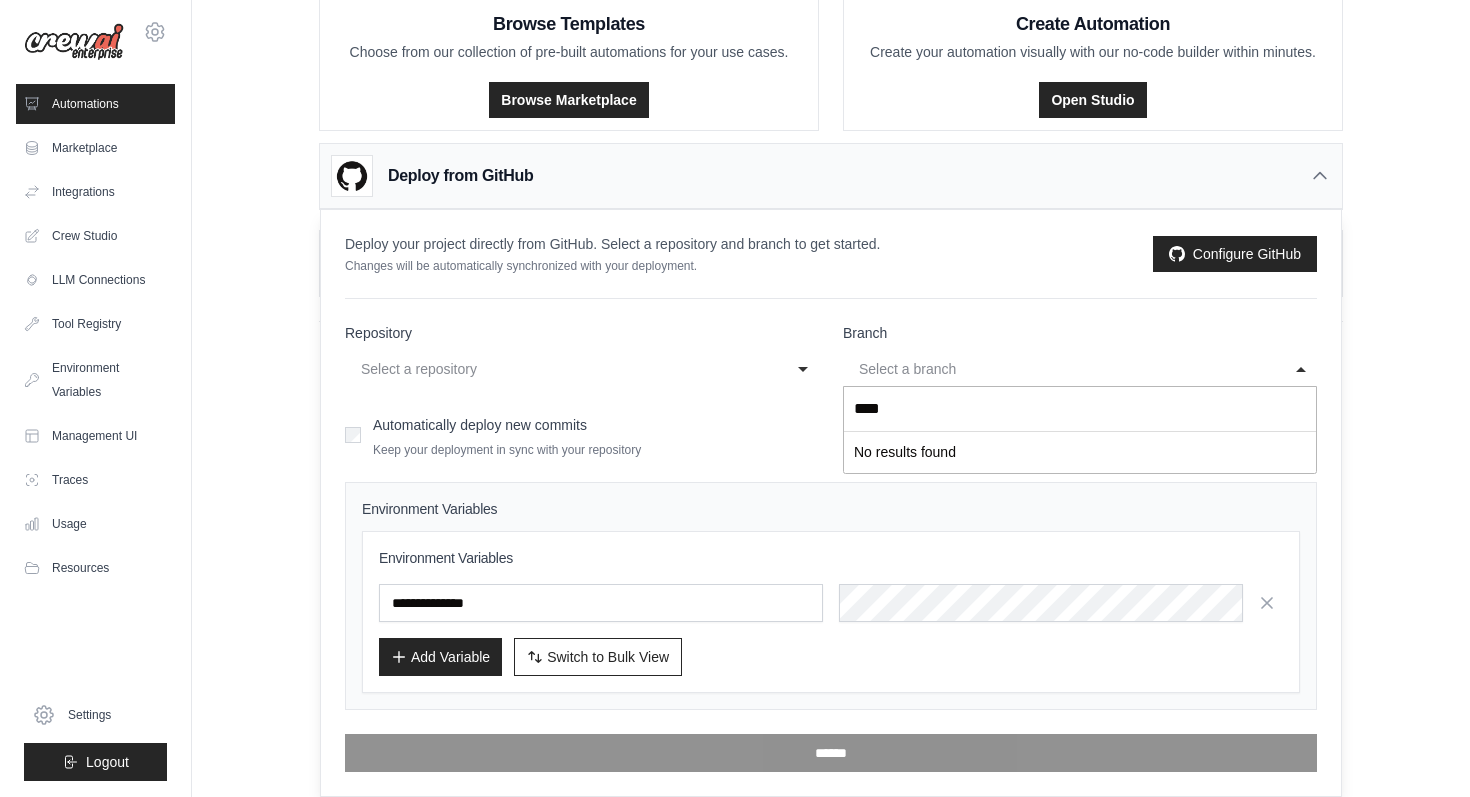 click on "**********" at bounding box center (582, 369) 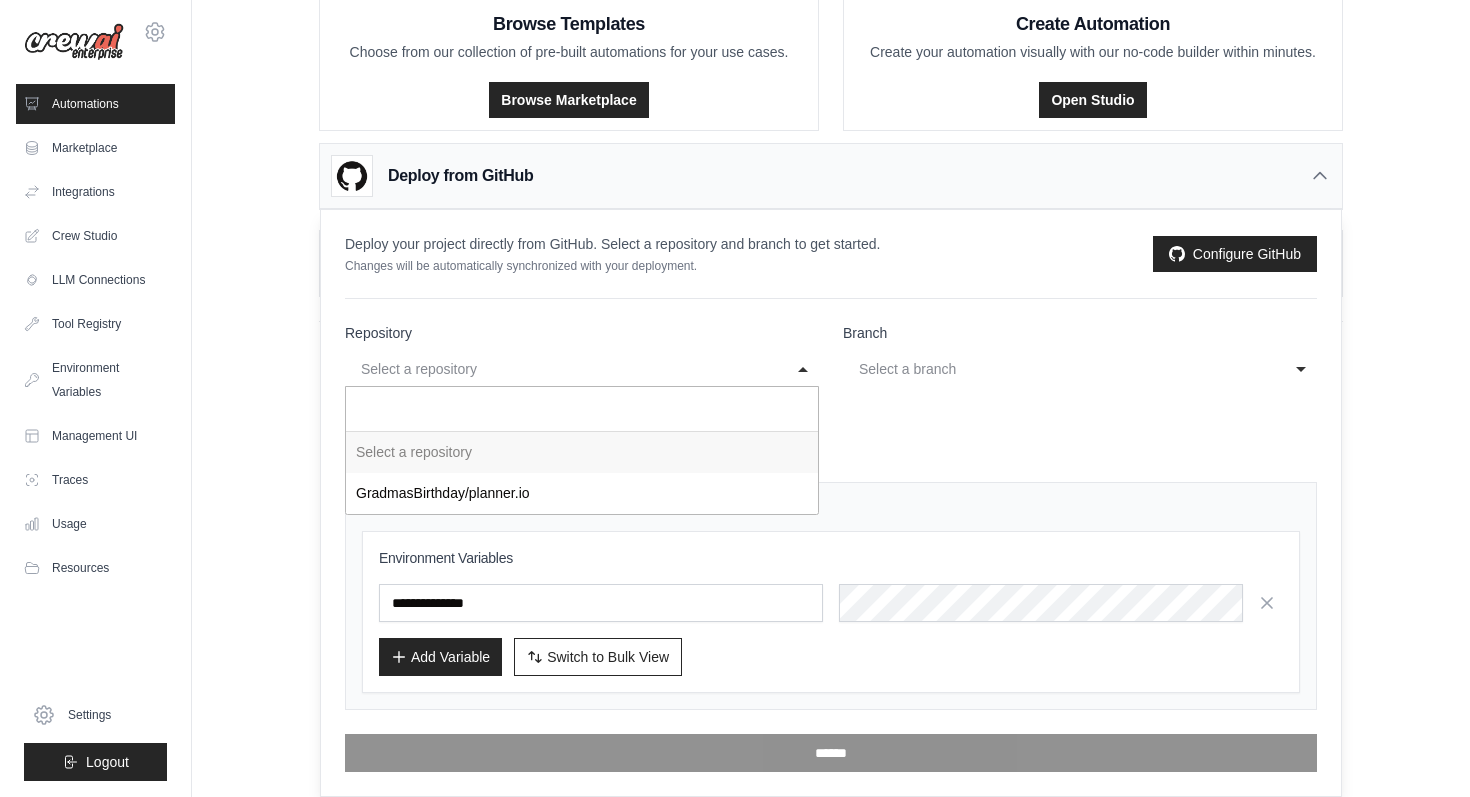 click on "Select a repository" at bounding box center [562, 369] 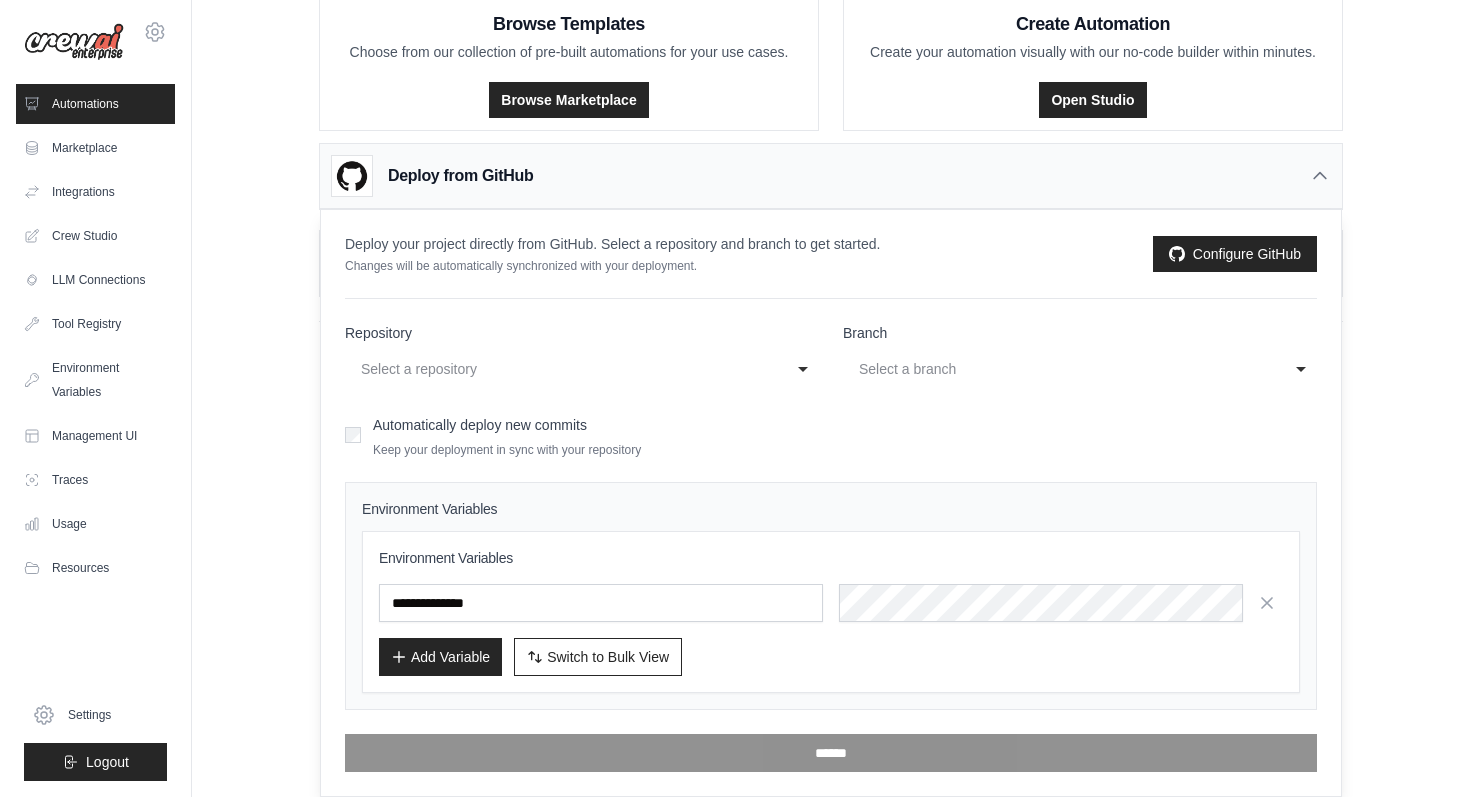 click on "**********" at bounding box center [831, 547] 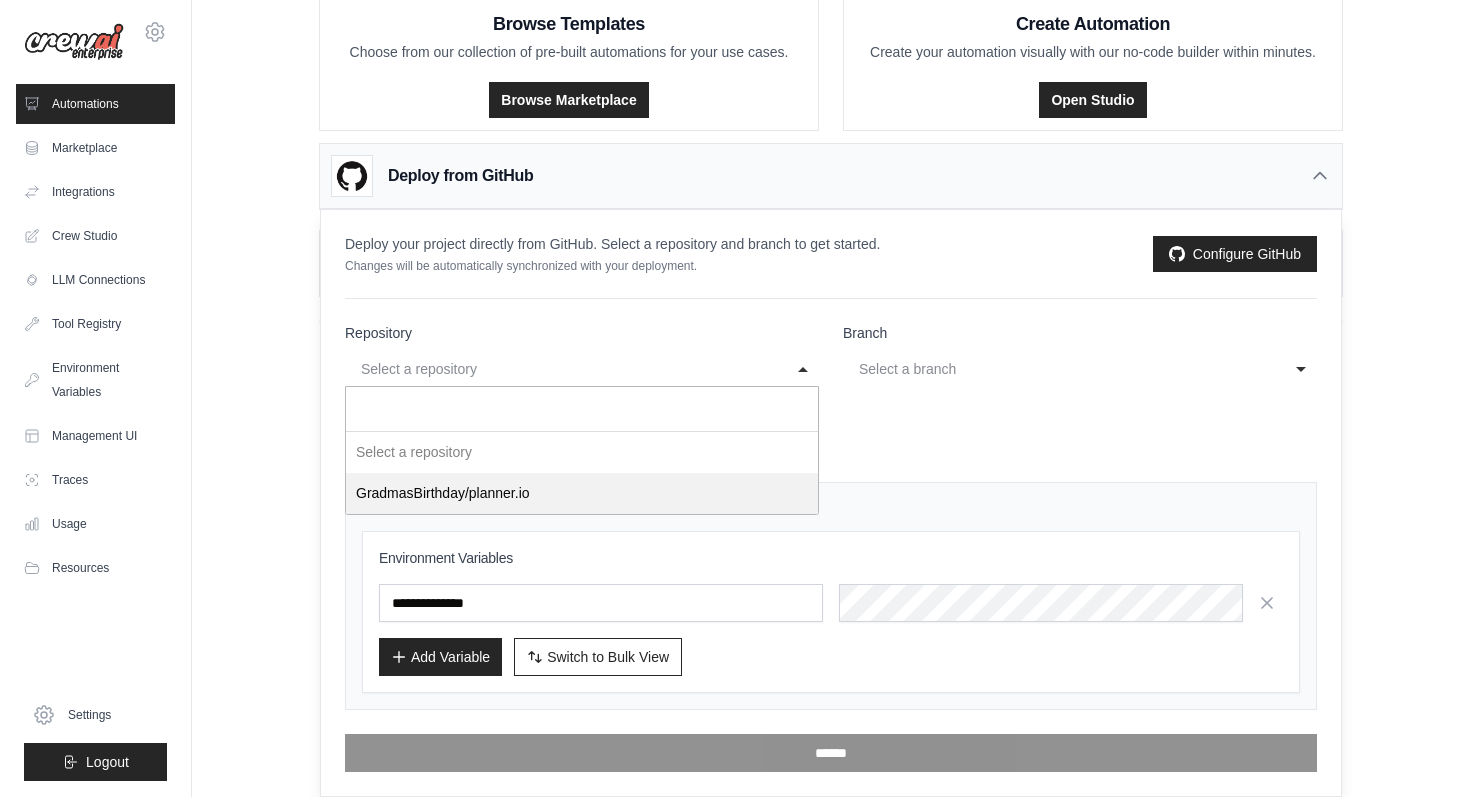 select on "**********" 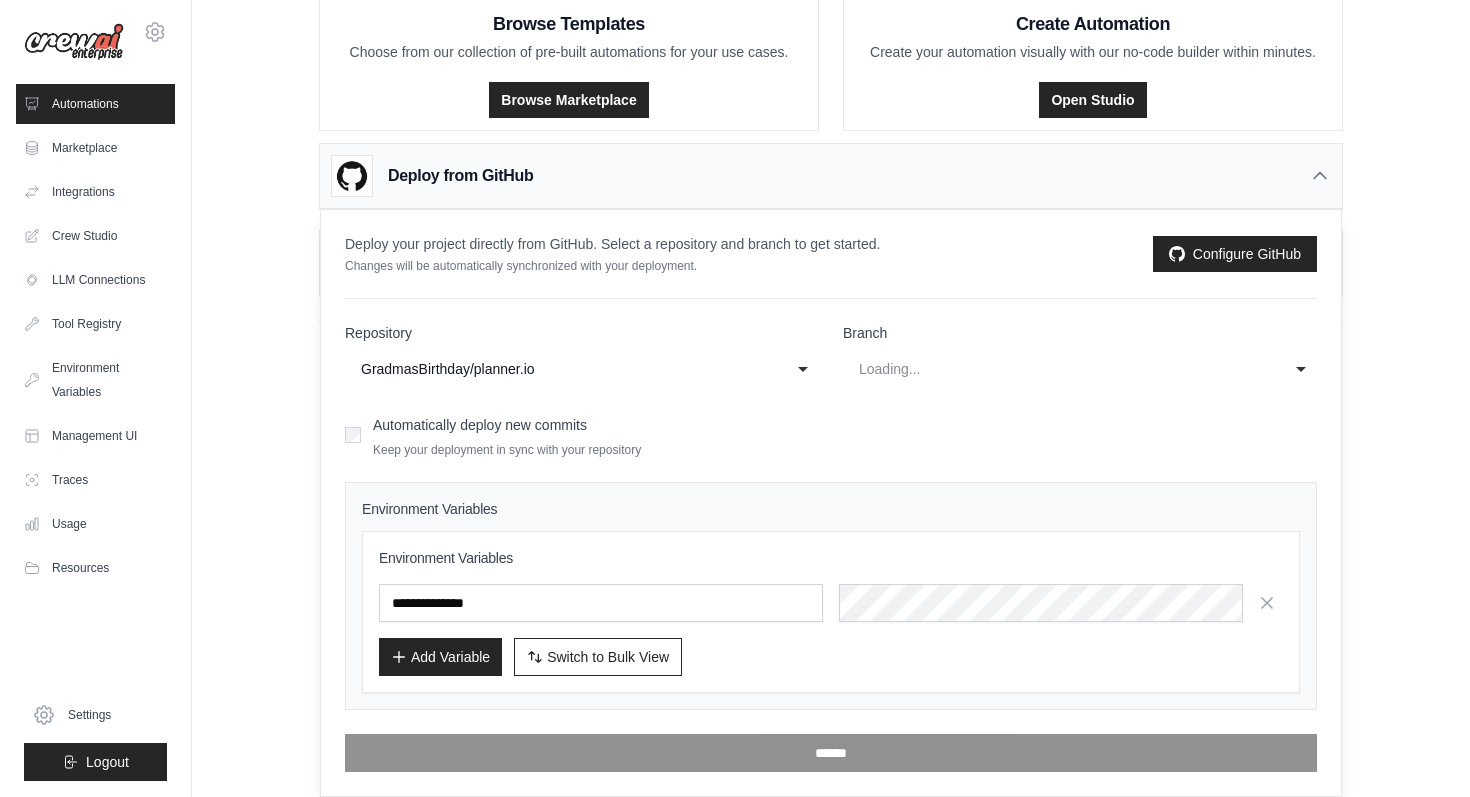 click on "Loading..." at bounding box center (1060, 369) 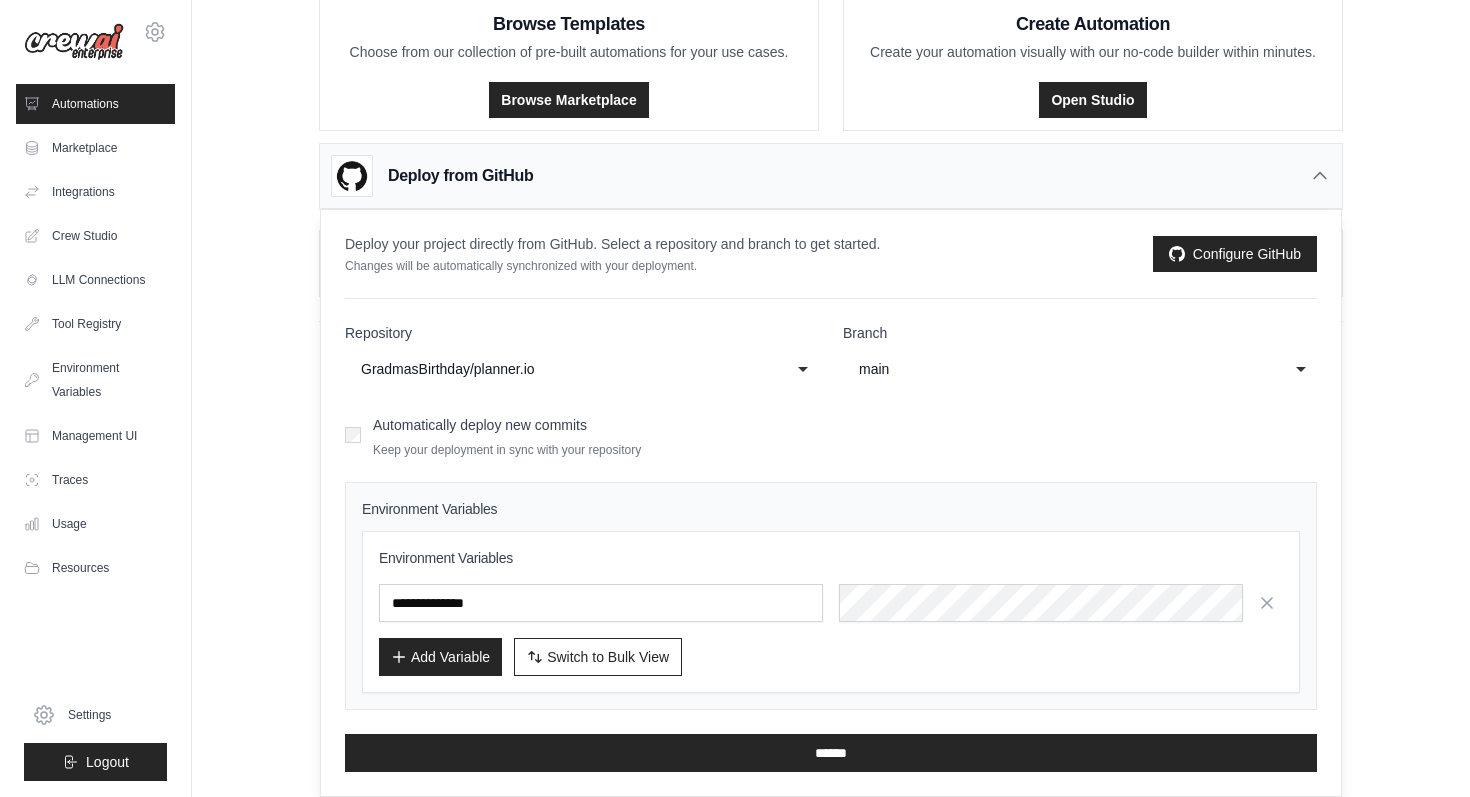 click on "main" 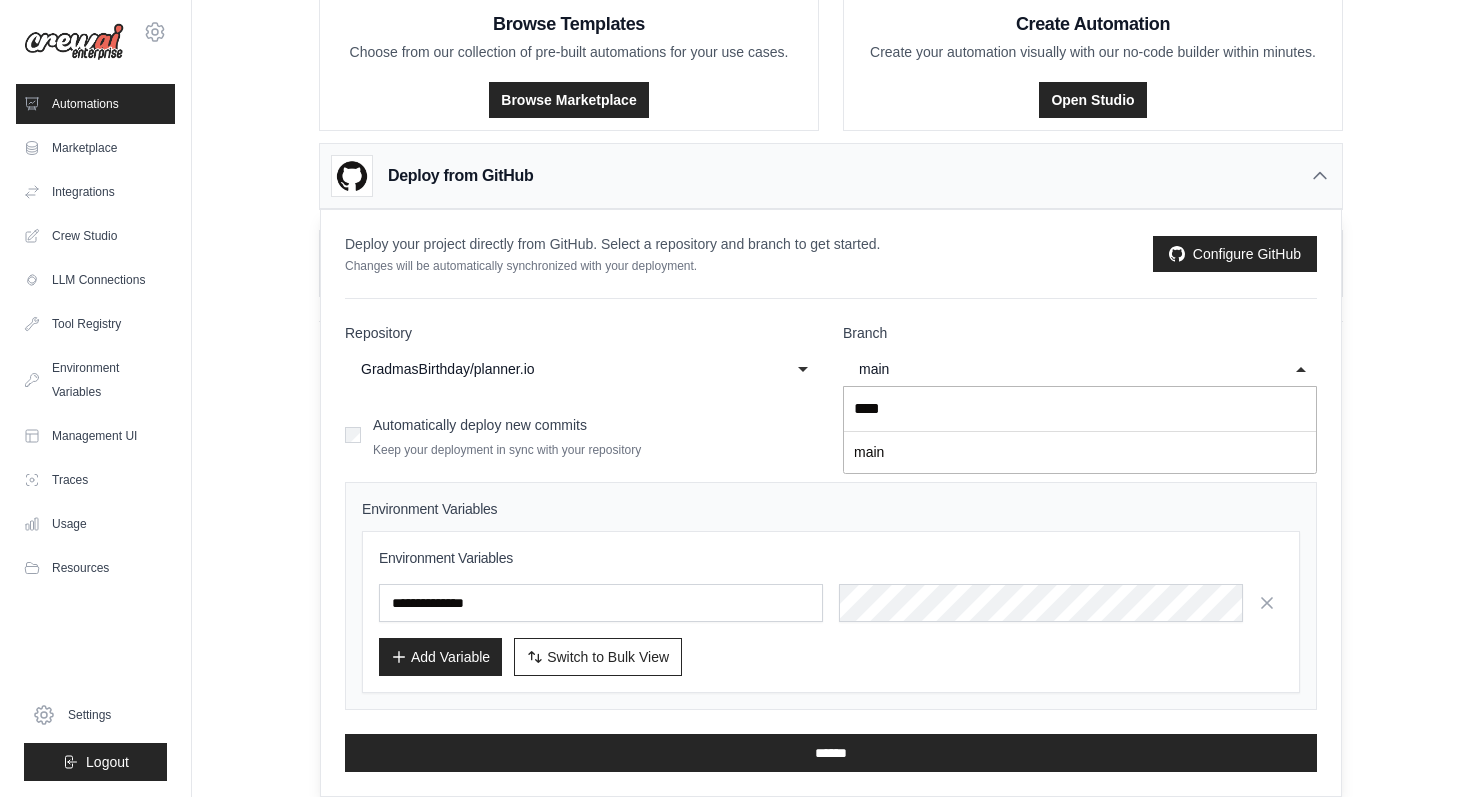 click on "**** main" at bounding box center [1080, 369] 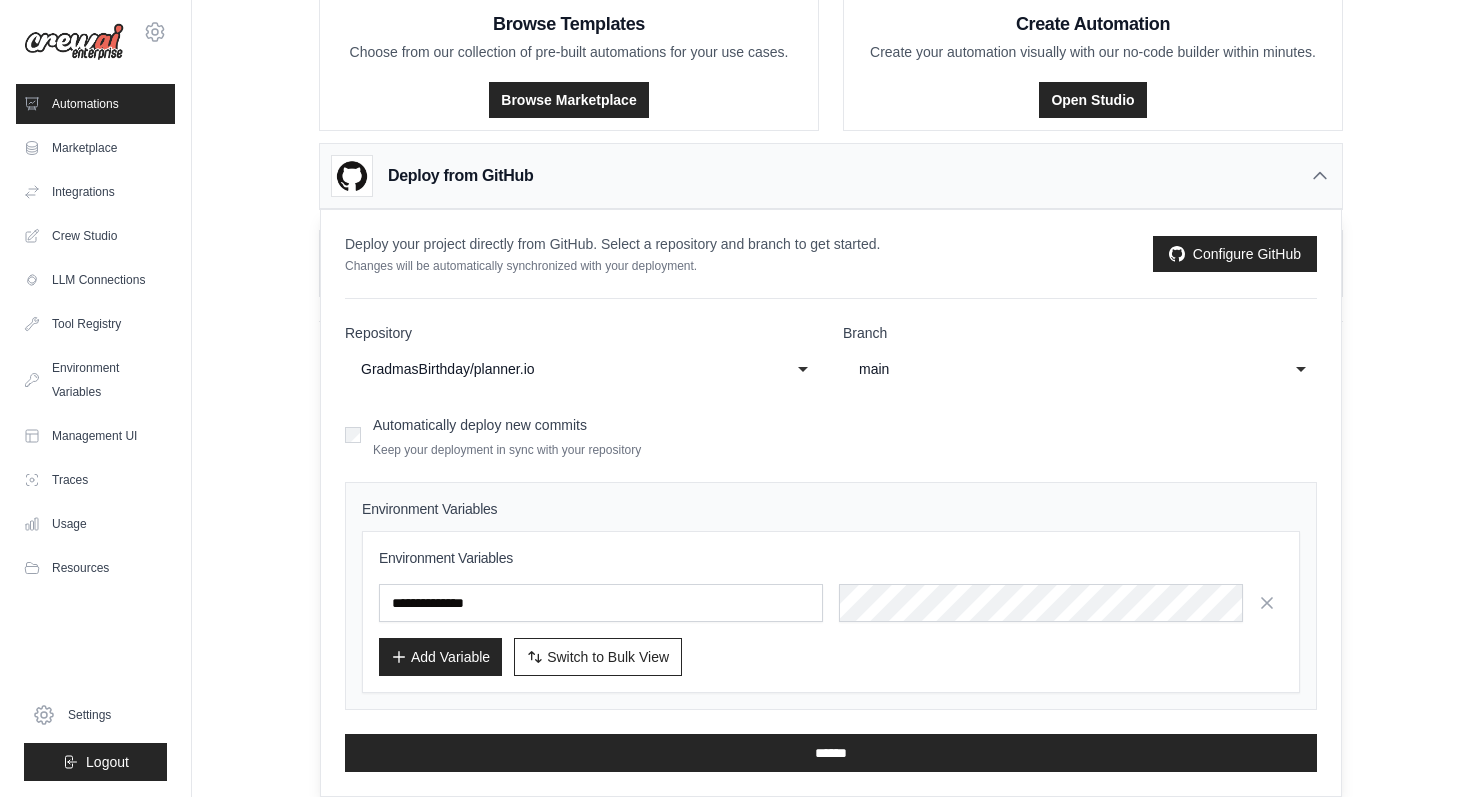 click on "Automatically deploy new commits" at bounding box center [480, 425] 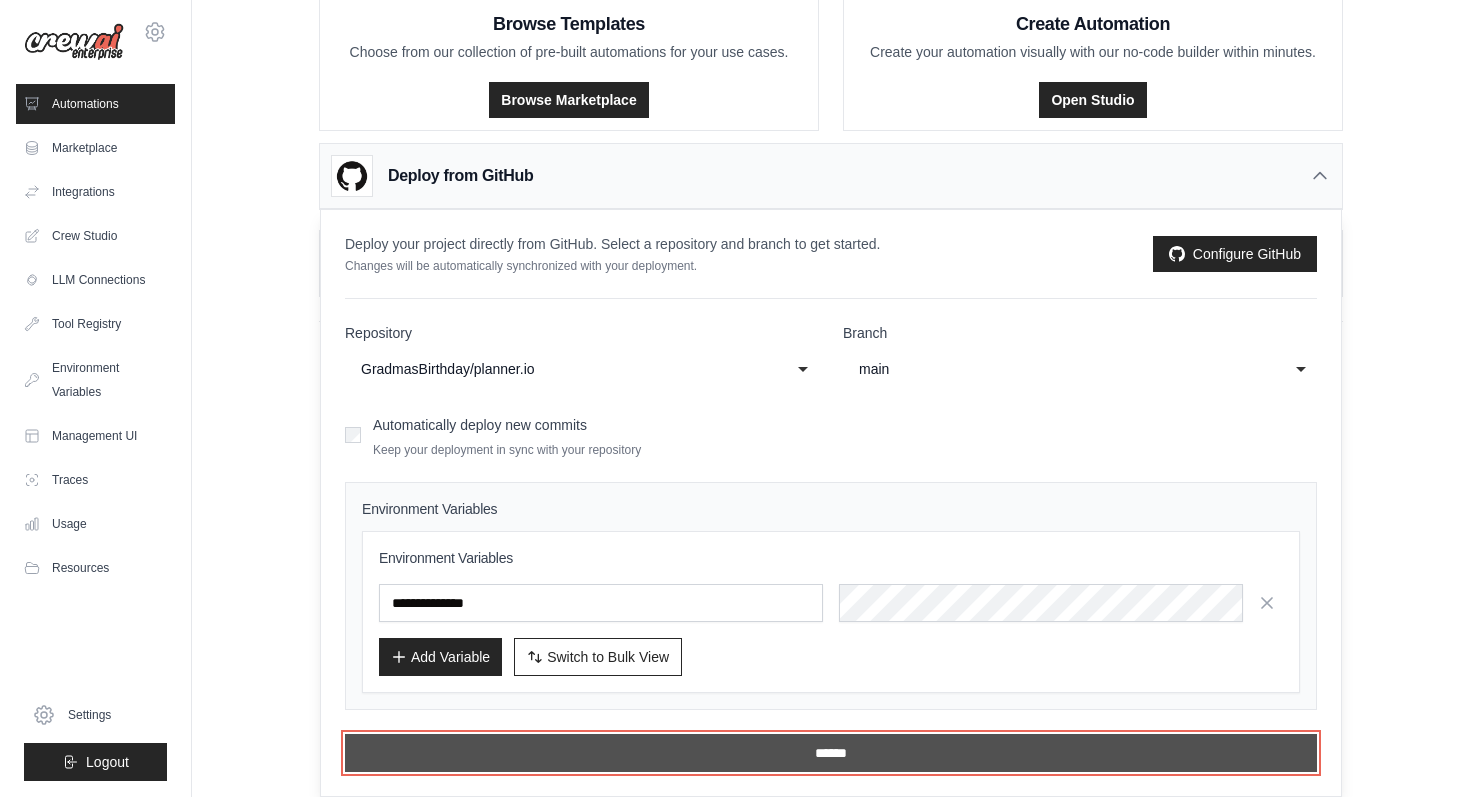 click on "******" at bounding box center [831, 753] 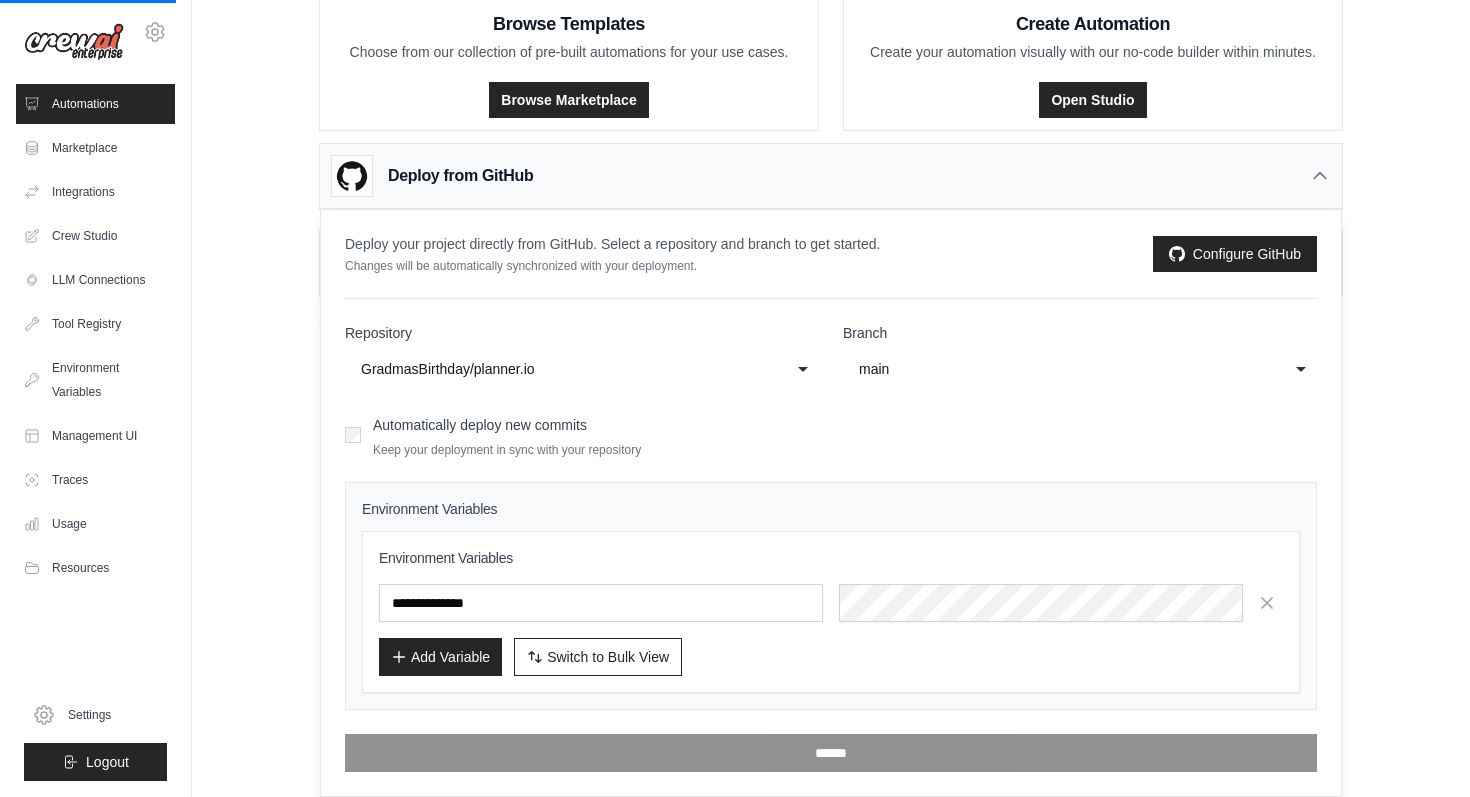 scroll, scrollTop: 0, scrollLeft: 0, axis: both 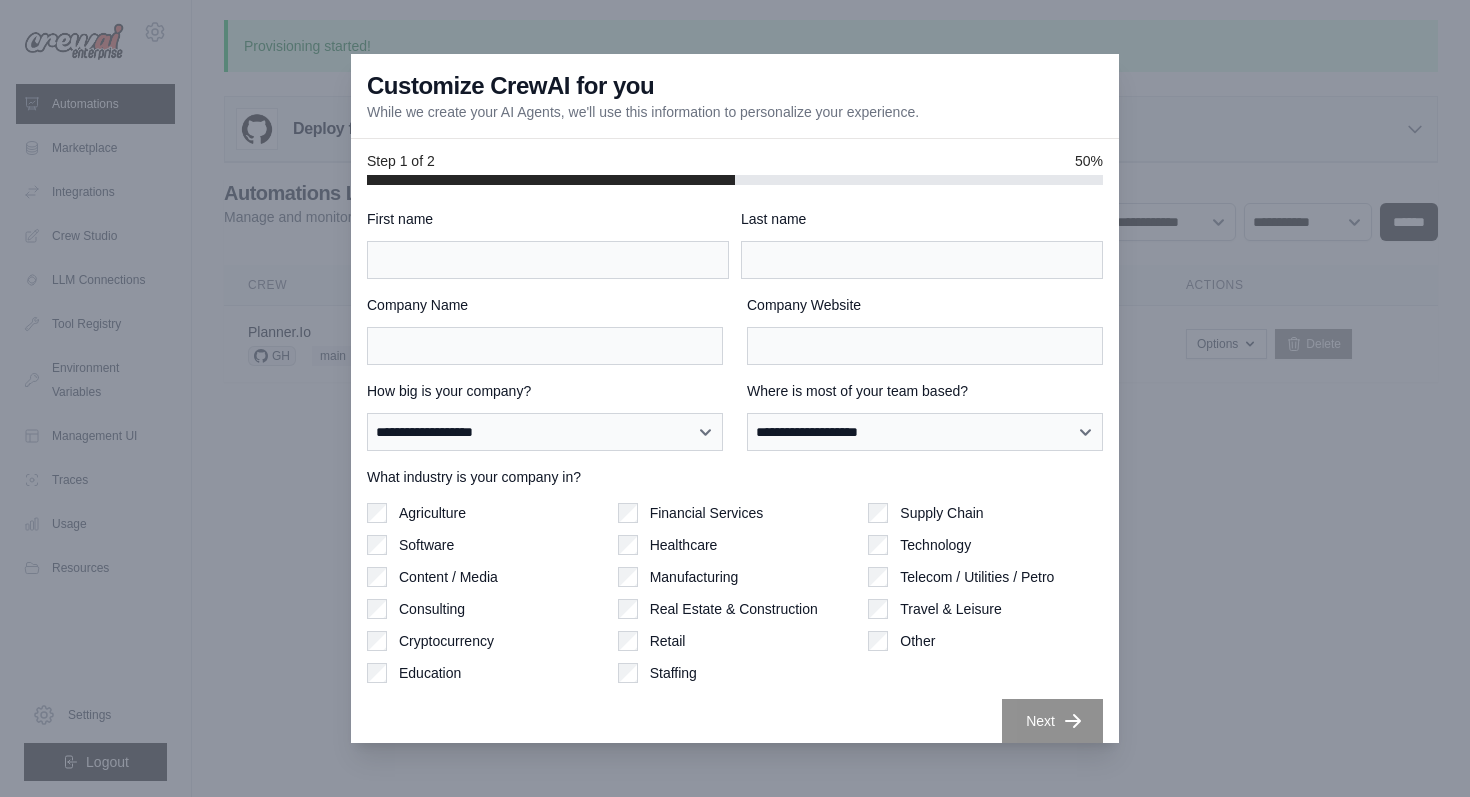 click on "**********" at bounding box center (735, 476) 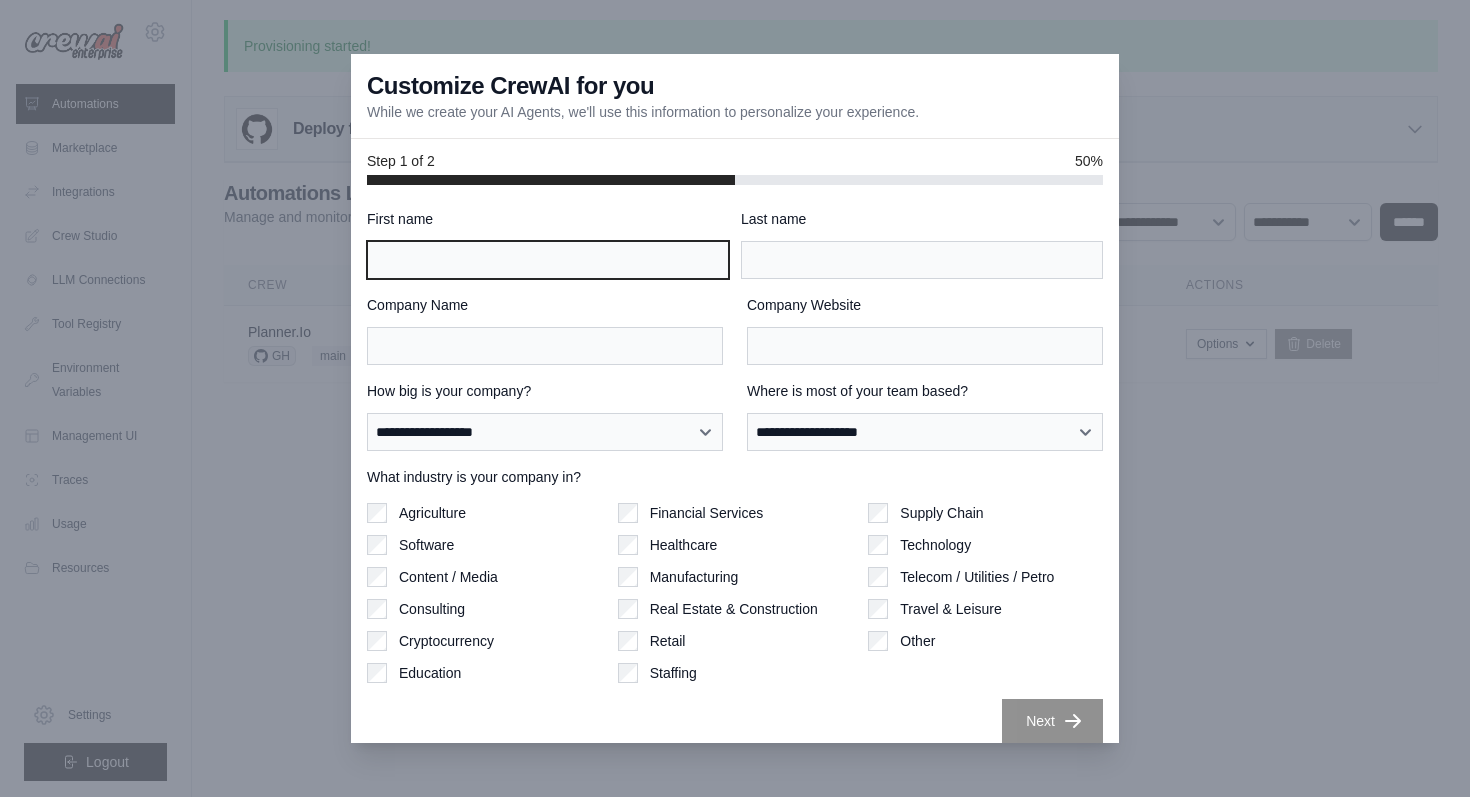 click on "First name" at bounding box center (548, 260) 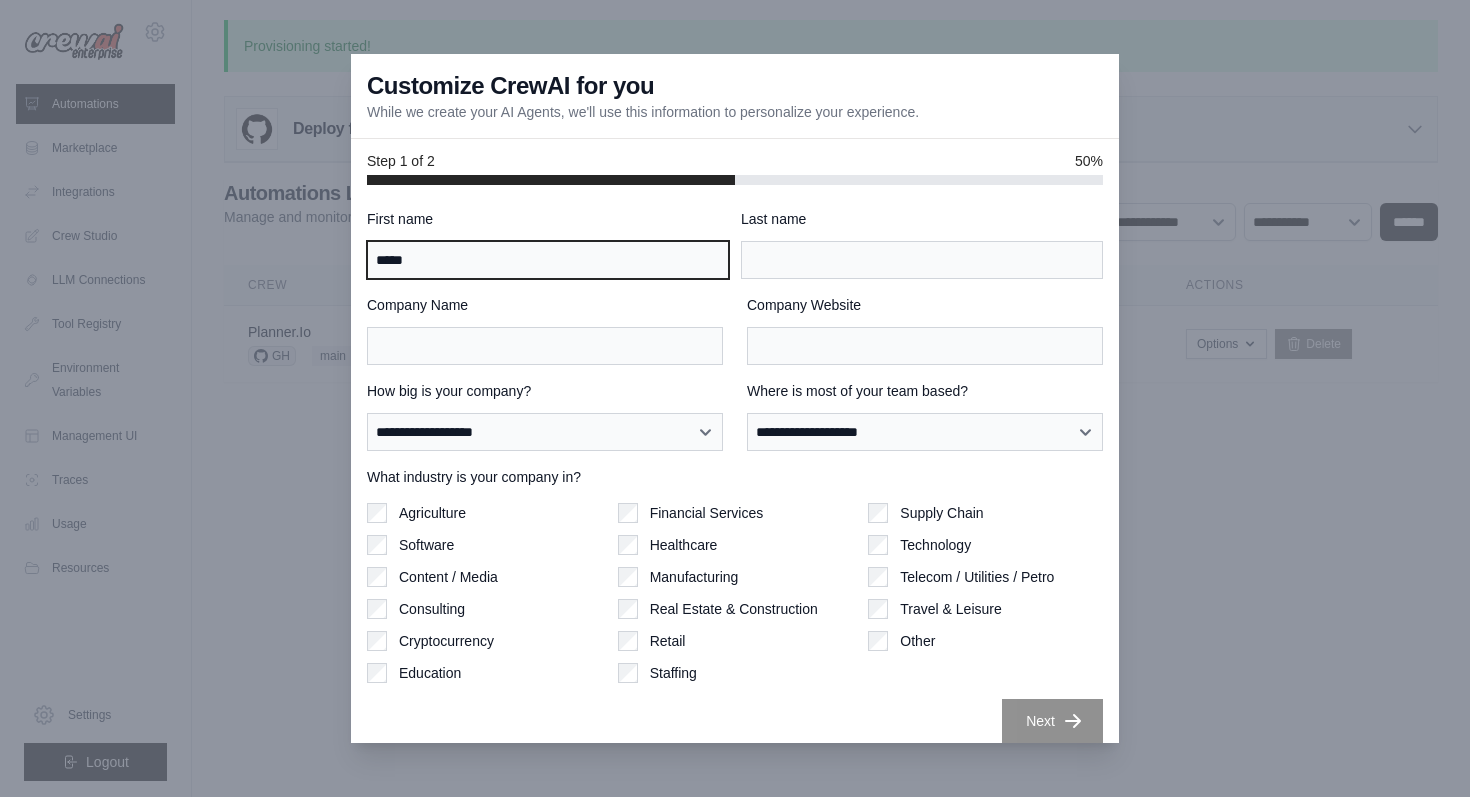 type on "*****" 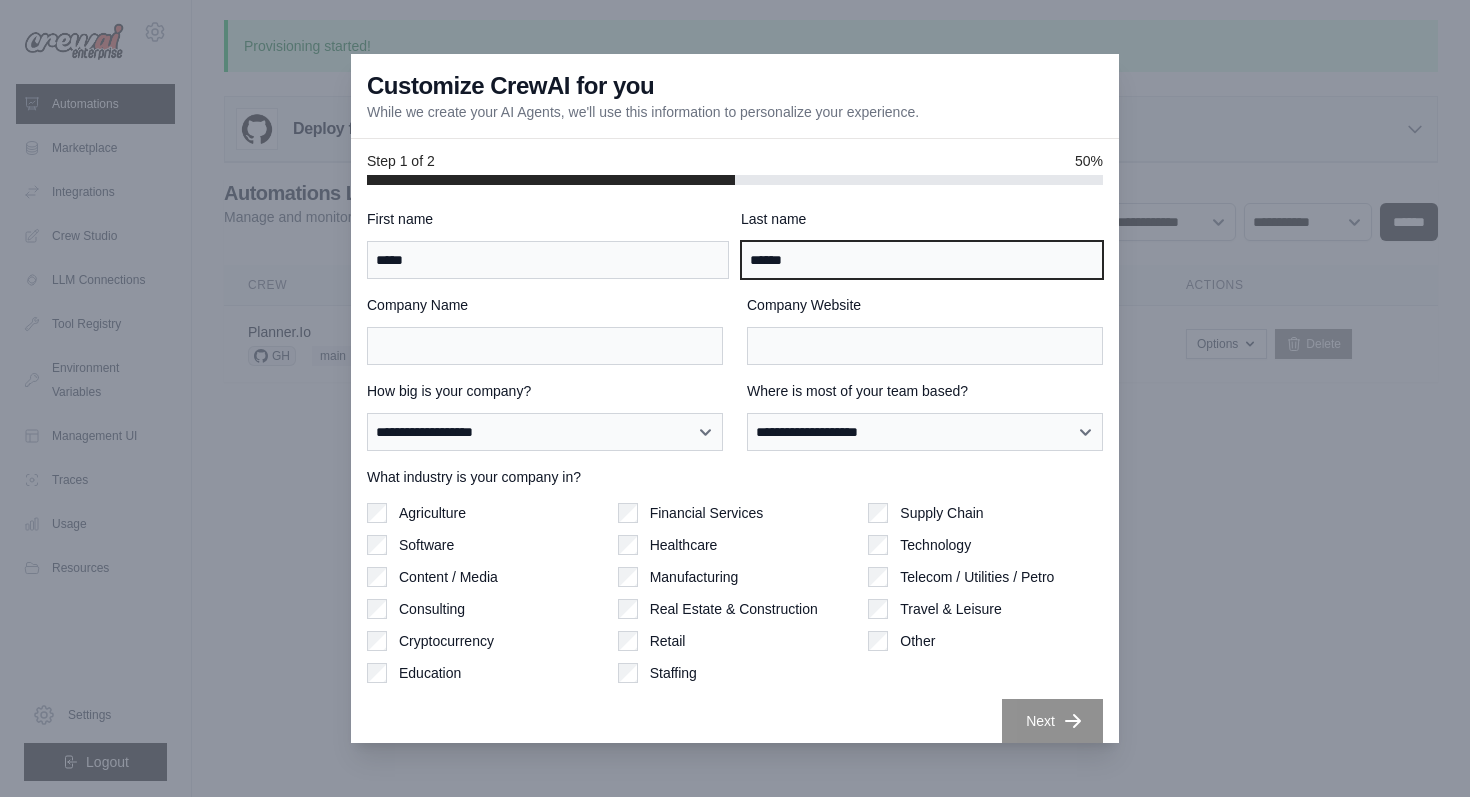 type on "******" 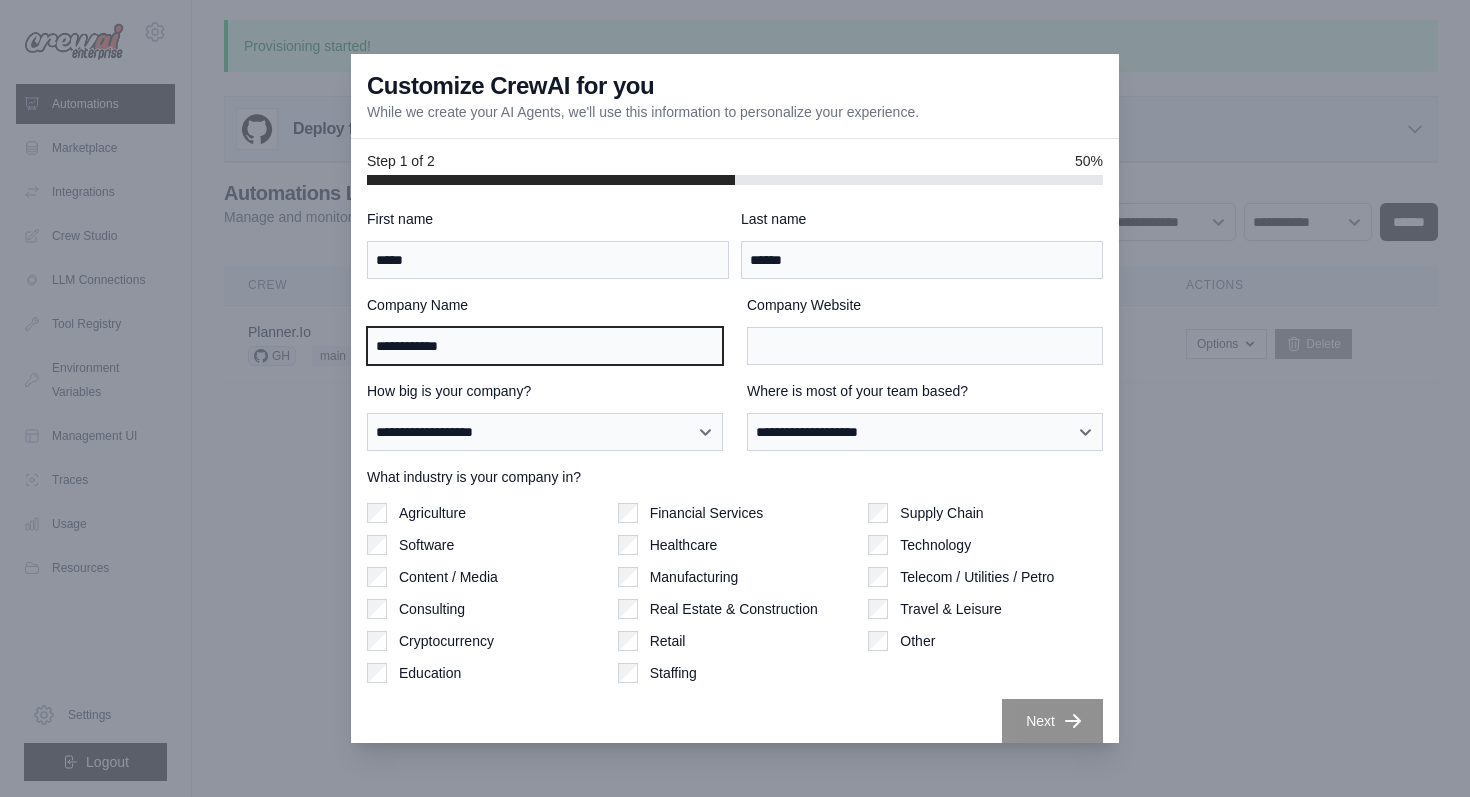 type on "**********" 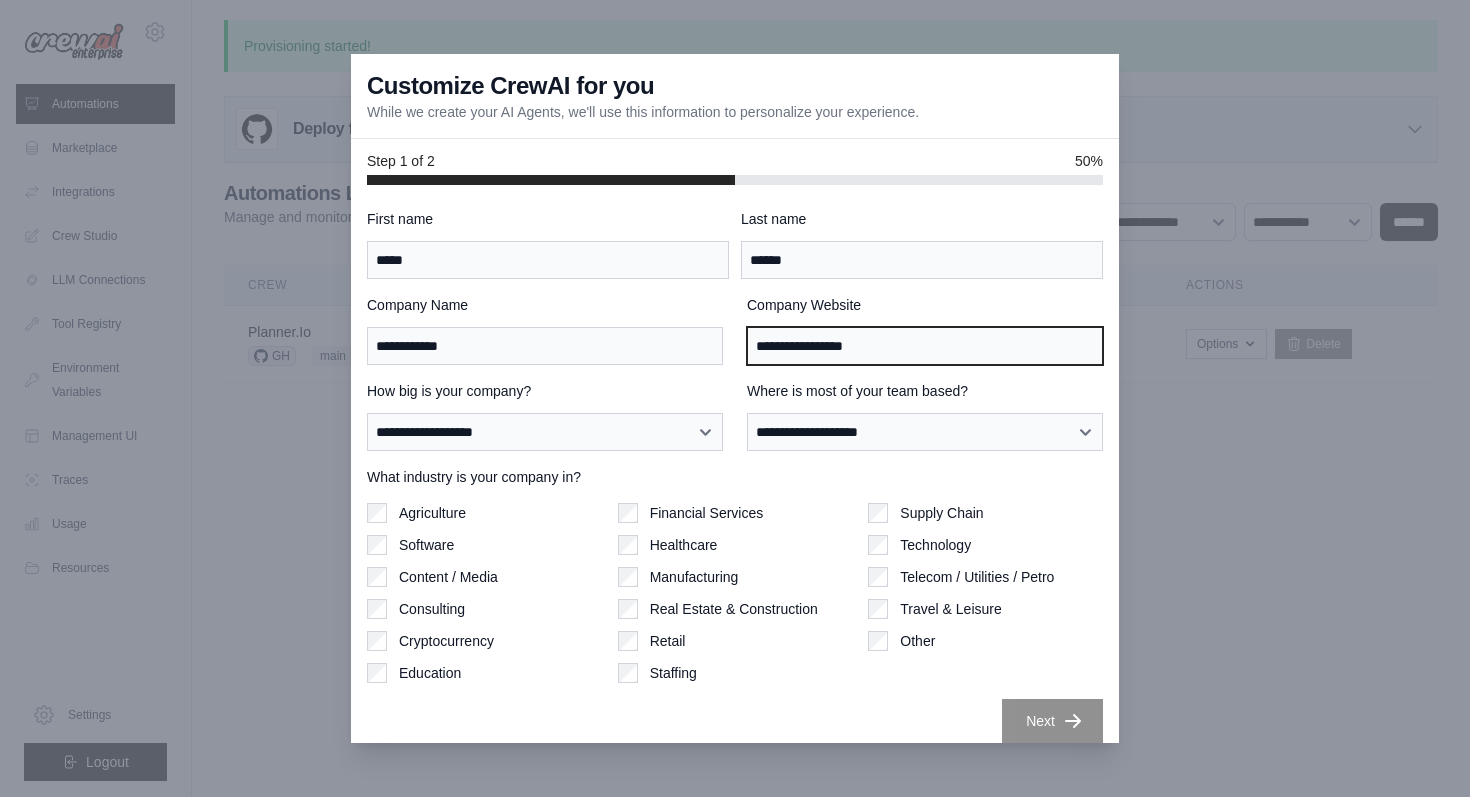 type on "**********" 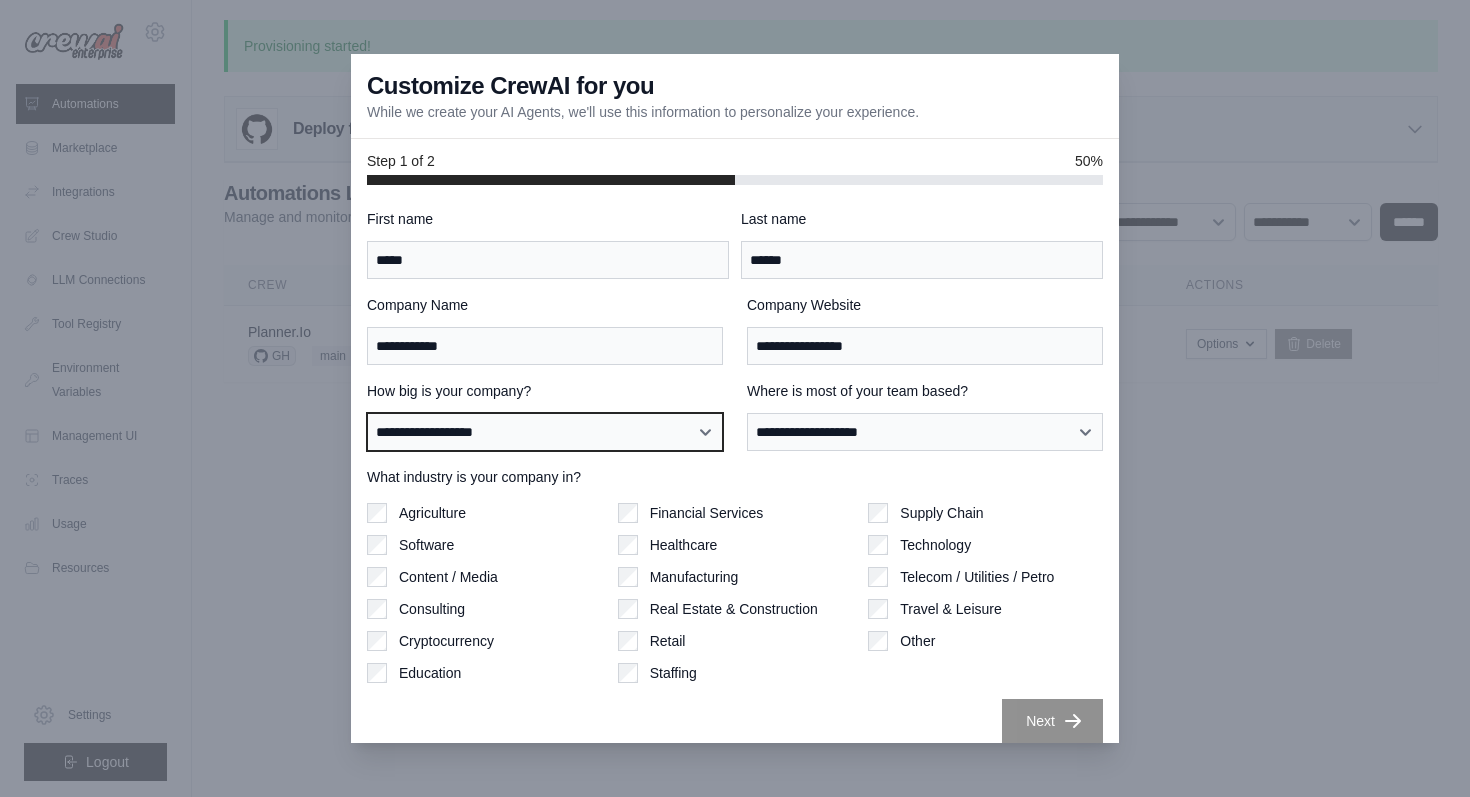 click on "**********" at bounding box center (545, 432) 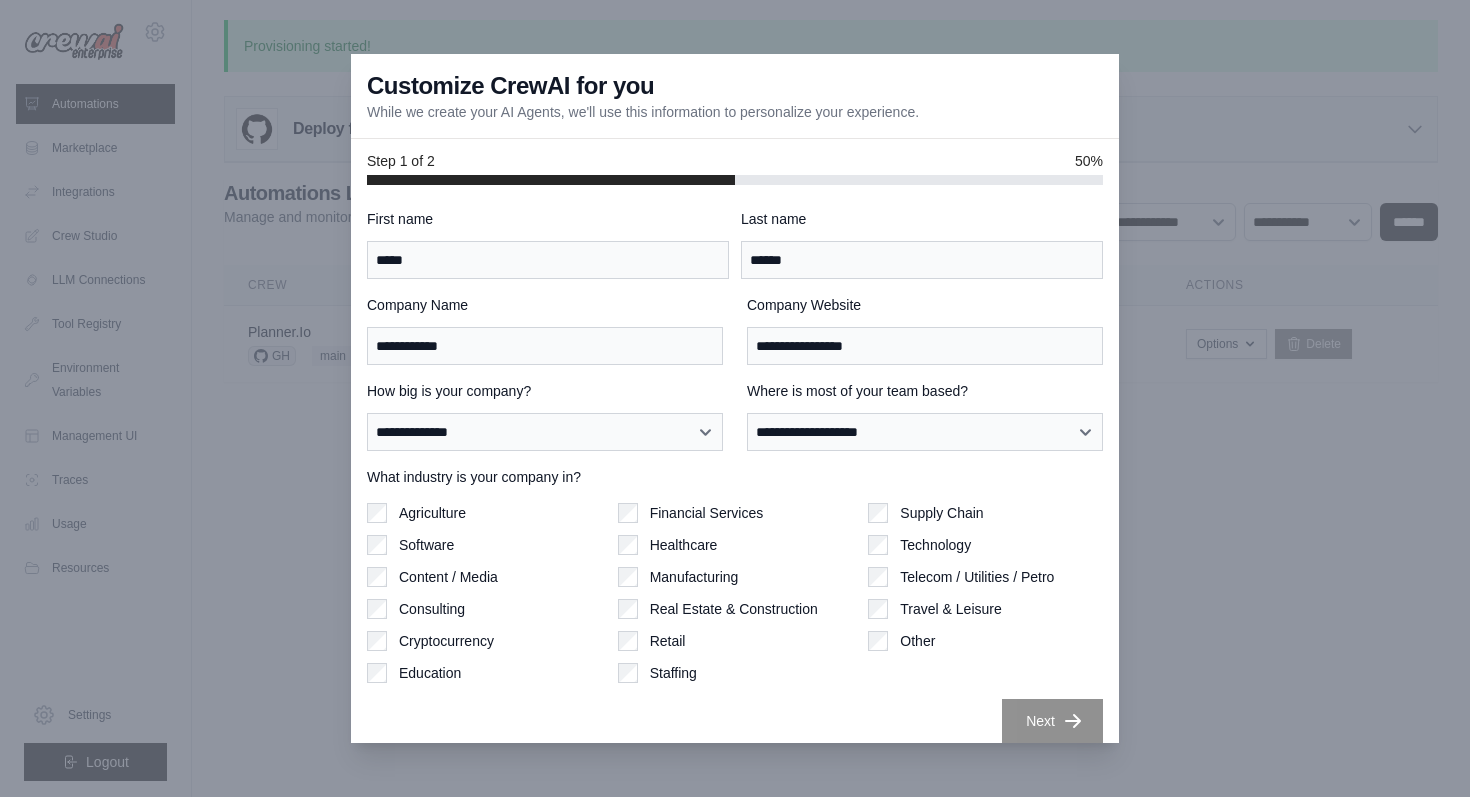 click on "**********" at bounding box center [925, 416] 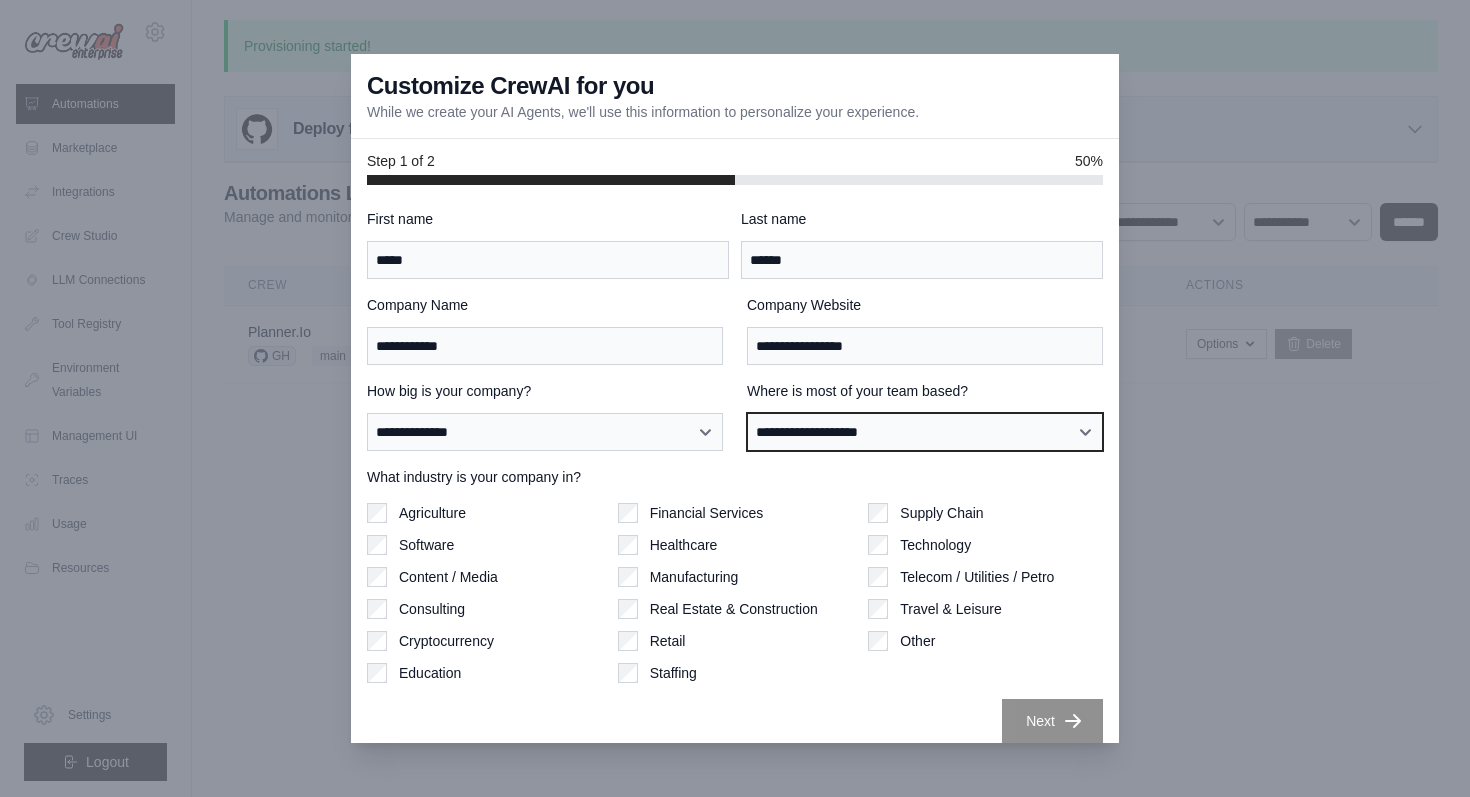 click on "**********" at bounding box center [925, 432] 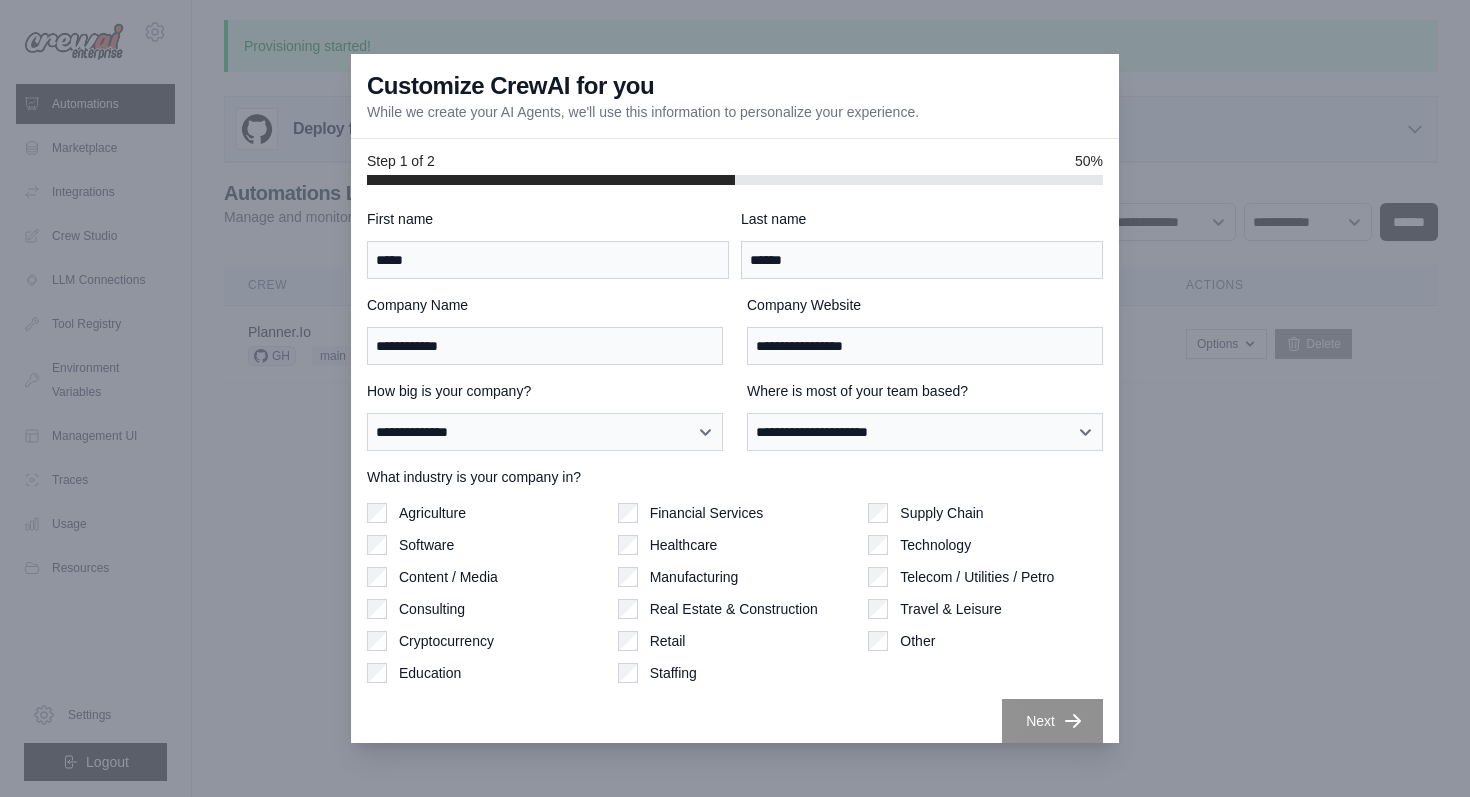 click on "Other" at bounding box center (917, 641) 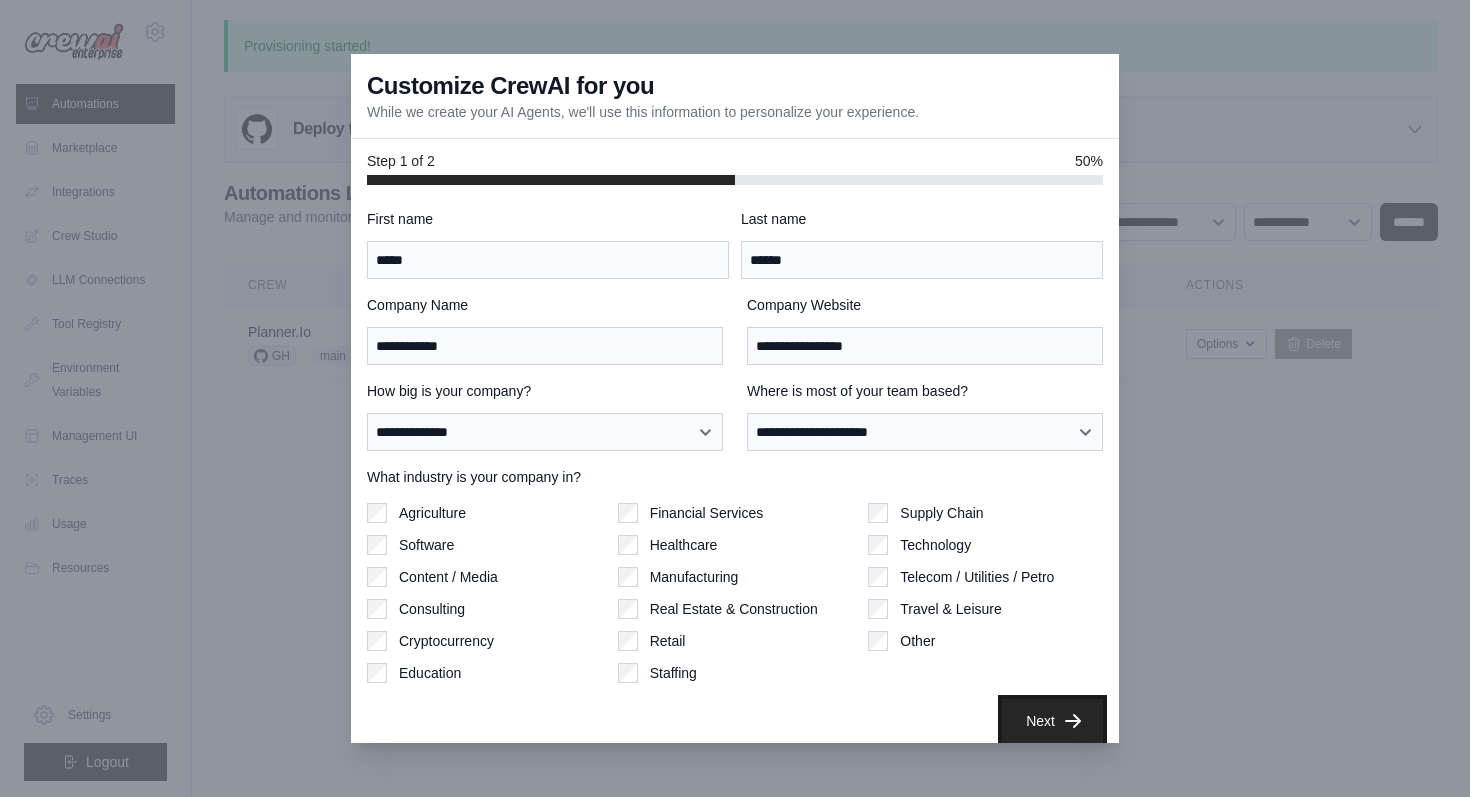 click on "Next" at bounding box center [1052, 721] 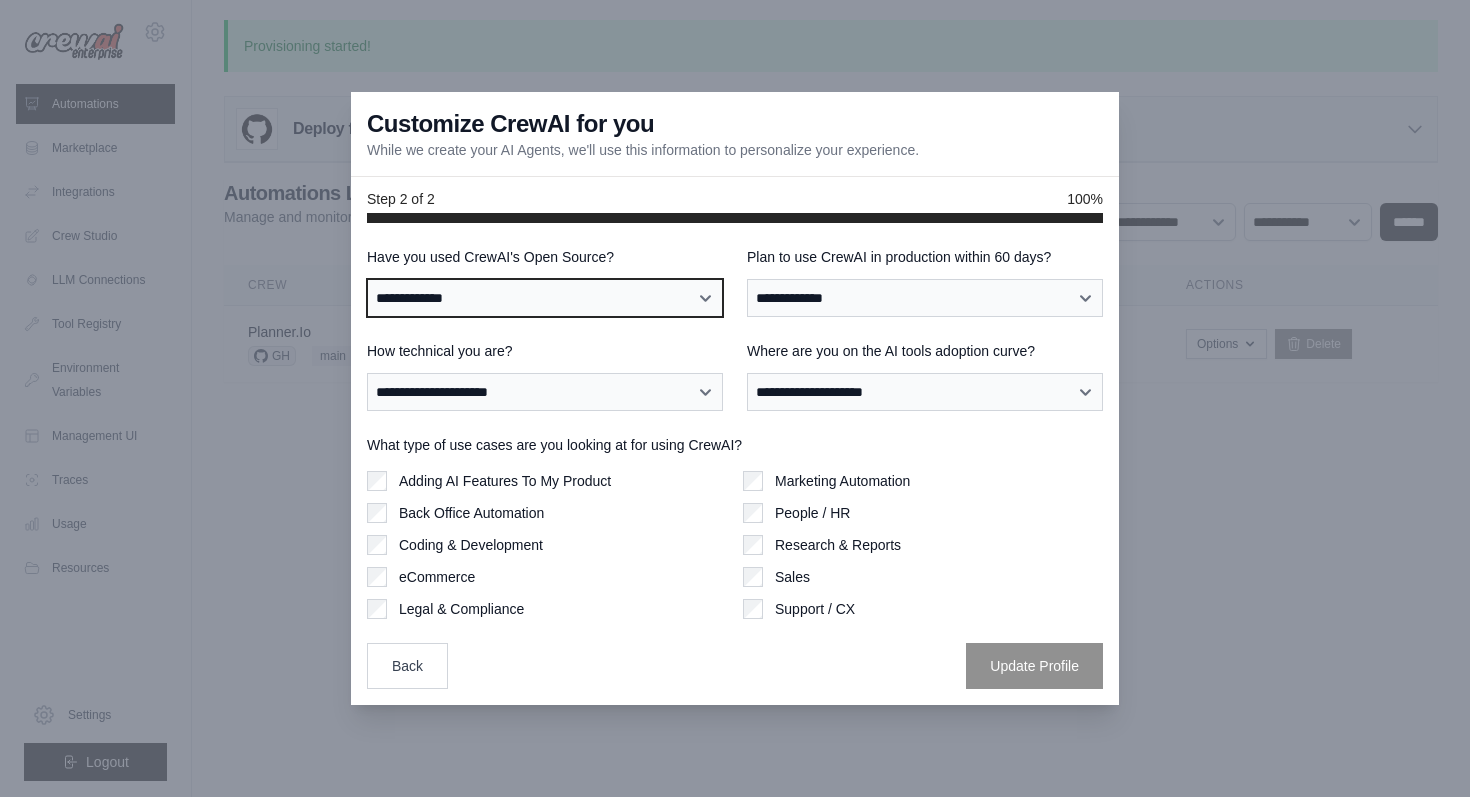 click on "**********" at bounding box center (545, 298) 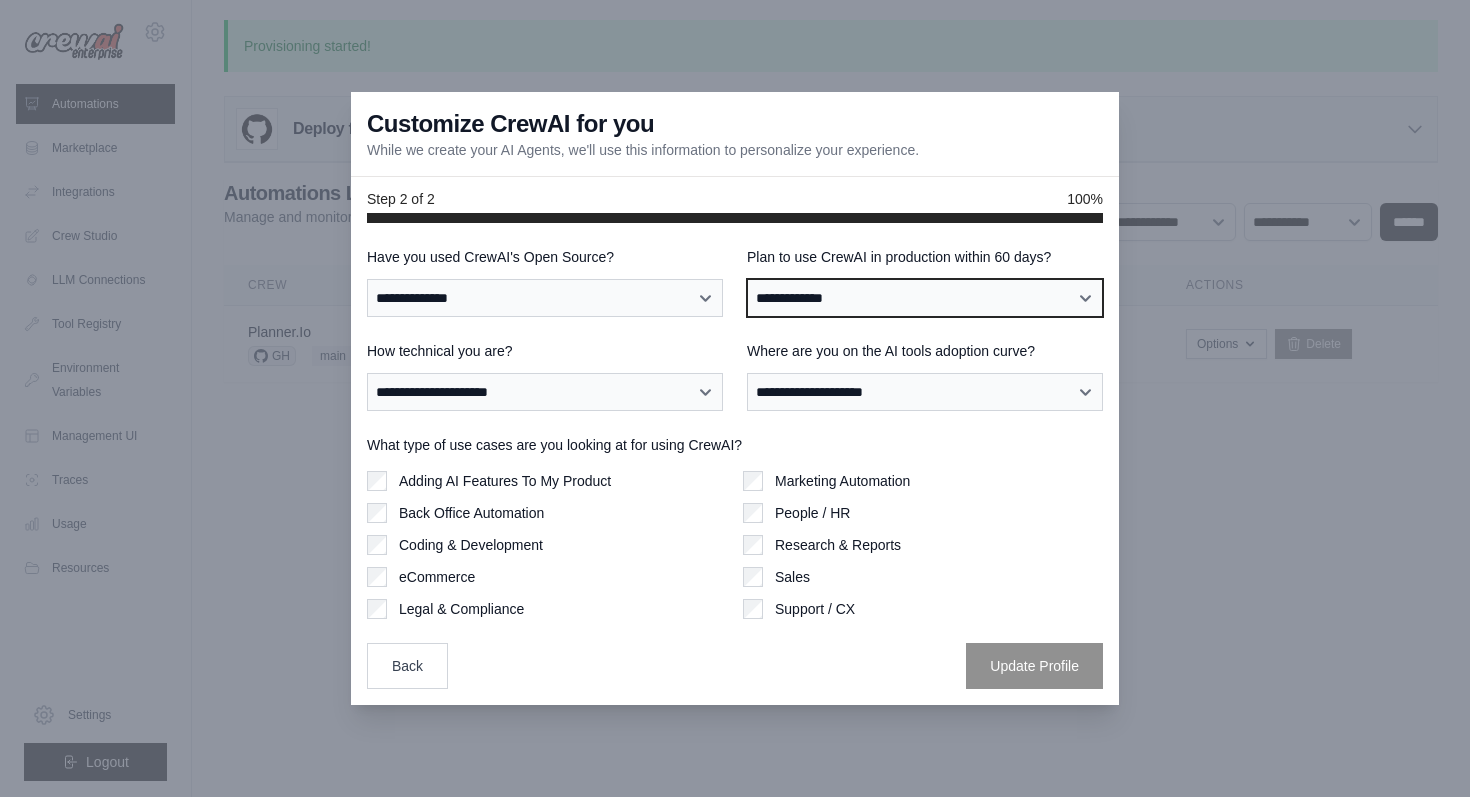 click on "**********" at bounding box center (925, 298) 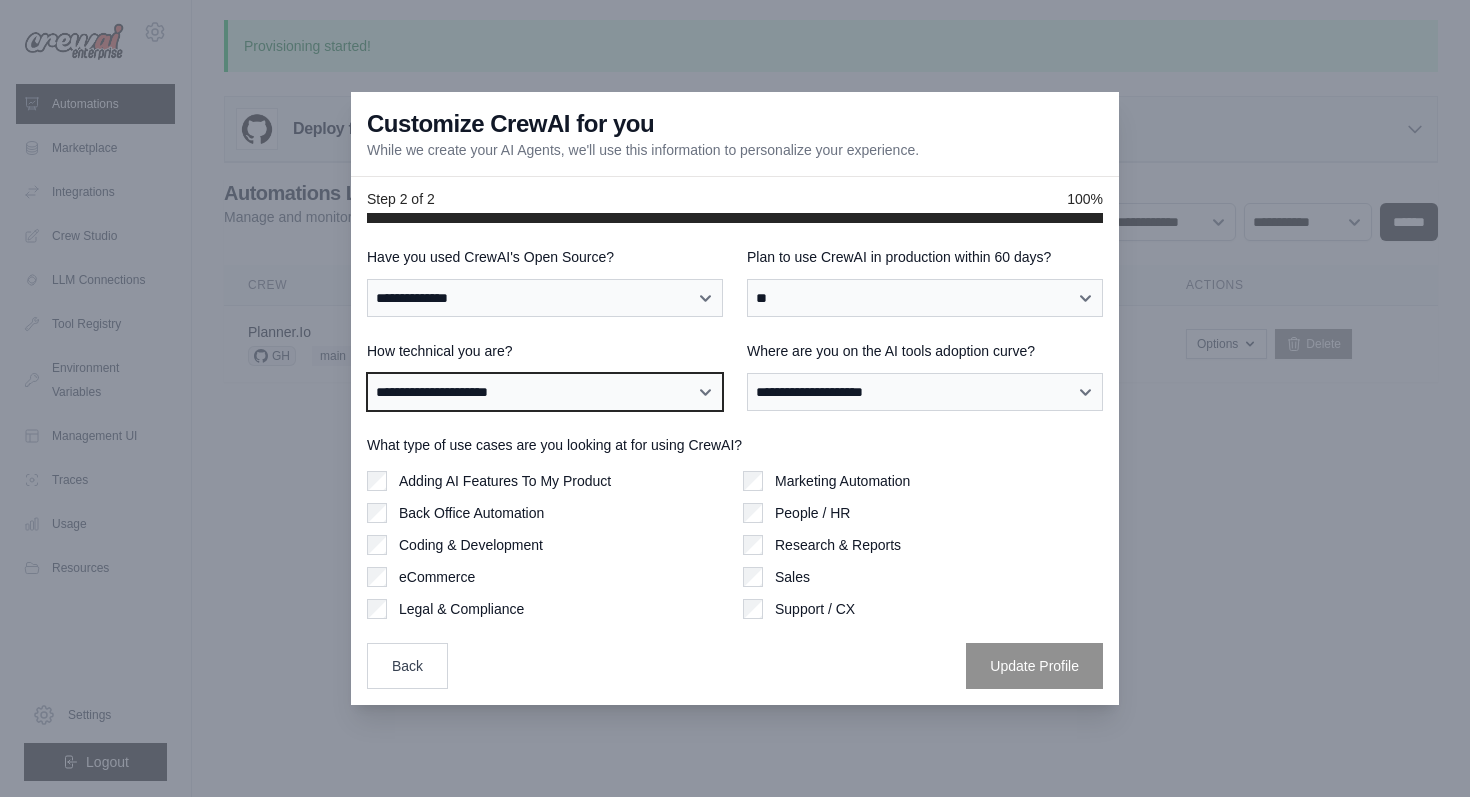click on "**********" at bounding box center (545, 392) 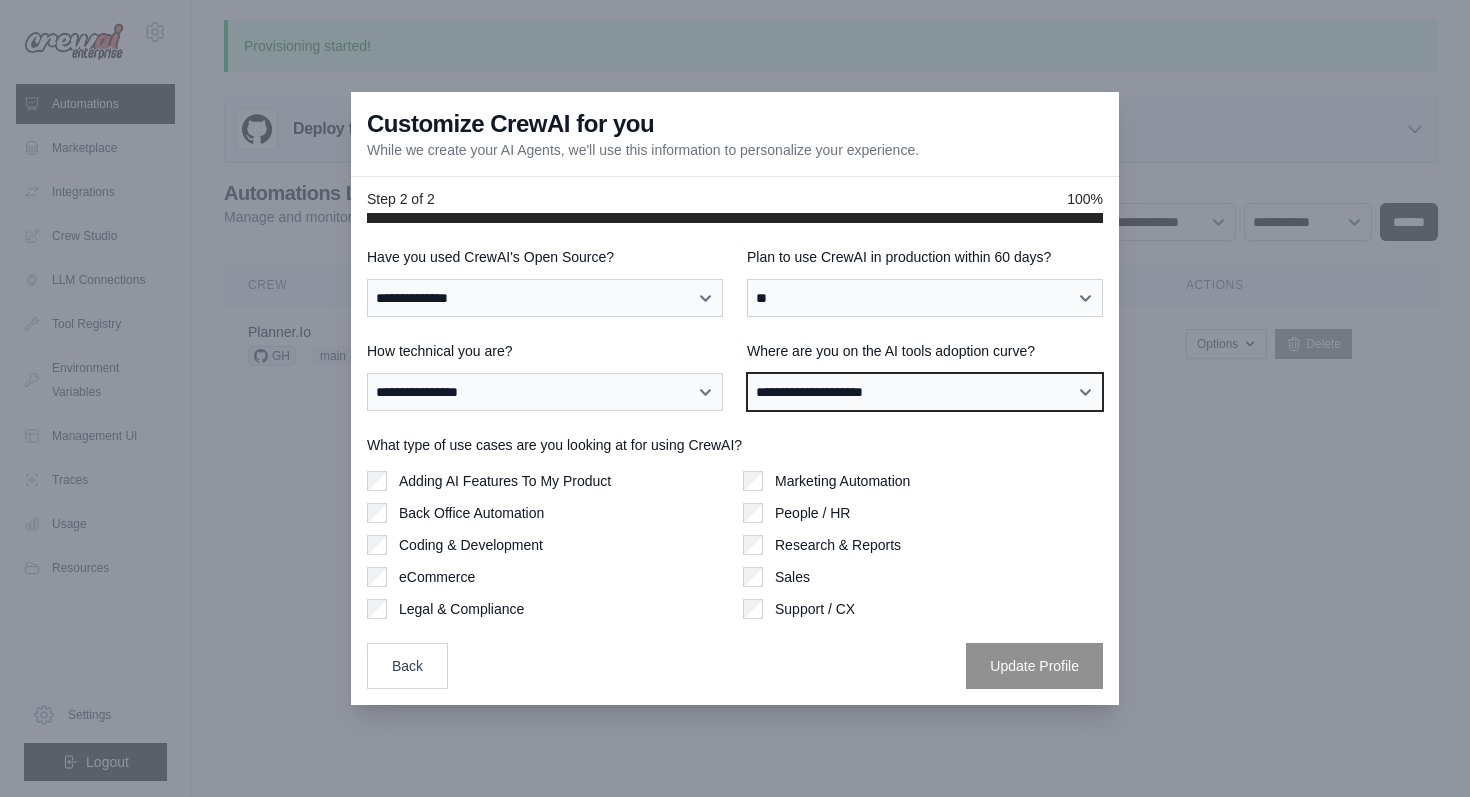 click on "**********" at bounding box center (925, 392) 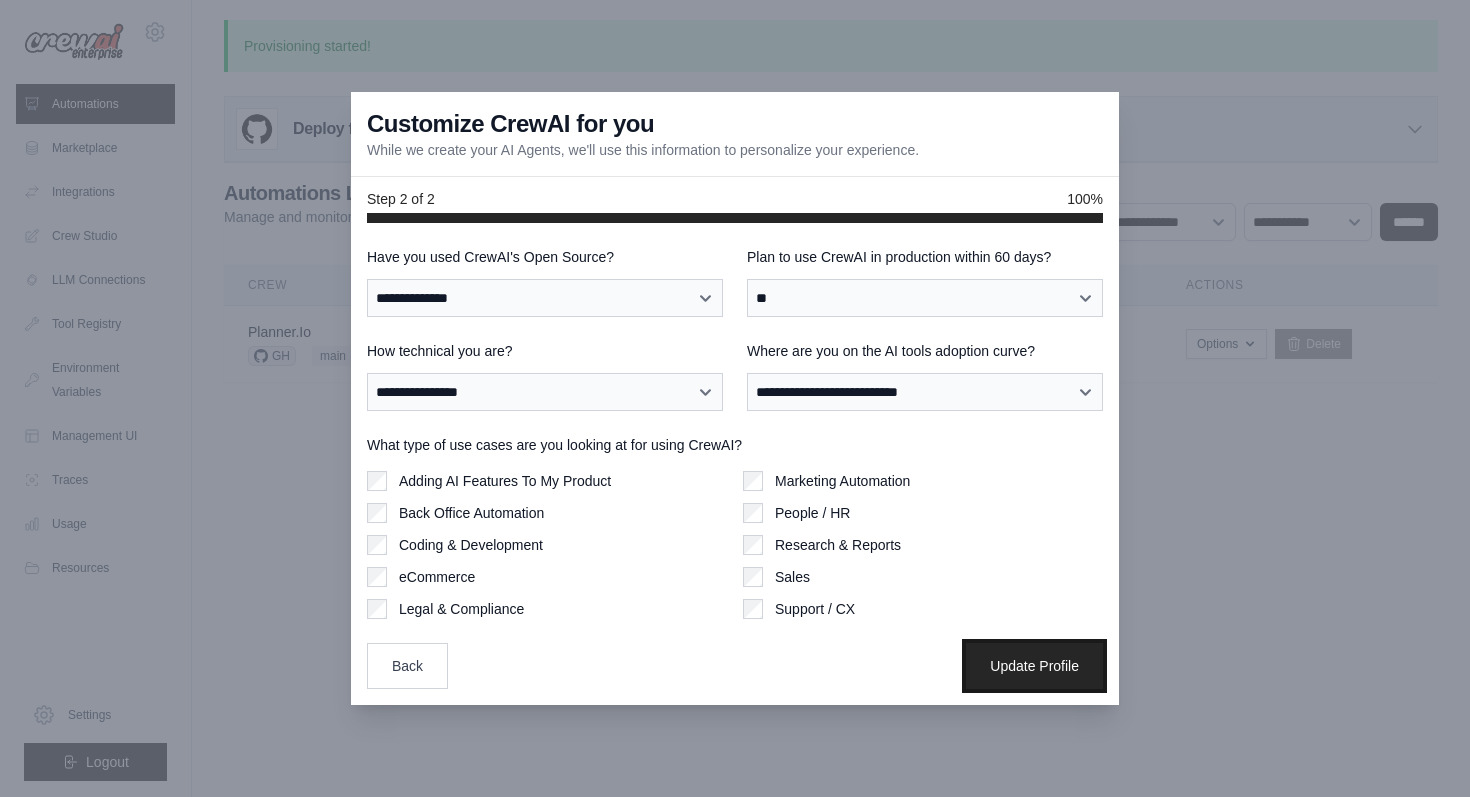 click on "Update Profile" at bounding box center (1034, 666) 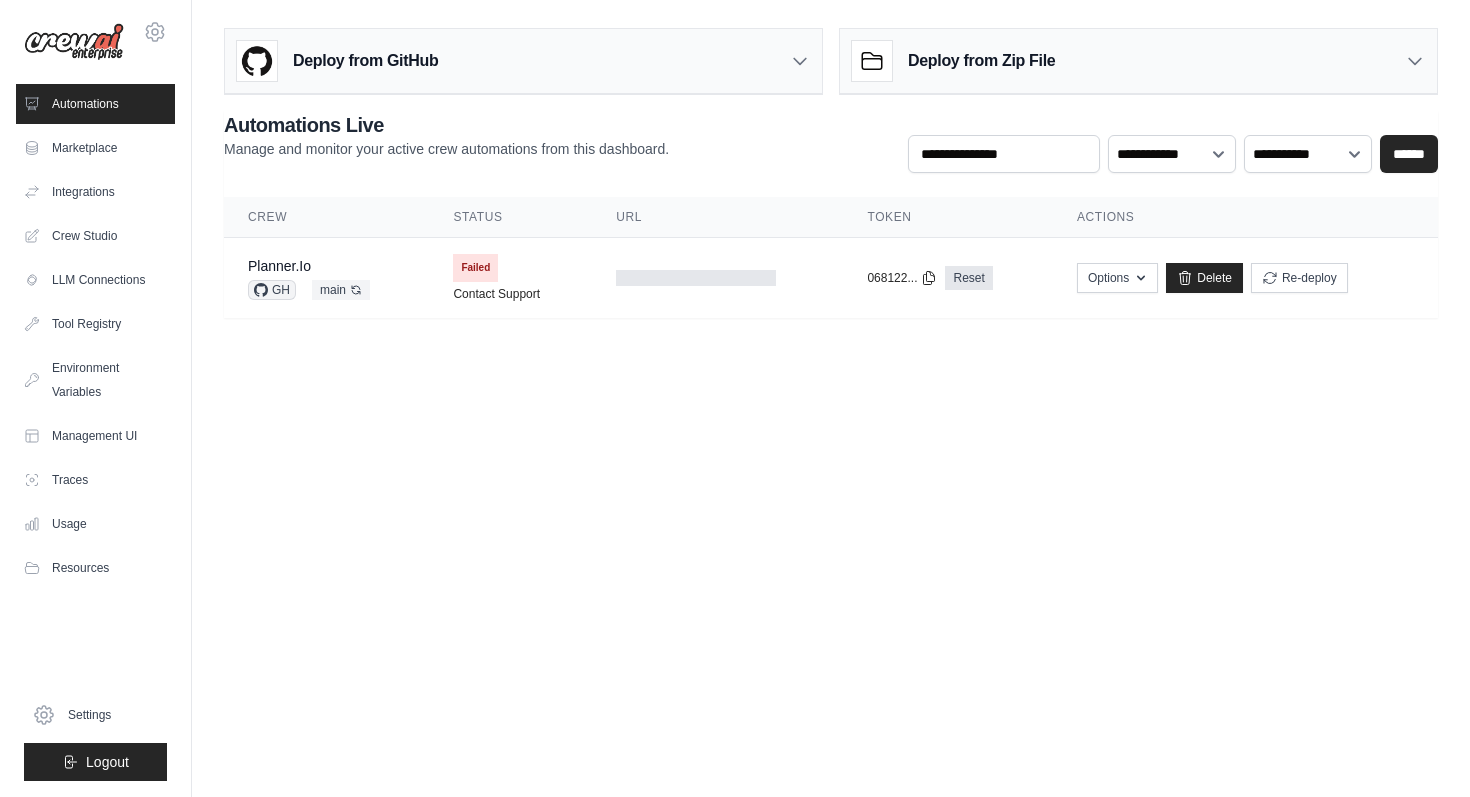 scroll, scrollTop: 0, scrollLeft: 0, axis: both 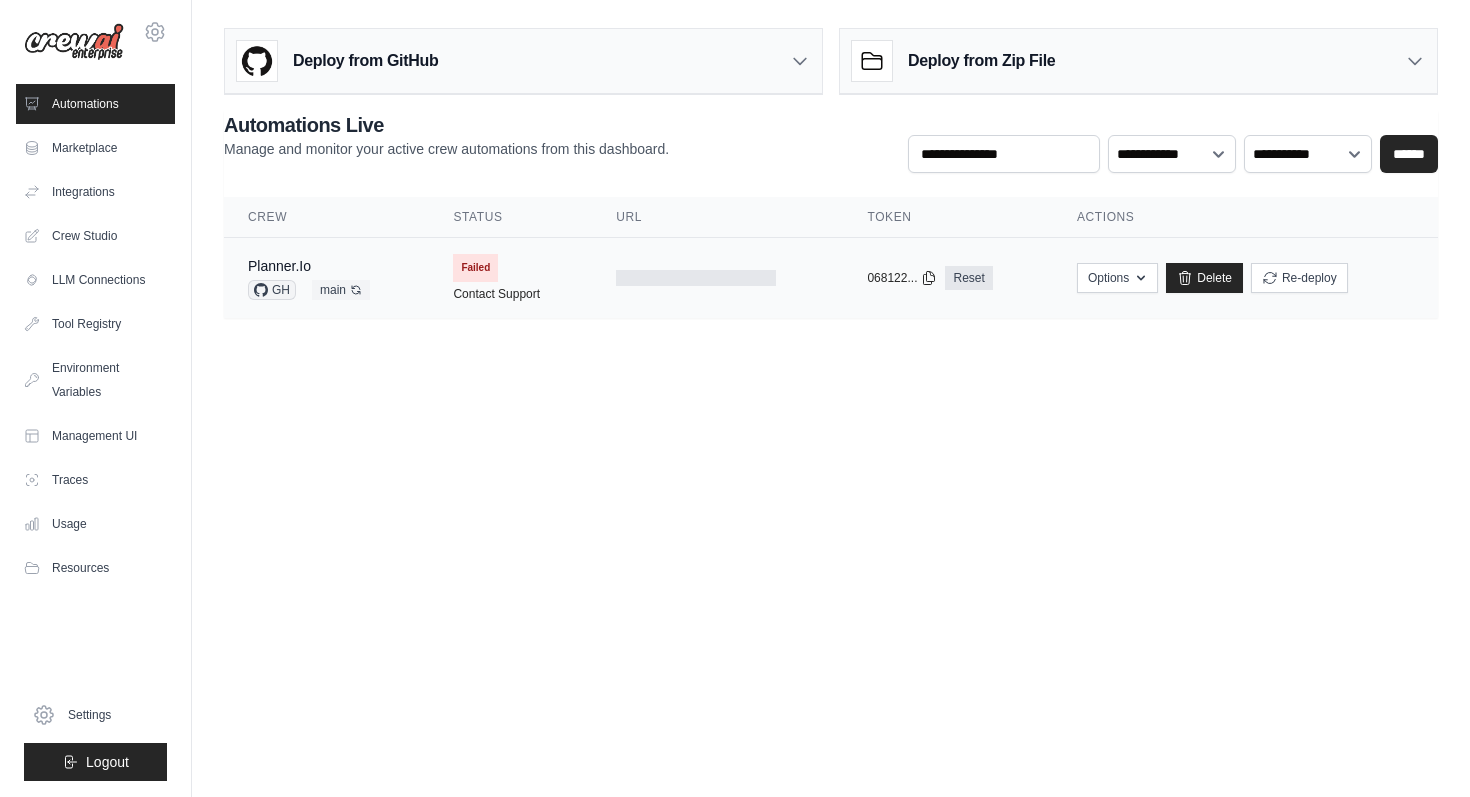 click on "Failed" at bounding box center (475, 268) 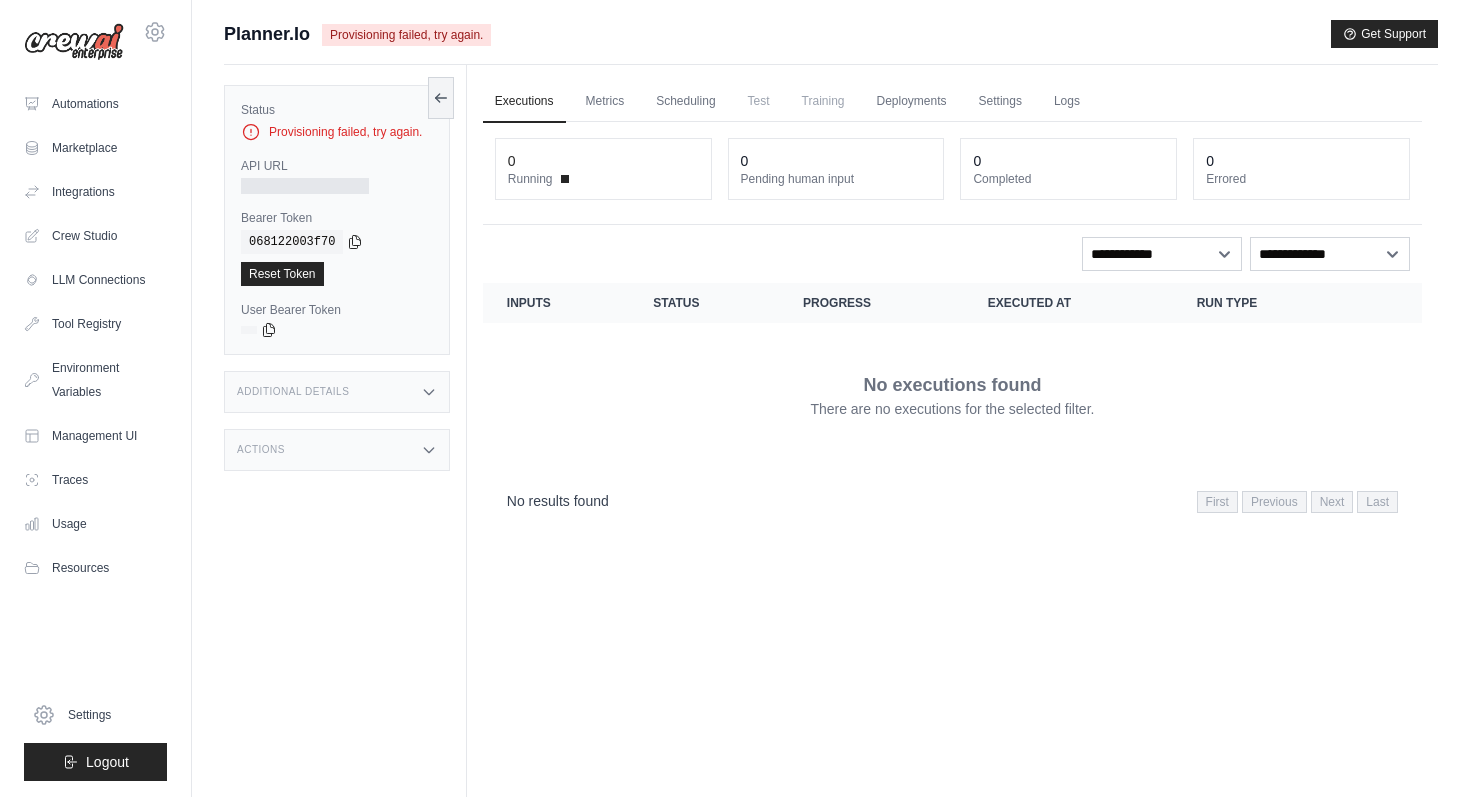 scroll, scrollTop: 0, scrollLeft: 0, axis: both 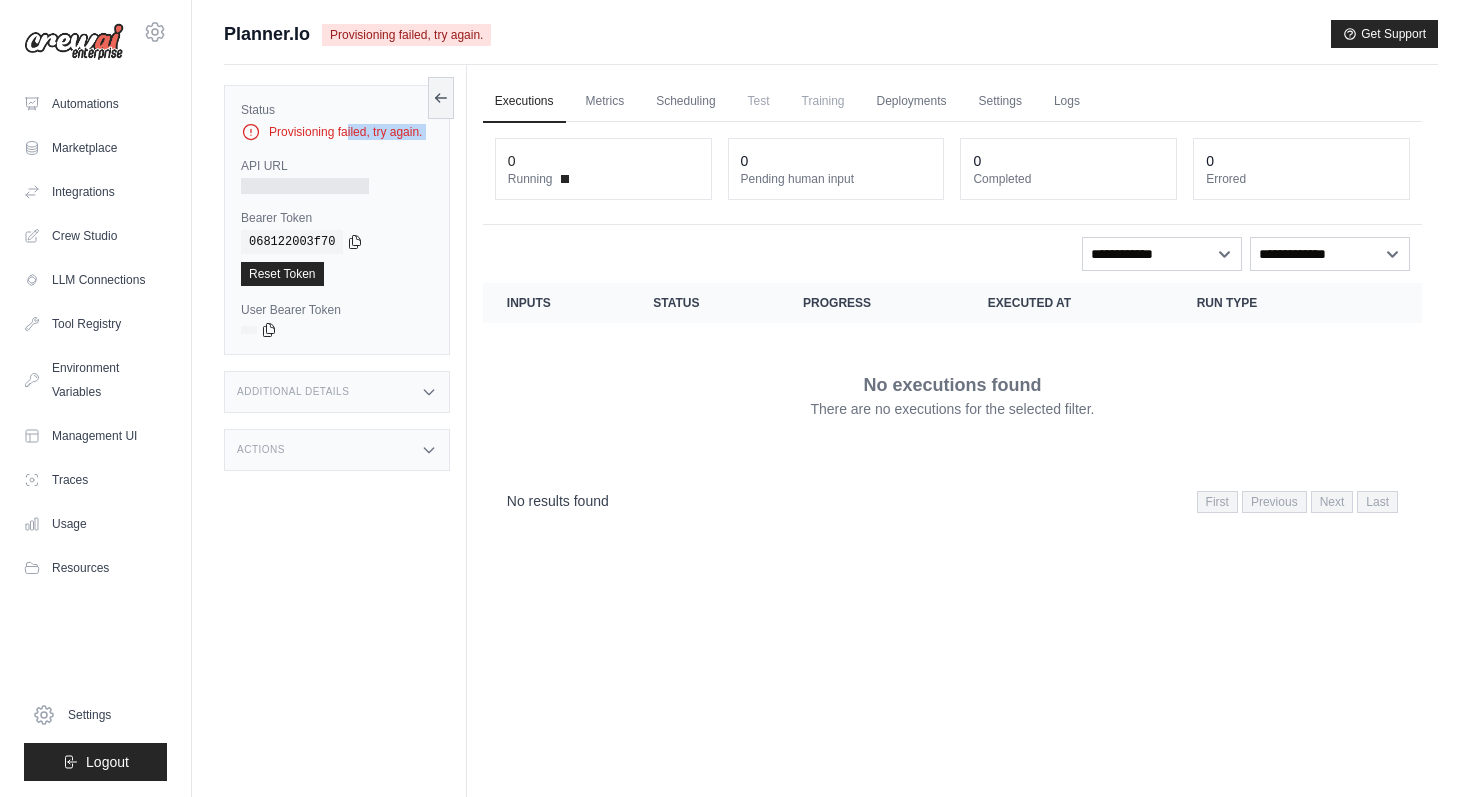 click on "Provisioning failed, try again." at bounding box center [337, 132] 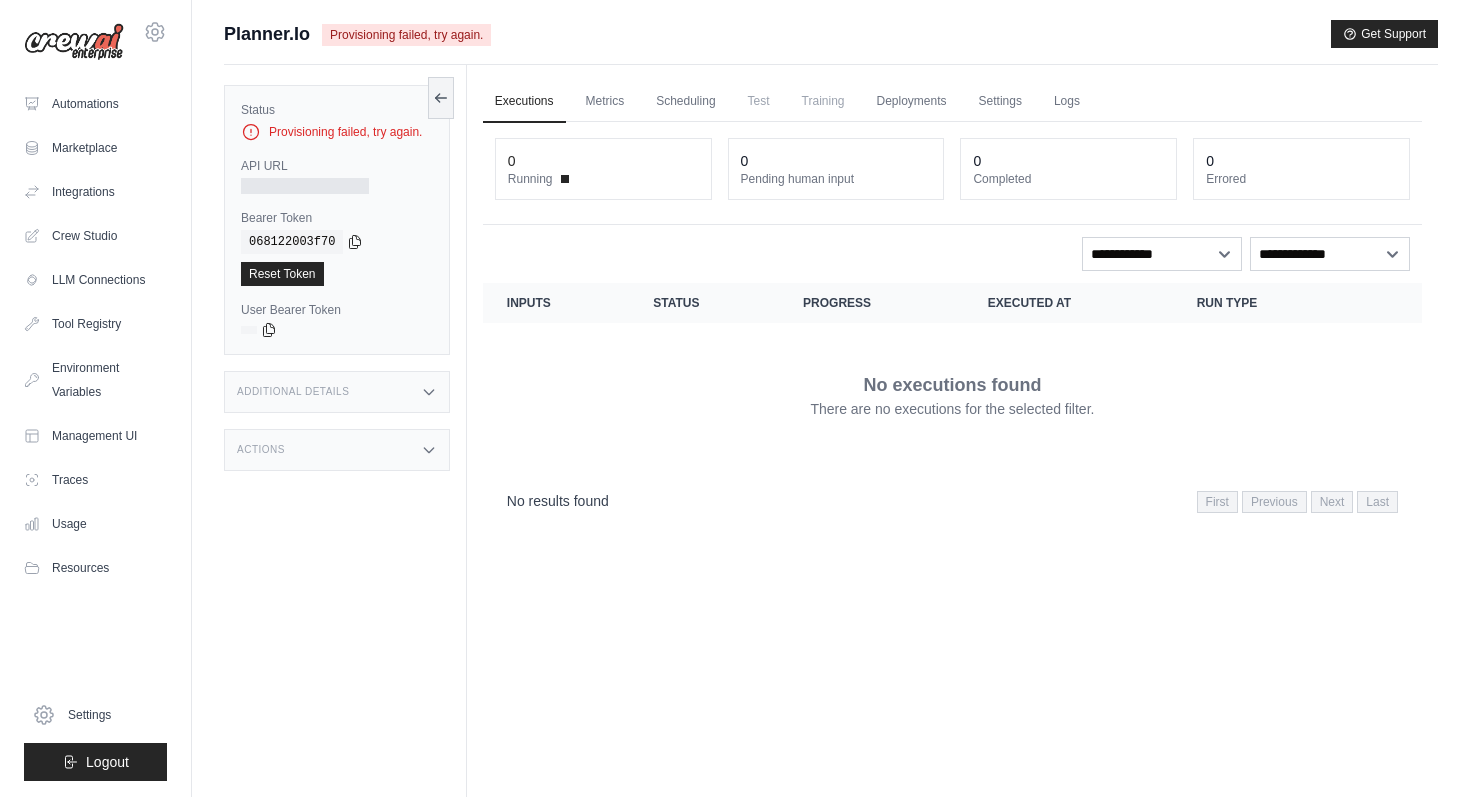 click on "No executions found
There are no executions for the selected filter." at bounding box center (952, 395) 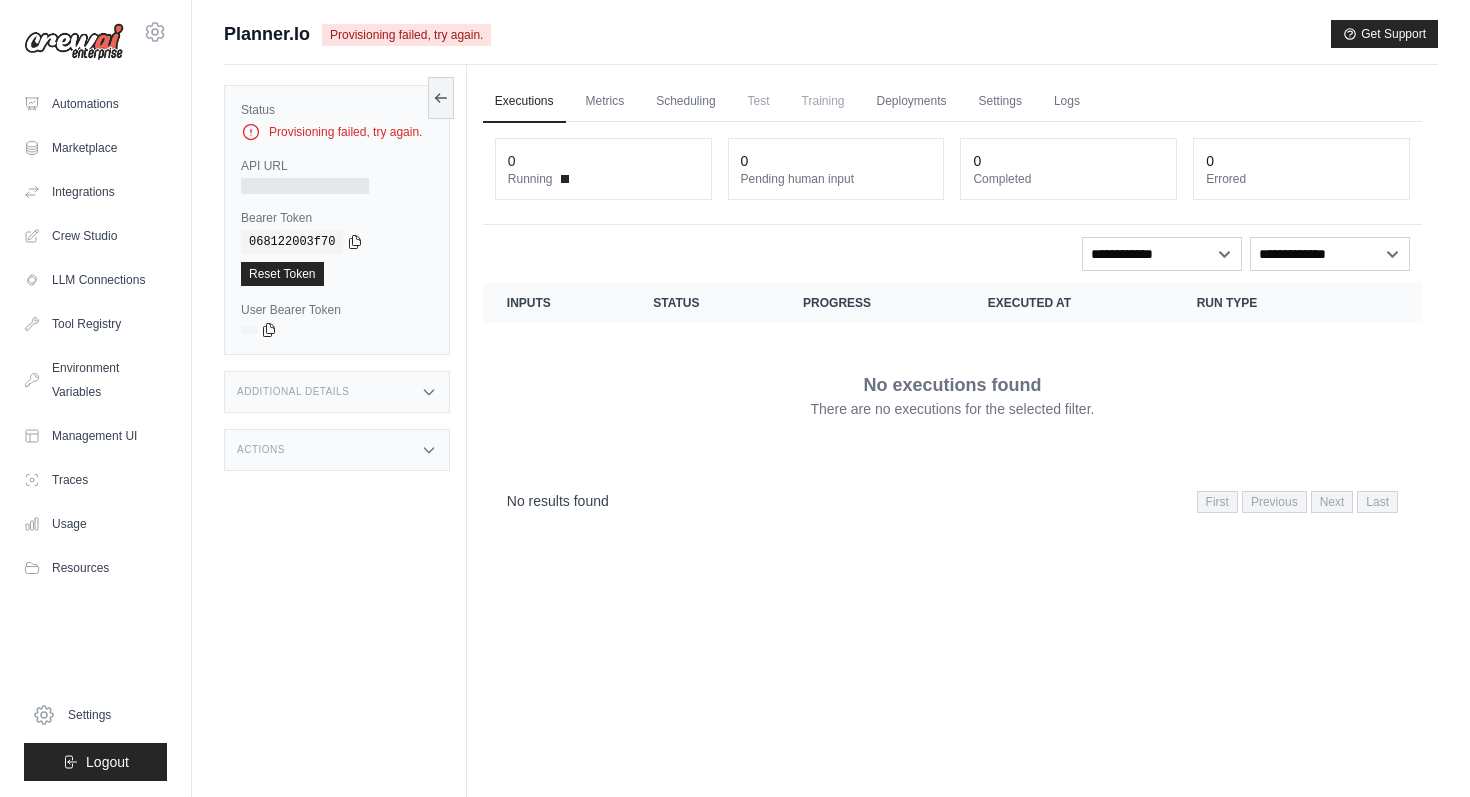 click on "Additional Details" at bounding box center [337, 392] 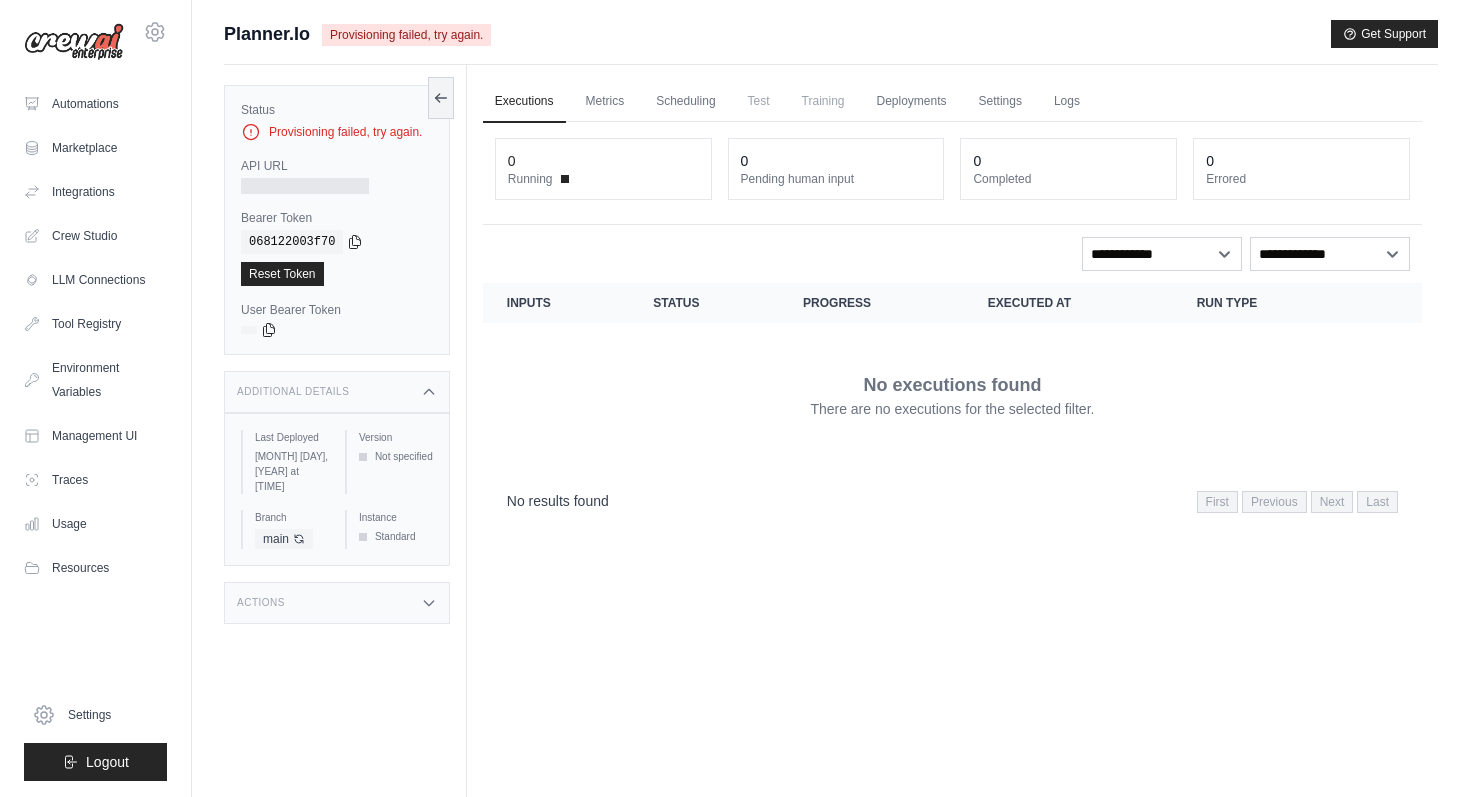 click on "Additional Details" at bounding box center [337, 392] 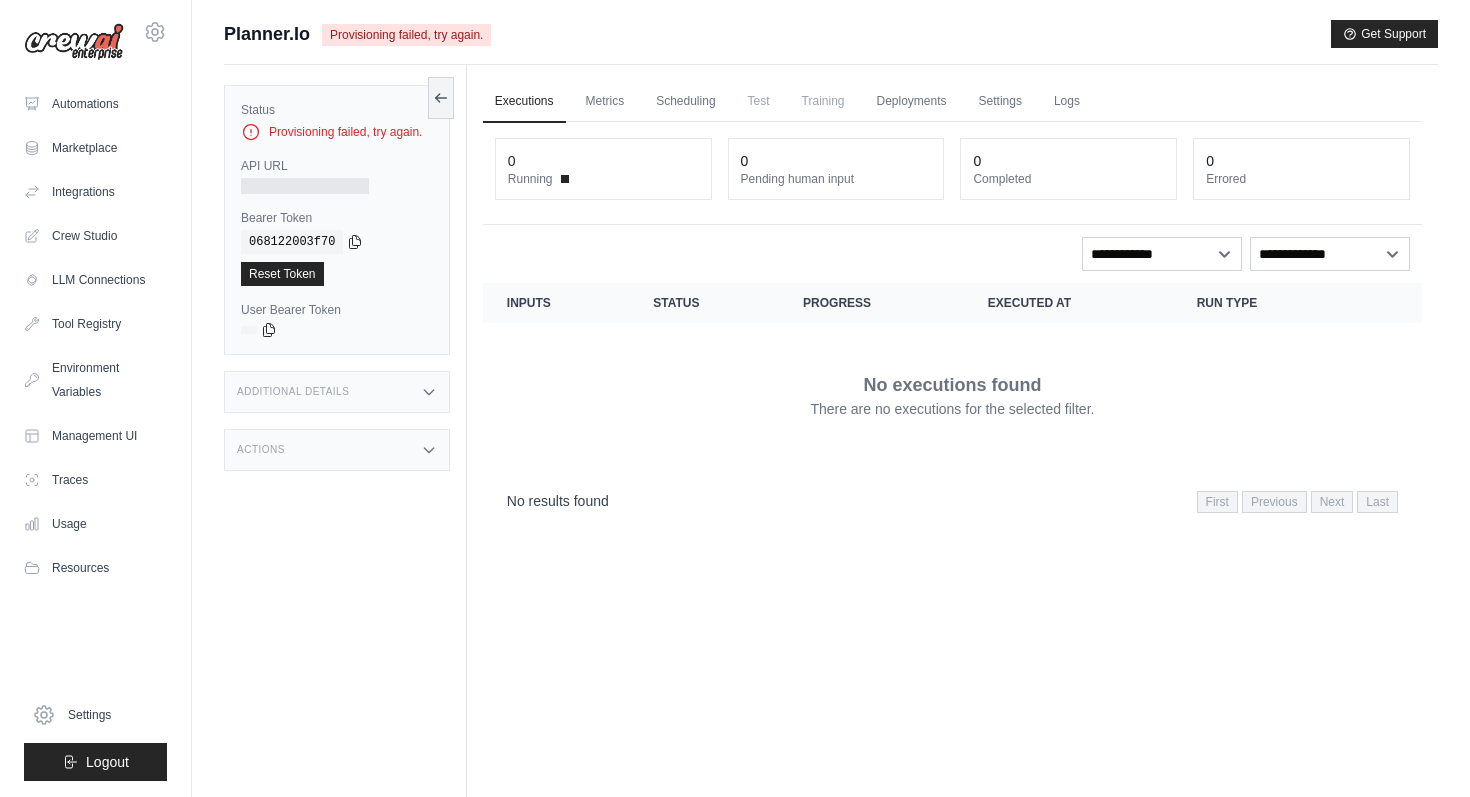 click on "Actions" at bounding box center [337, 450] 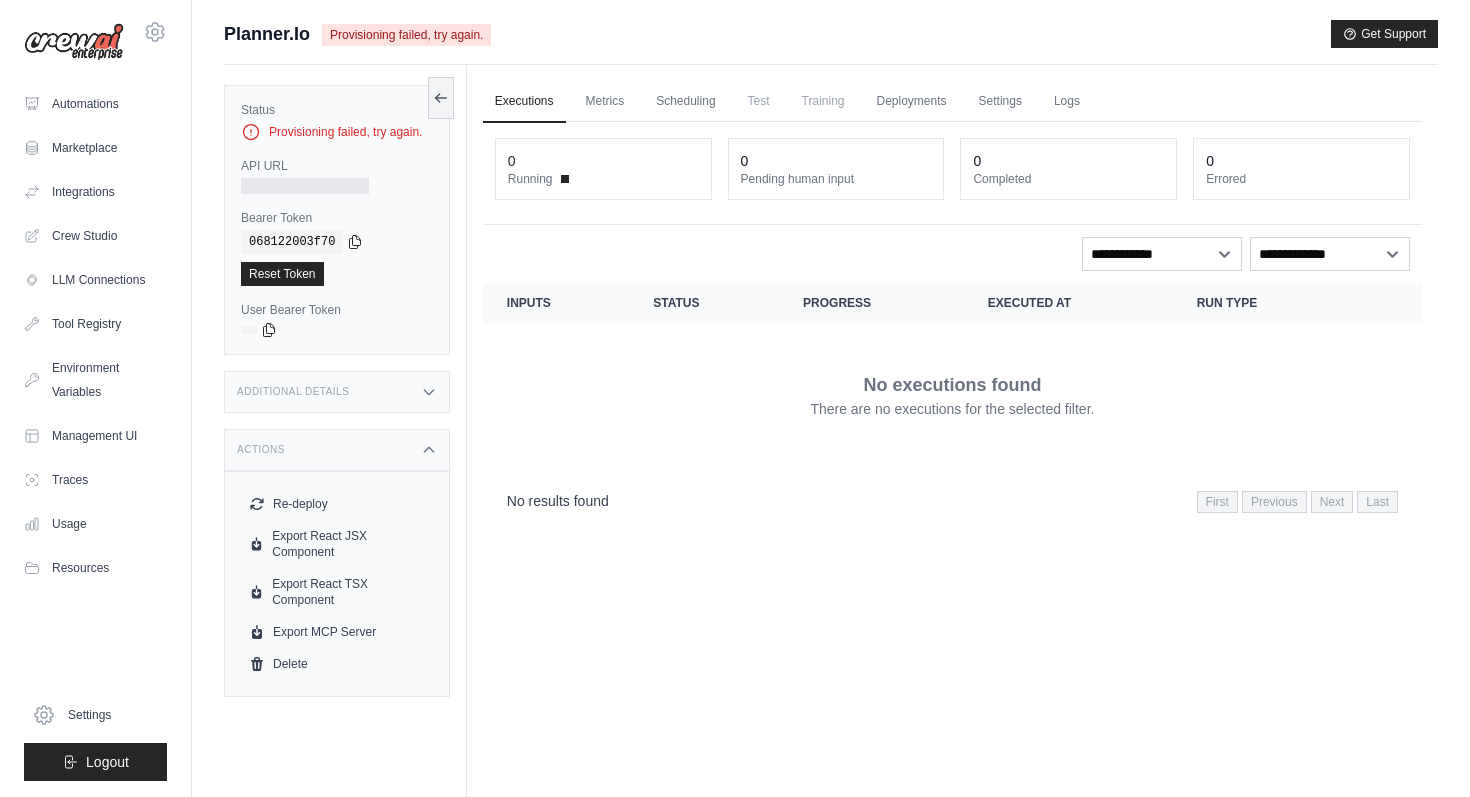 click on "Actions" at bounding box center (337, 450) 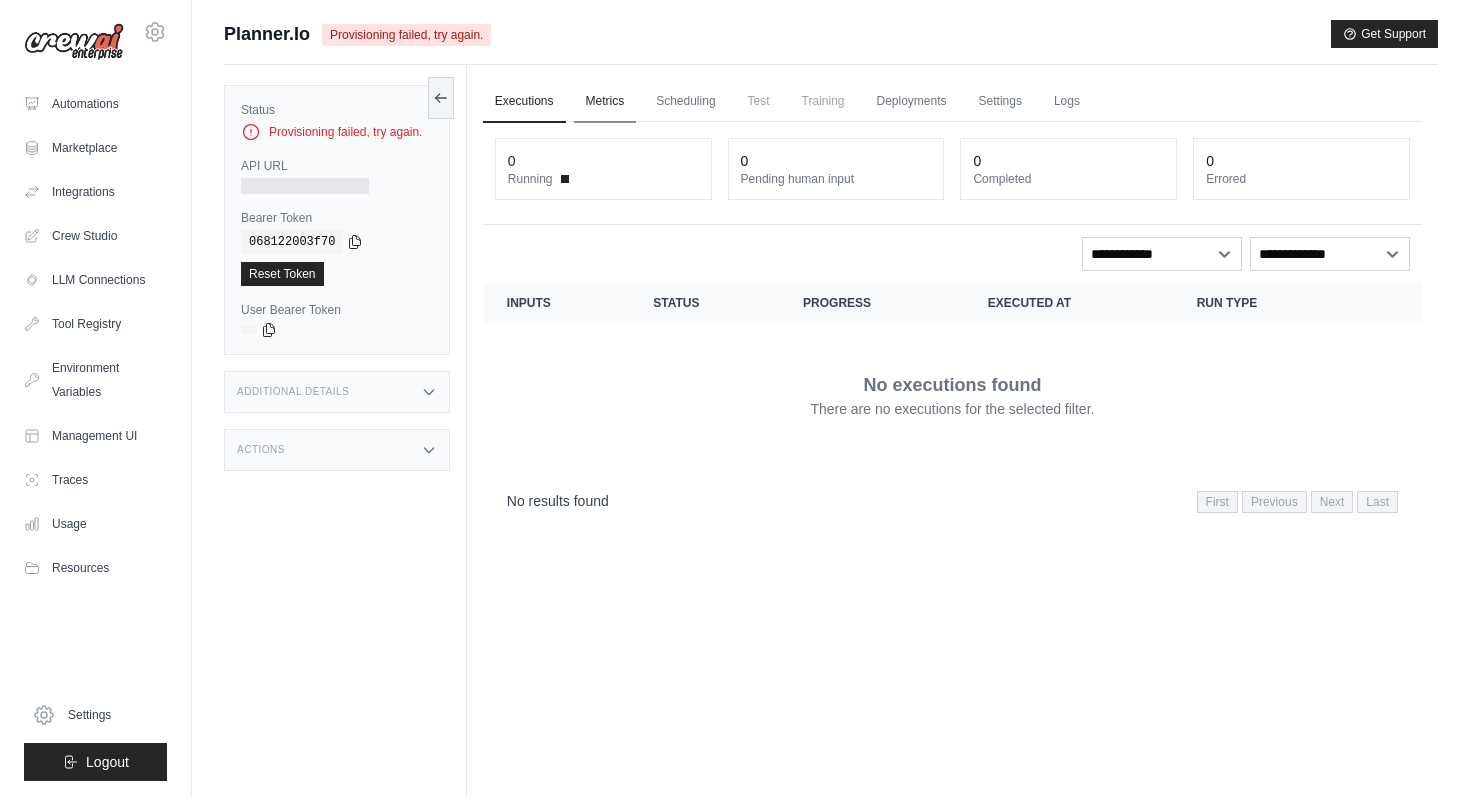 click on "Metrics" at bounding box center (605, 102) 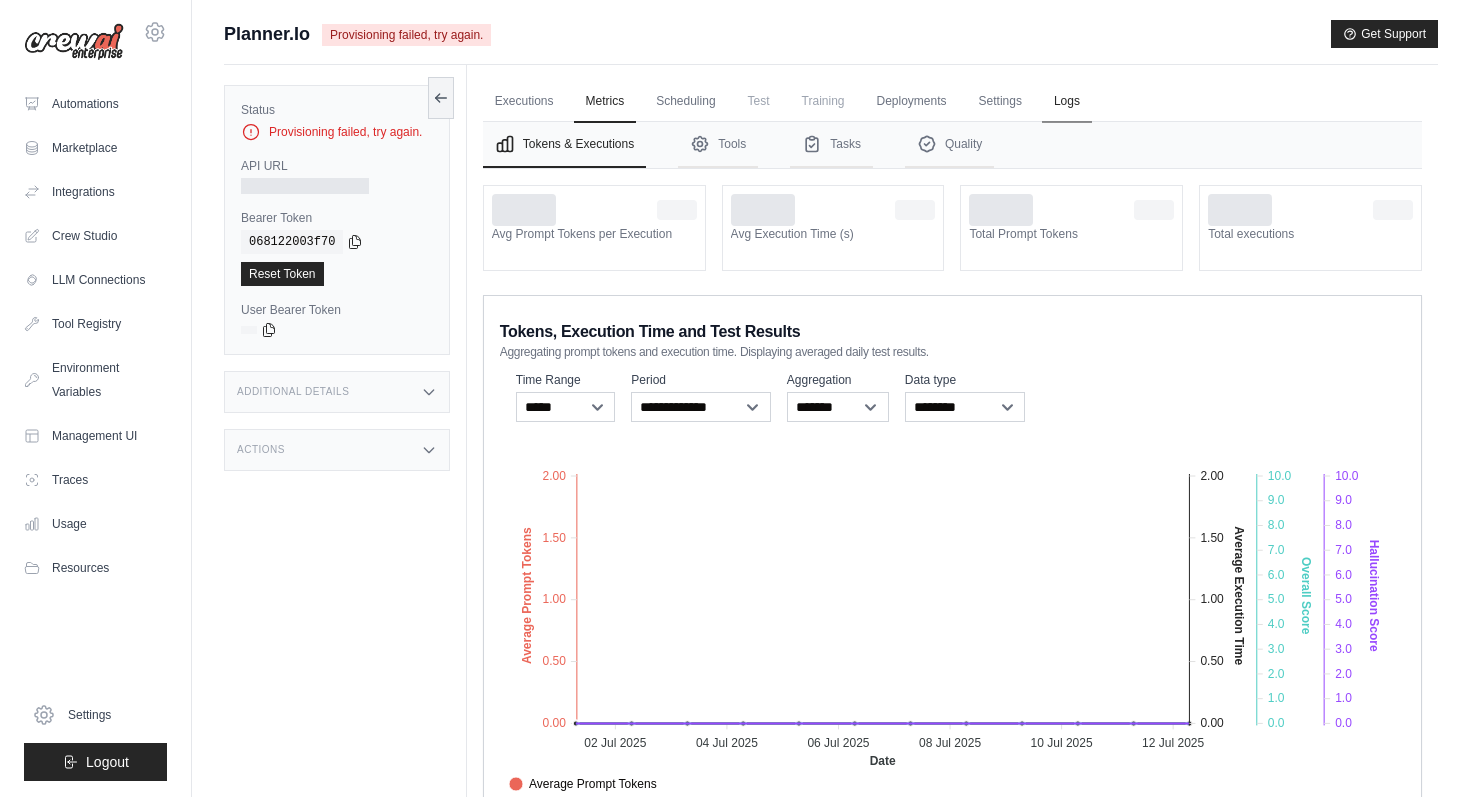 click on "Logs" at bounding box center (1067, 102) 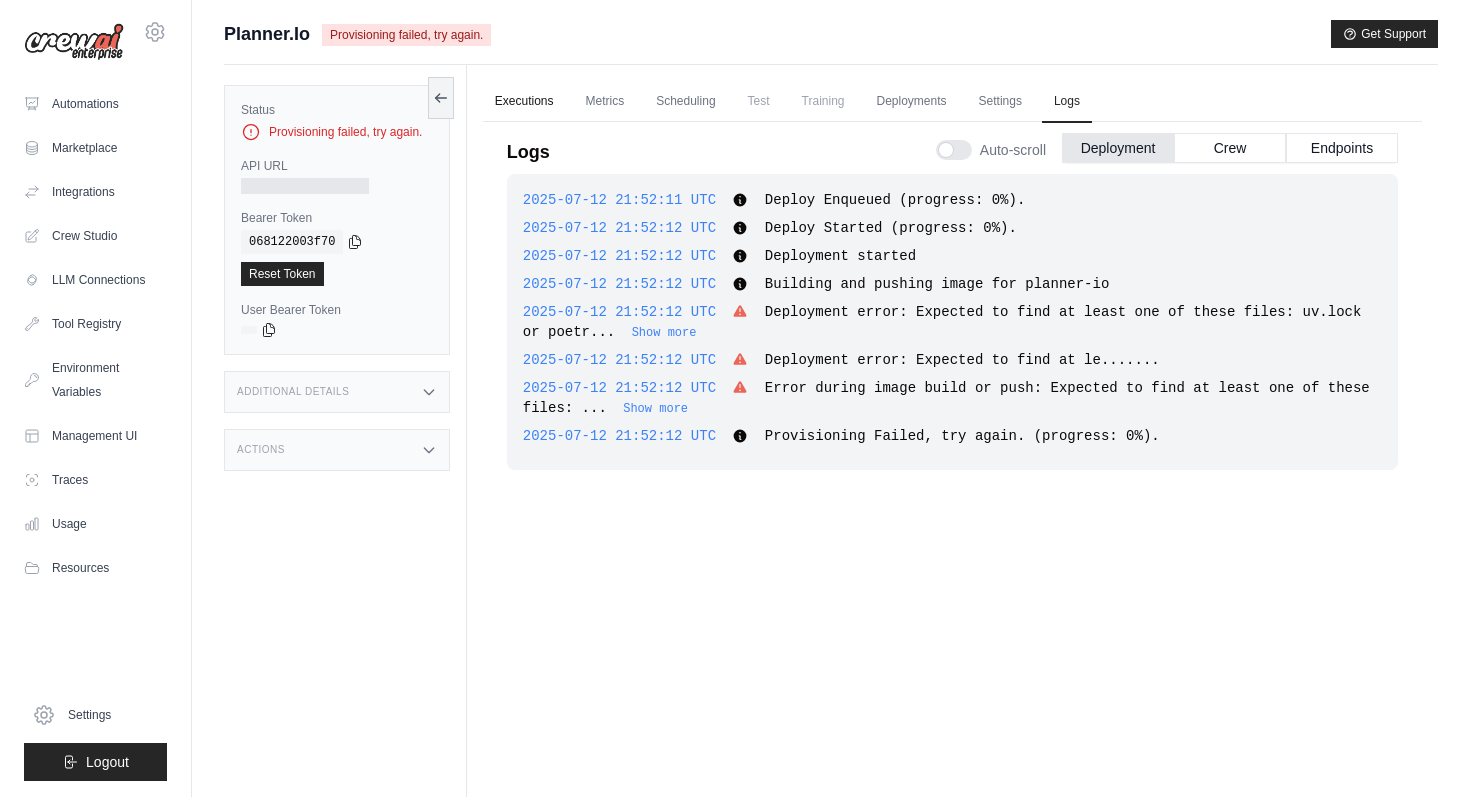 click on "Executions" at bounding box center (524, 102) 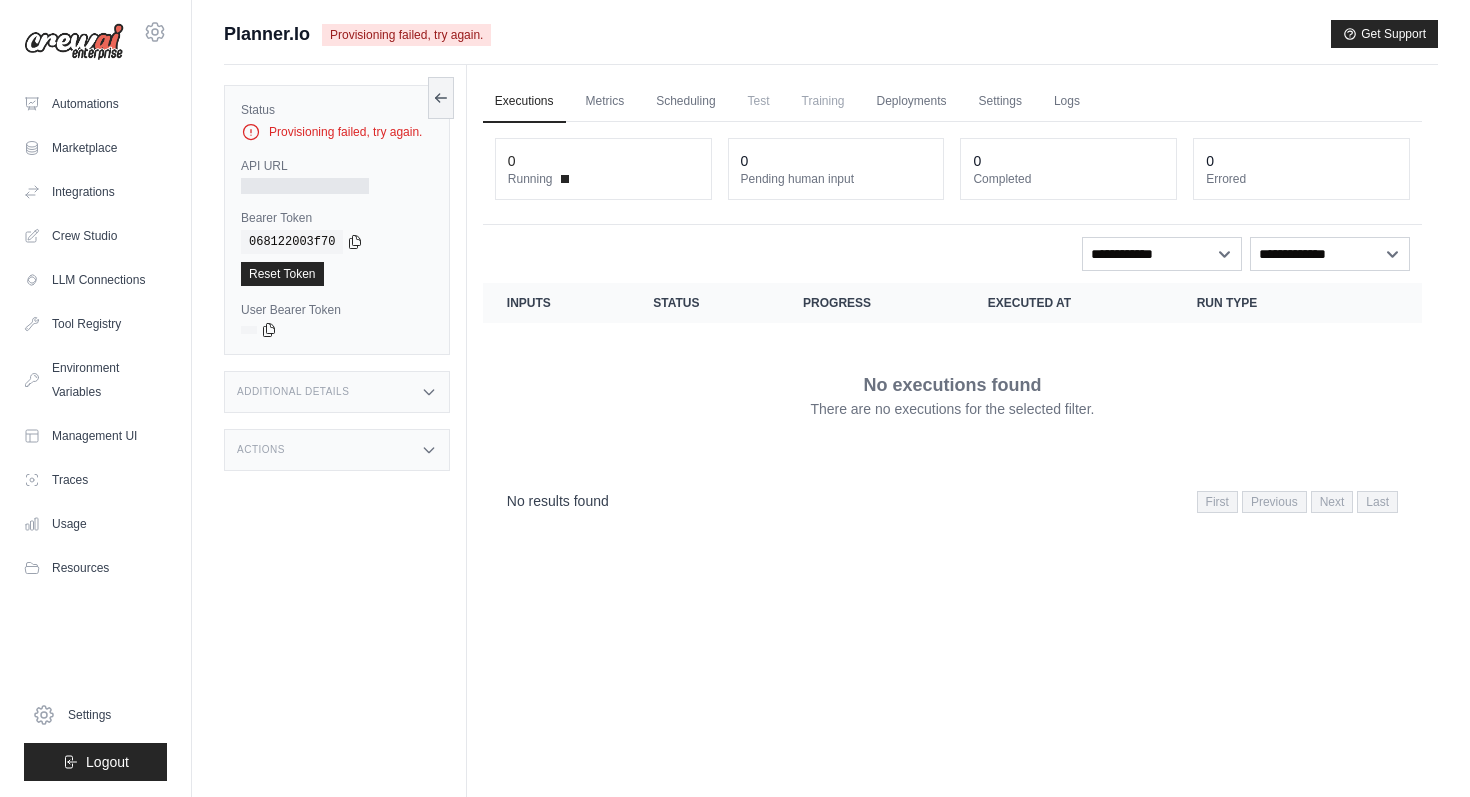click on "Provisioning failed, try again." at bounding box center [406, 35] 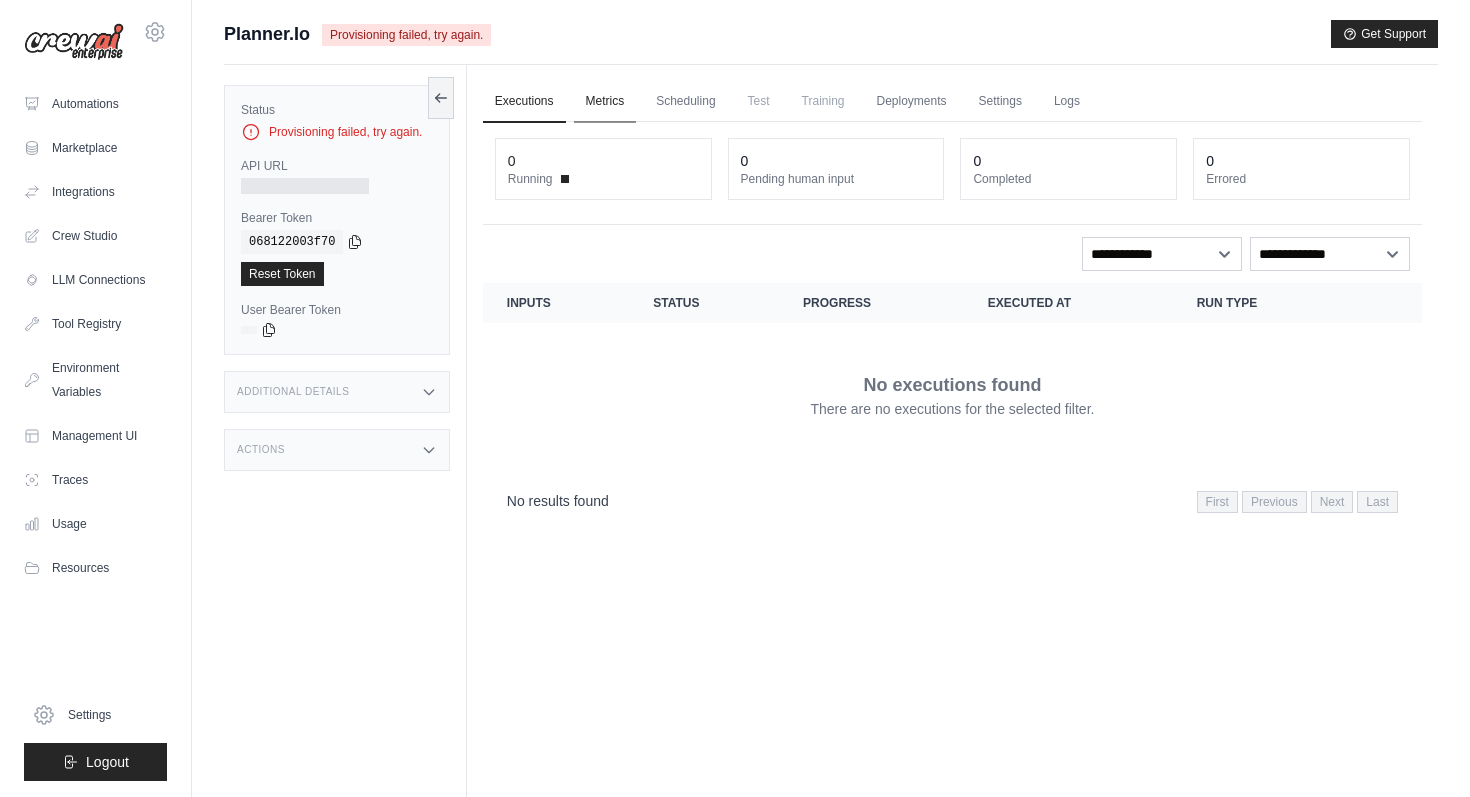 click on "Metrics" at bounding box center [605, 102] 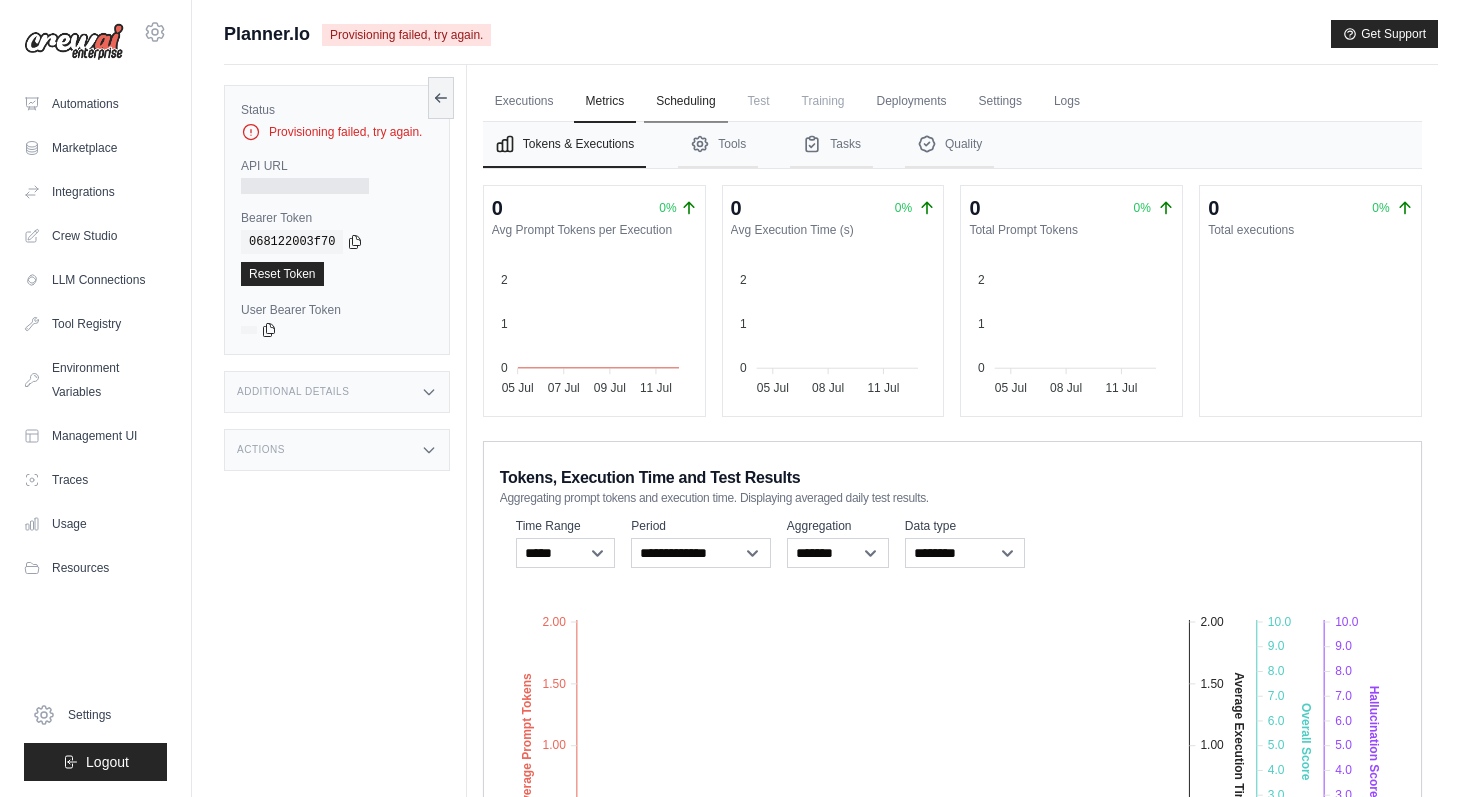 click on "Scheduling" at bounding box center [685, 102] 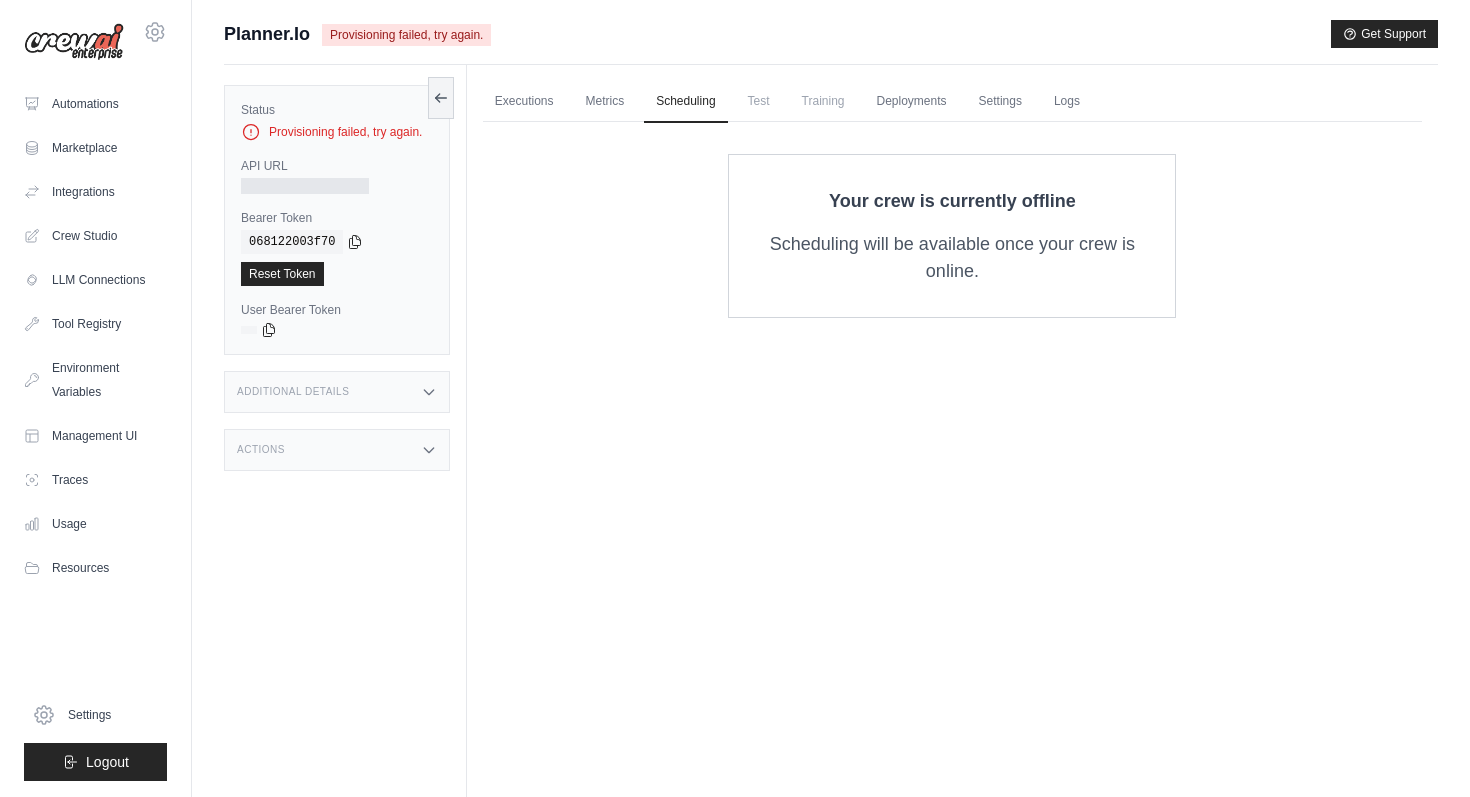 click on "Training" at bounding box center [823, 101] 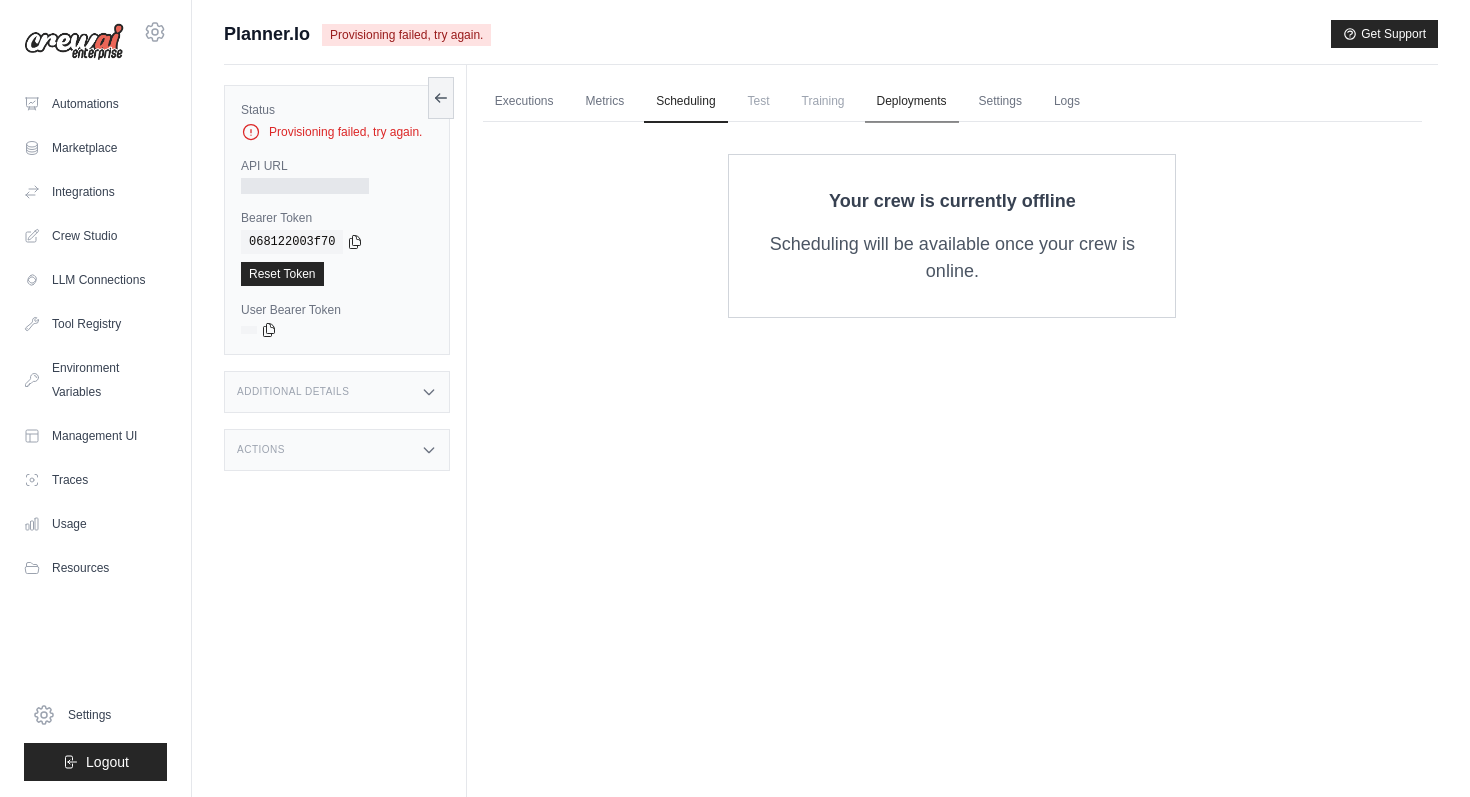 click on "Deployments" at bounding box center (912, 102) 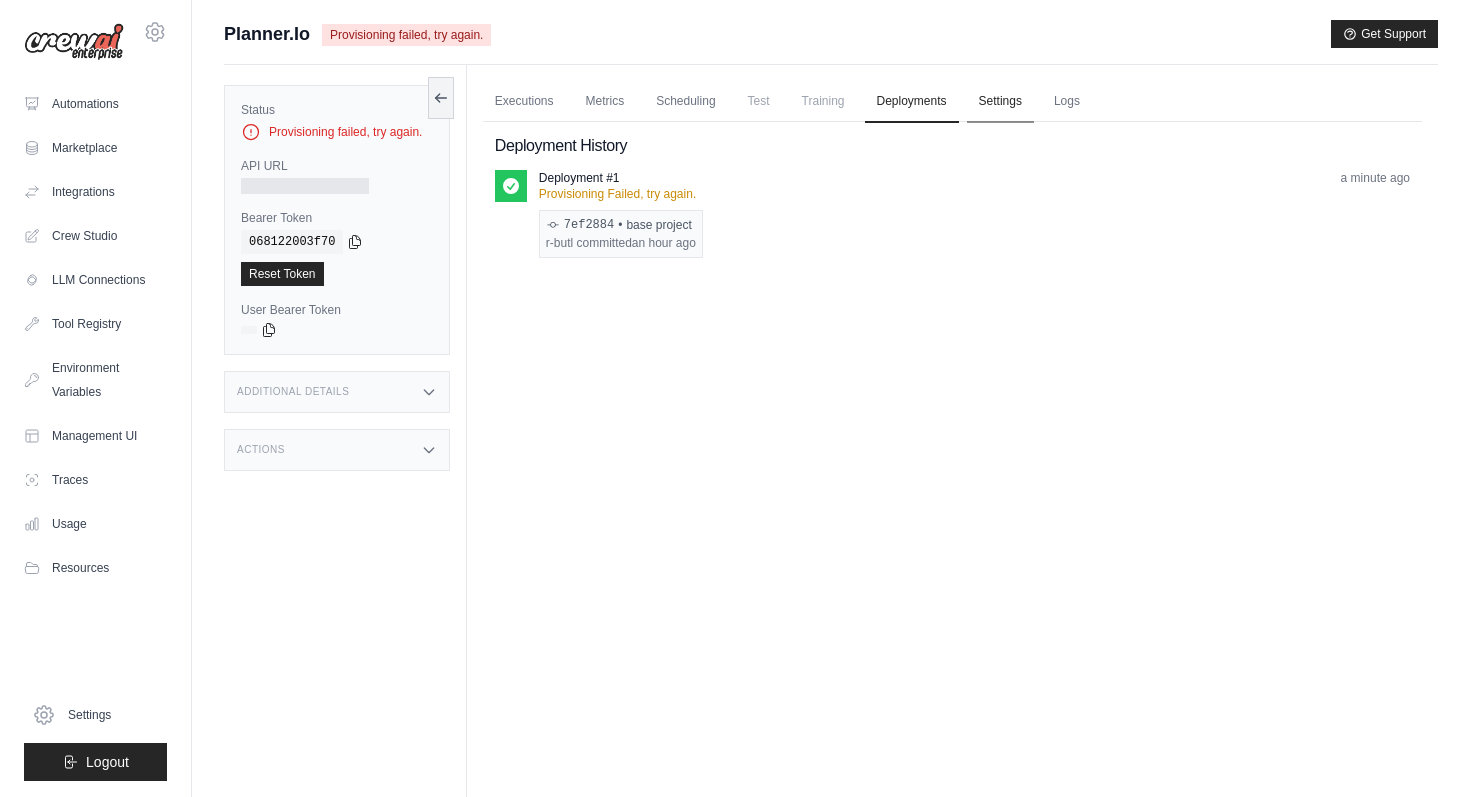 click on "Settings" at bounding box center (1000, 102) 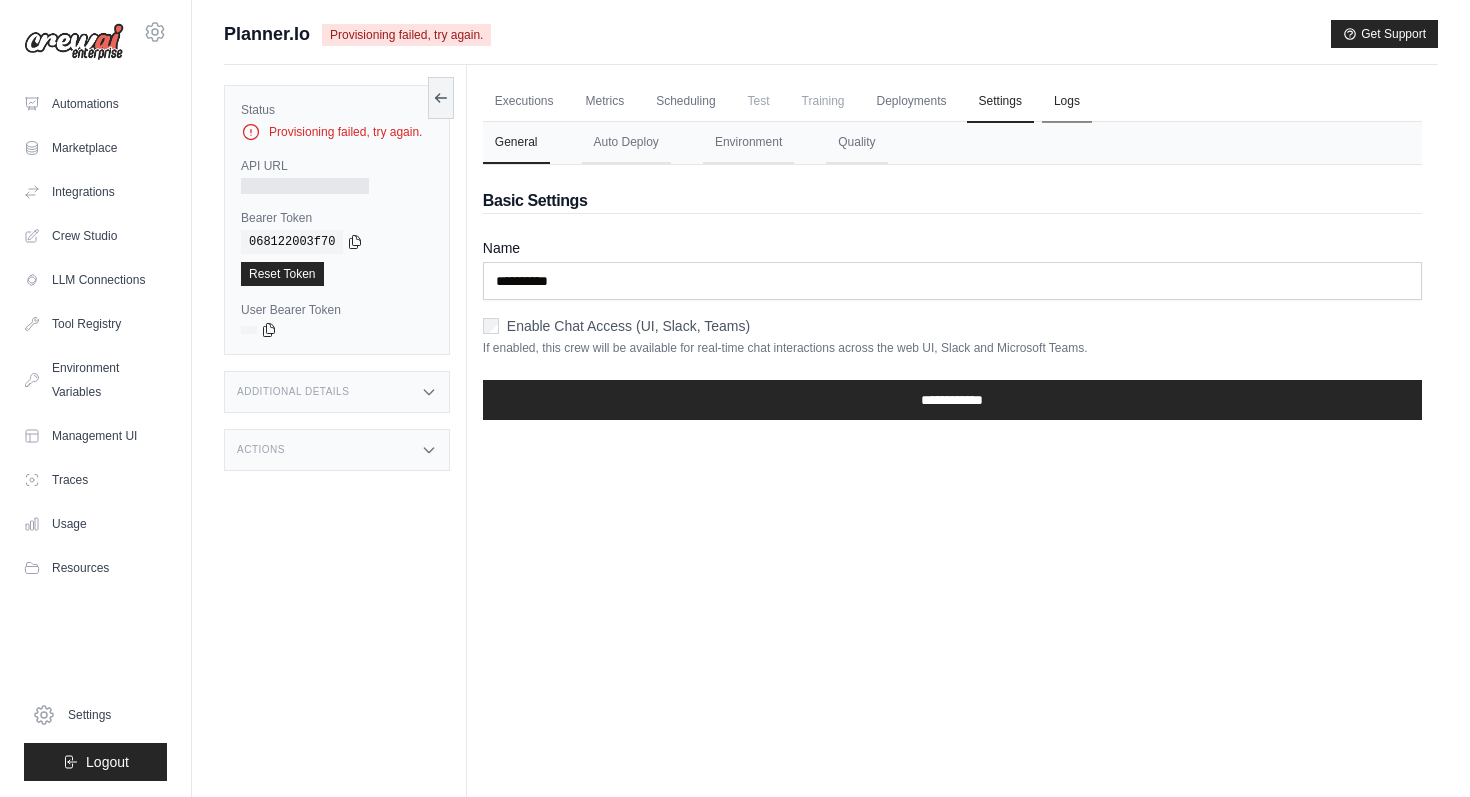 click on "Logs" at bounding box center [1067, 102] 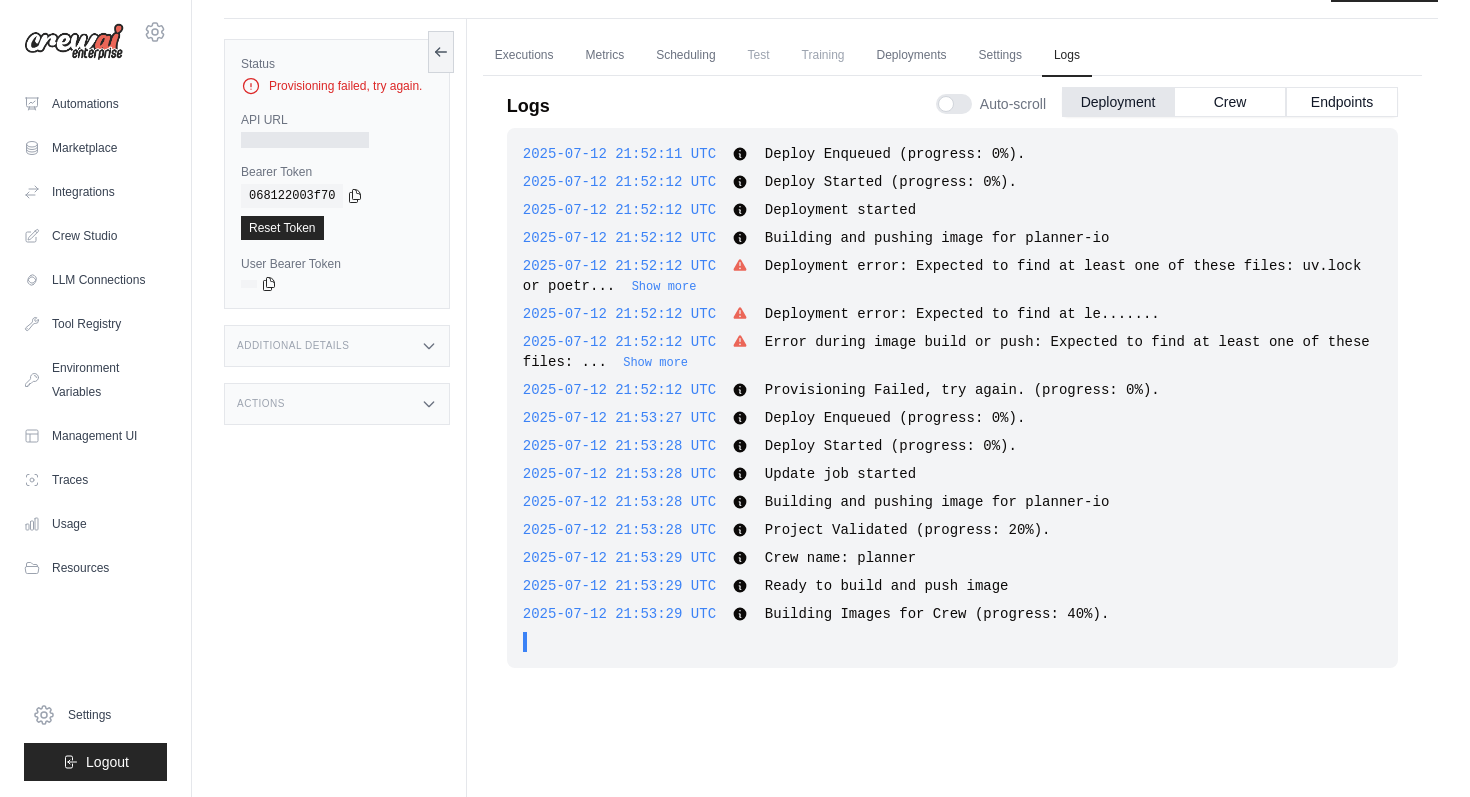 scroll, scrollTop: 53, scrollLeft: 0, axis: vertical 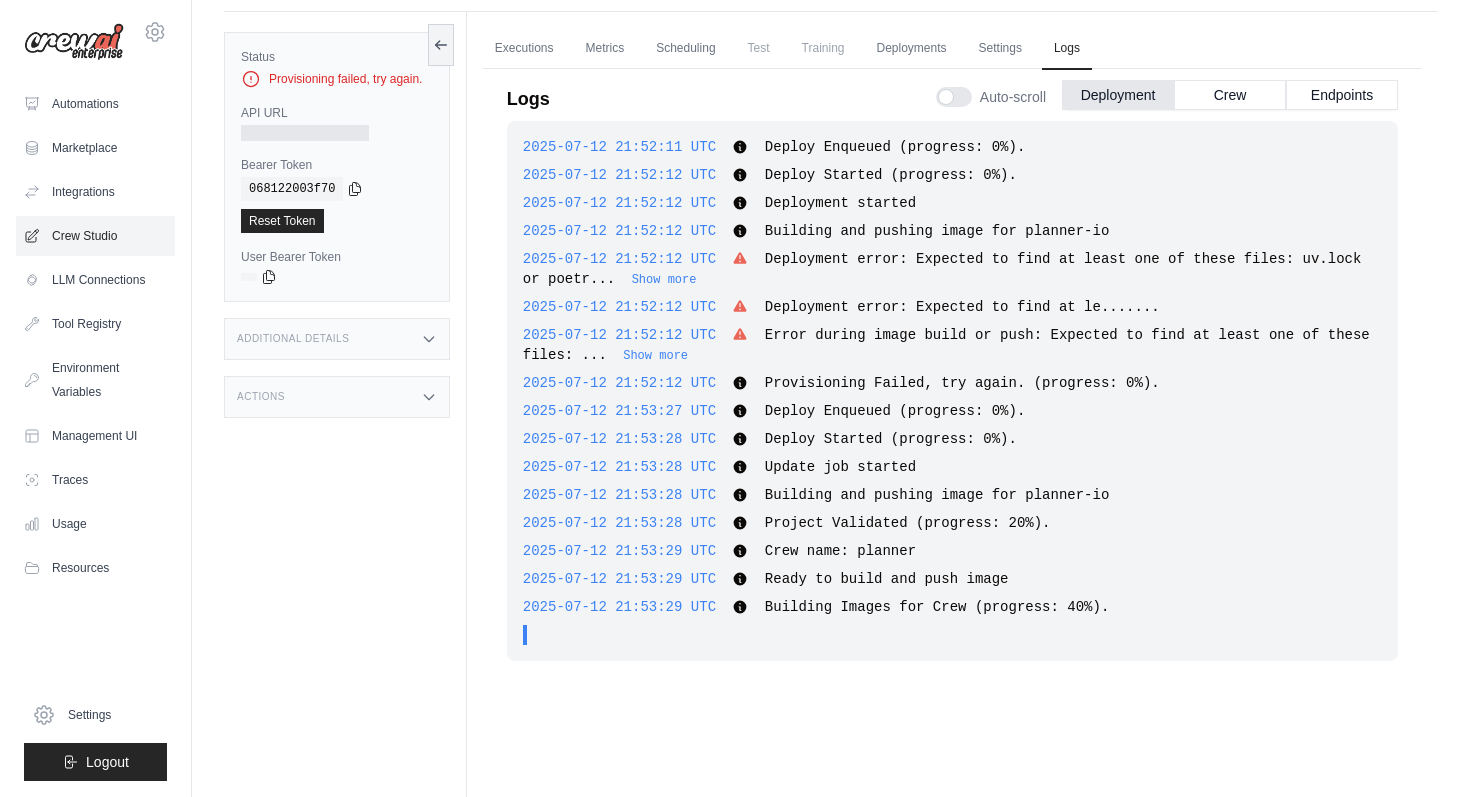 click on "Crew Studio" at bounding box center [95, 236] 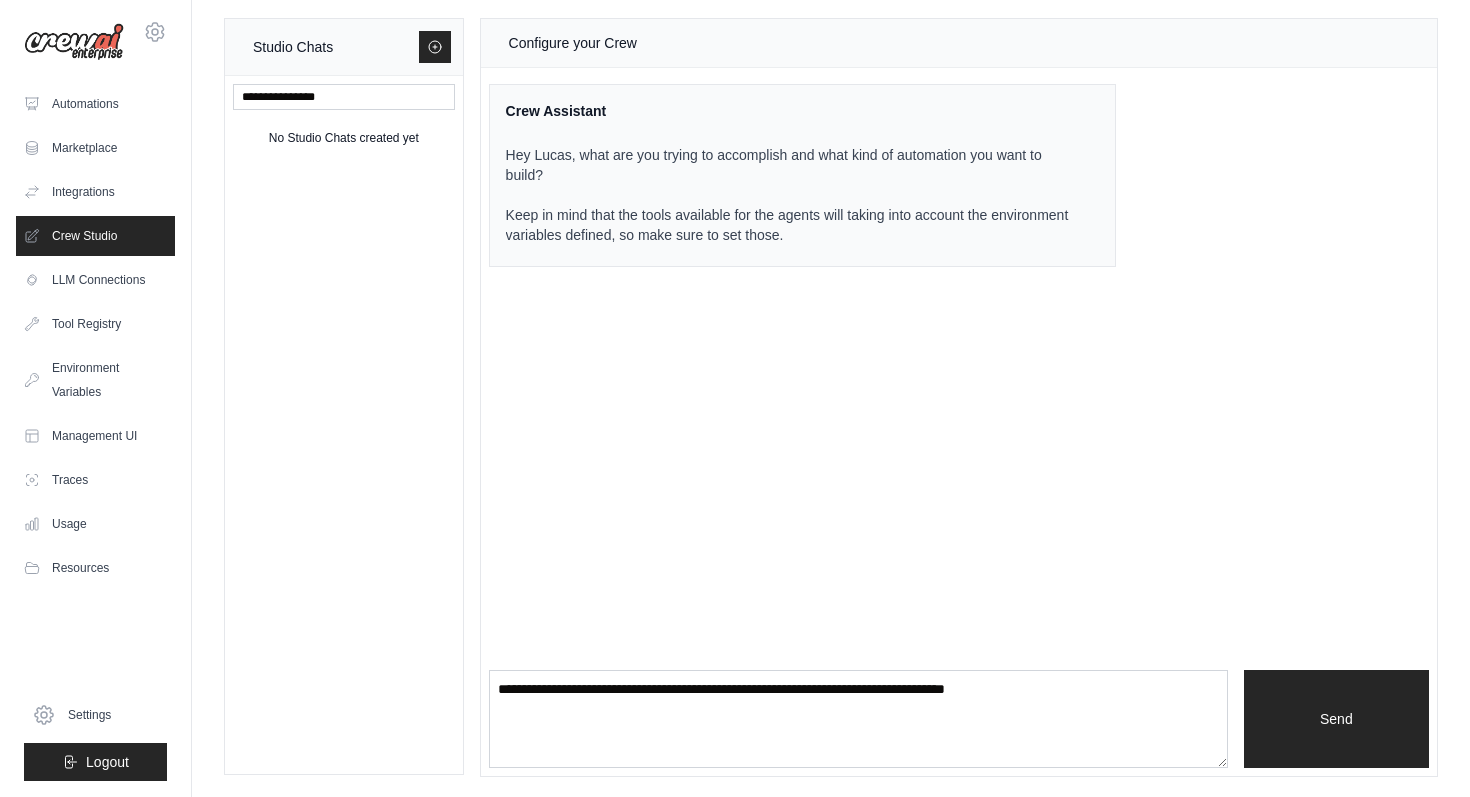 scroll, scrollTop: 0, scrollLeft: 0, axis: both 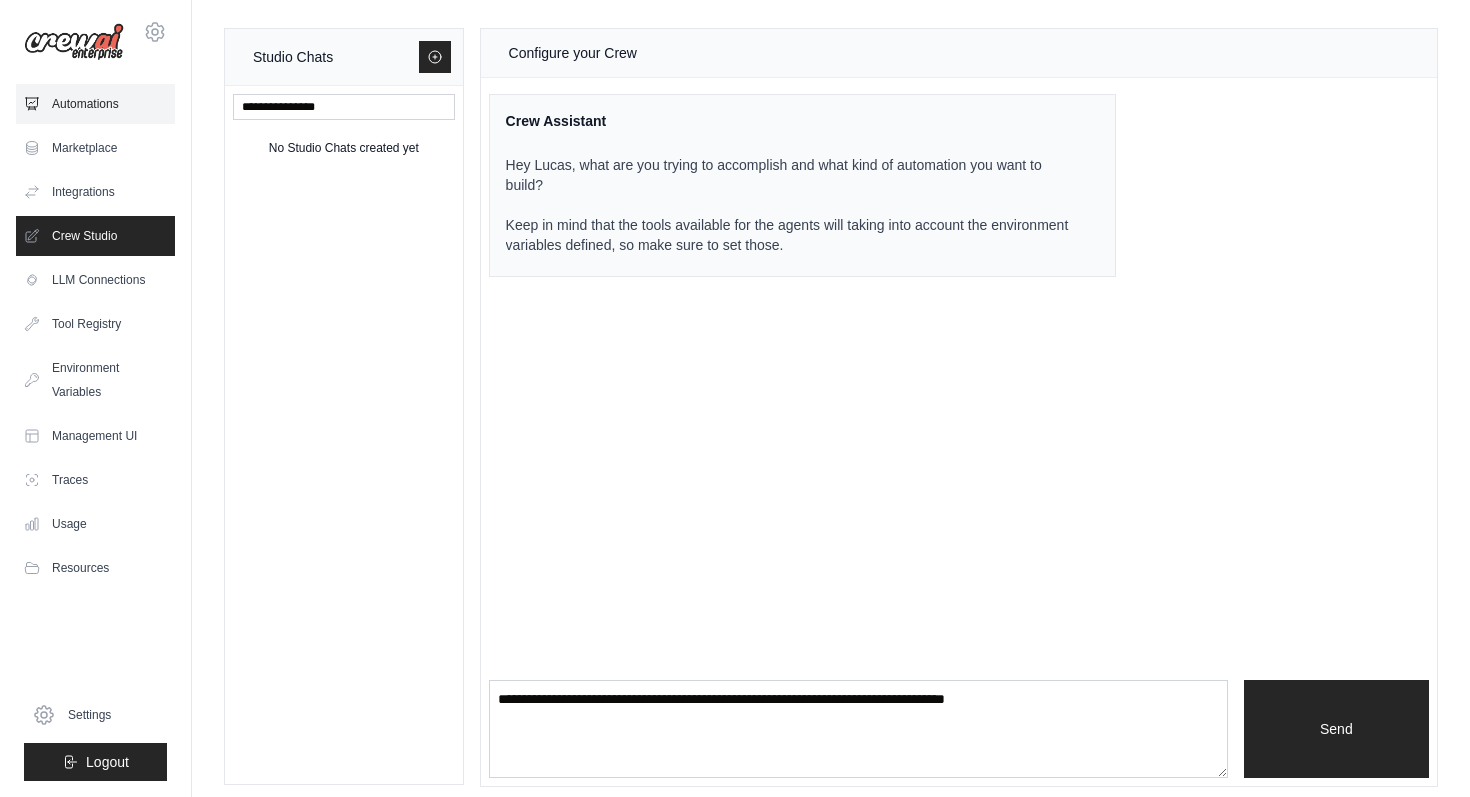 click on "Automations" at bounding box center [95, 104] 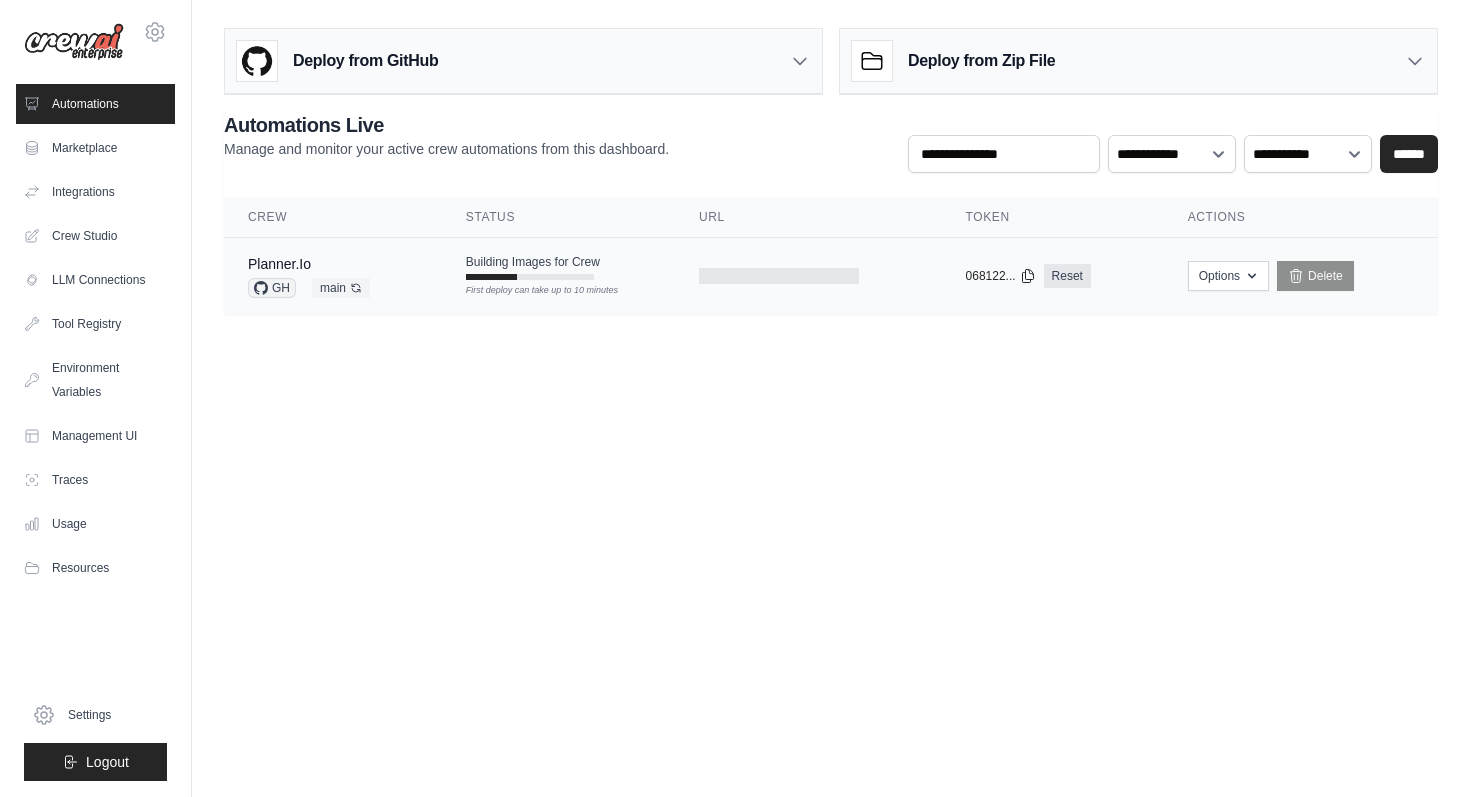 click on "Planner.Io
GH
main
Auto-deploy enabled
Building Images for Crew
First deploy can take up to 10 minutes
Reset" at bounding box center [831, 276] 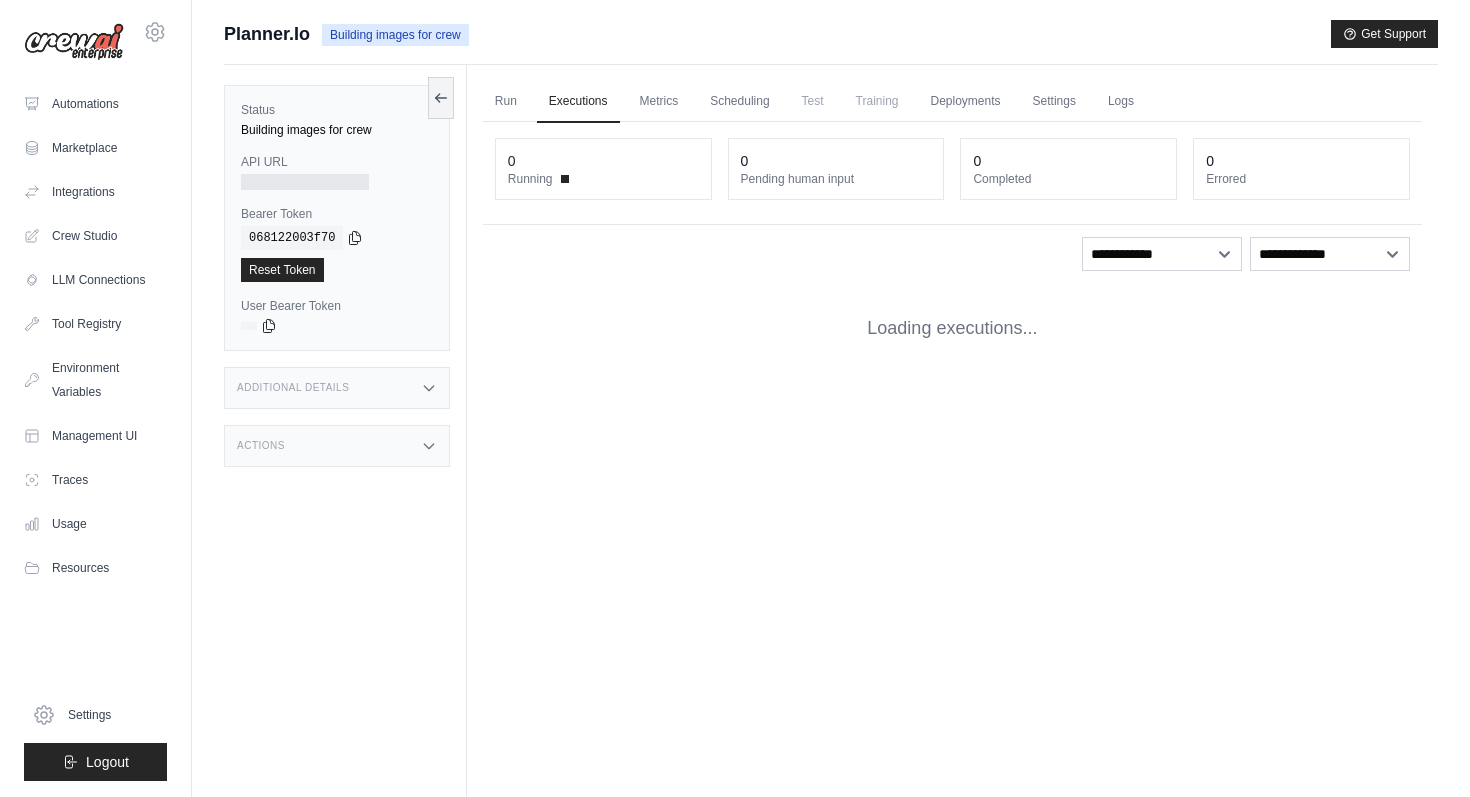 scroll, scrollTop: 0, scrollLeft: 0, axis: both 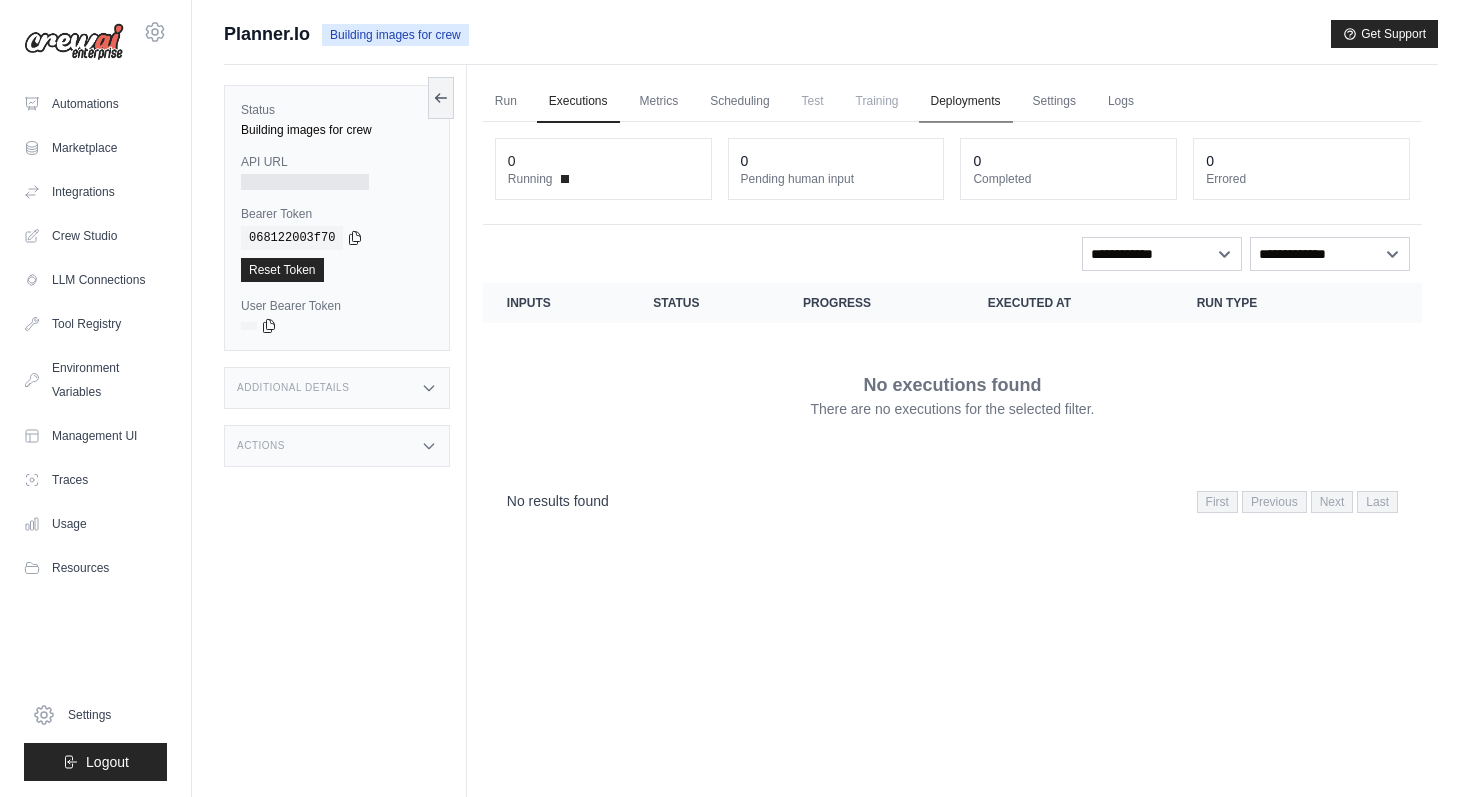 click on "Deployments" at bounding box center (966, 102) 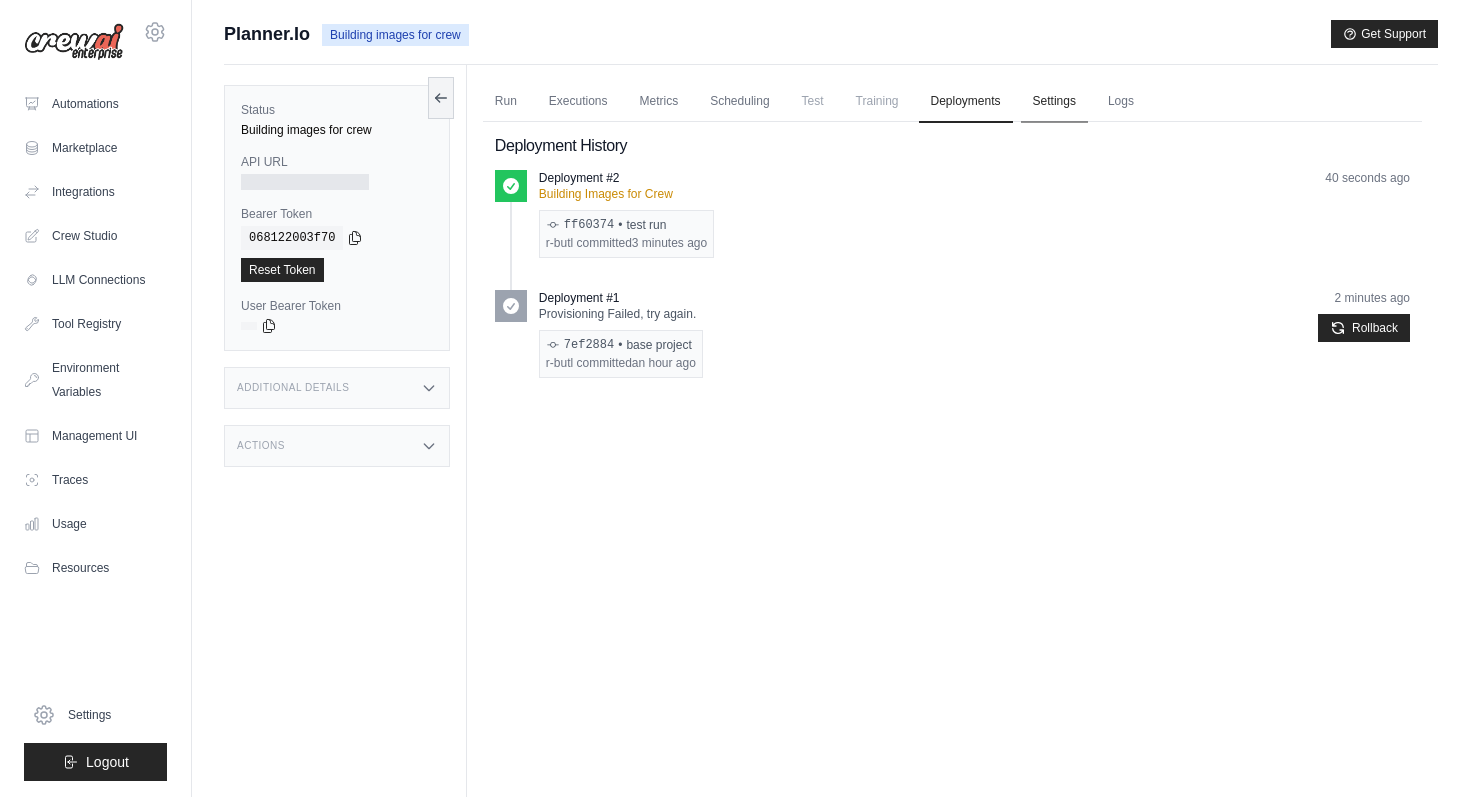click on "Settings" at bounding box center (1054, 102) 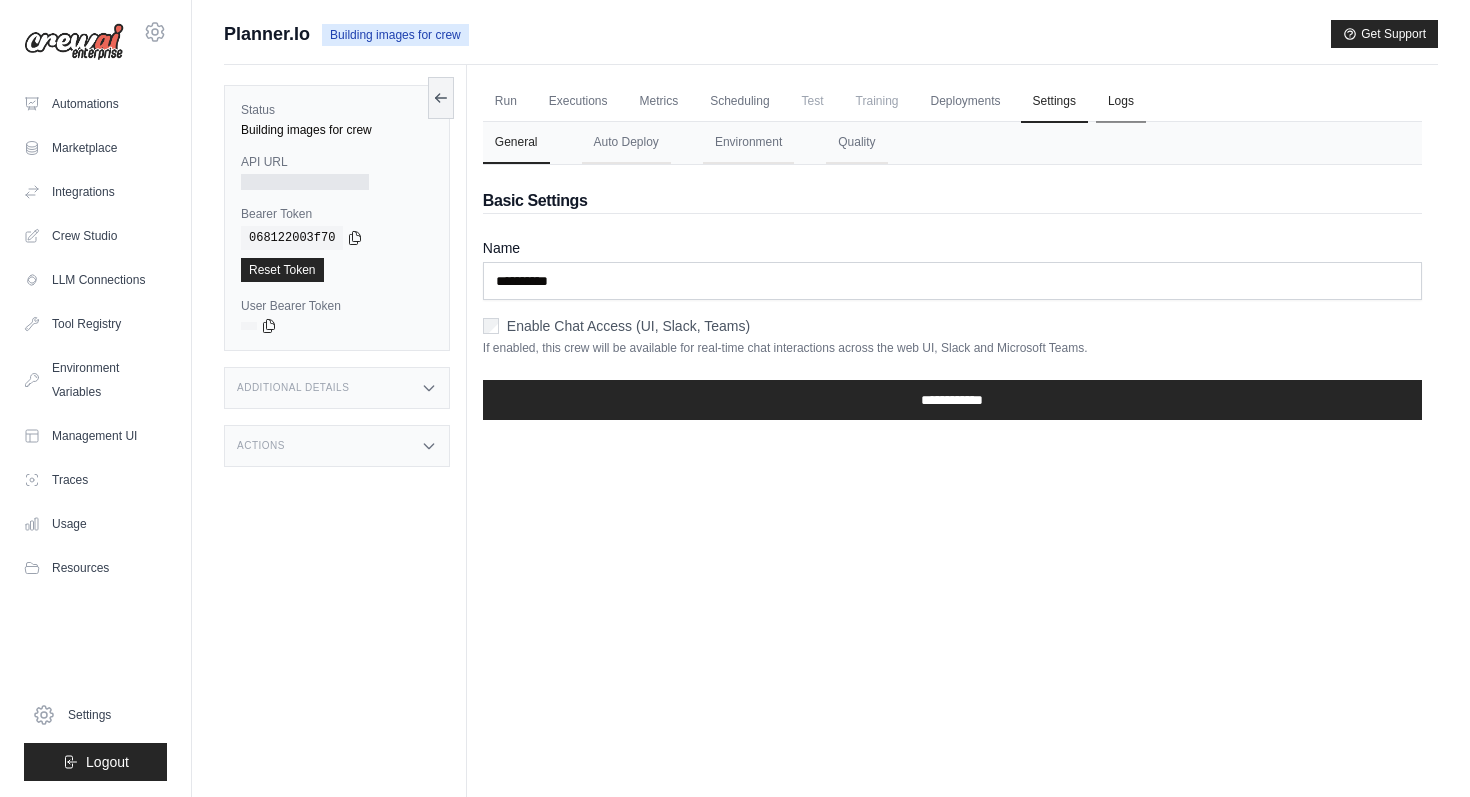 click on "Logs" at bounding box center [1121, 102] 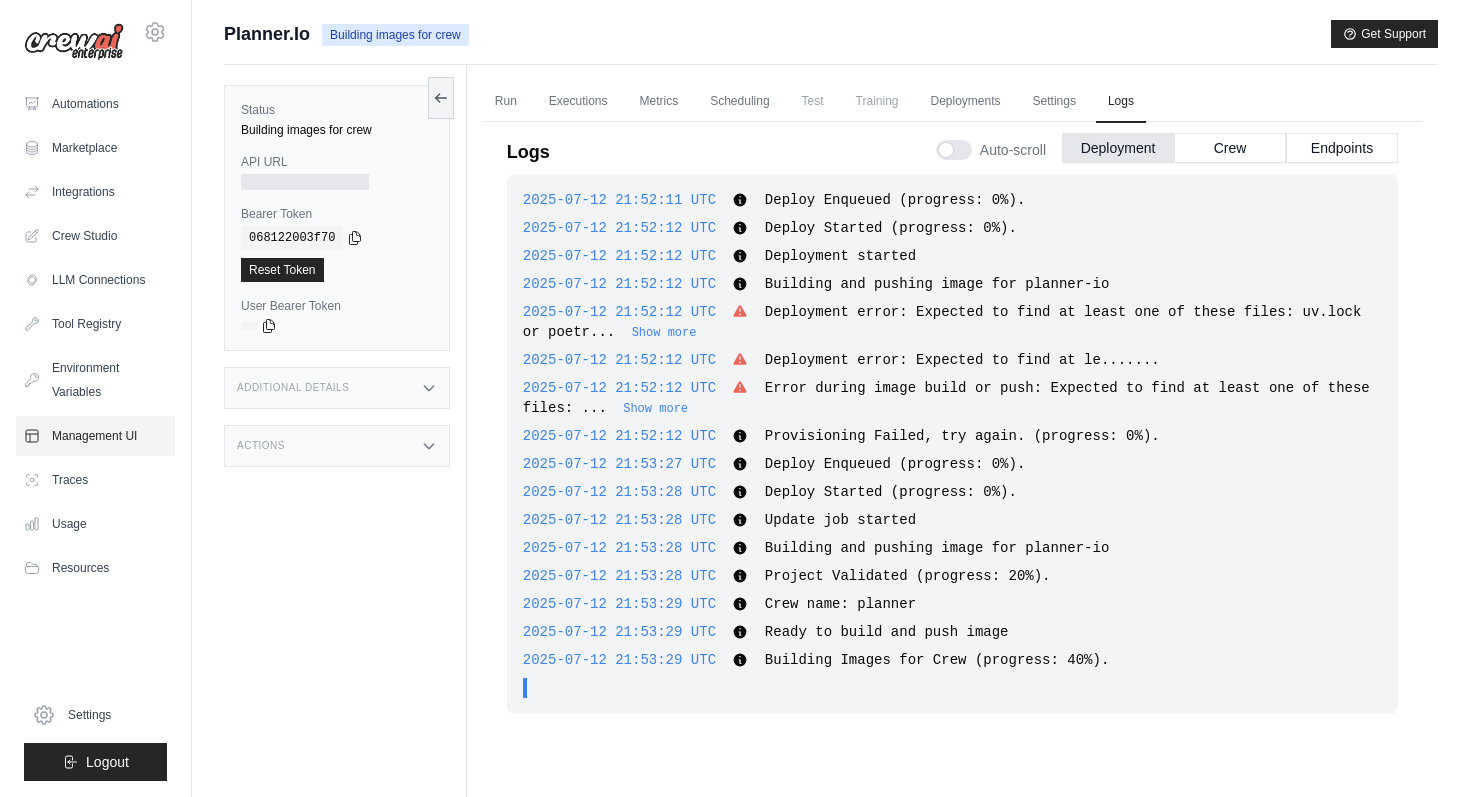 click on "Management UI" at bounding box center (95, 436) 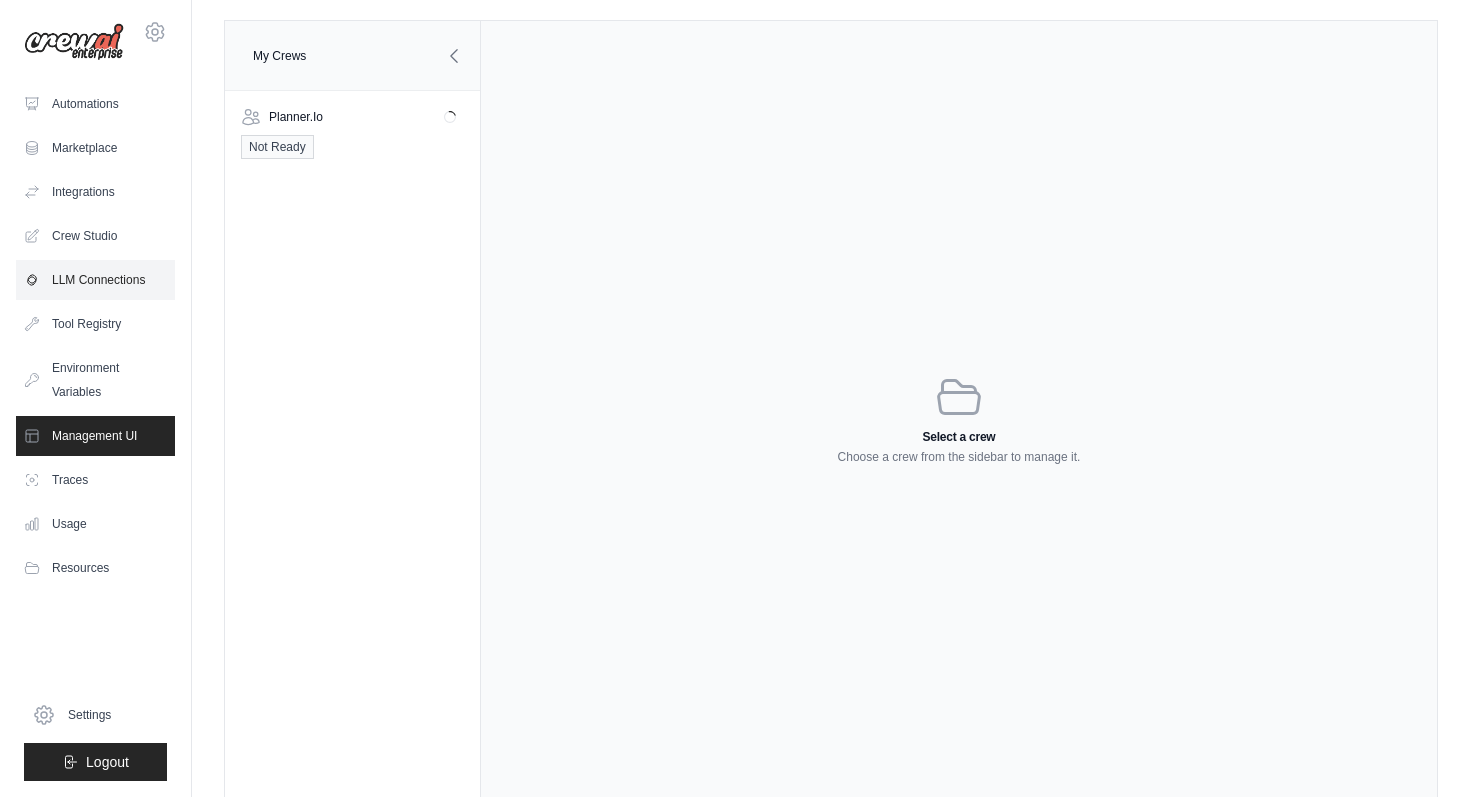 click on "LLM Connections" at bounding box center (95, 280) 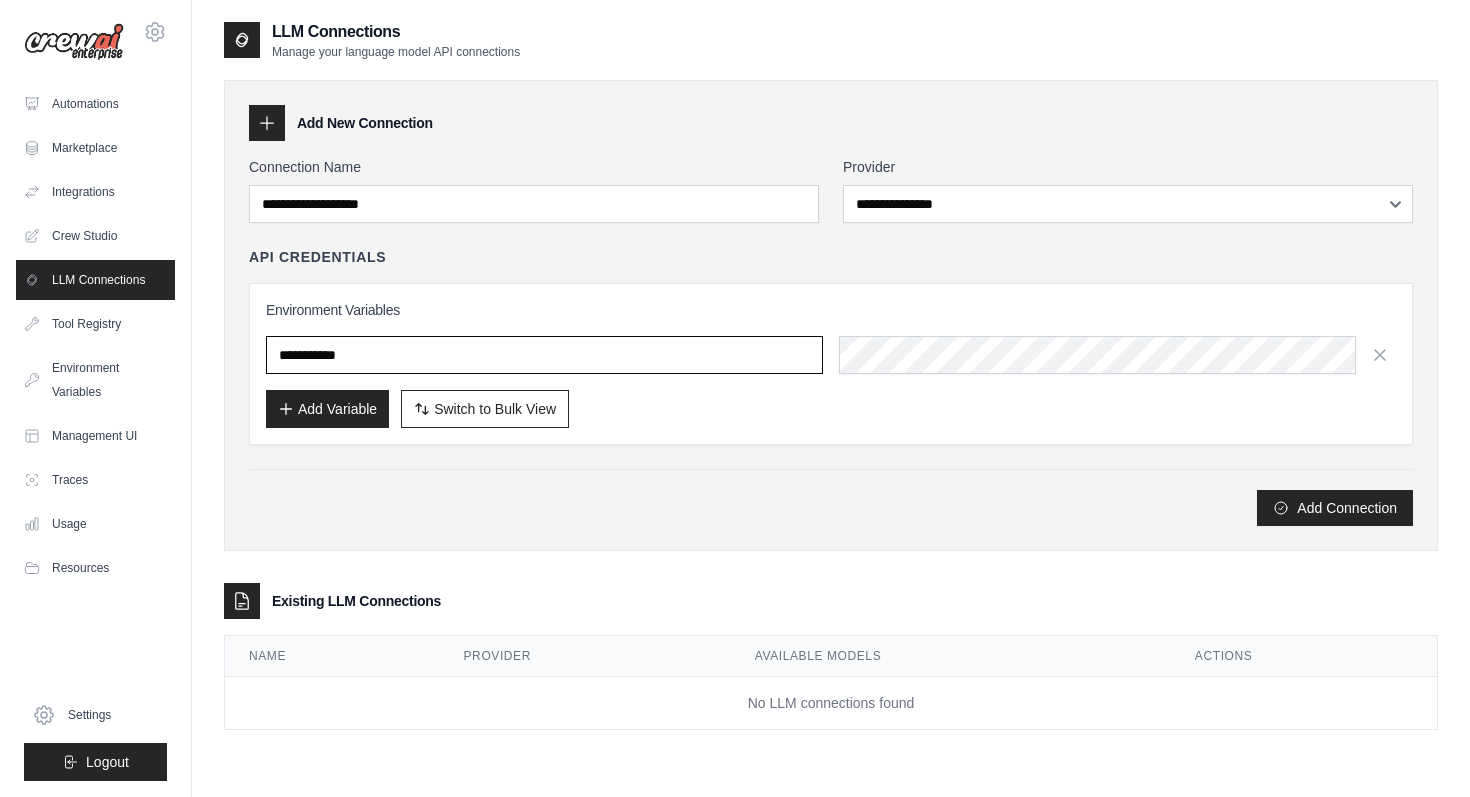 type on "****" 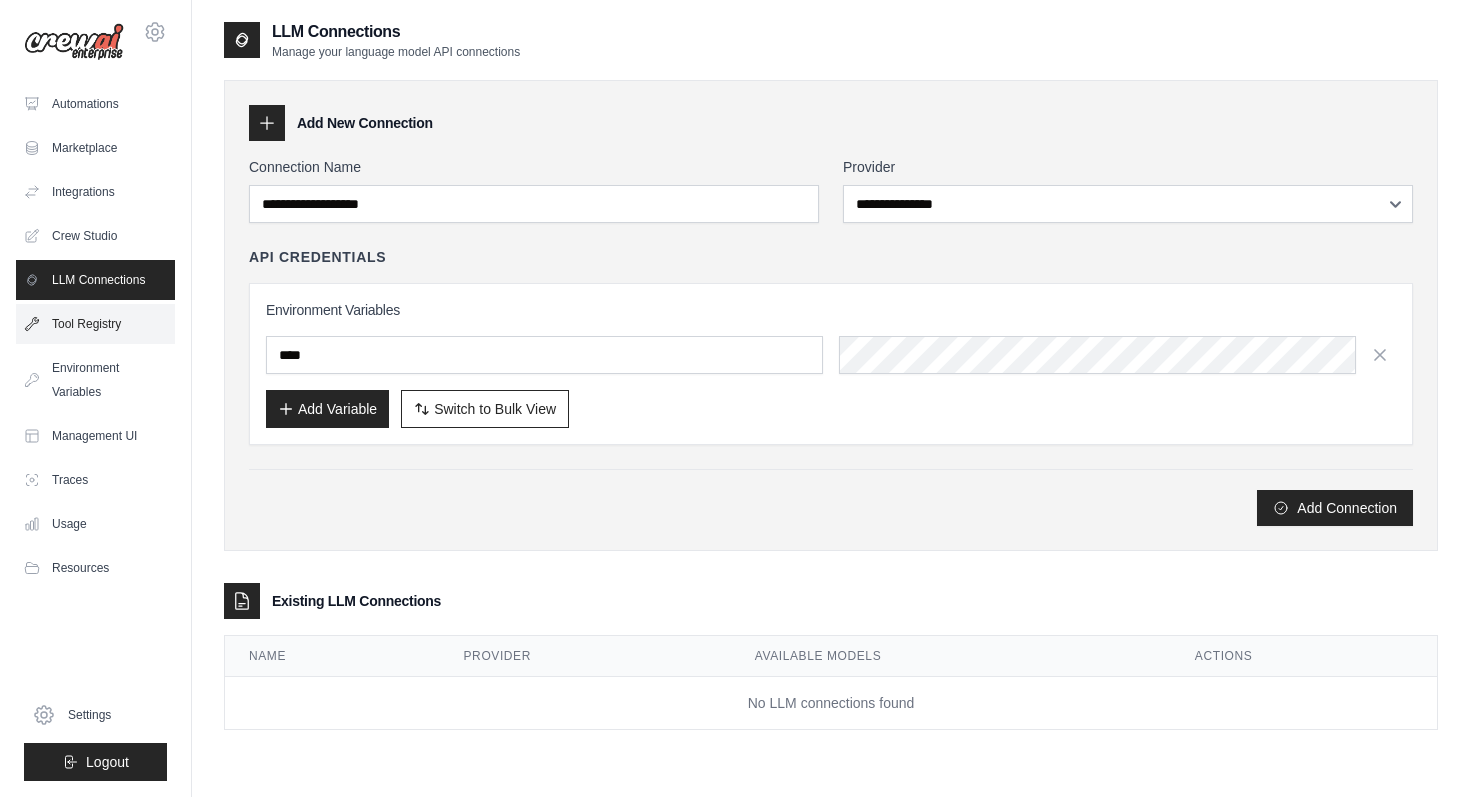 click on "Tool Registry" at bounding box center (95, 324) 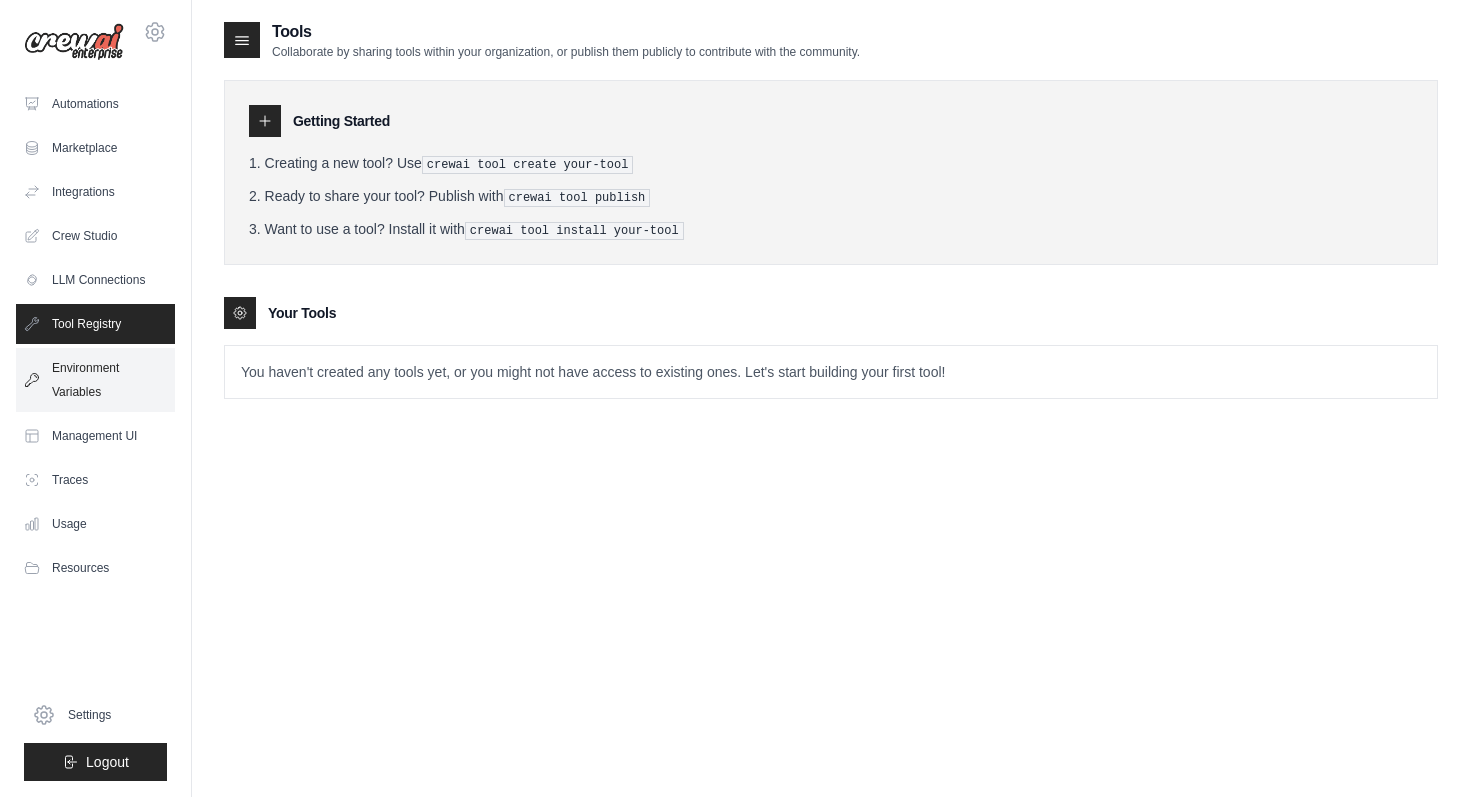 click on "Environment Variables" at bounding box center (95, 380) 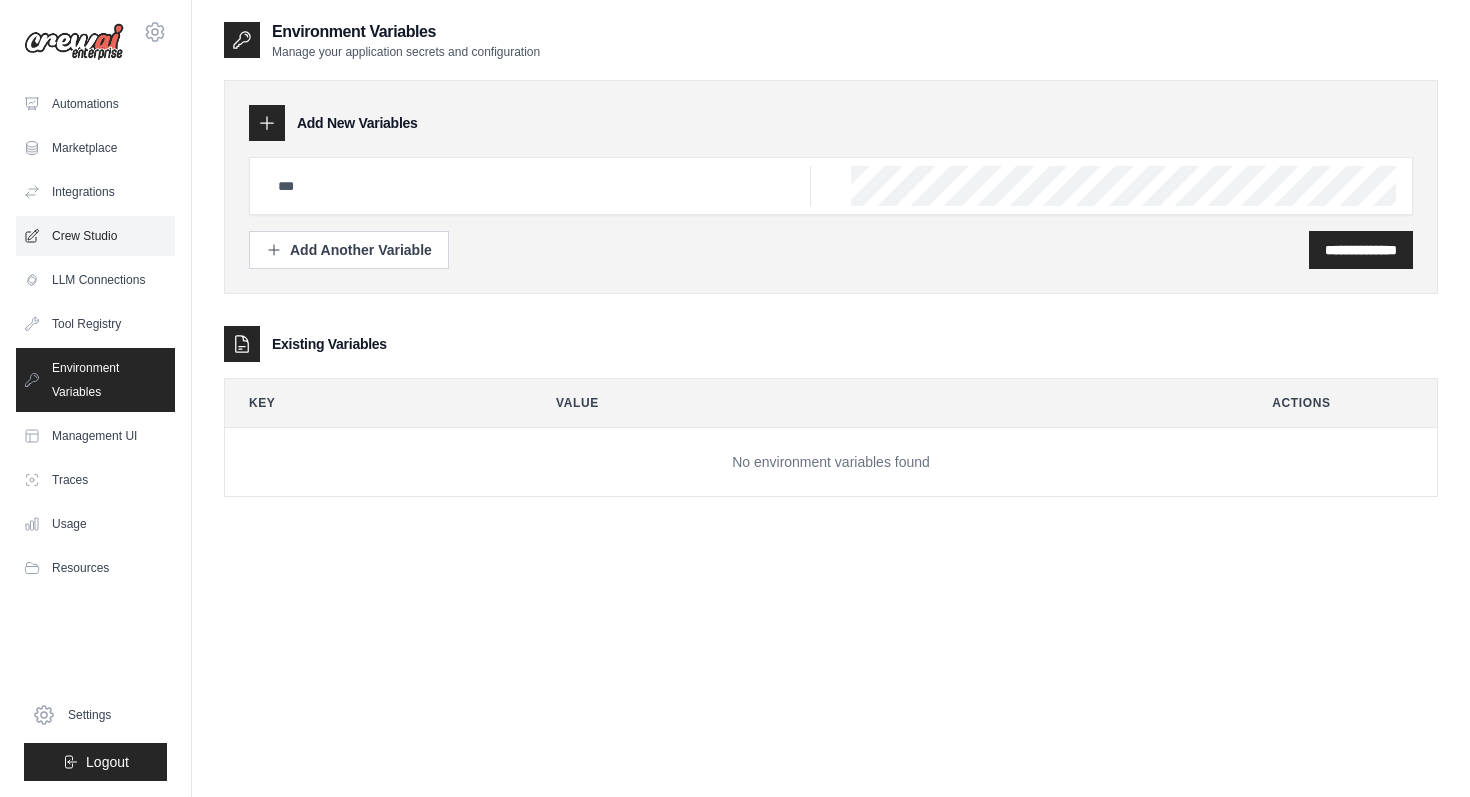 type on "****" 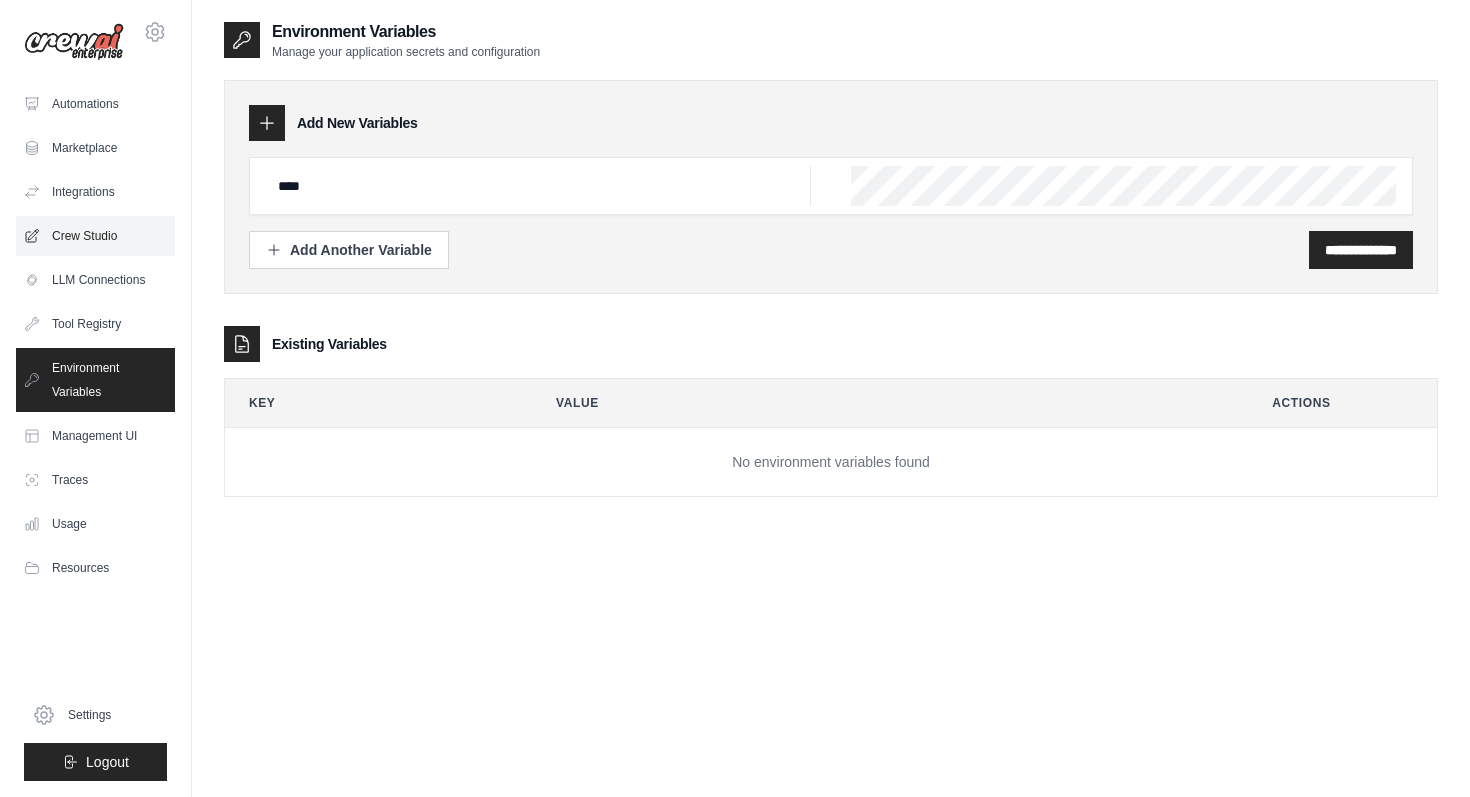 click on "Crew Studio" at bounding box center (95, 236) 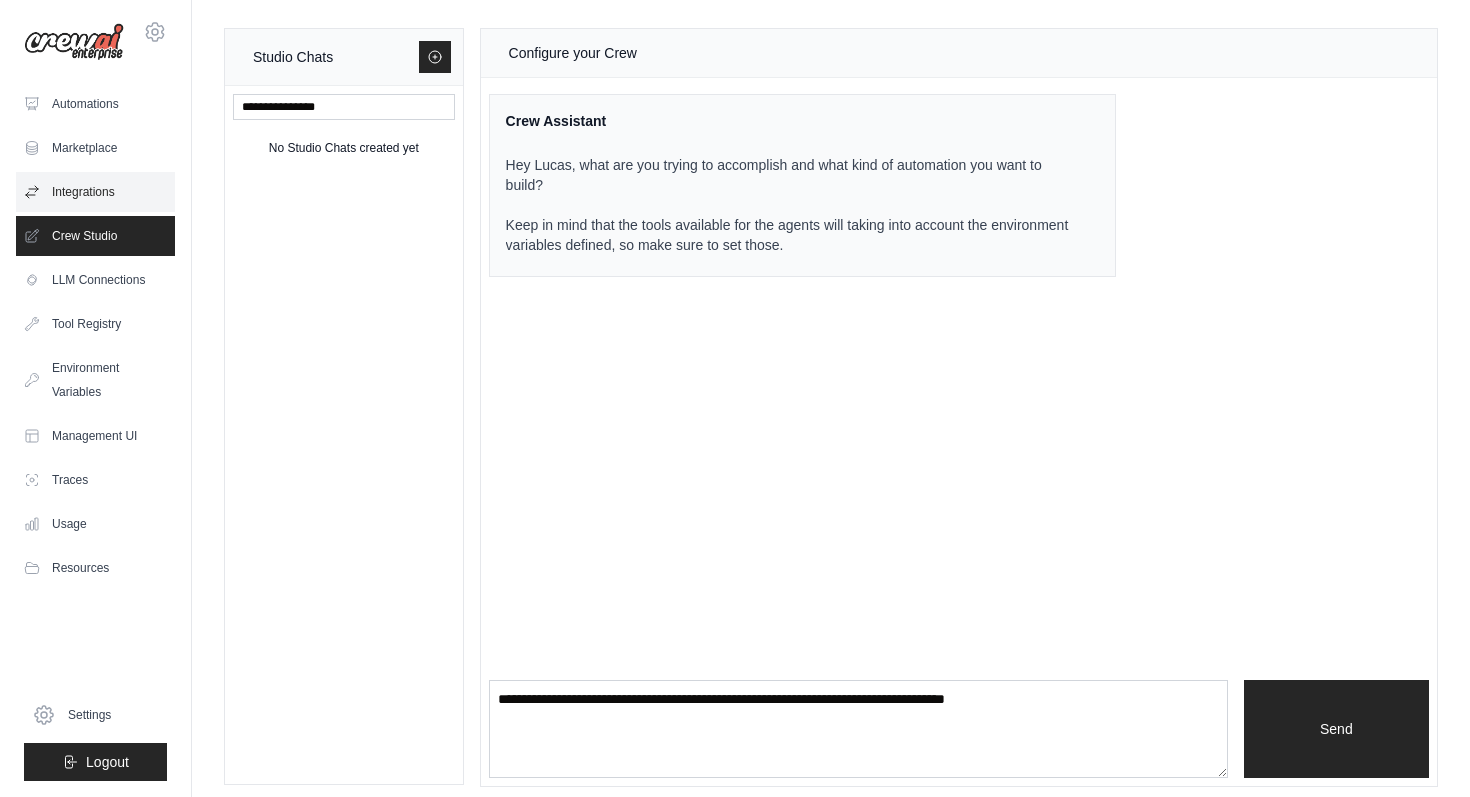 click on "Integrations" at bounding box center [95, 192] 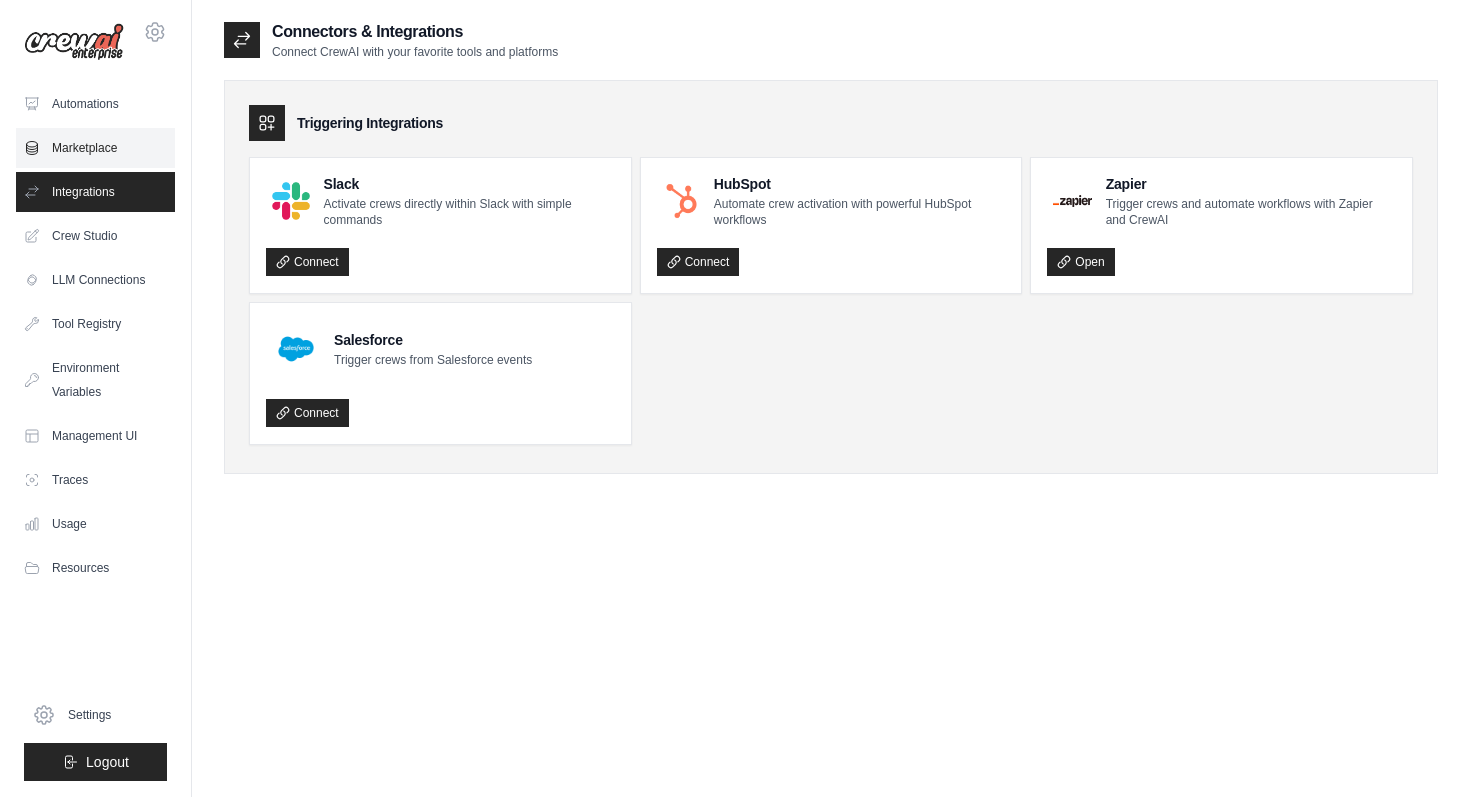 click on "Marketplace" at bounding box center (95, 148) 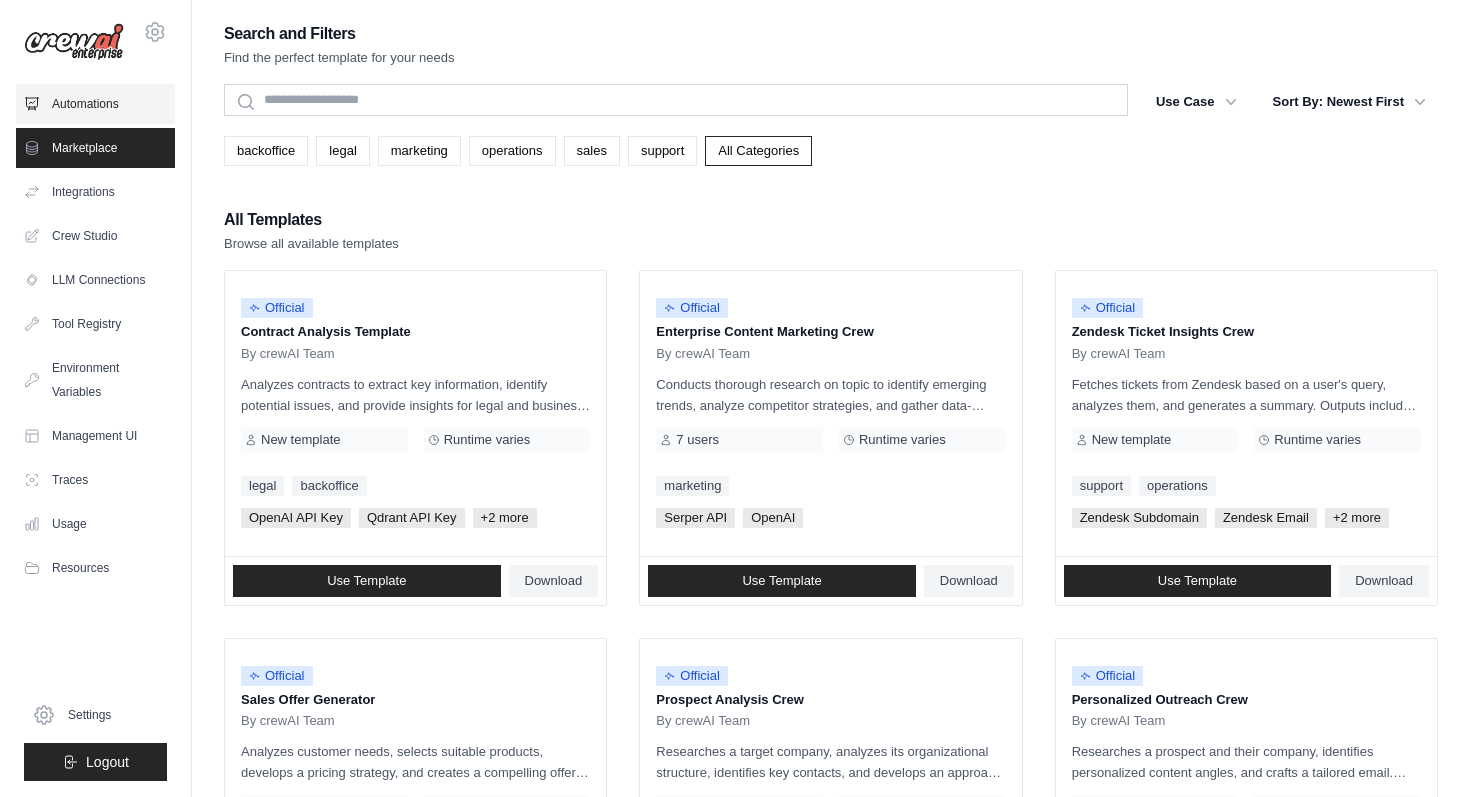 click on "Automations" at bounding box center (95, 104) 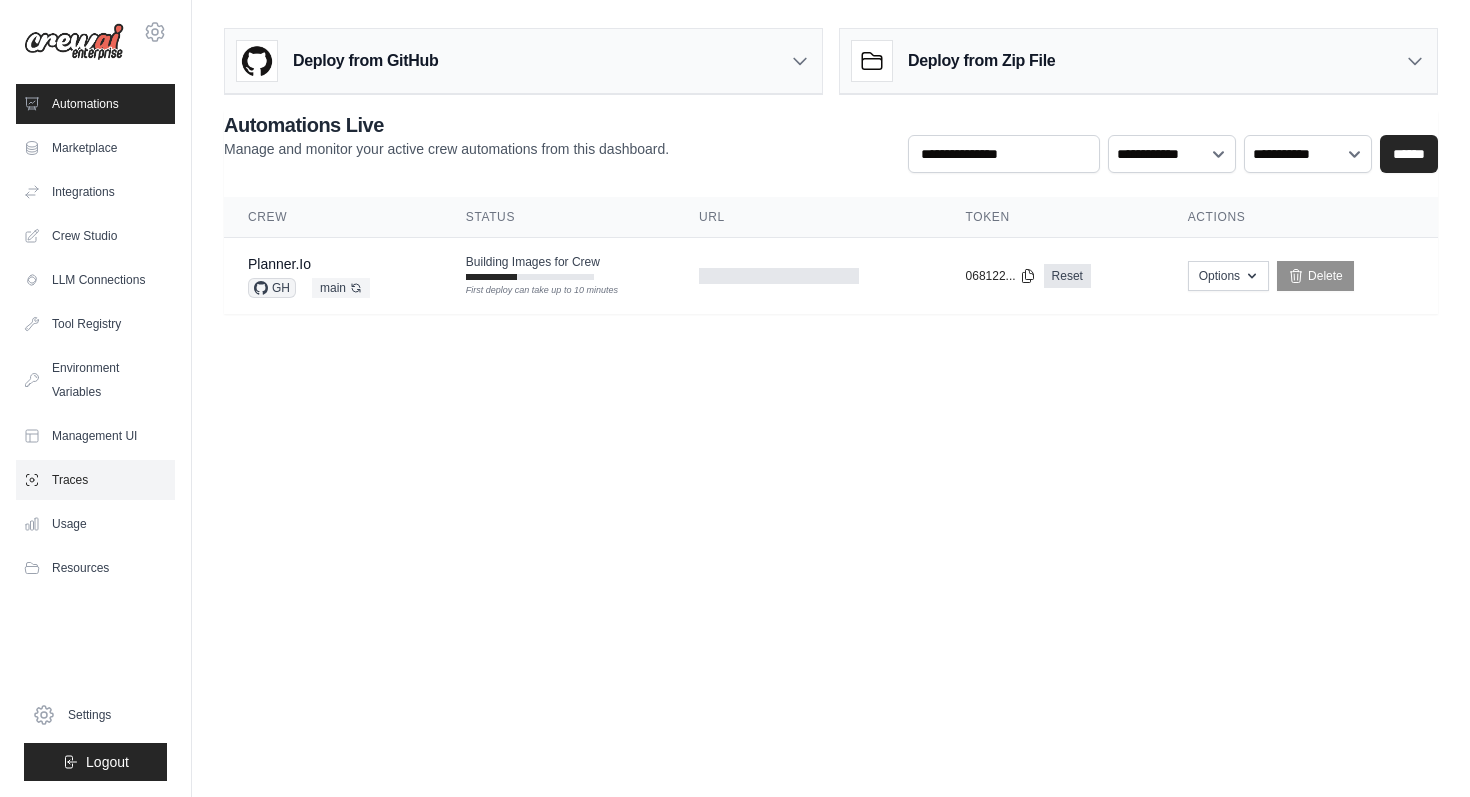 click on "Traces" at bounding box center (95, 480) 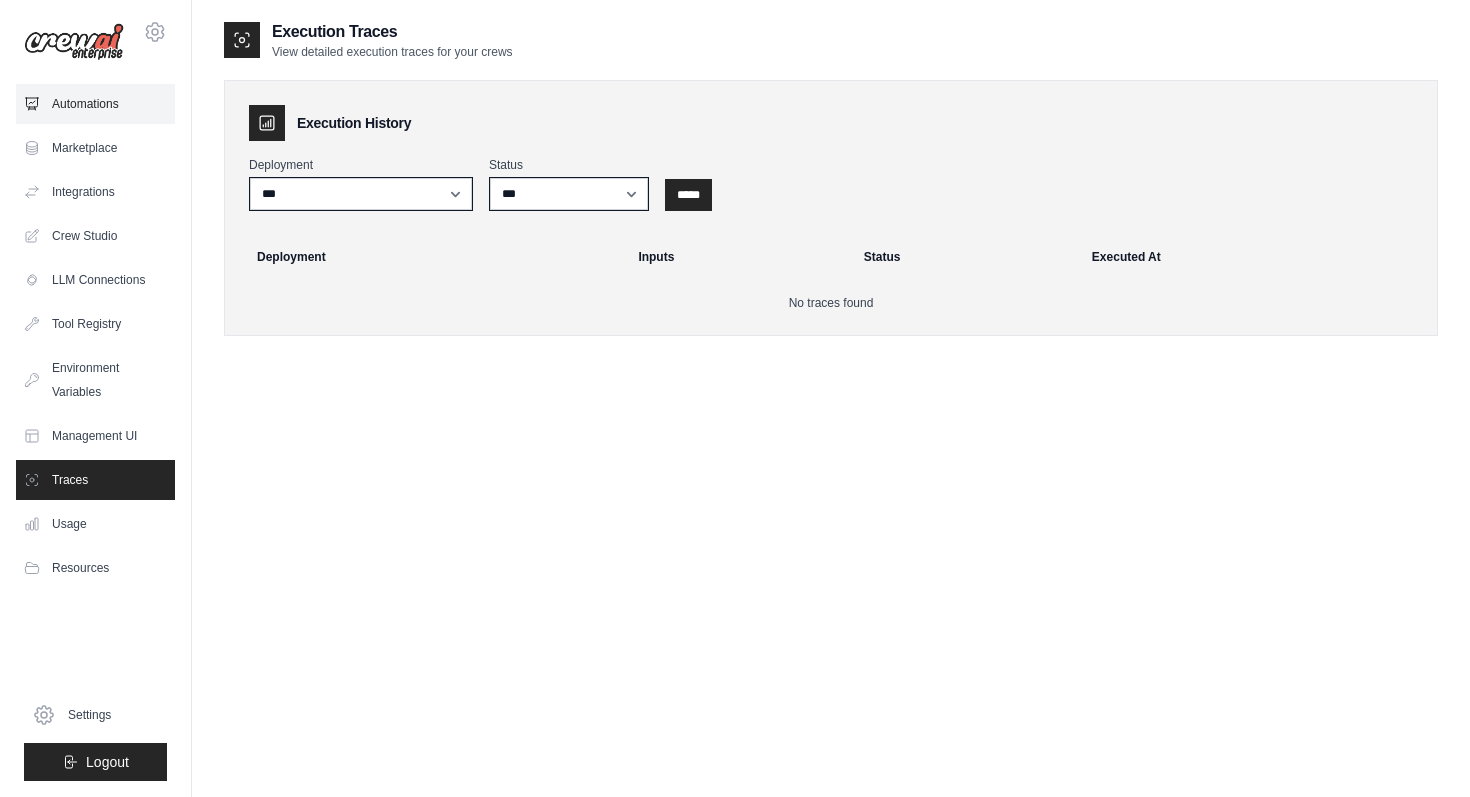 click on "Automations" at bounding box center [95, 104] 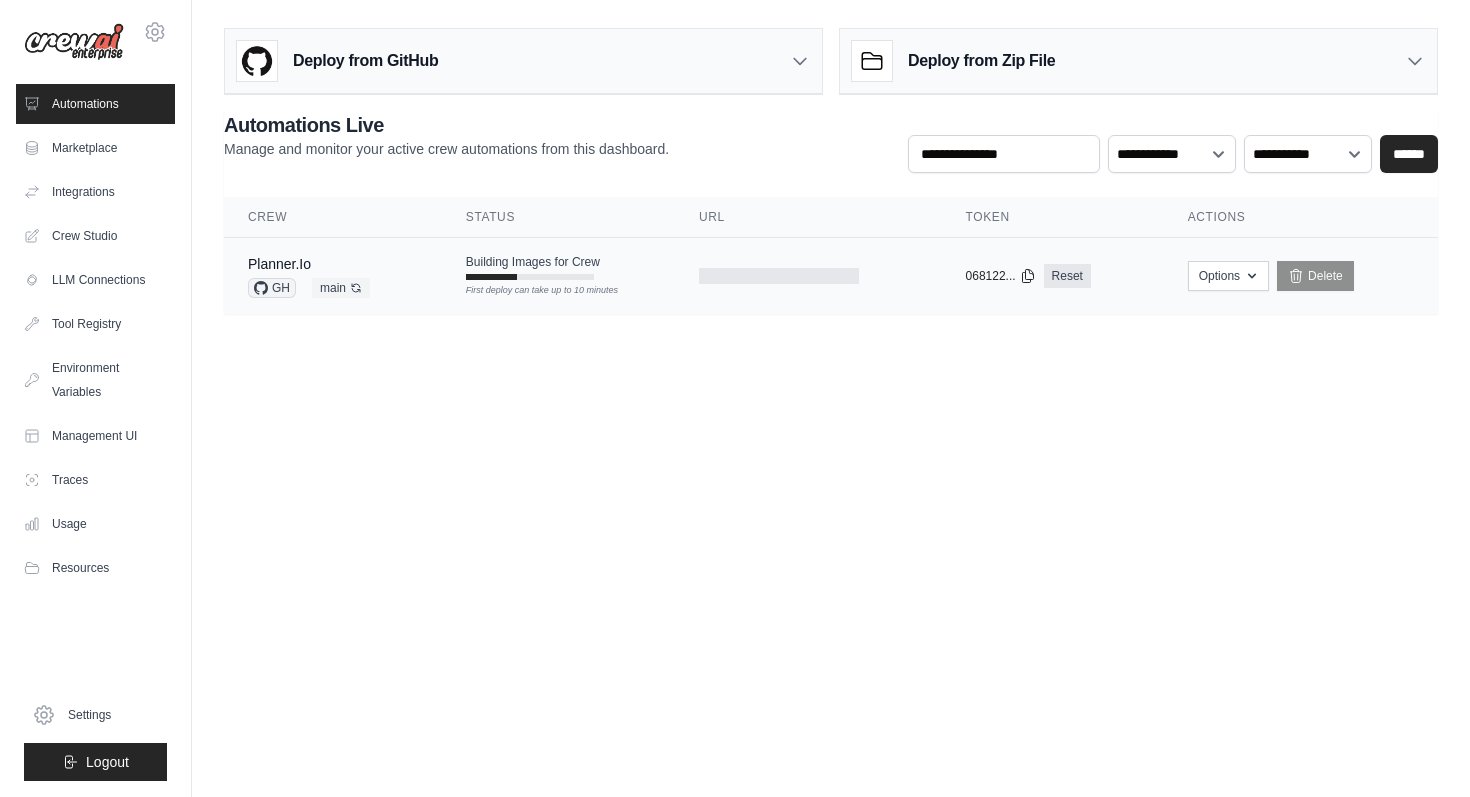 click on "Building Images for Crew
First deploy can take up to 10 minutes" at bounding box center (558, 267) 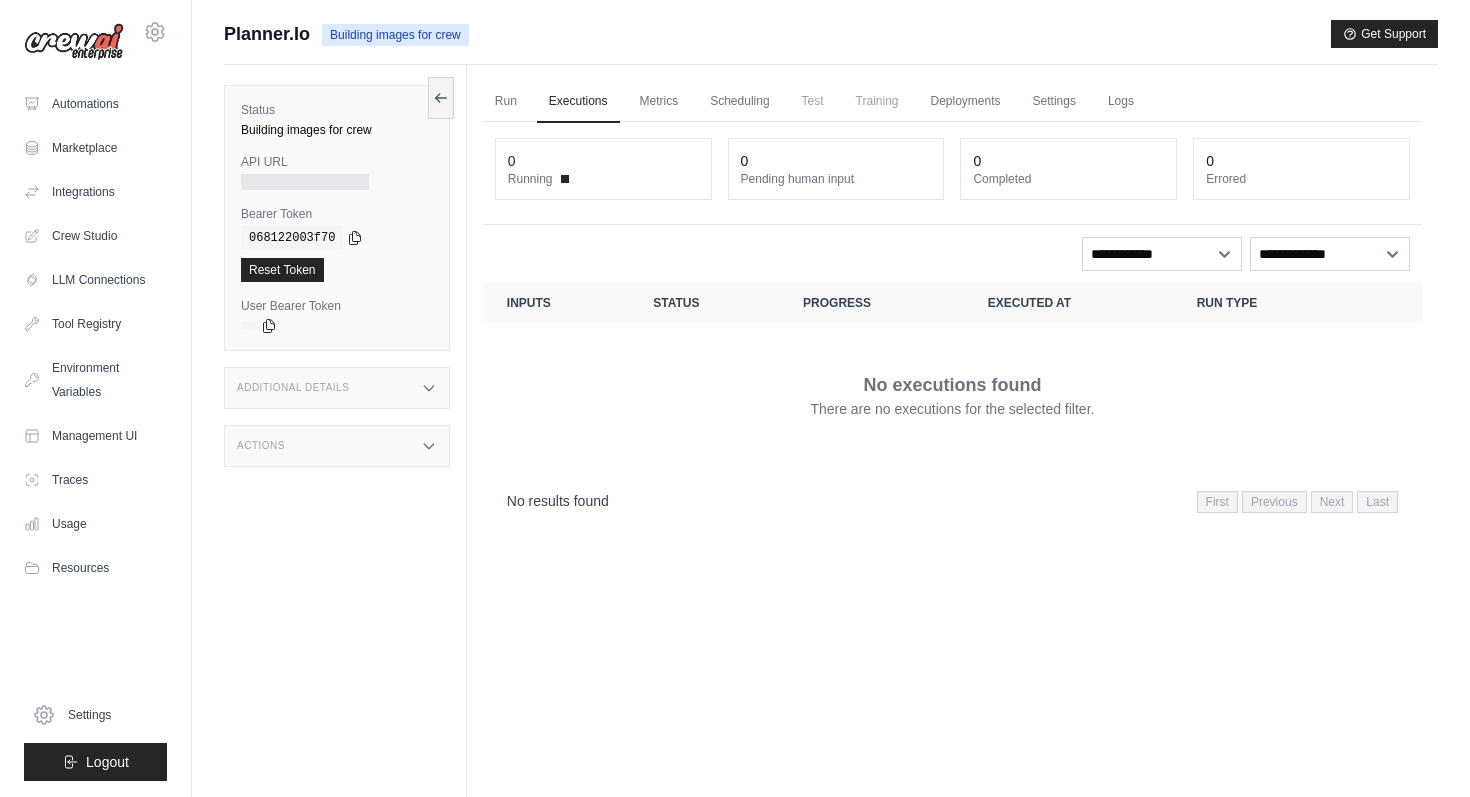scroll, scrollTop: 0, scrollLeft: 0, axis: both 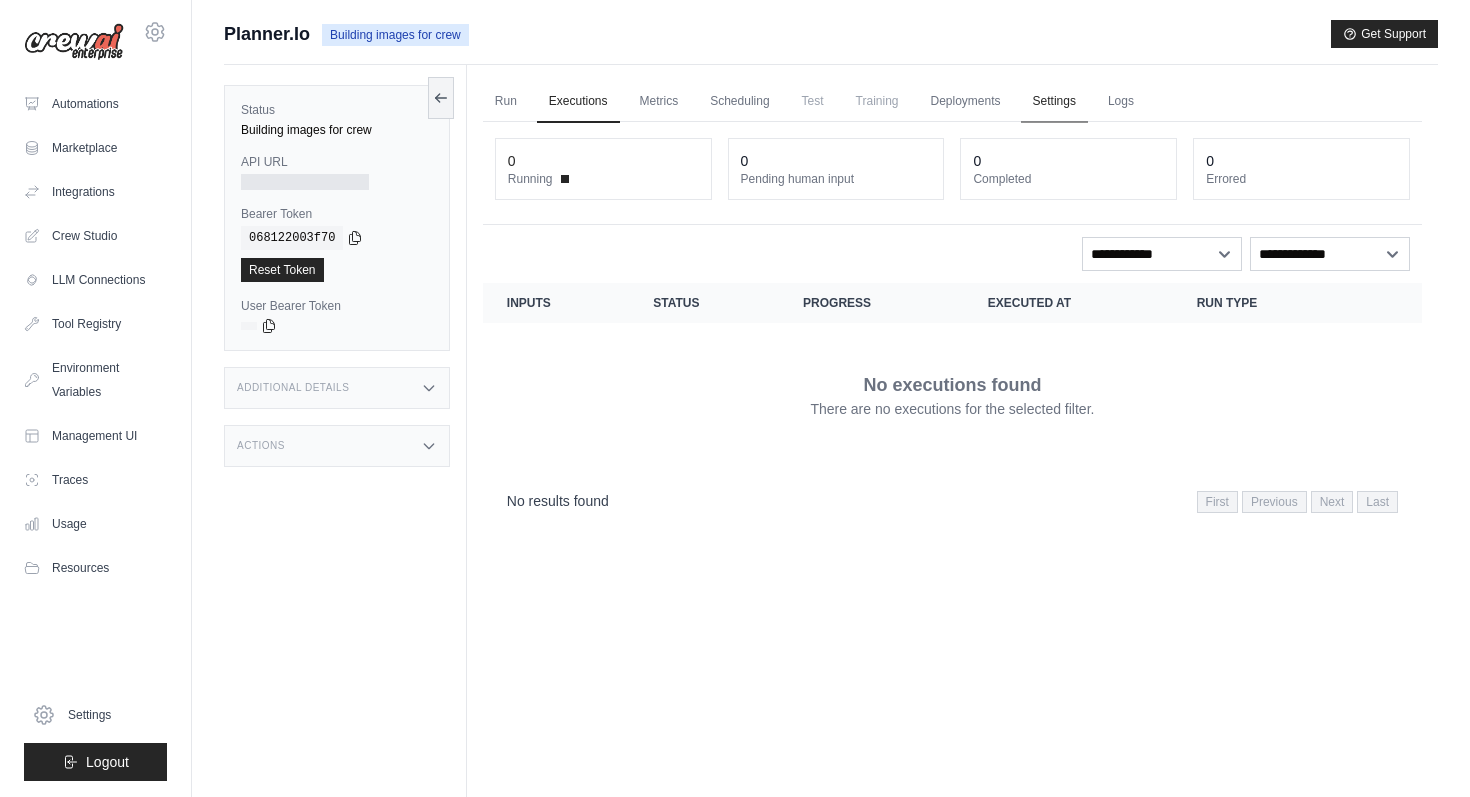 click on "Settings" at bounding box center [1054, 102] 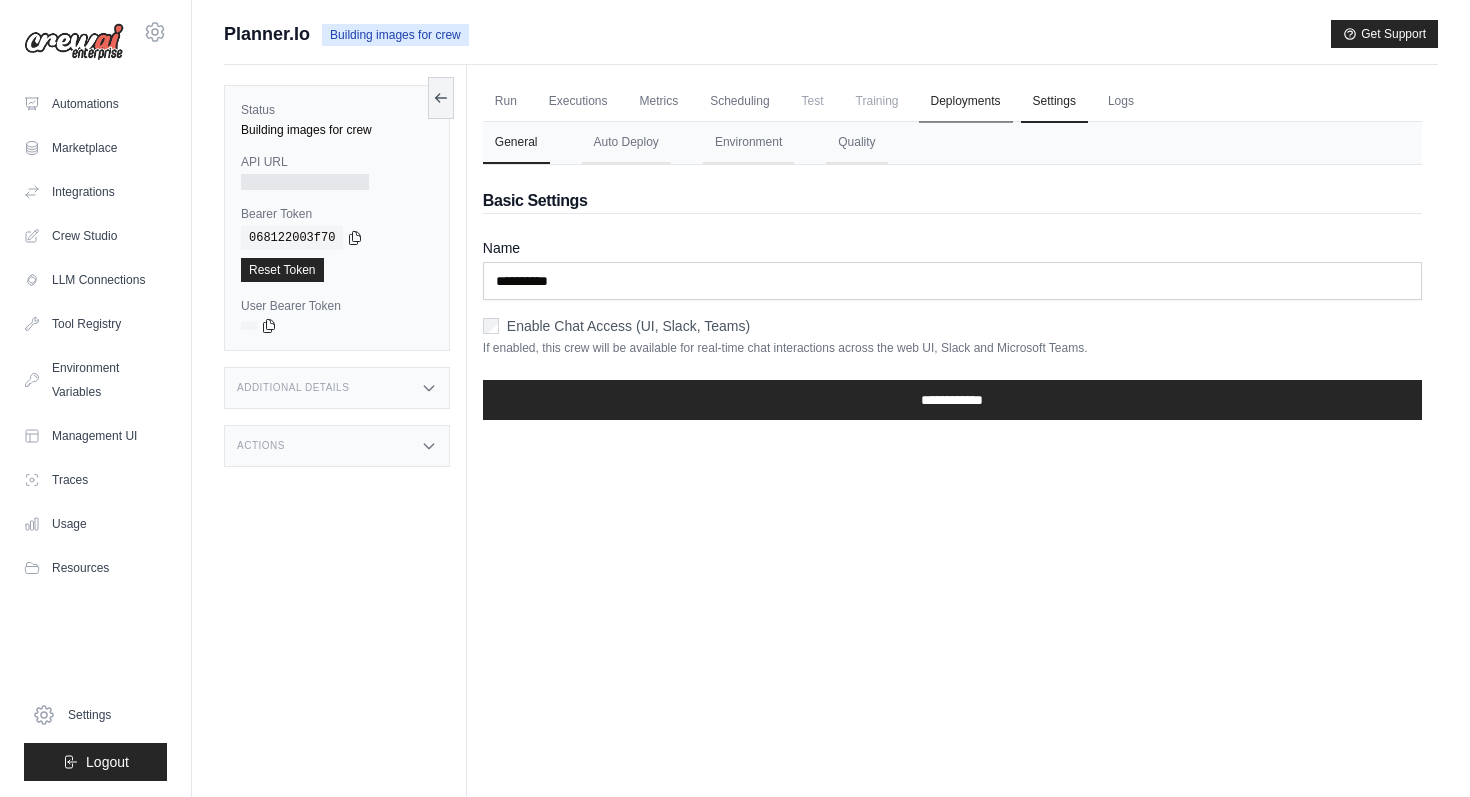 click on "Deployments" at bounding box center [966, 102] 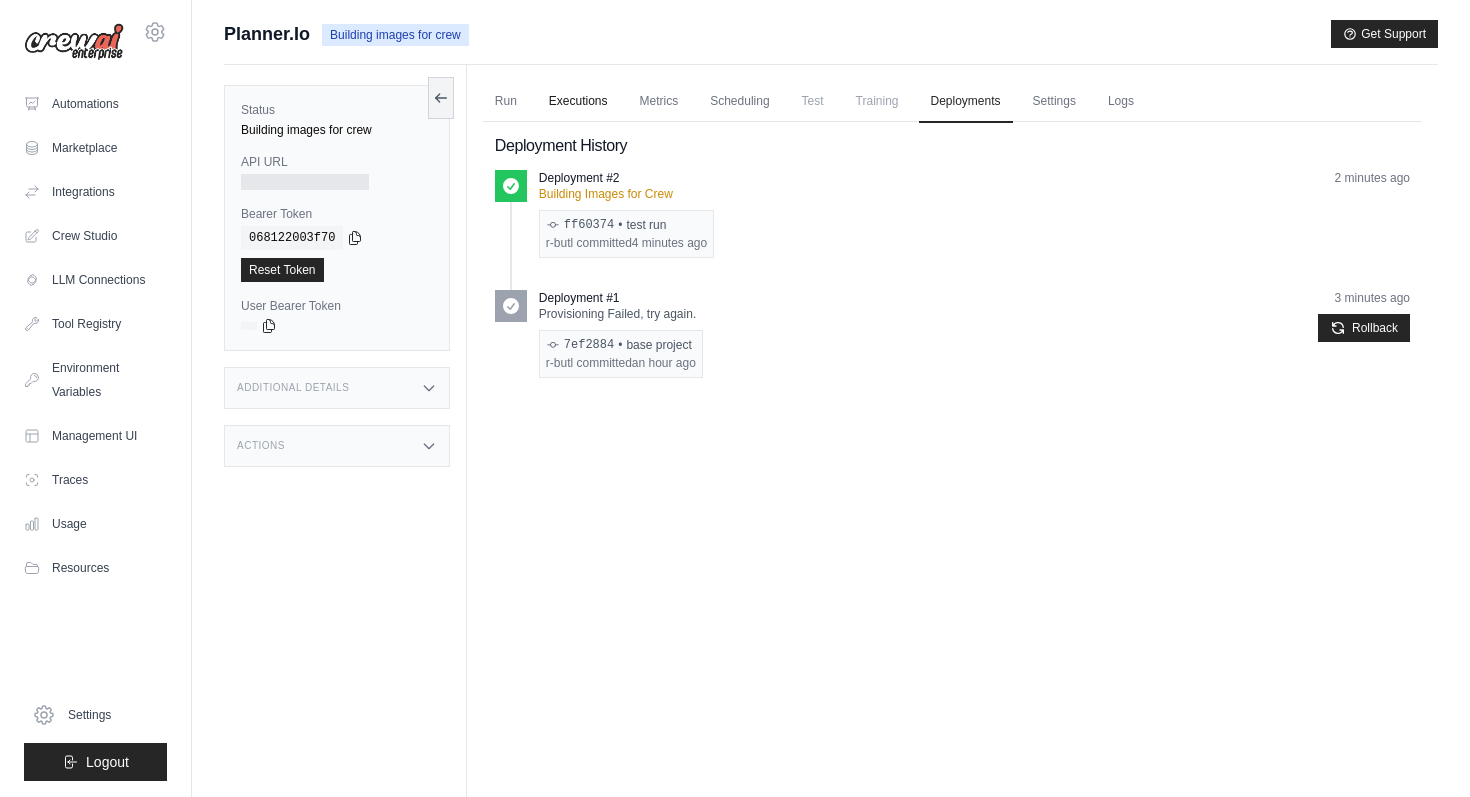 click on "Executions" at bounding box center [578, 102] 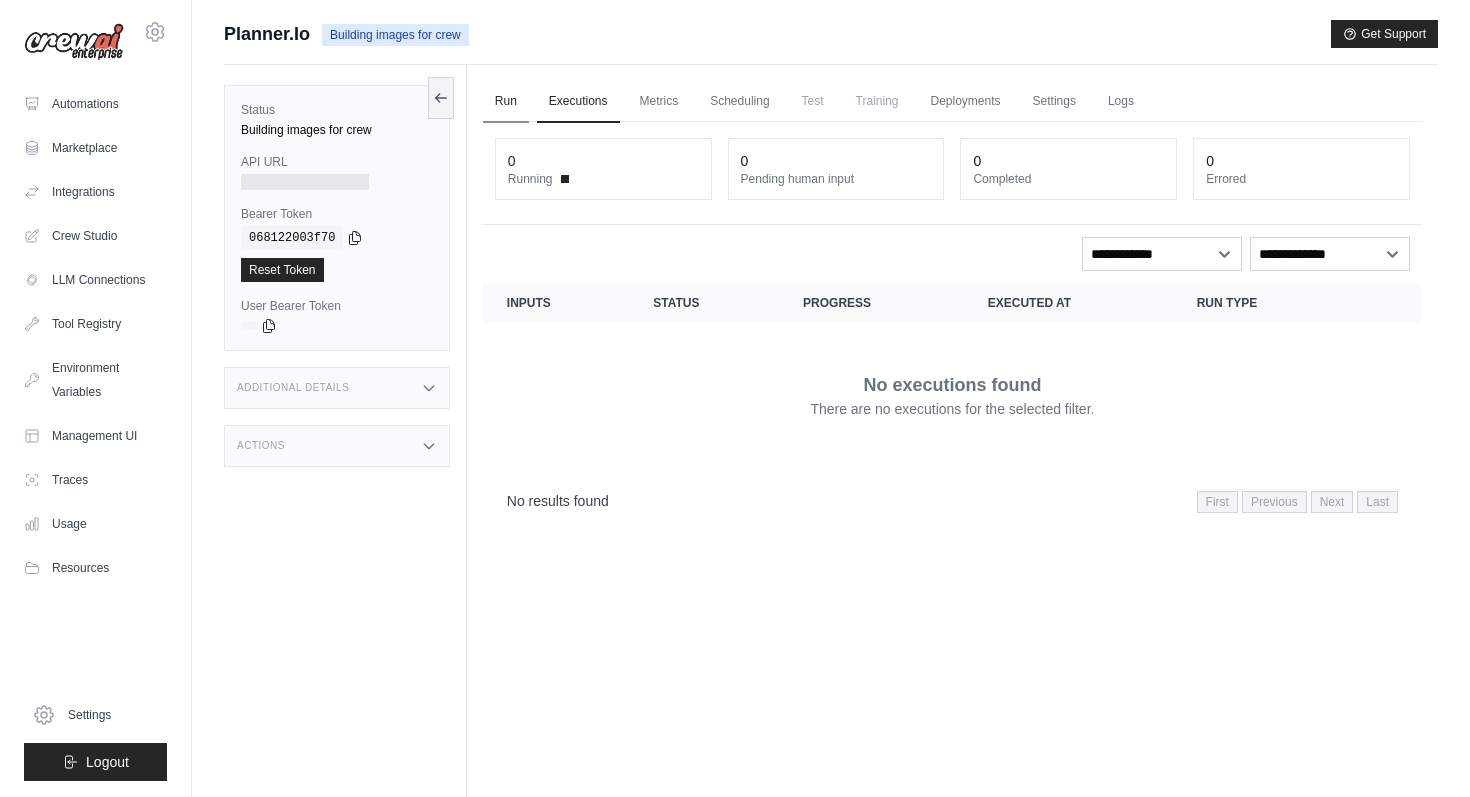 click on "Run" at bounding box center [506, 102] 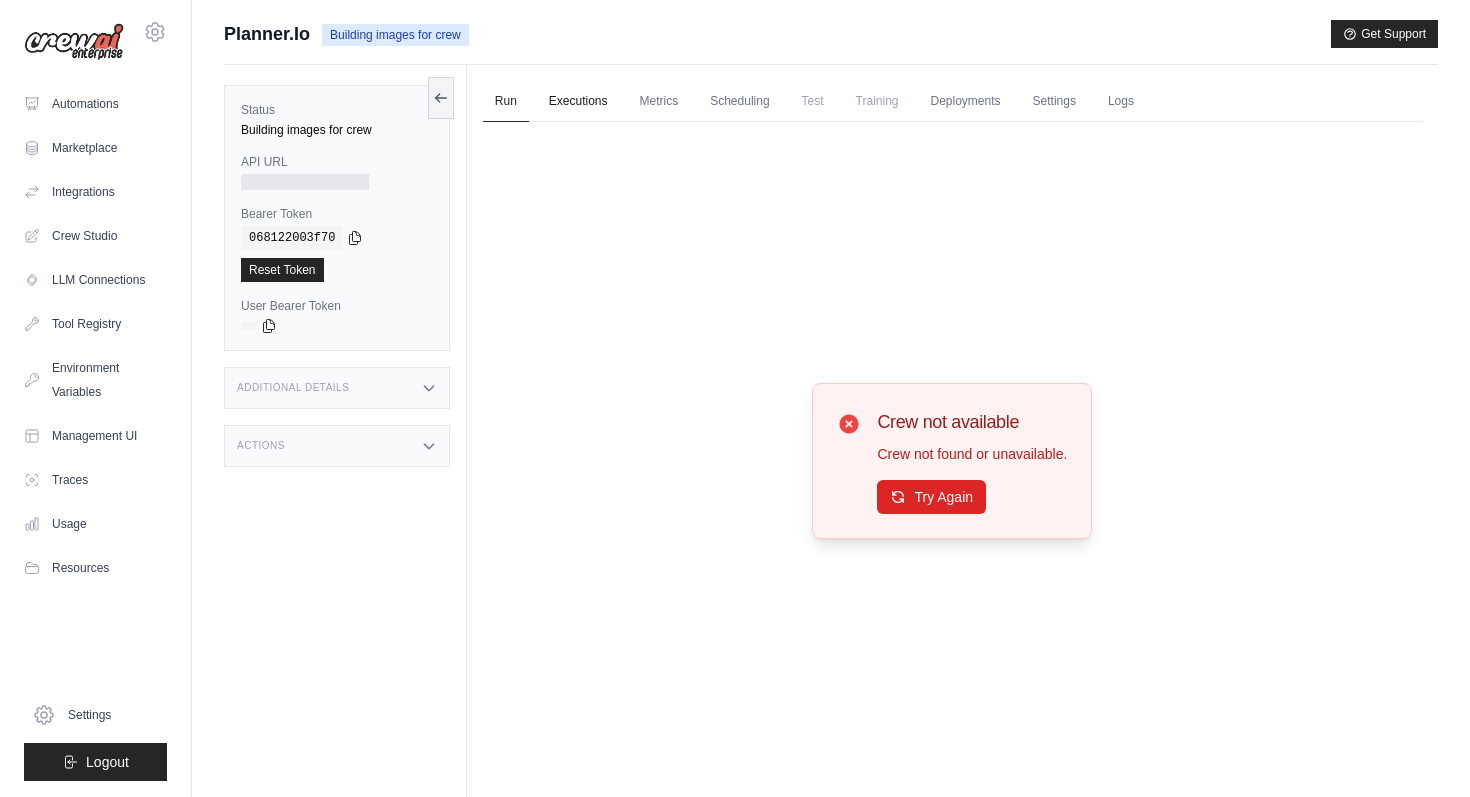 click on "Executions" at bounding box center [578, 102] 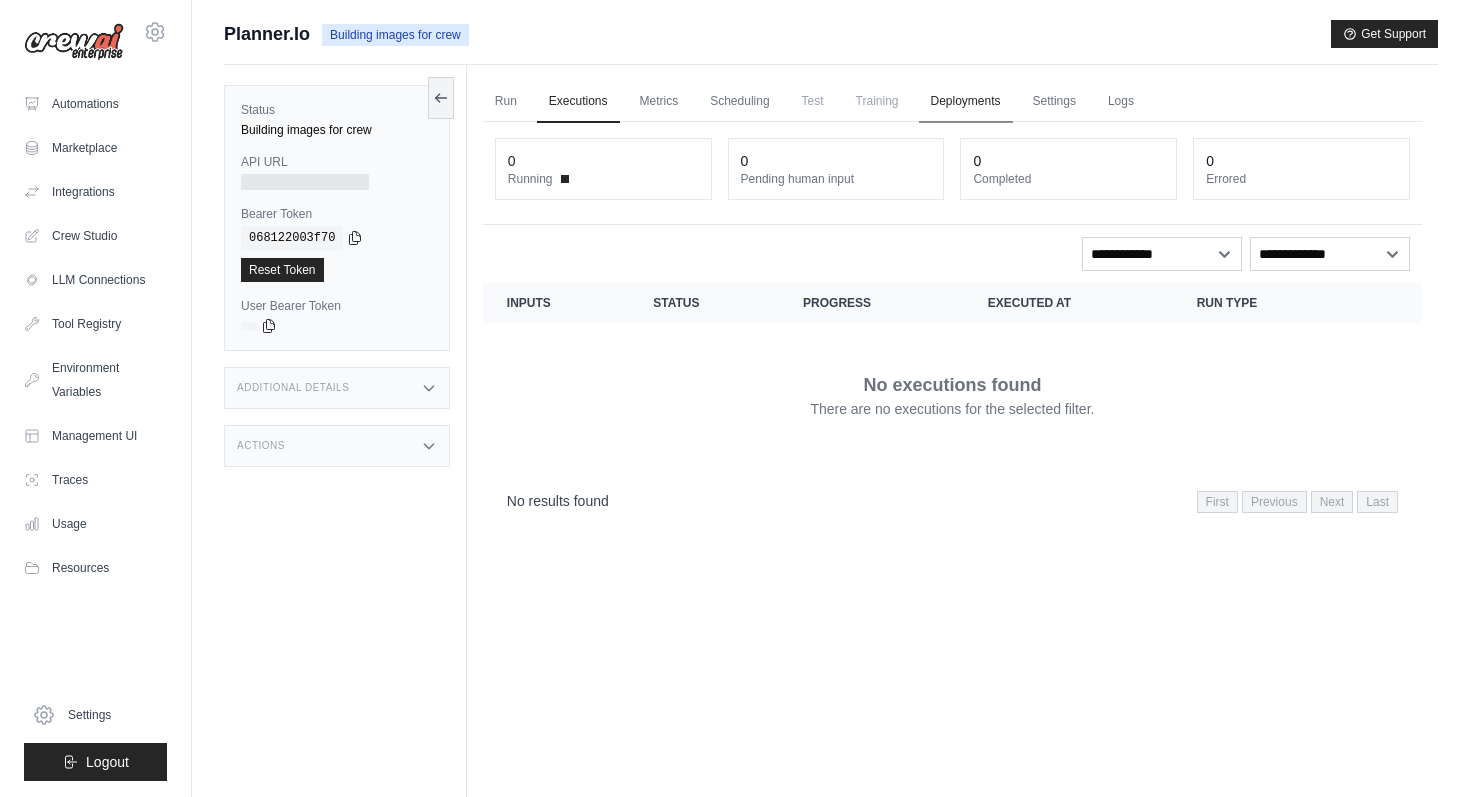 click on "Deployments" at bounding box center [966, 102] 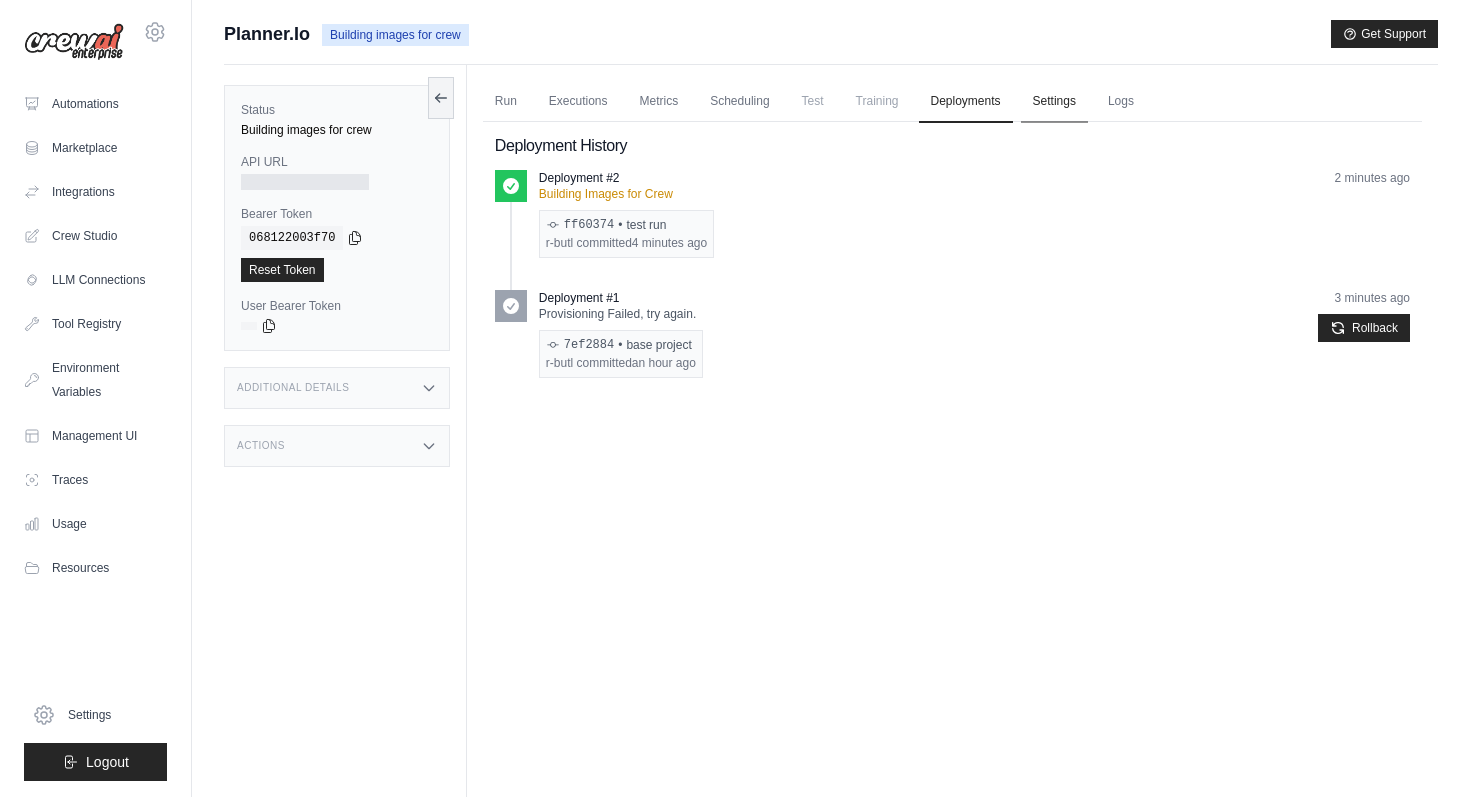 click on "Settings" at bounding box center [1054, 102] 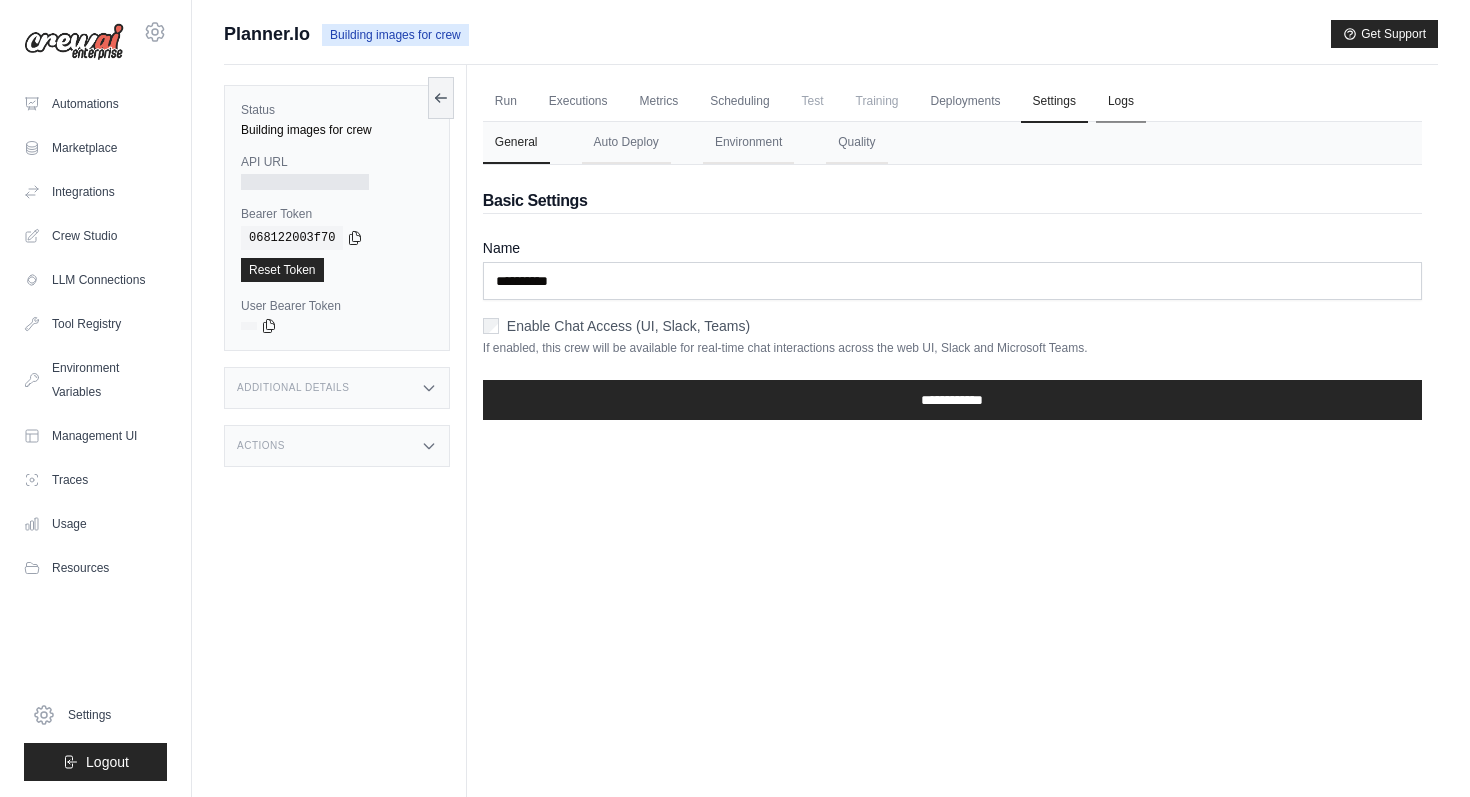 click on "Logs" at bounding box center [1121, 102] 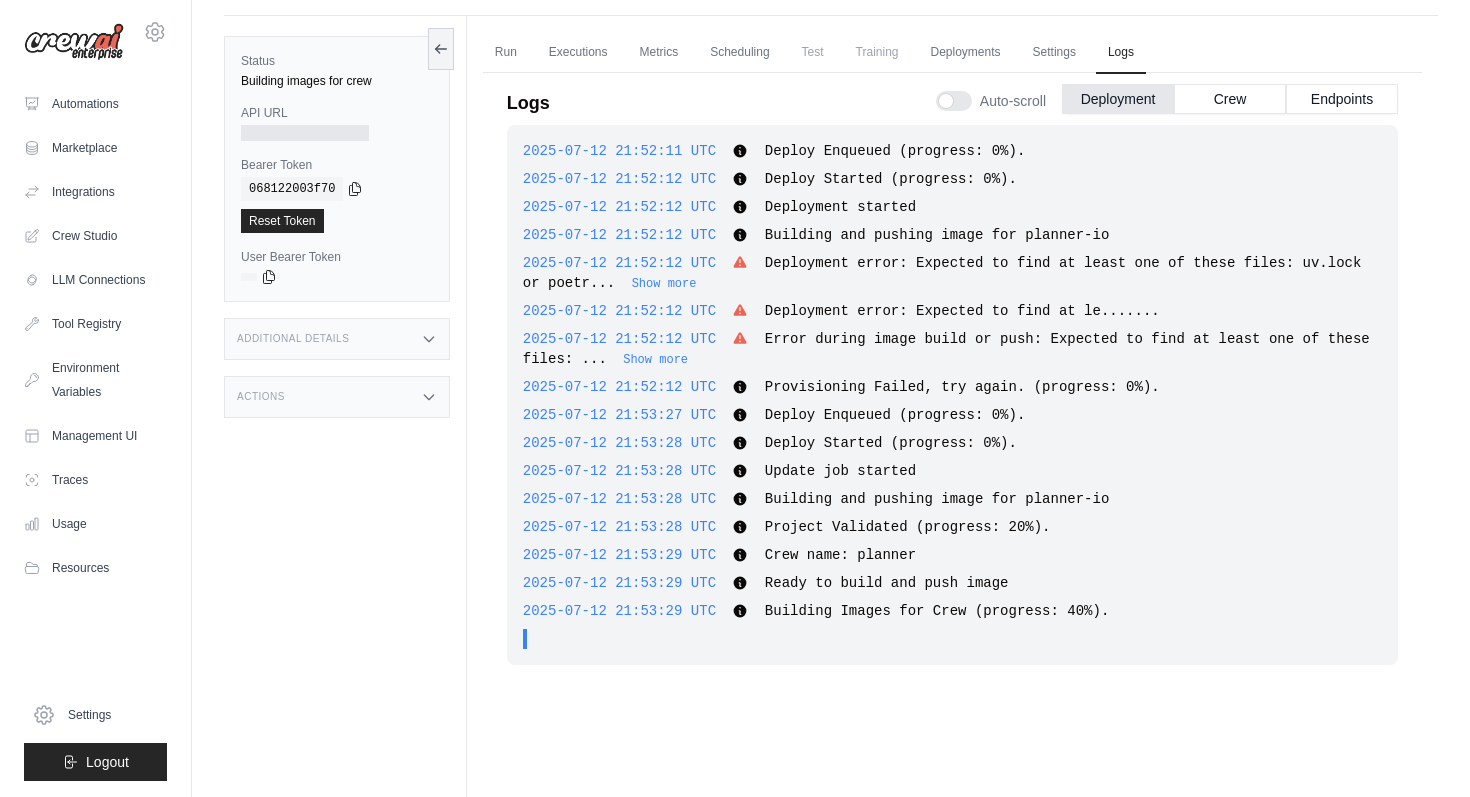 scroll, scrollTop: 85, scrollLeft: 0, axis: vertical 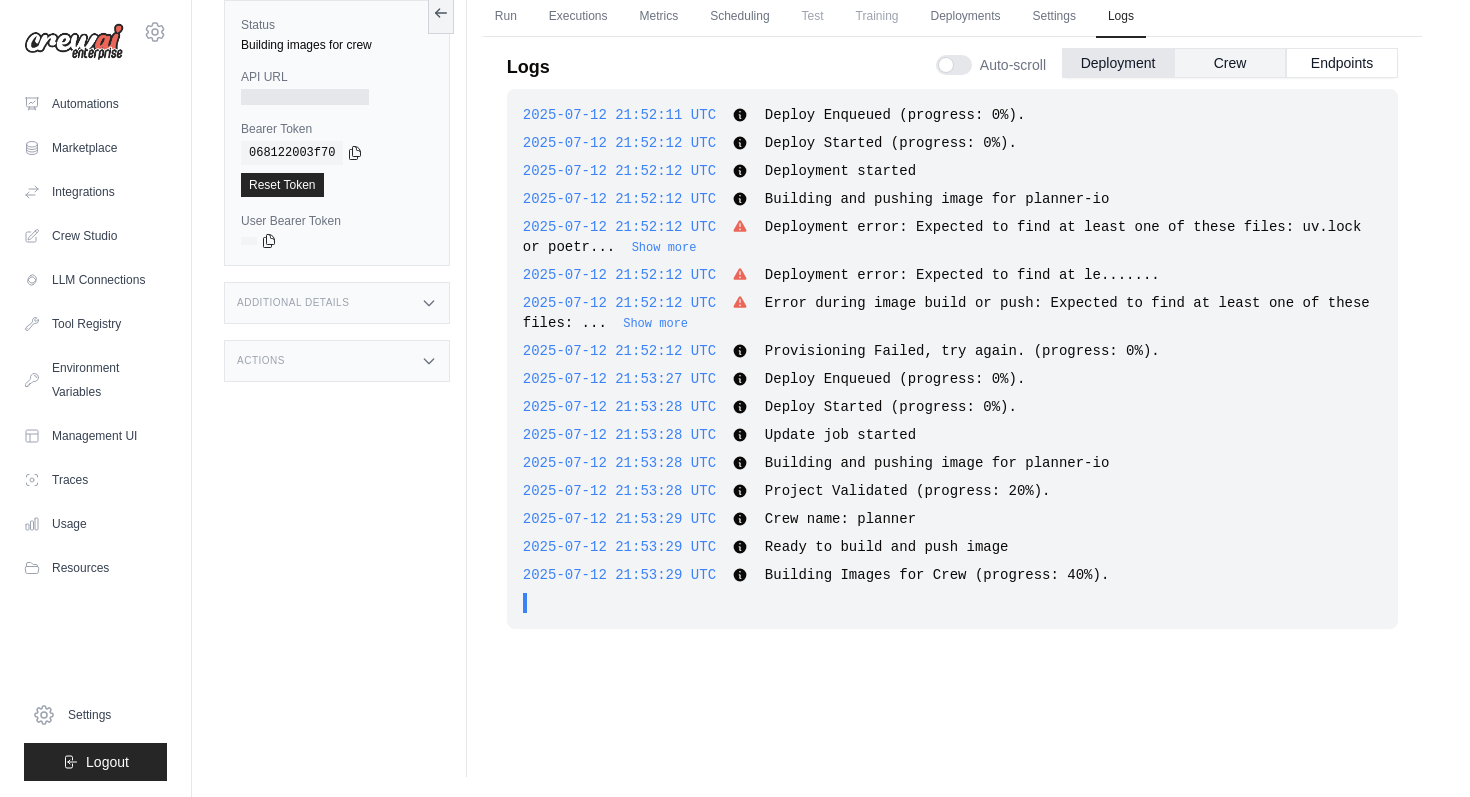 click on "Crew" at bounding box center (1230, 63) 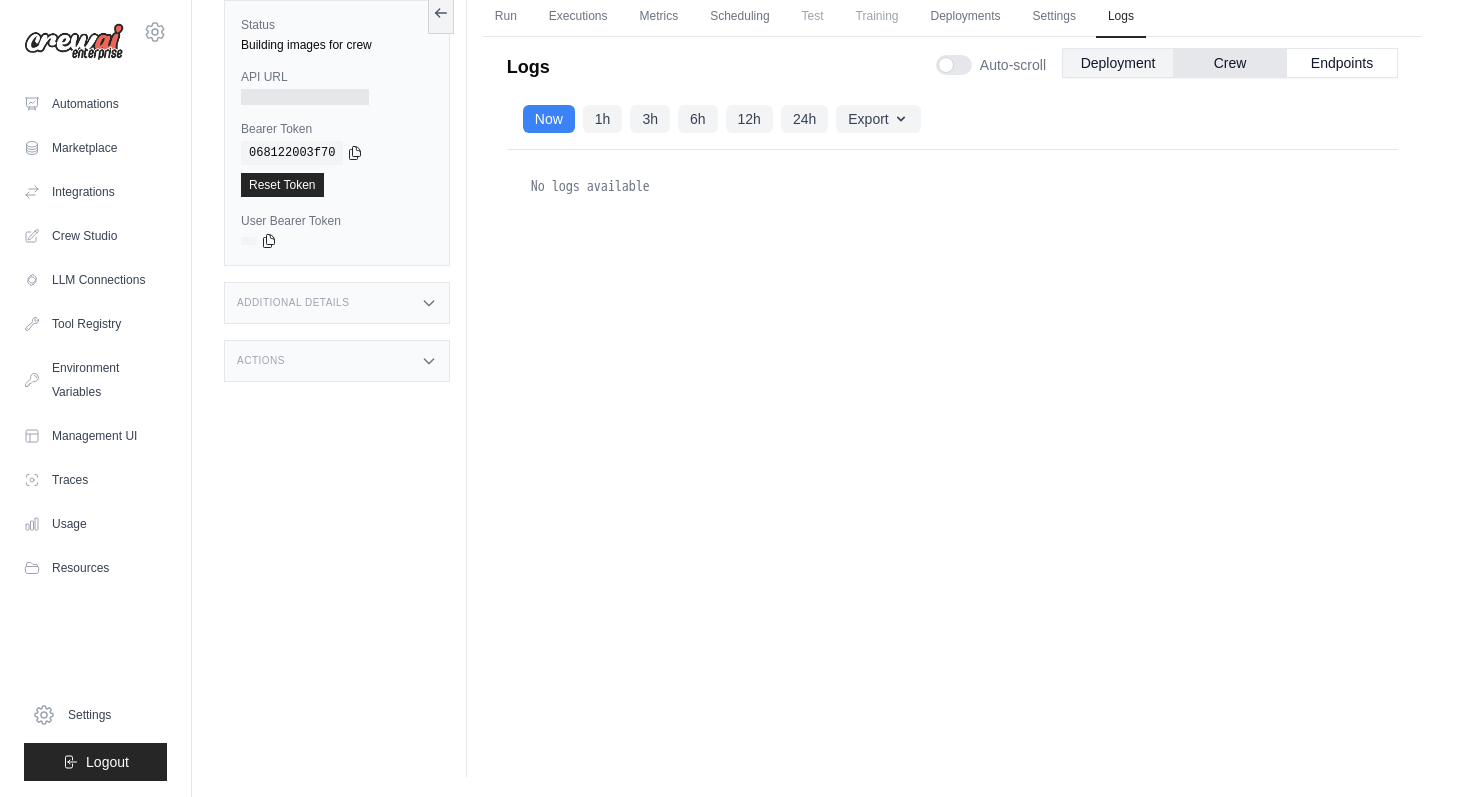 click on "Deployment" at bounding box center (1118, 63) 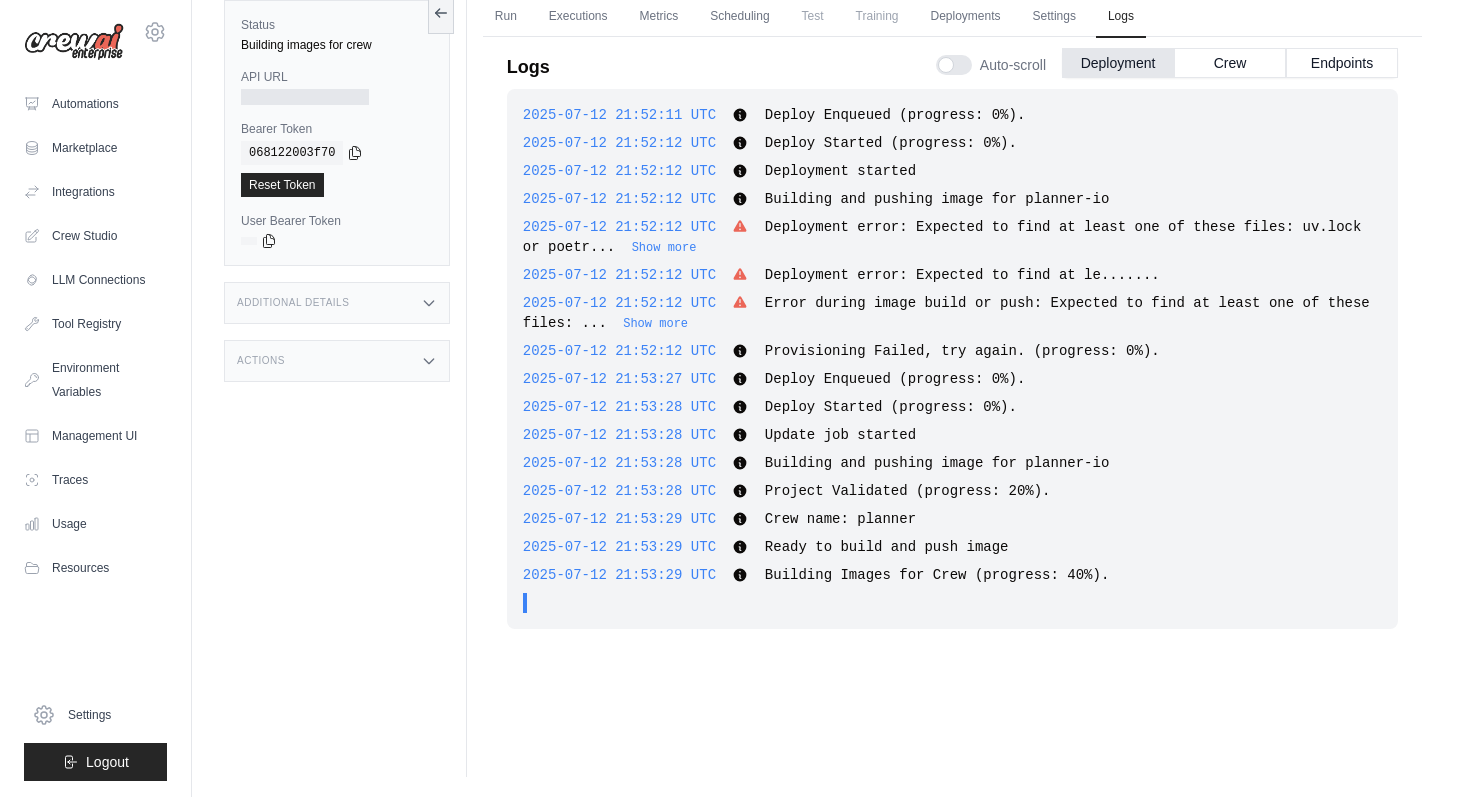 click on "Test" at bounding box center (813, 16) 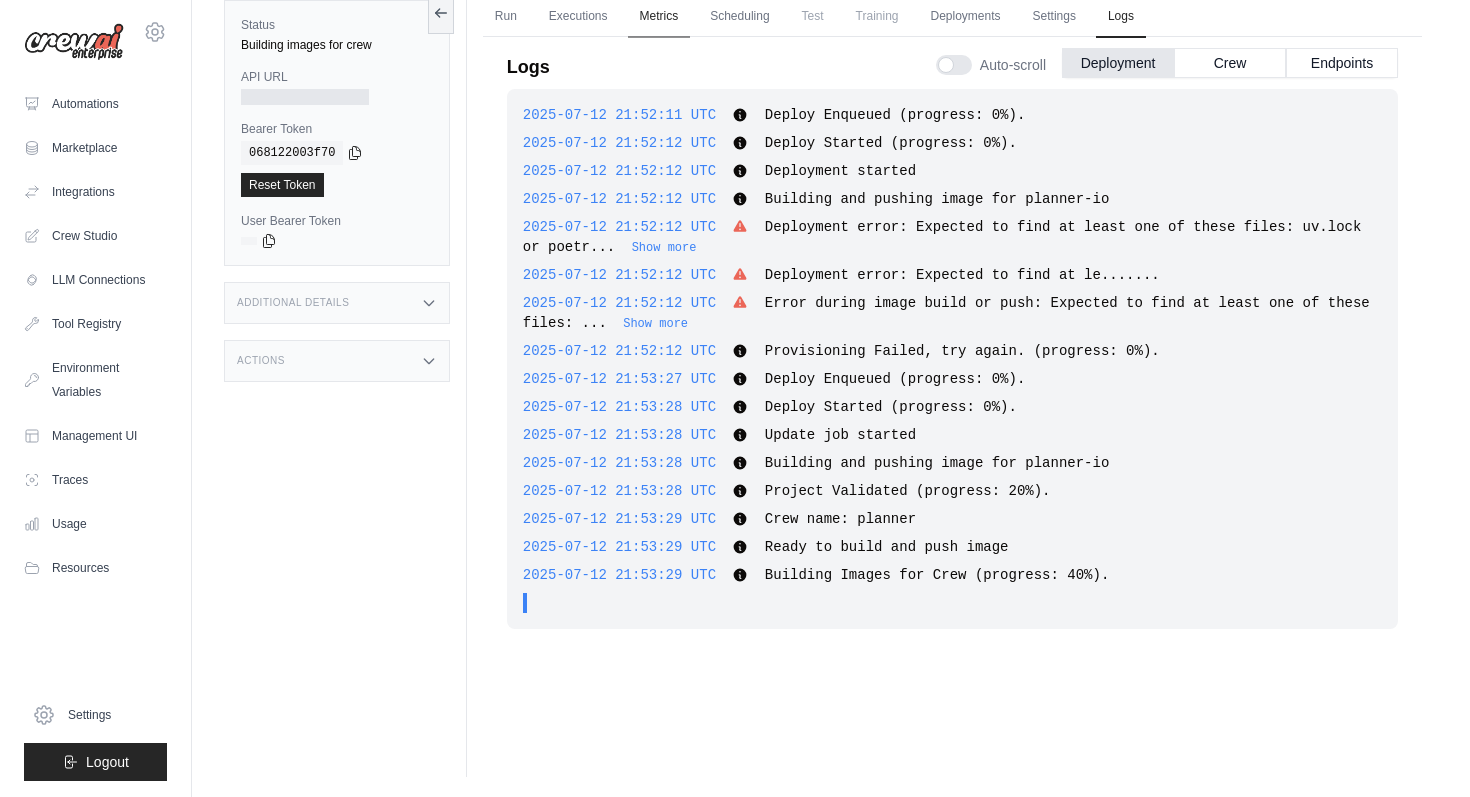 click on "Metrics" at bounding box center (659, 17) 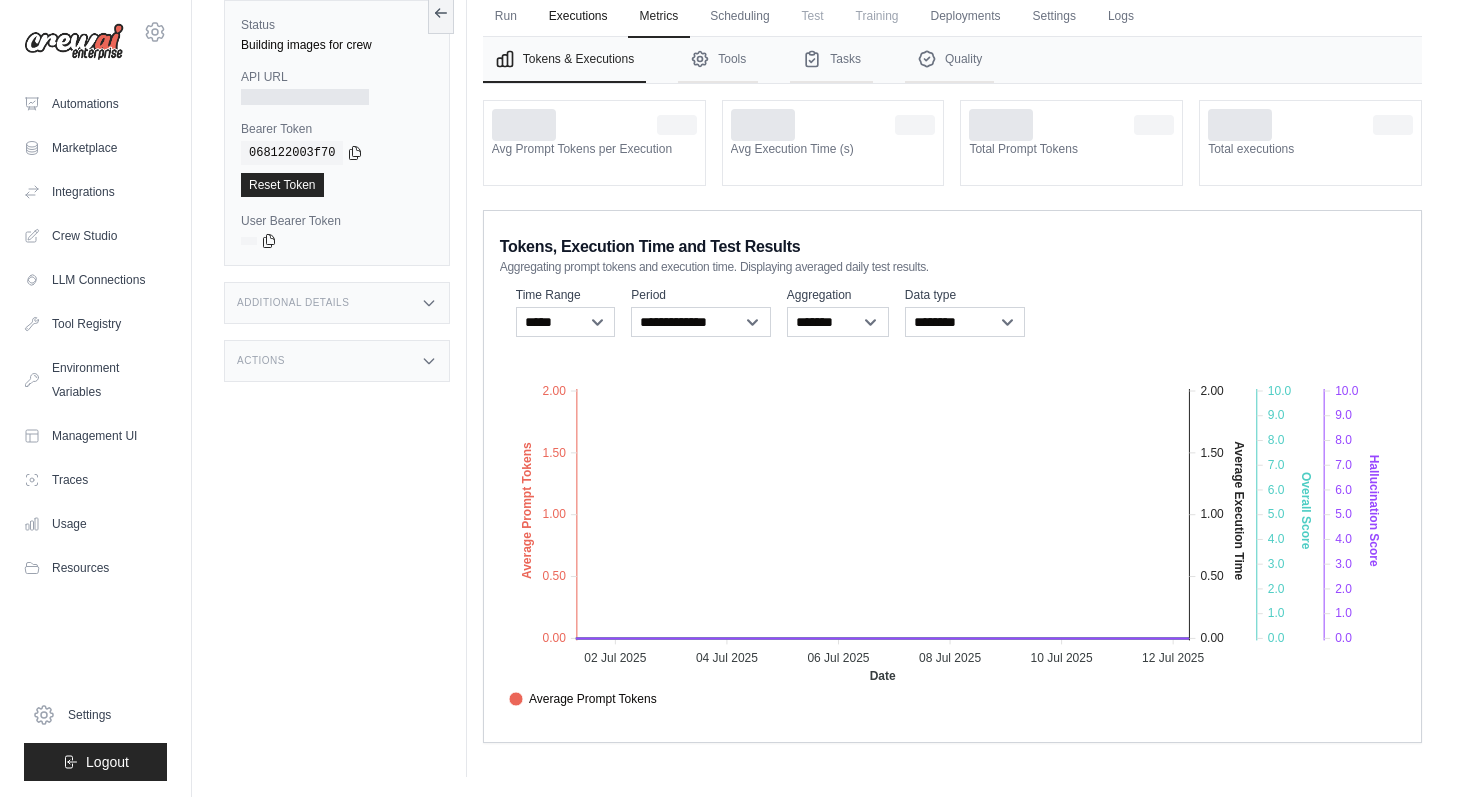 click on "Executions" at bounding box center (578, 17) 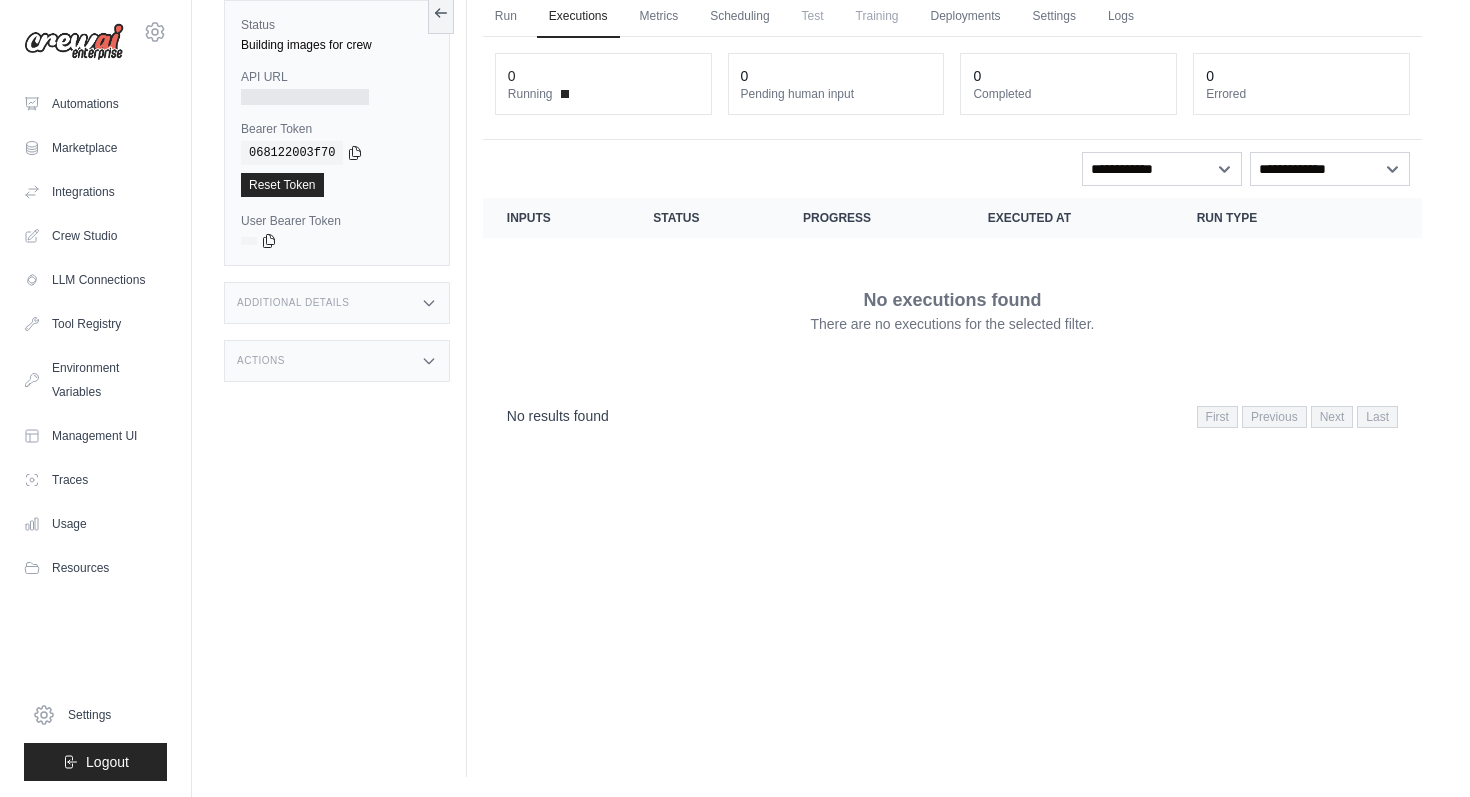scroll, scrollTop: 0, scrollLeft: 0, axis: both 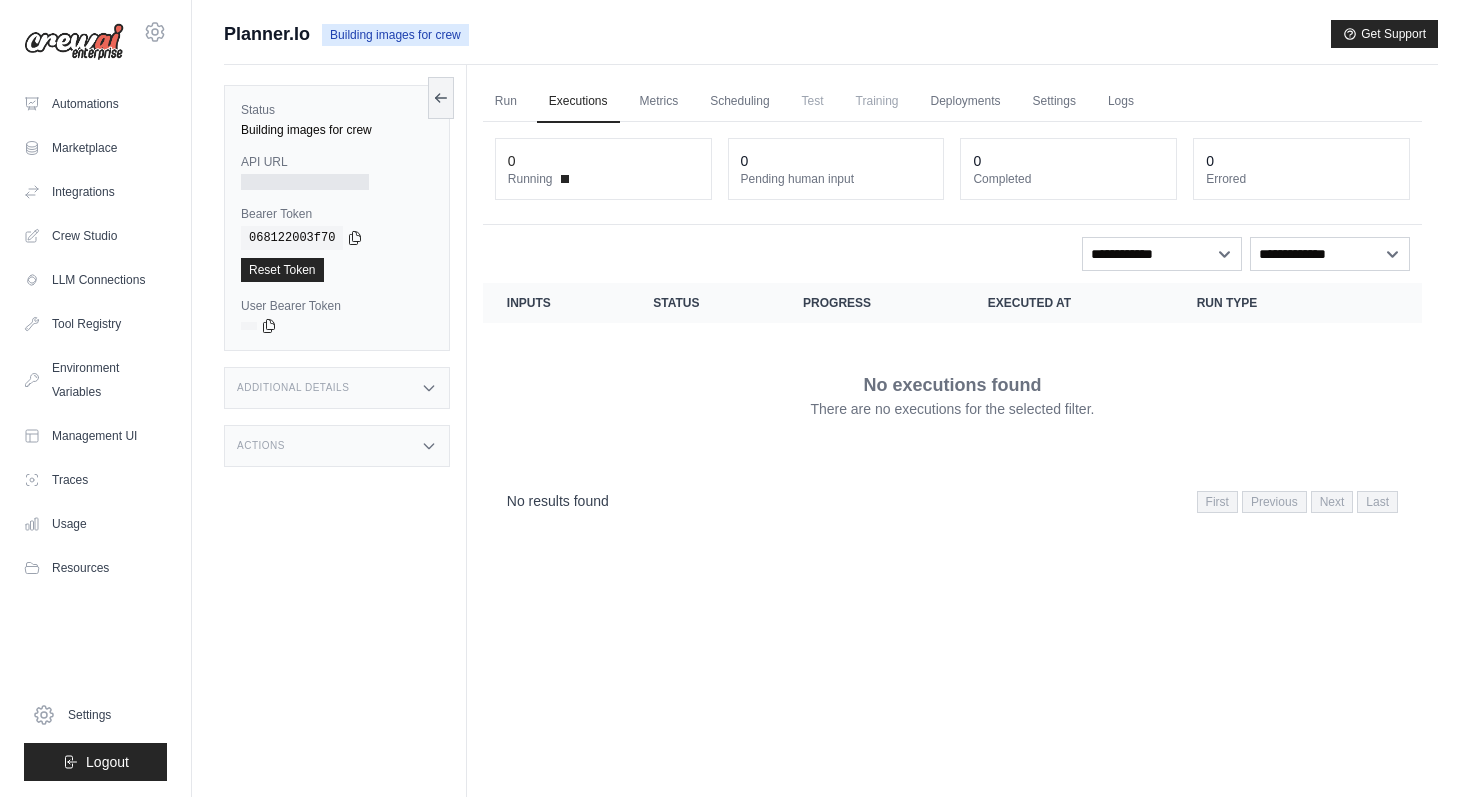 click on "Additional Details" at bounding box center [337, 388] 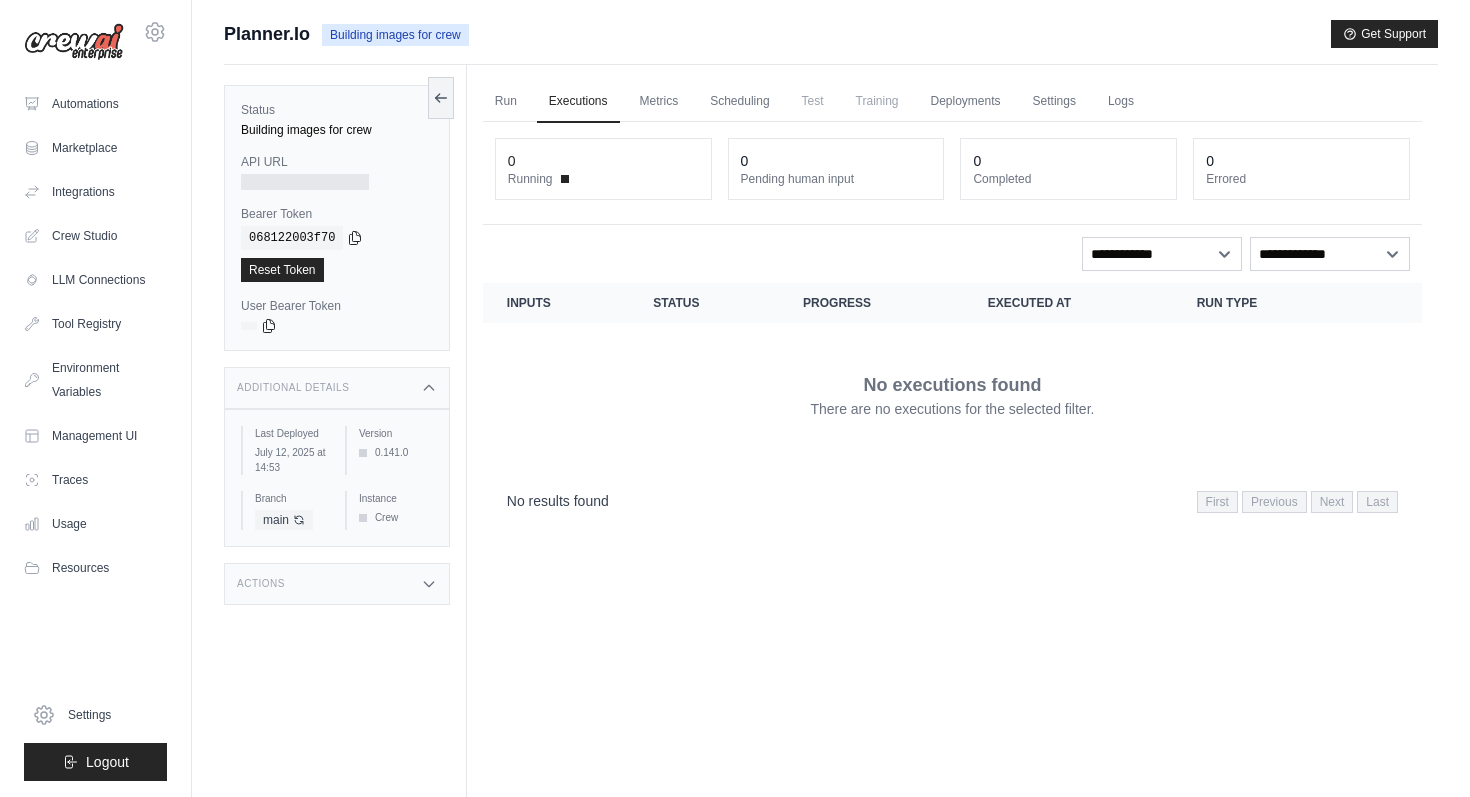 click on "Actions" at bounding box center (337, 584) 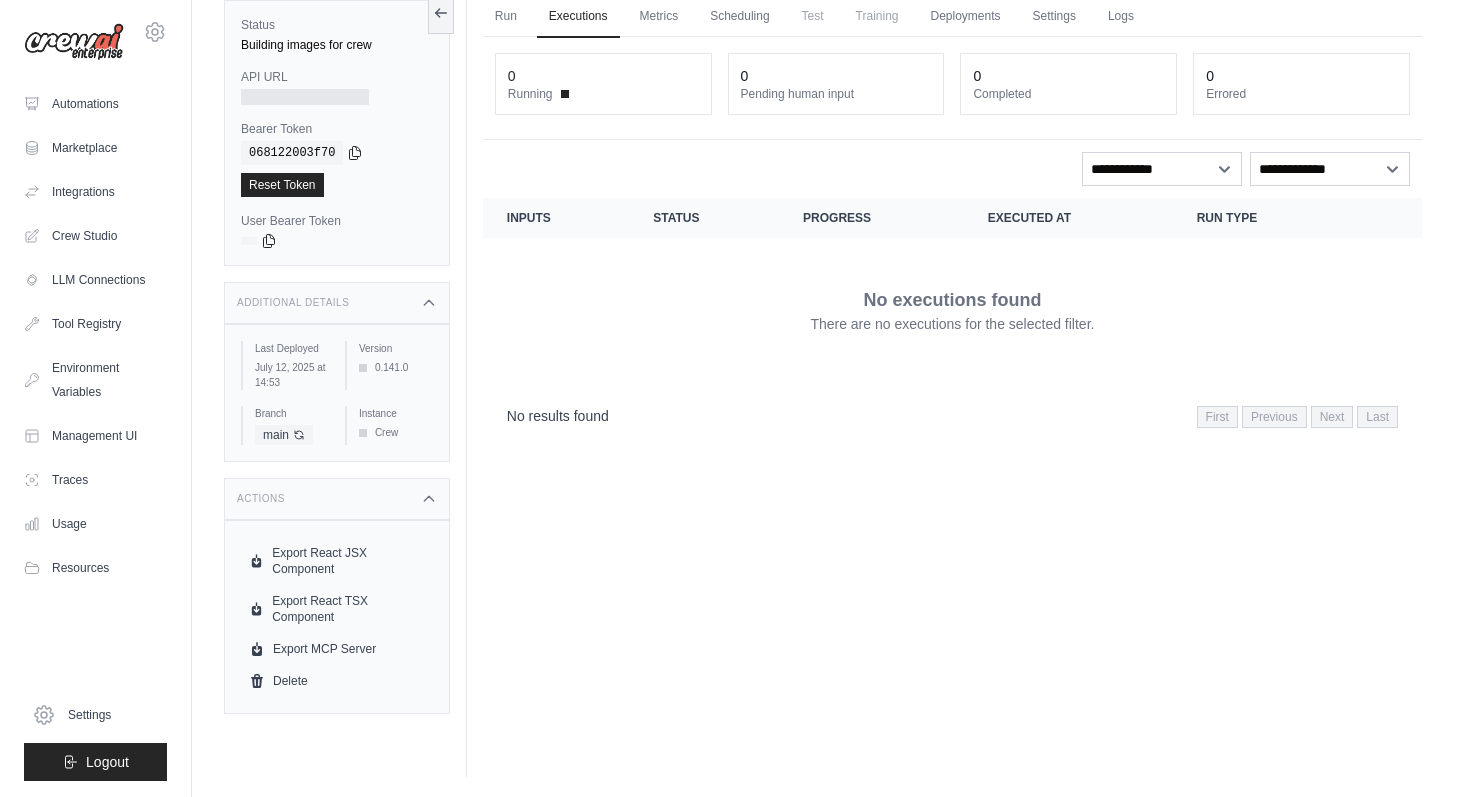 scroll, scrollTop: 0, scrollLeft: 0, axis: both 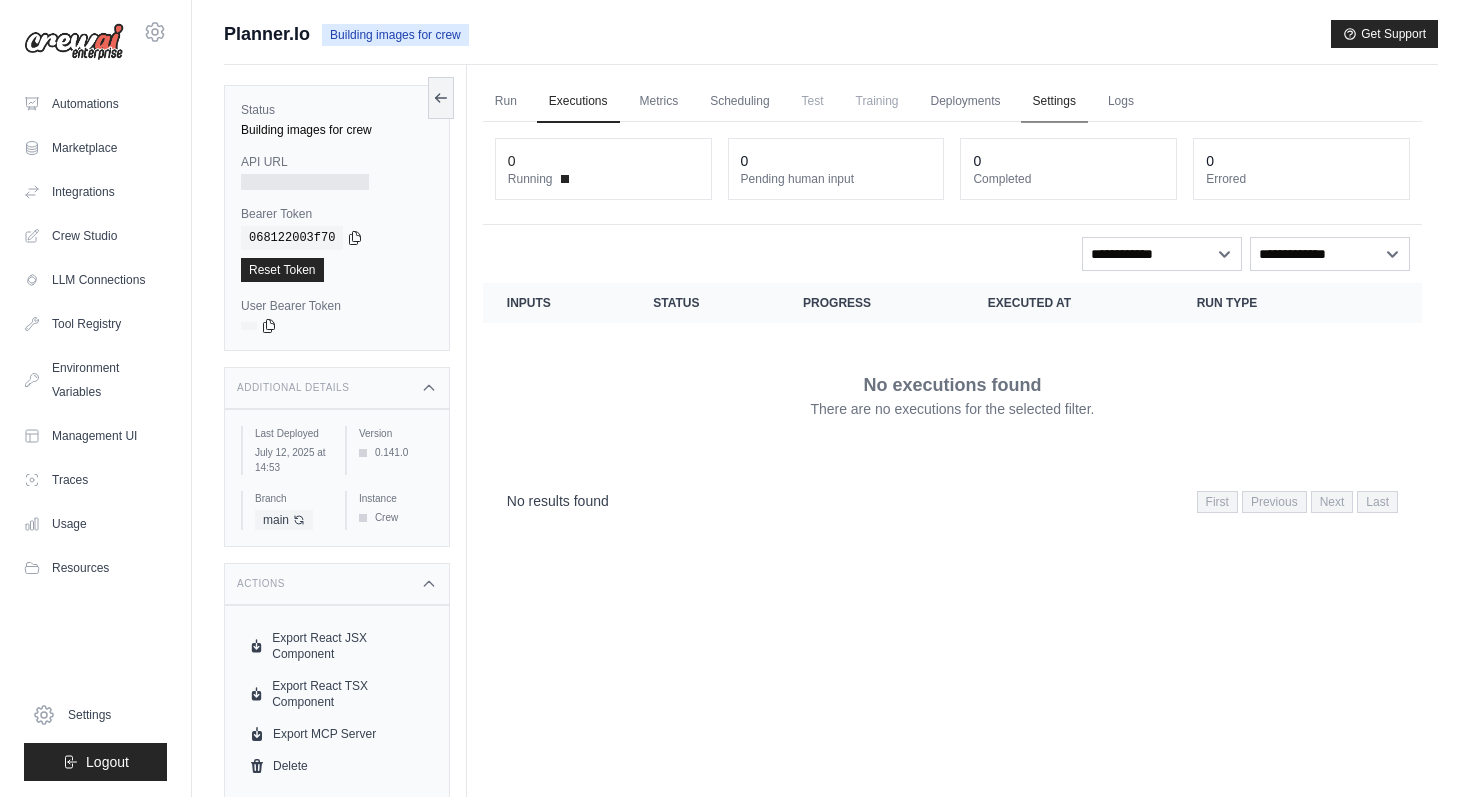 click on "Settings" at bounding box center (1054, 102) 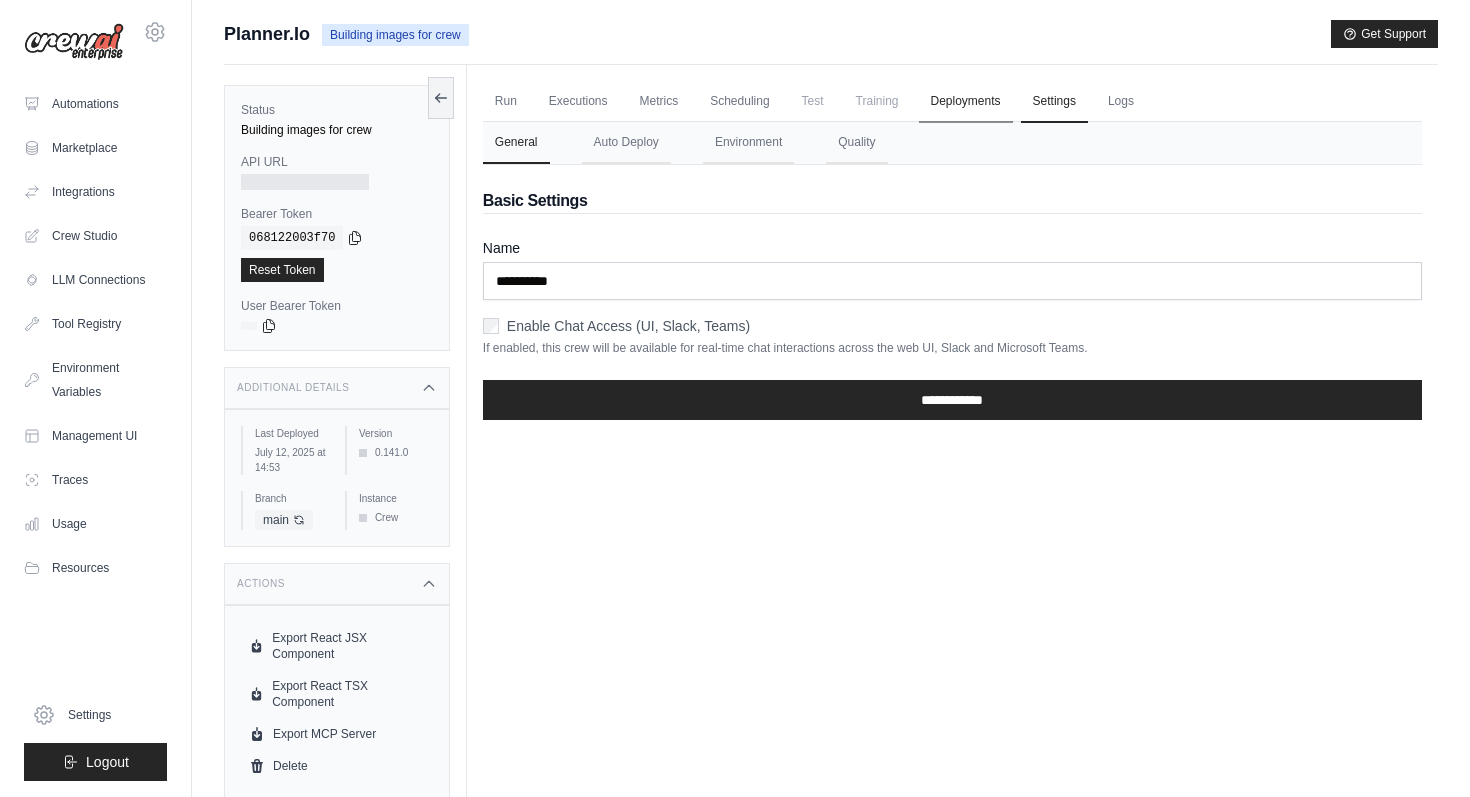 click on "Deployments" at bounding box center [966, 102] 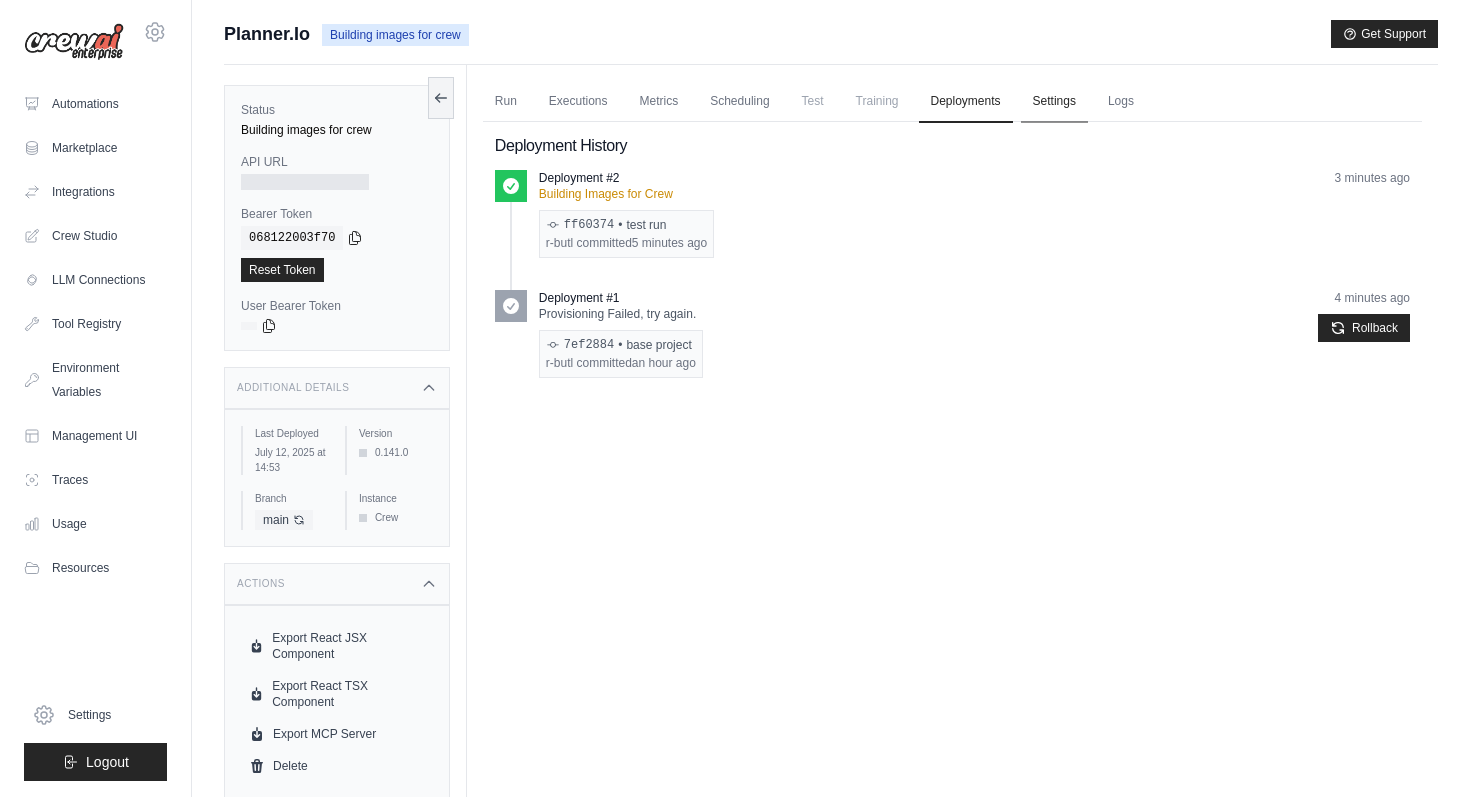 click on "Settings" at bounding box center (1054, 102) 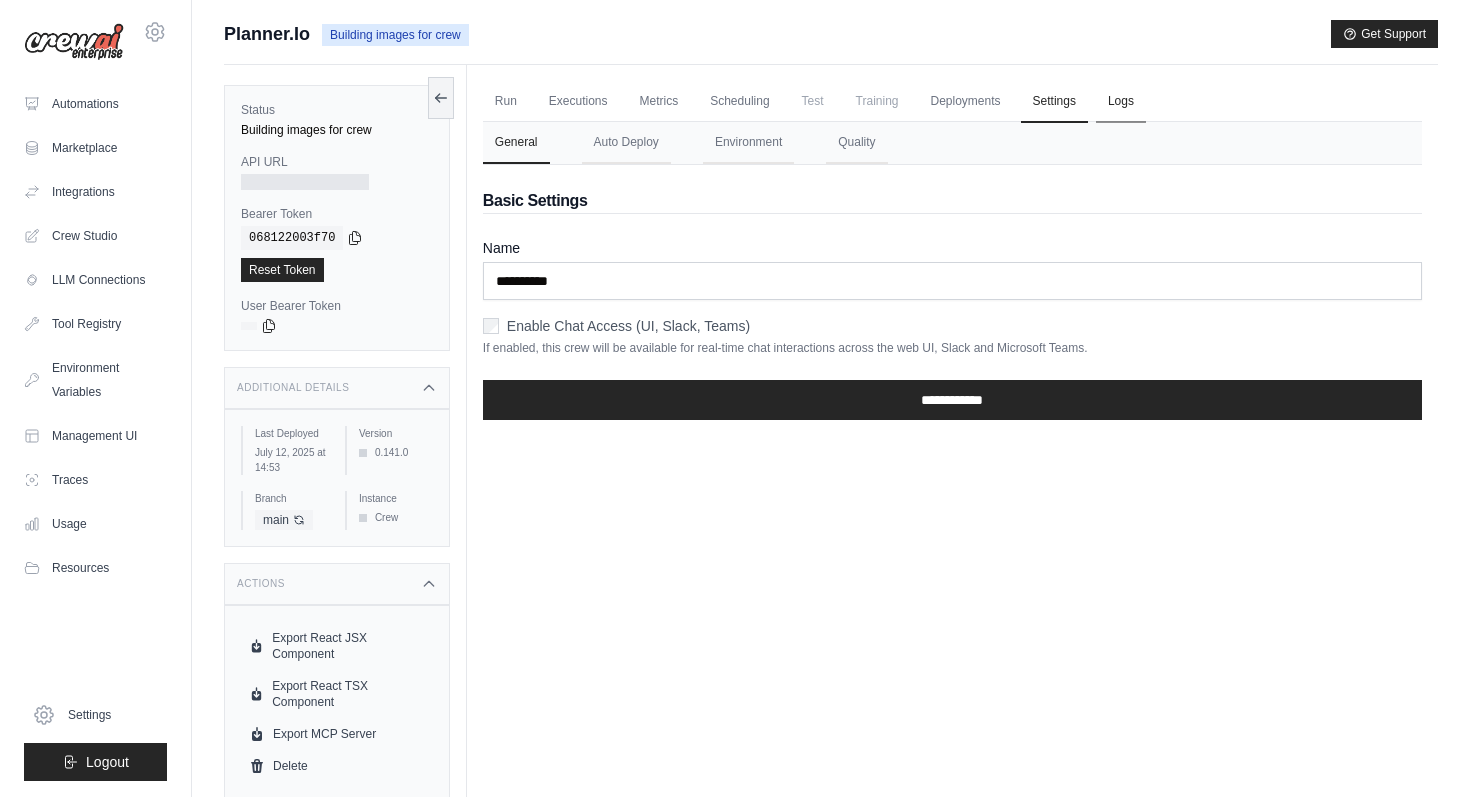 click on "Logs" at bounding box center [1121, 102] 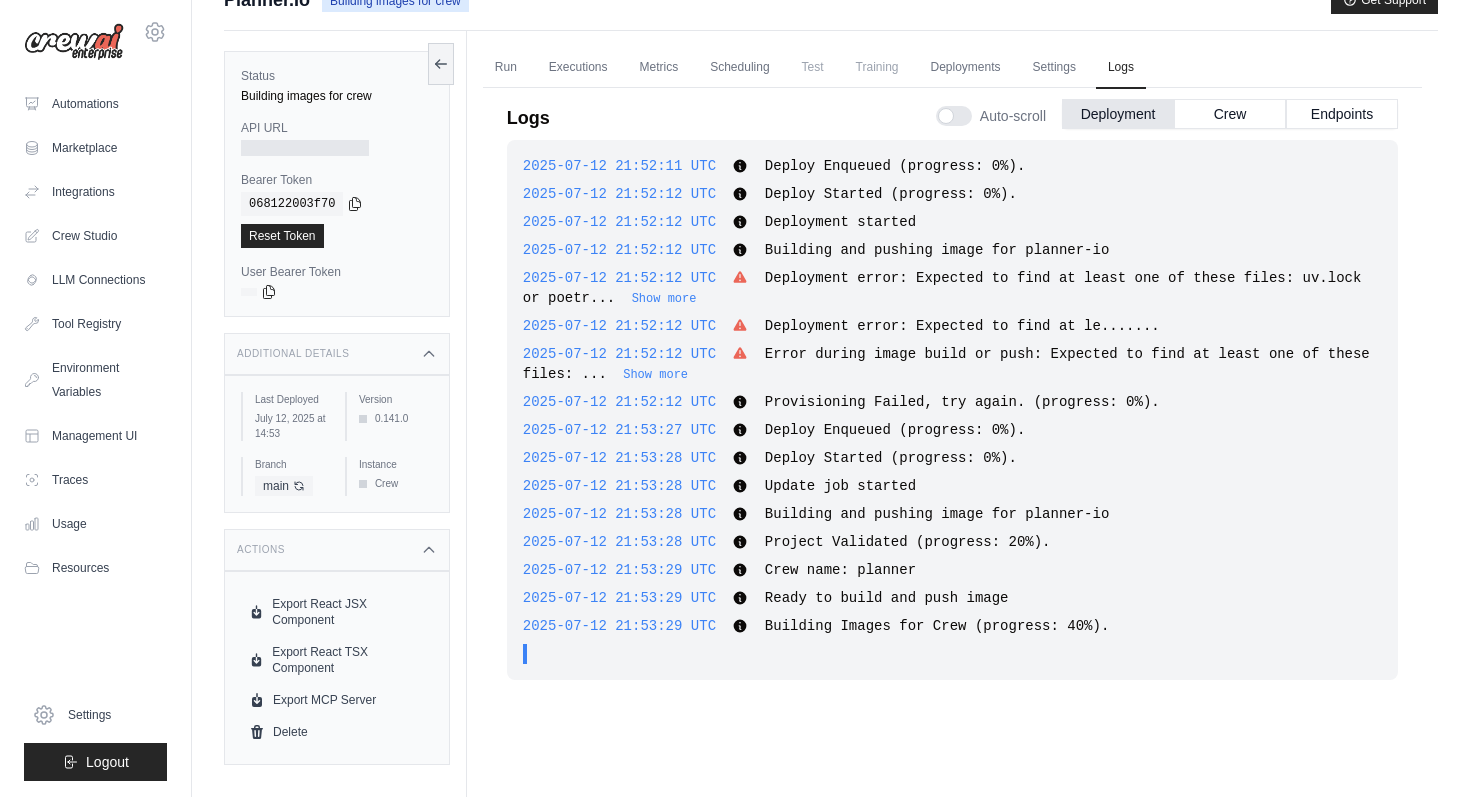 scroll, scrollTop: 35, scrollLeft: 0, axis: vertical 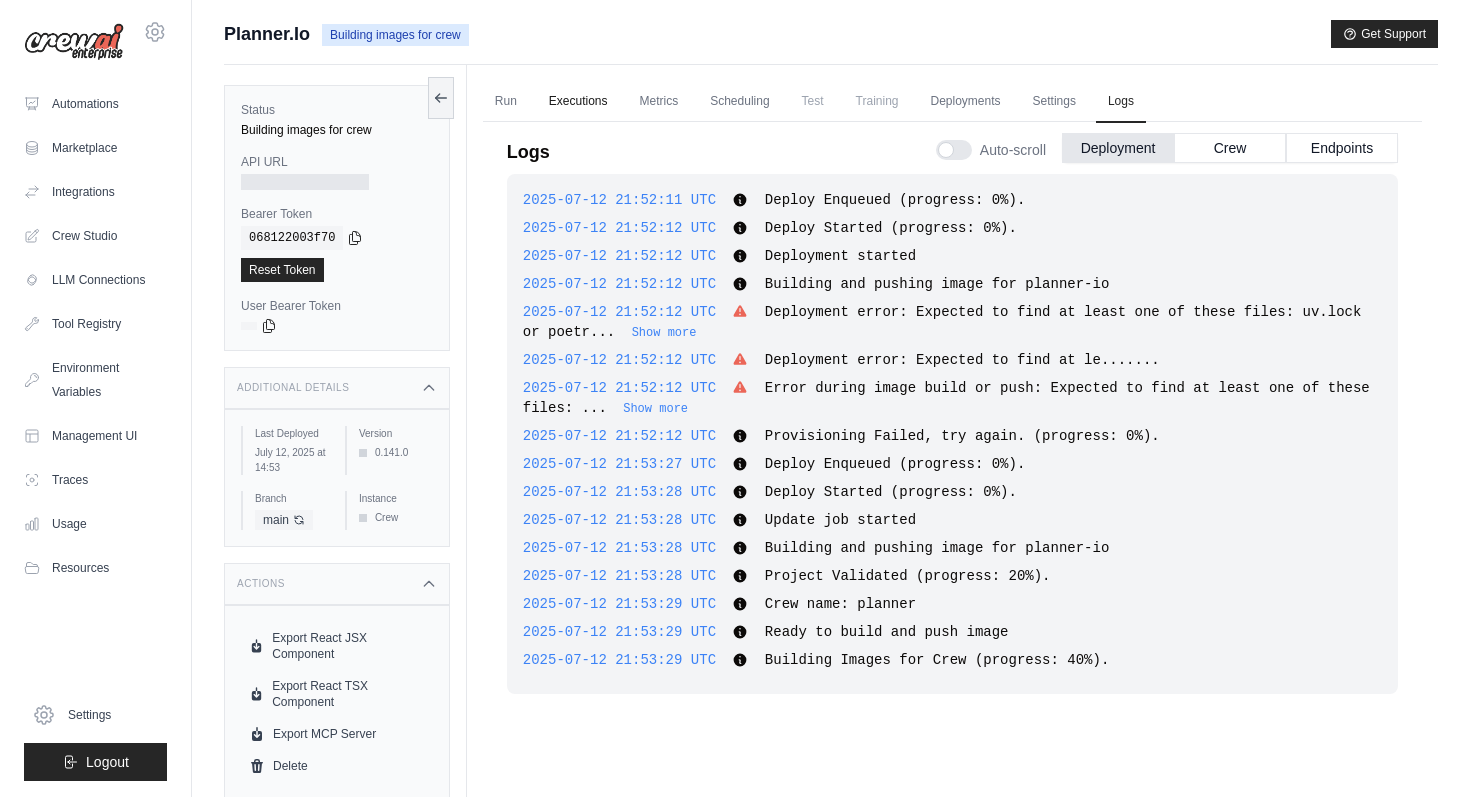 click on "Executions" at bounding box center (578, 102) 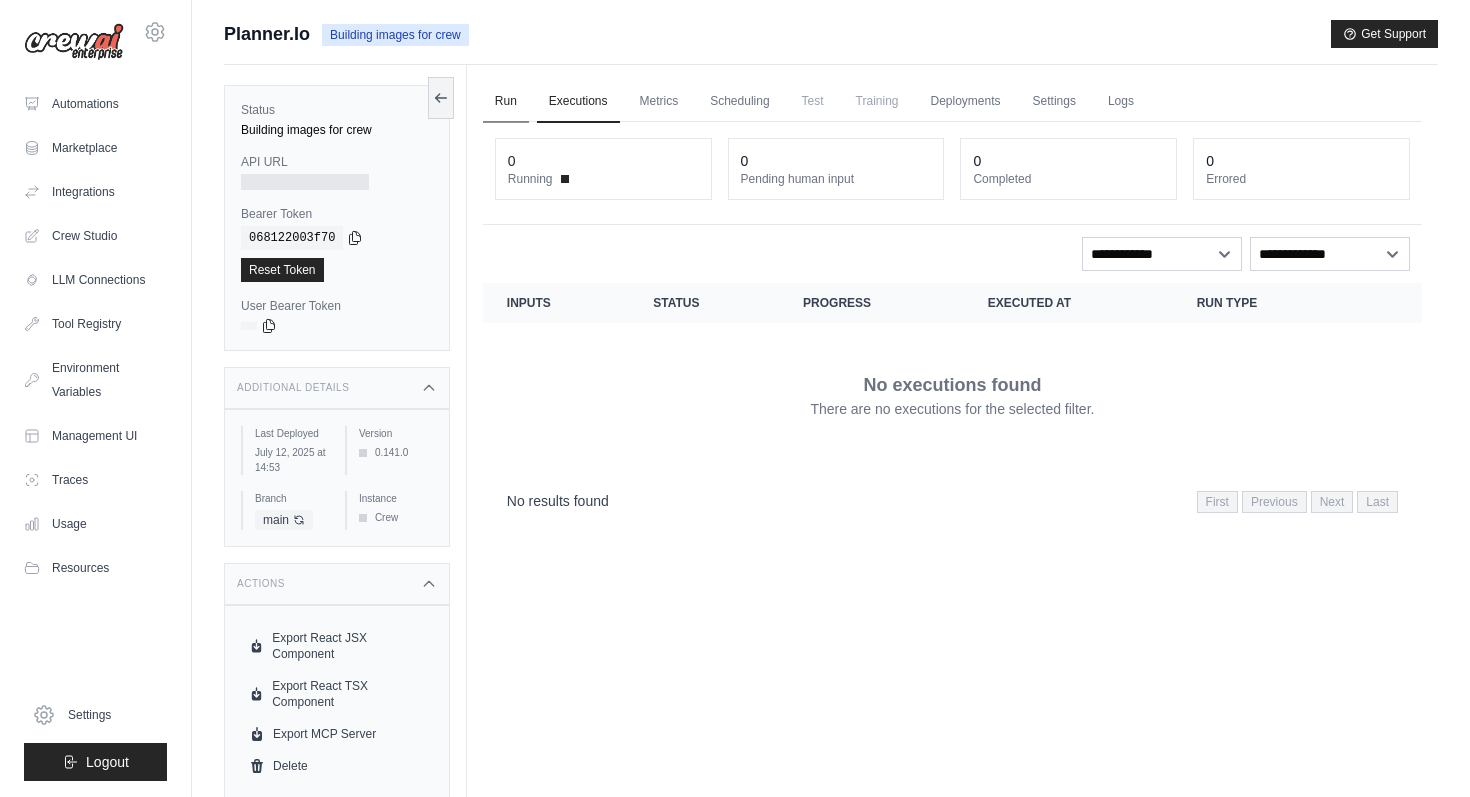 click on "Run" at bounding box center (506, 102) 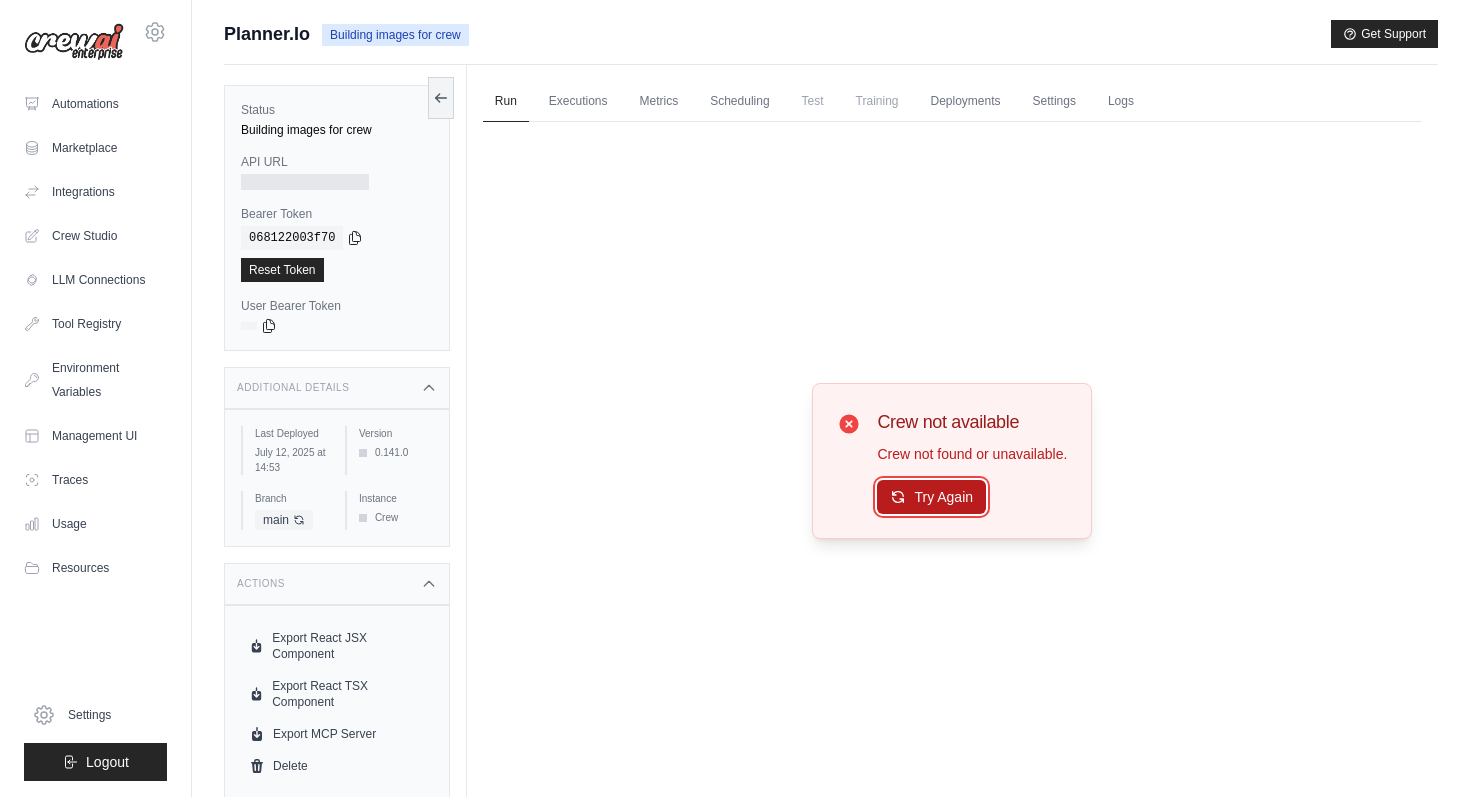 click on "Try Again" at bounding box center (931, 497) 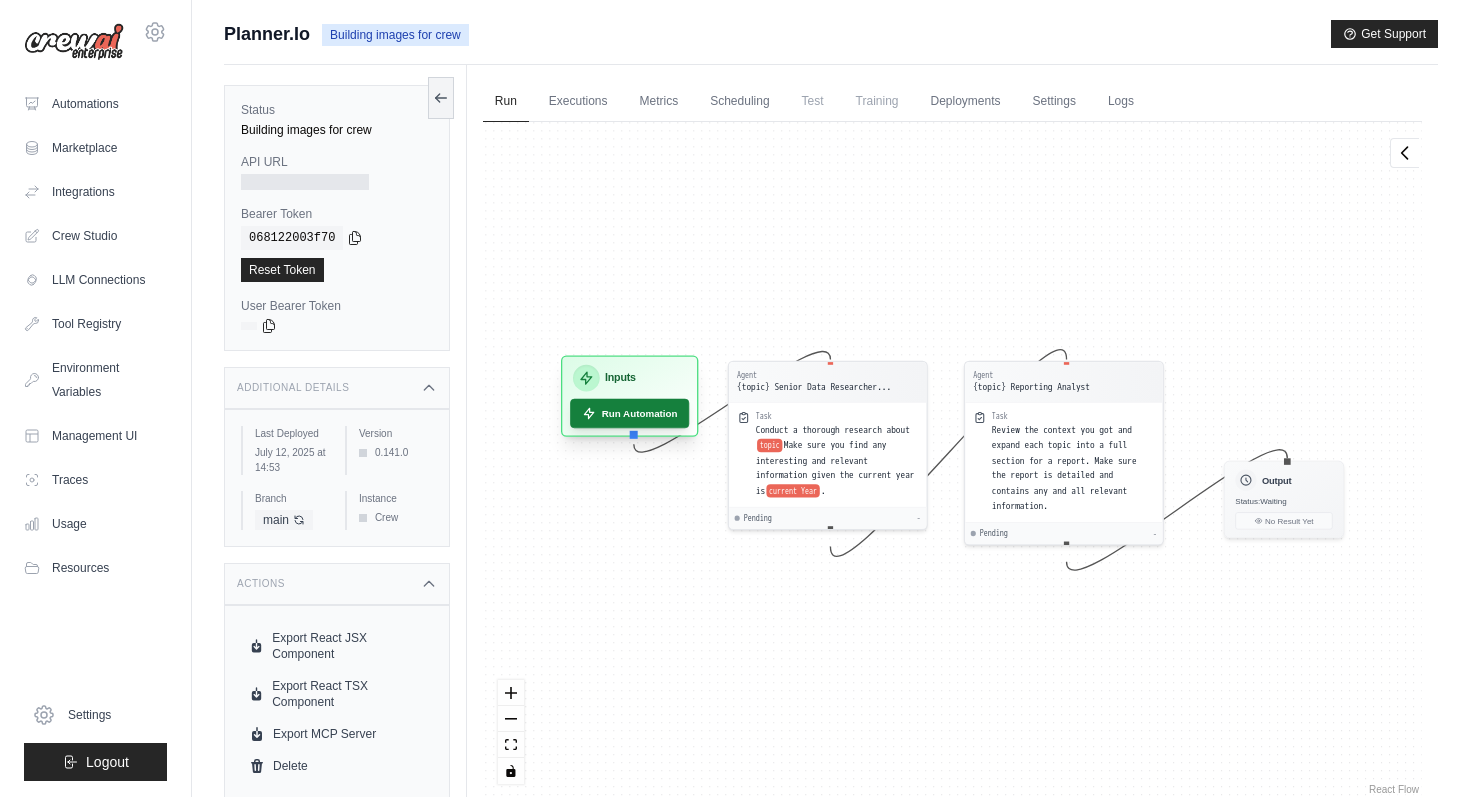 click on "Run Automation" at bounding box center (629, 413) 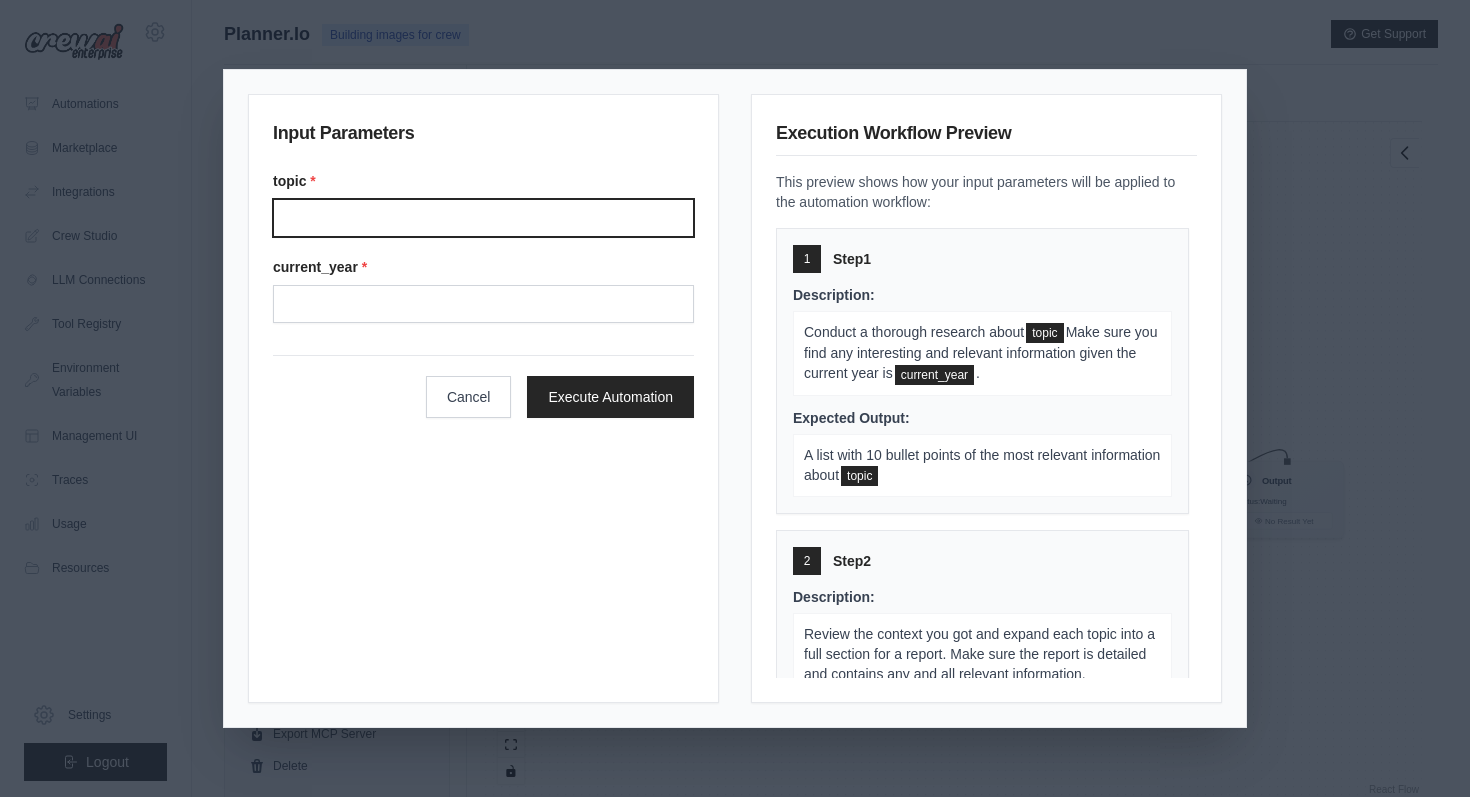 click on "topic   *" at bounding box center [483, 218] 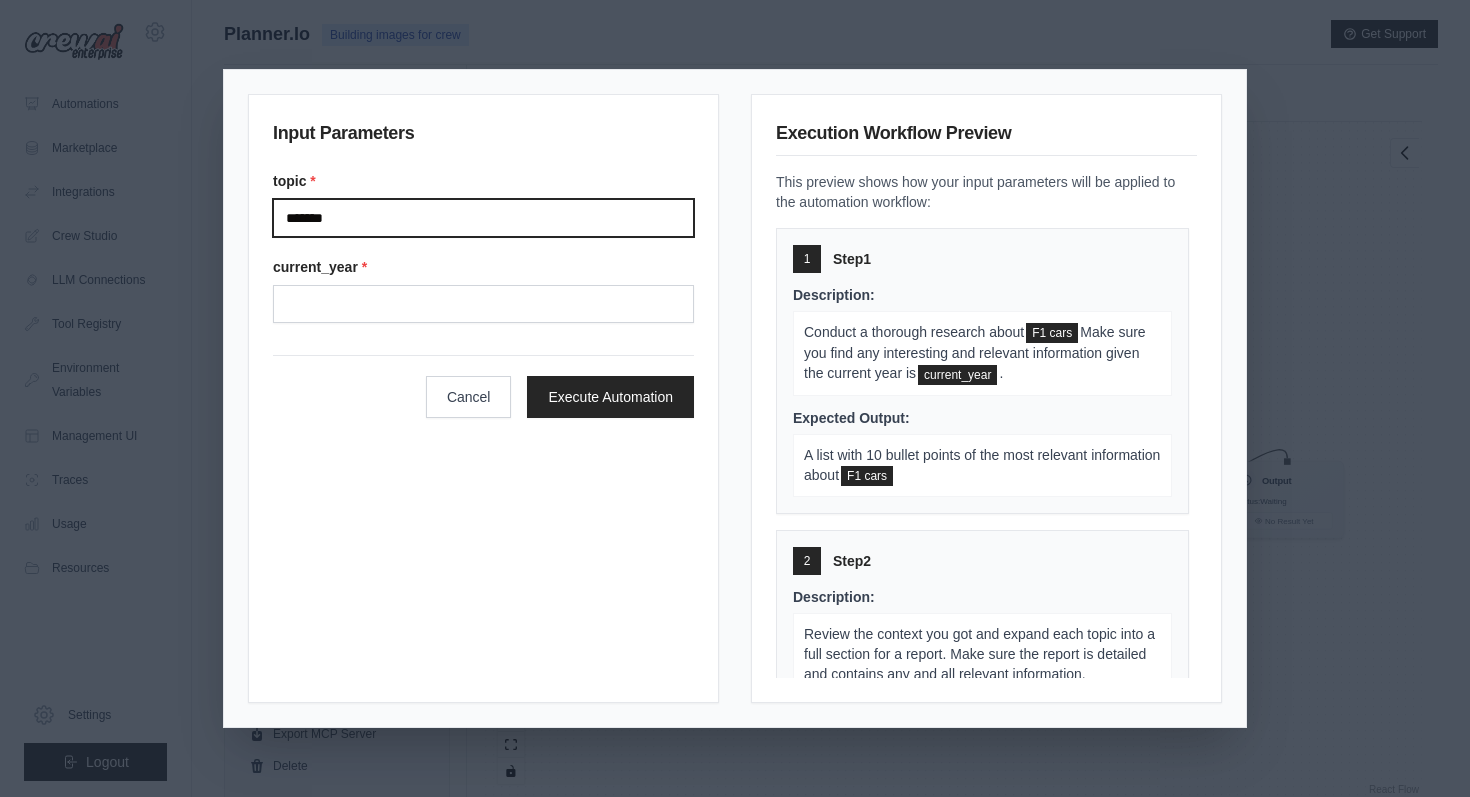 type on "*******" 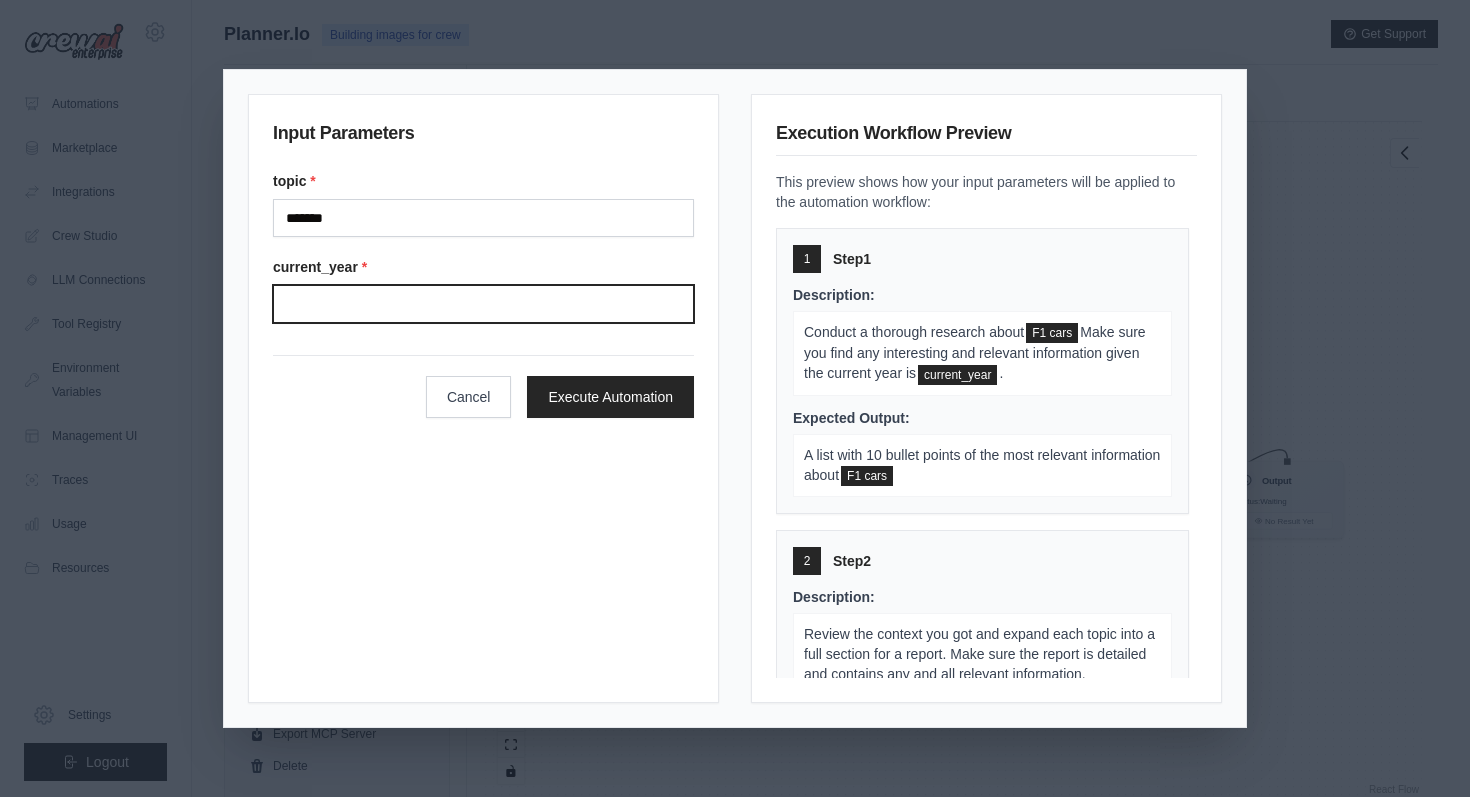click on "current_year   *" at bounding box center (483, 304) 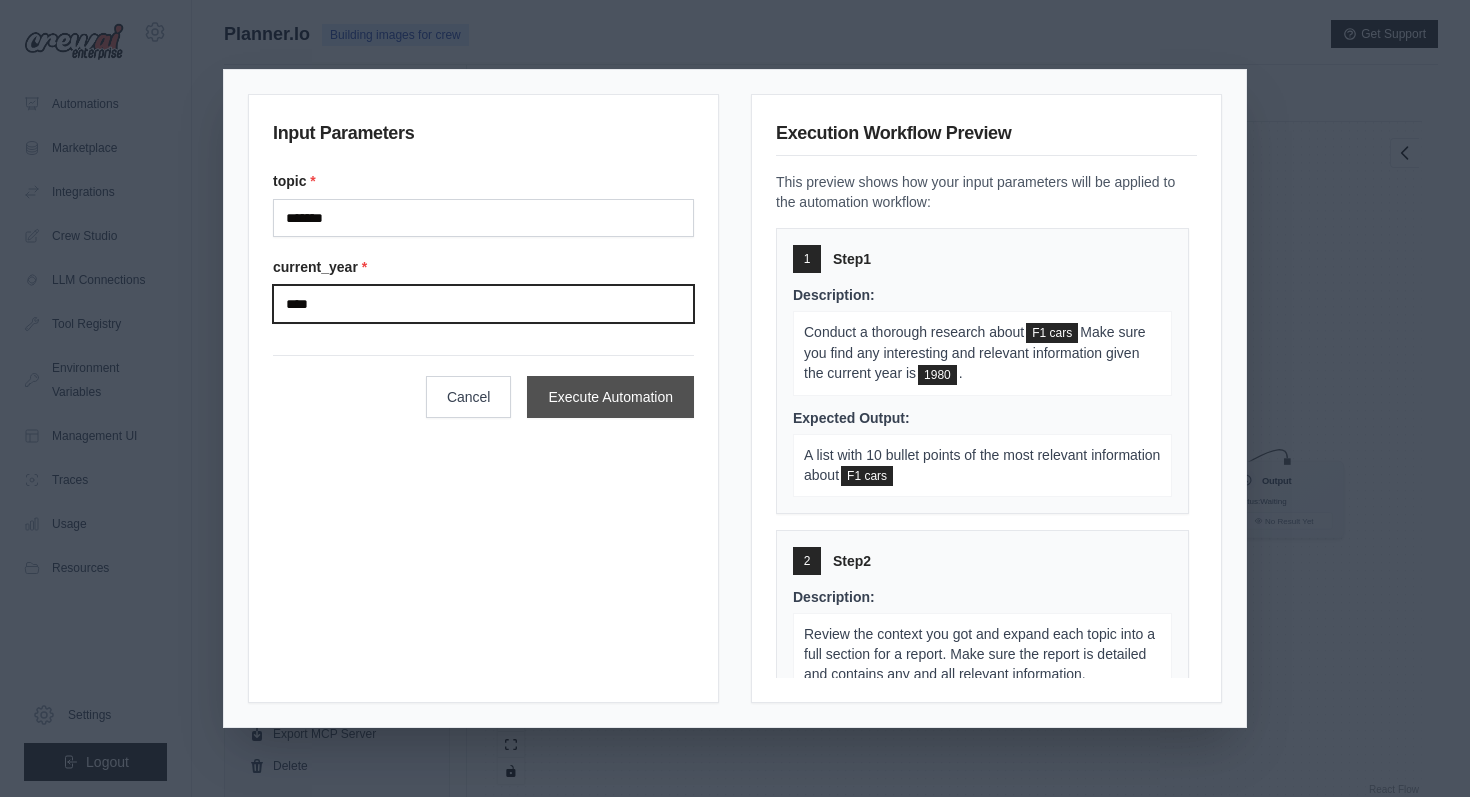 type on "****" 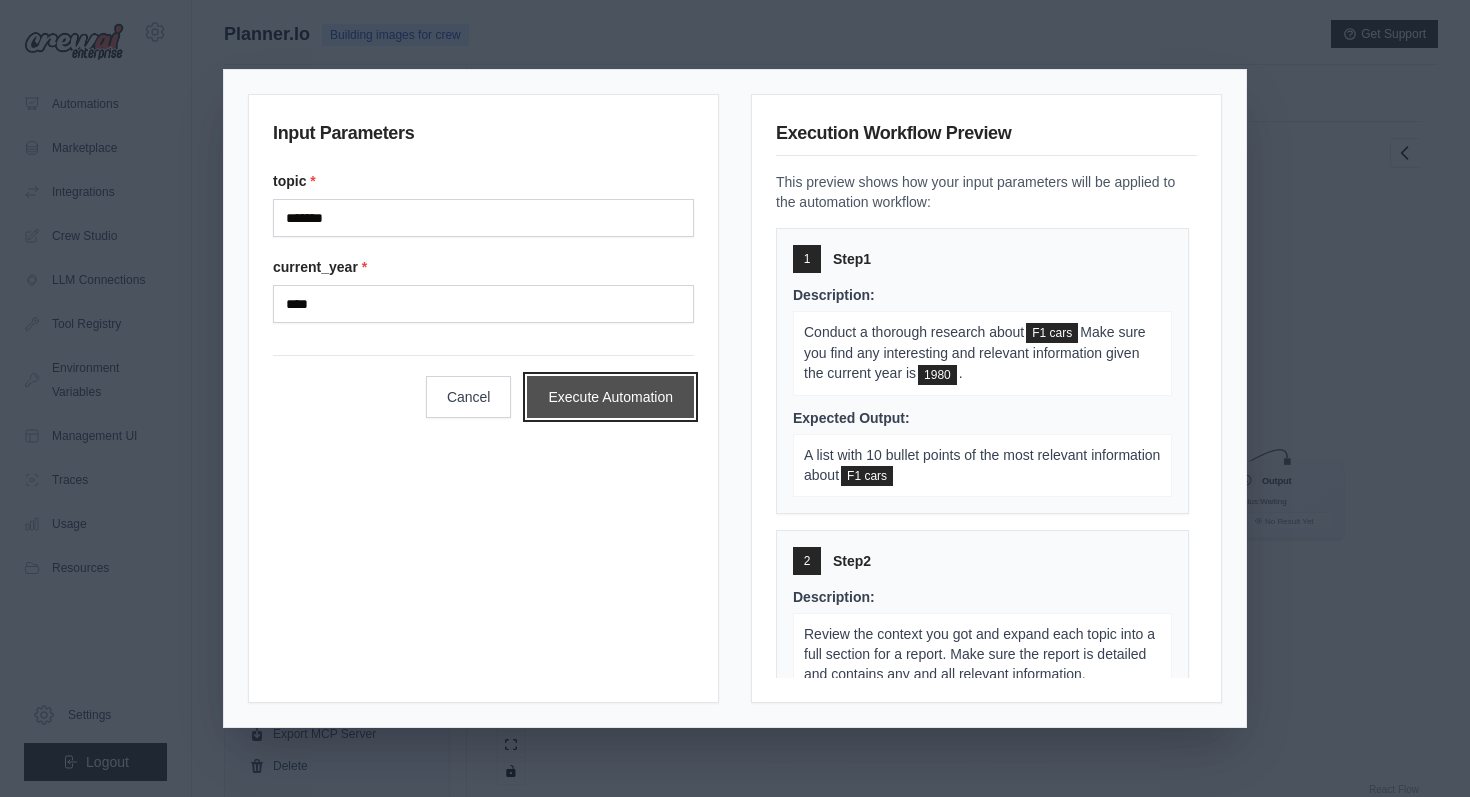 click on "Execute Automation" at bounding box center [610, 397] 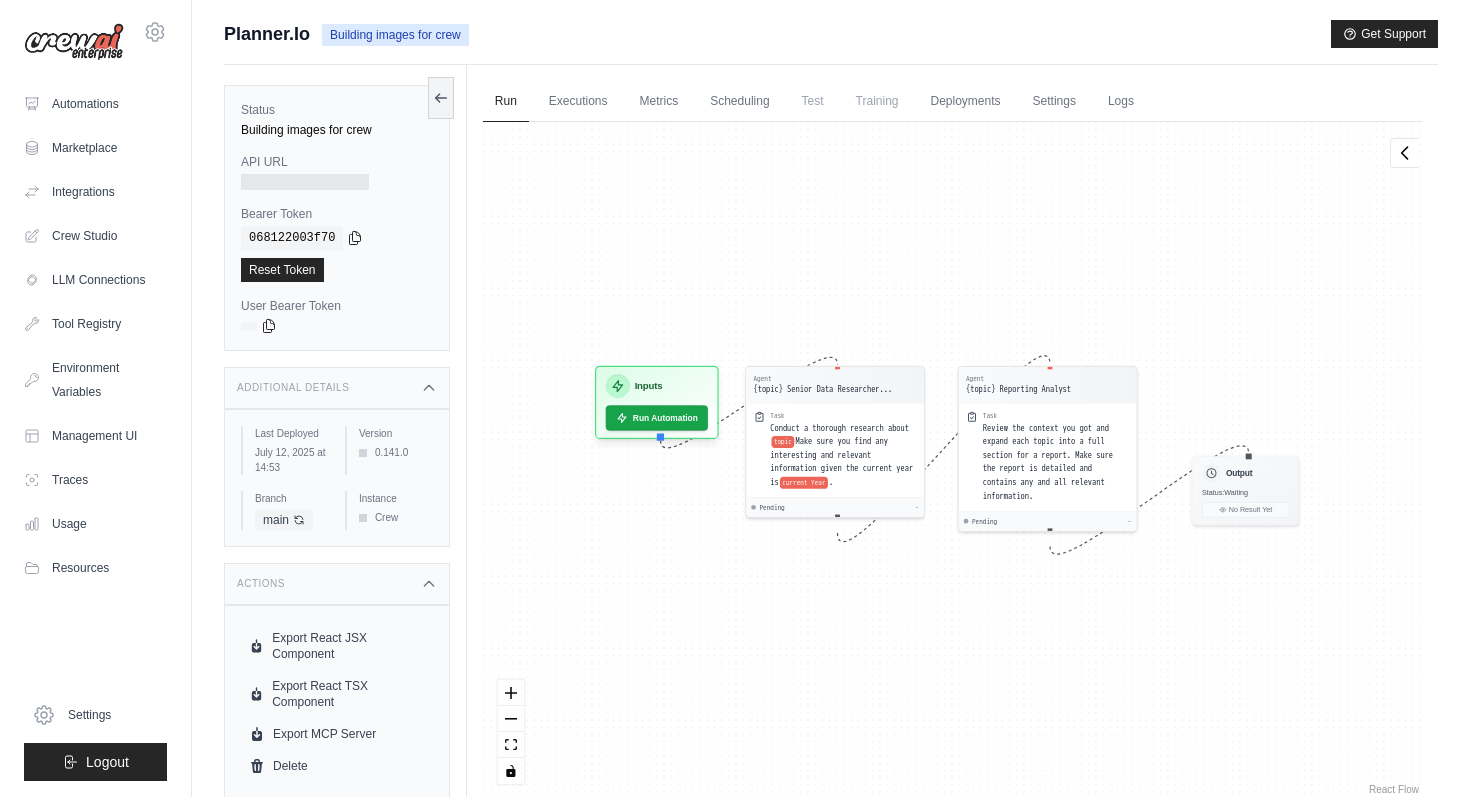 drag, startPoint x: 930, startPoint y: 449, endPoint x: 867, endPoint y: 352, distance: 115.66331 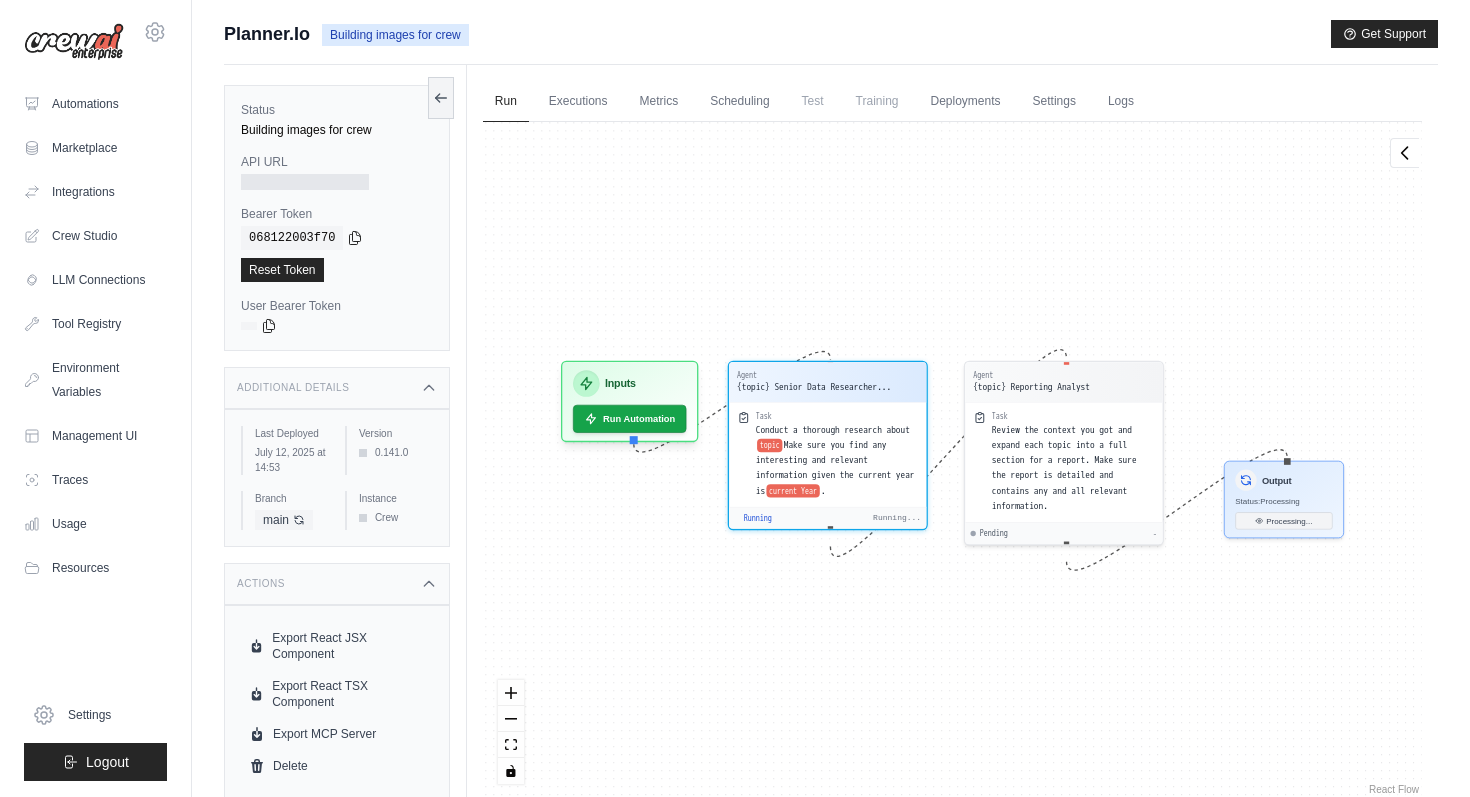 drag, startPoint x: 897, startPoint y: 340, endPoint x: 804, endPoint y: 292, distance: 104.65658 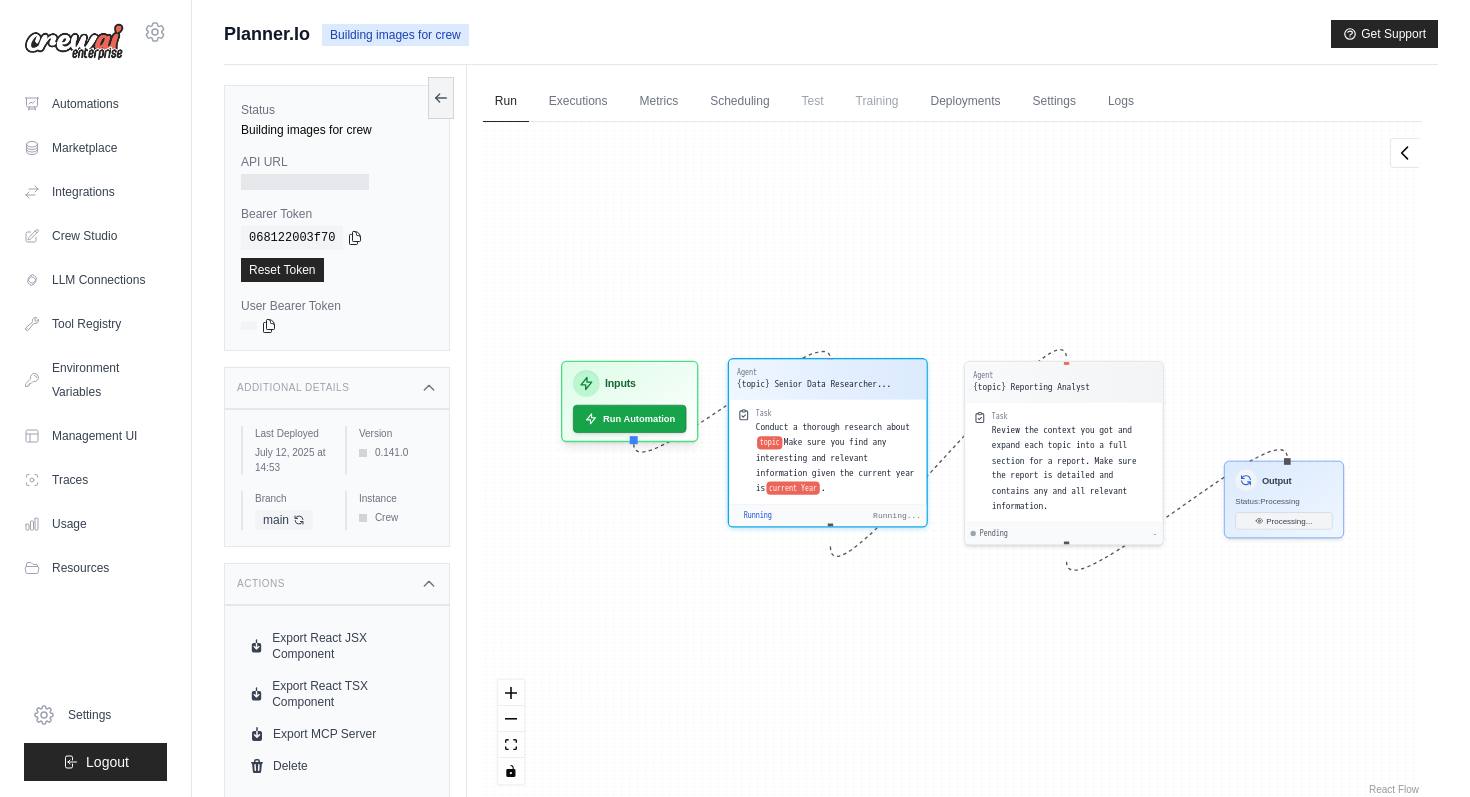 scroll, scrollTop: 319, scrollLeft: 0, axis: vertical 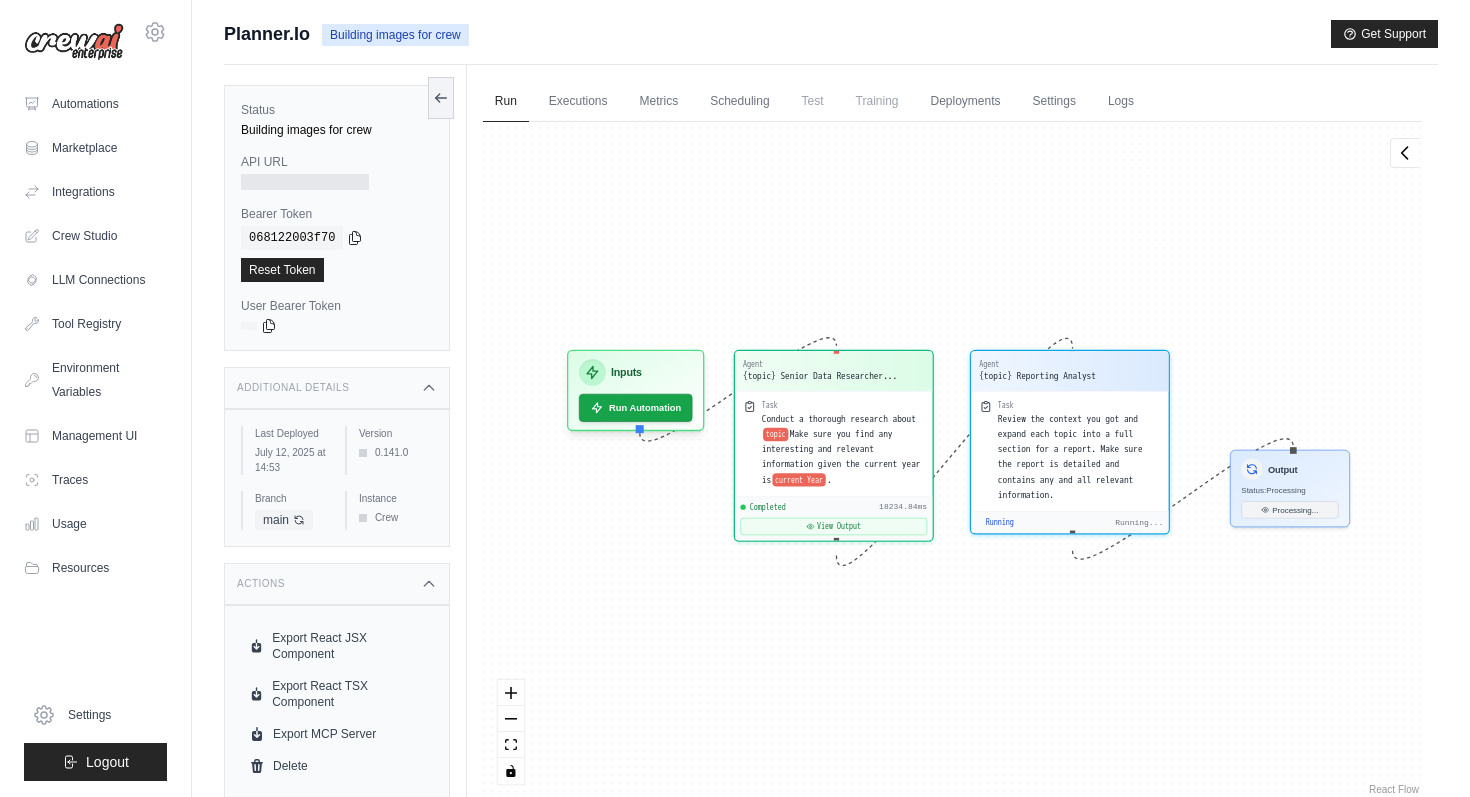 drag, startPoint x: 858, startPoint y: 286, endPoint x: 765, endPoint y: 230, distance: 108.55874 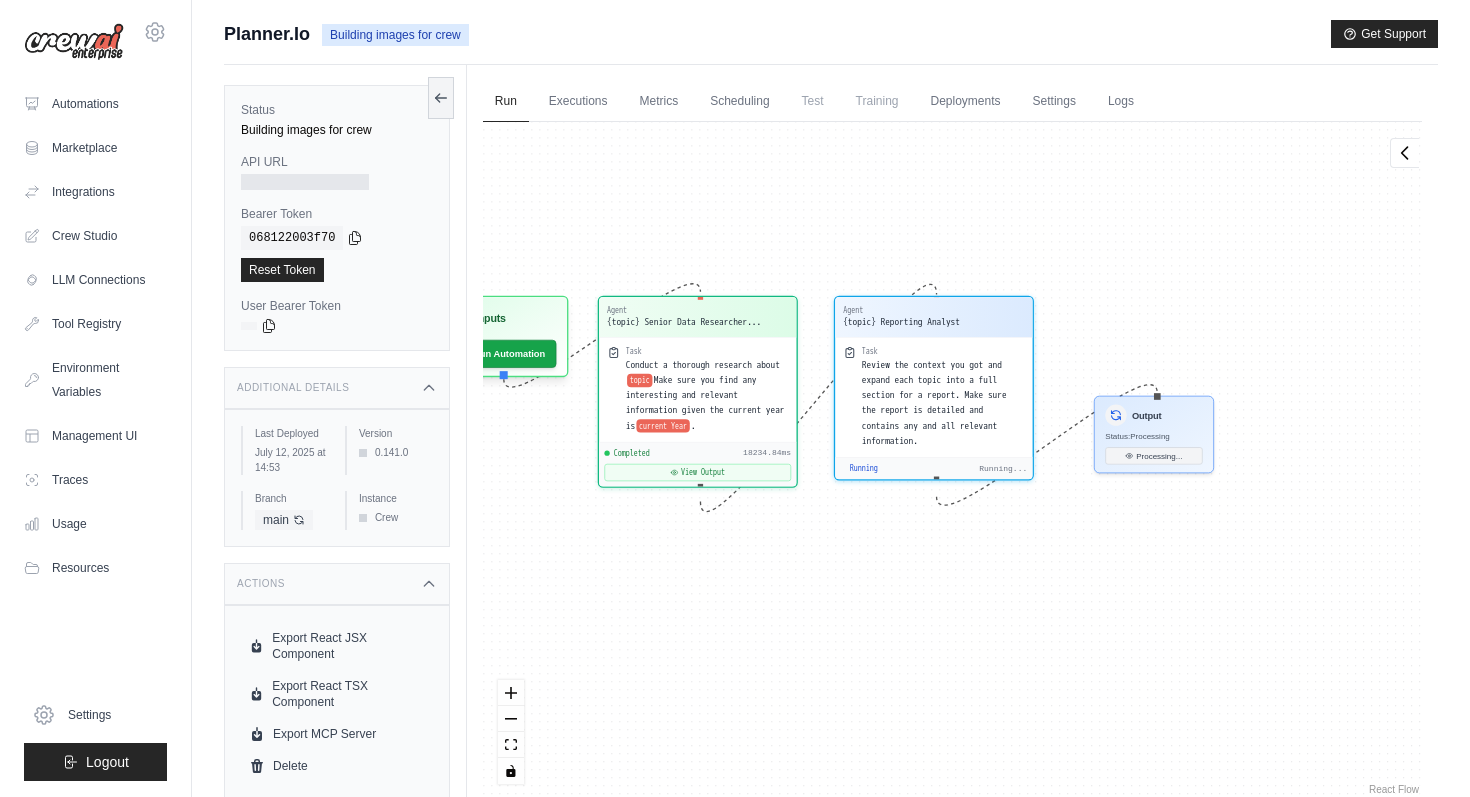 drag, startPoint x: 910, startPoint y: 274, endPoint x: 780, endPoint y: 213, distance: 143.60014 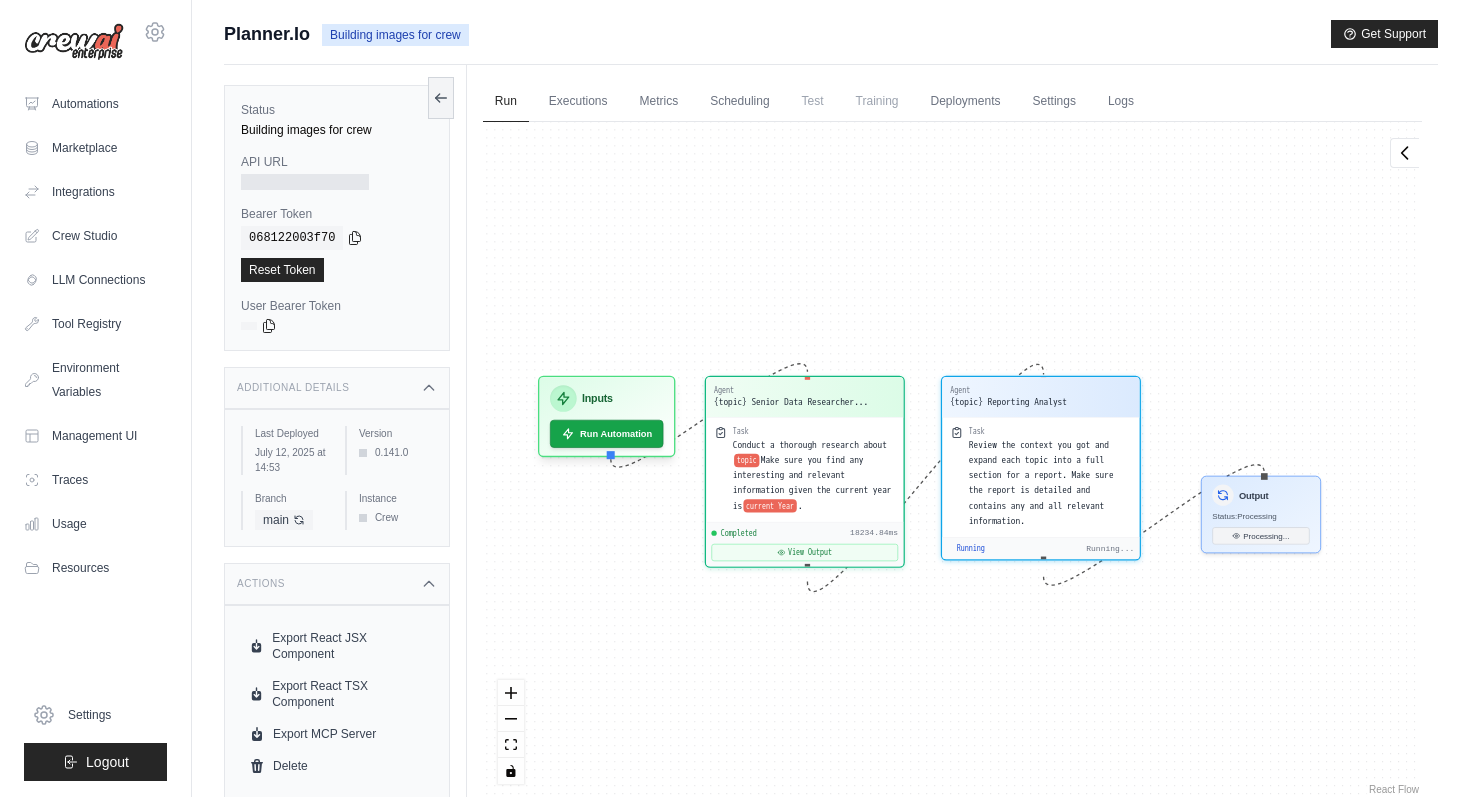 drag, startPoint x: 860, startPoint y: 228, endPoint x: 833, endPoint y: 249, distance: 34.20526 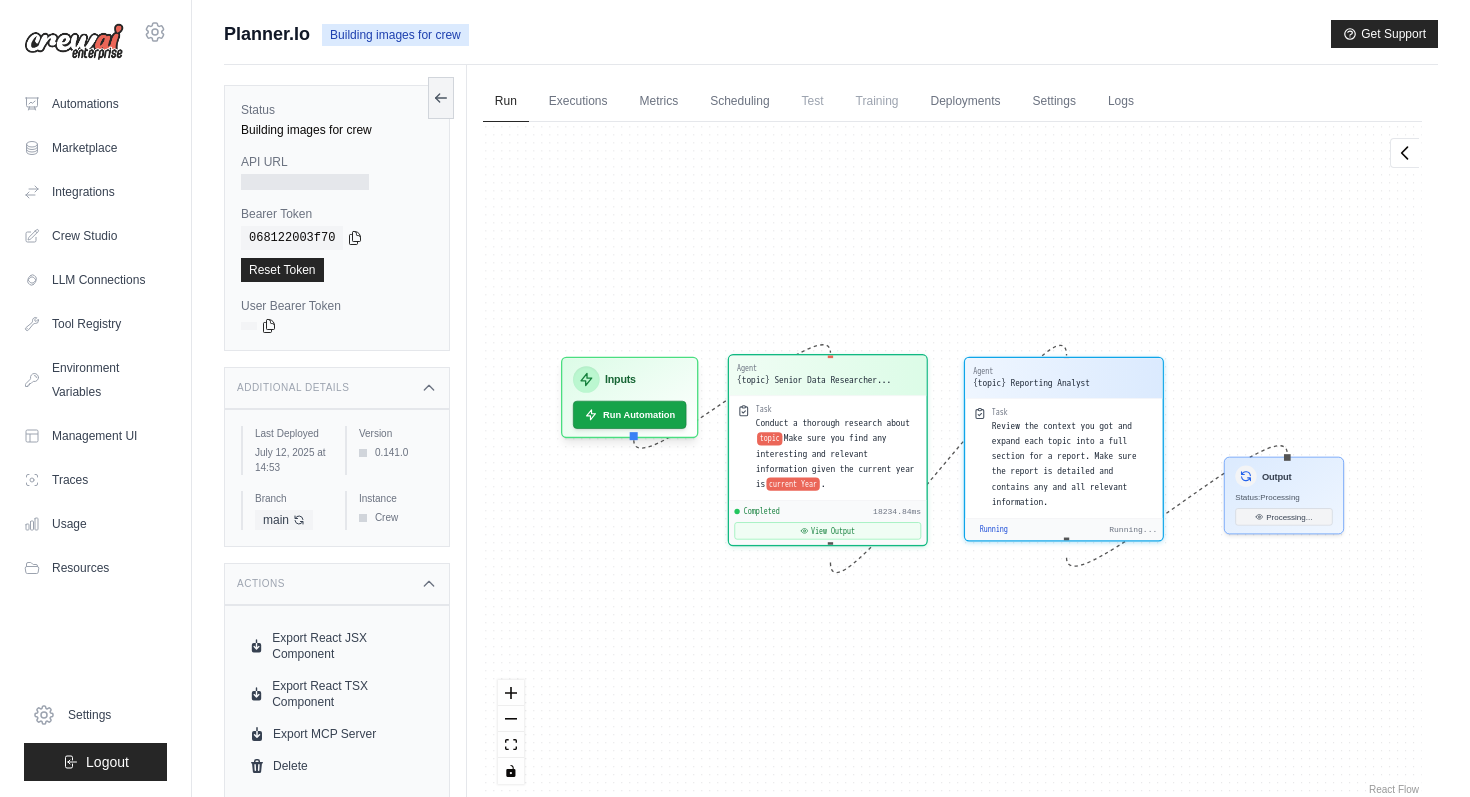 scroll, scrollTop: 10212, scrollLeft: 0, axis: vertical 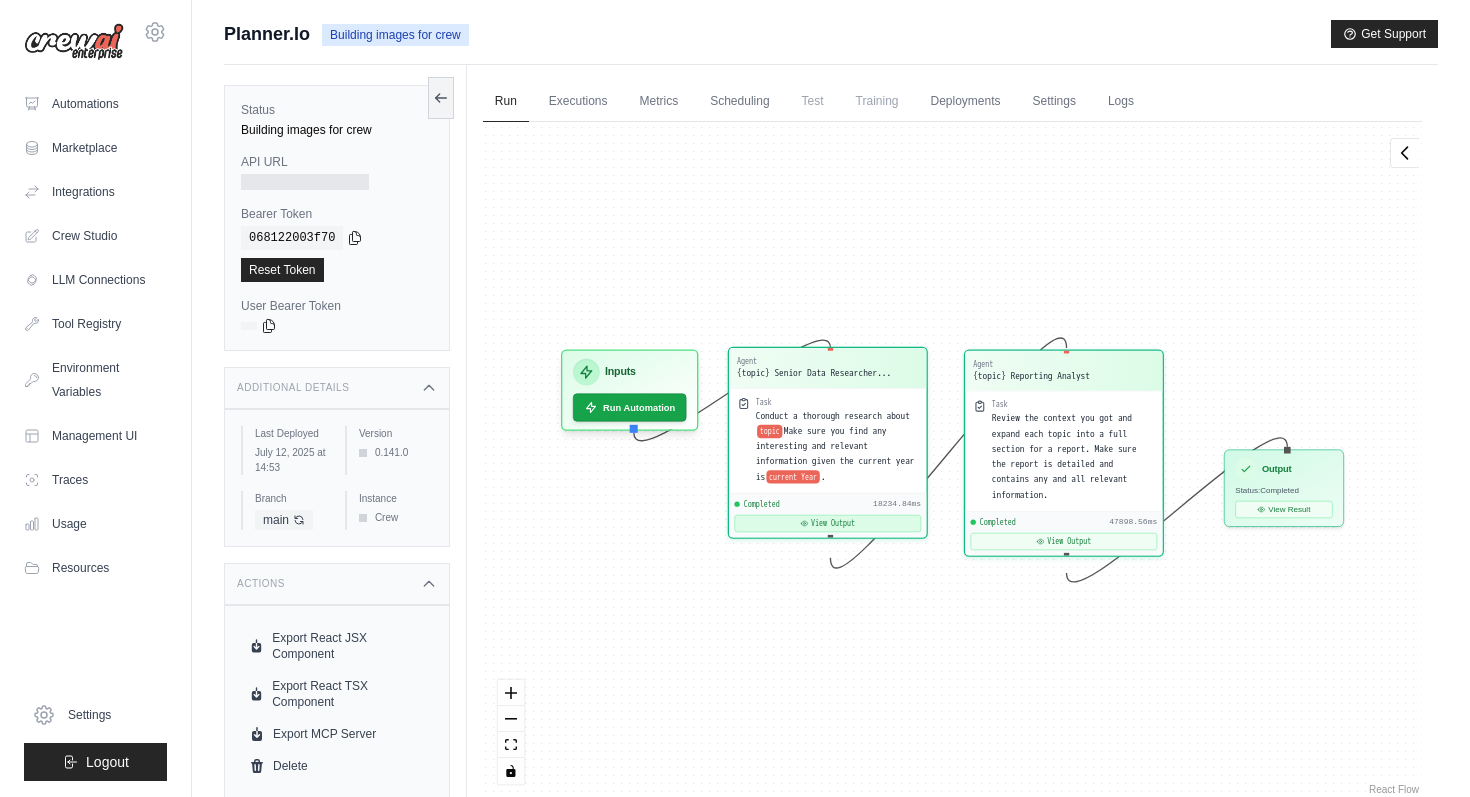 click on "View Output" at bounding box center (827, 523) 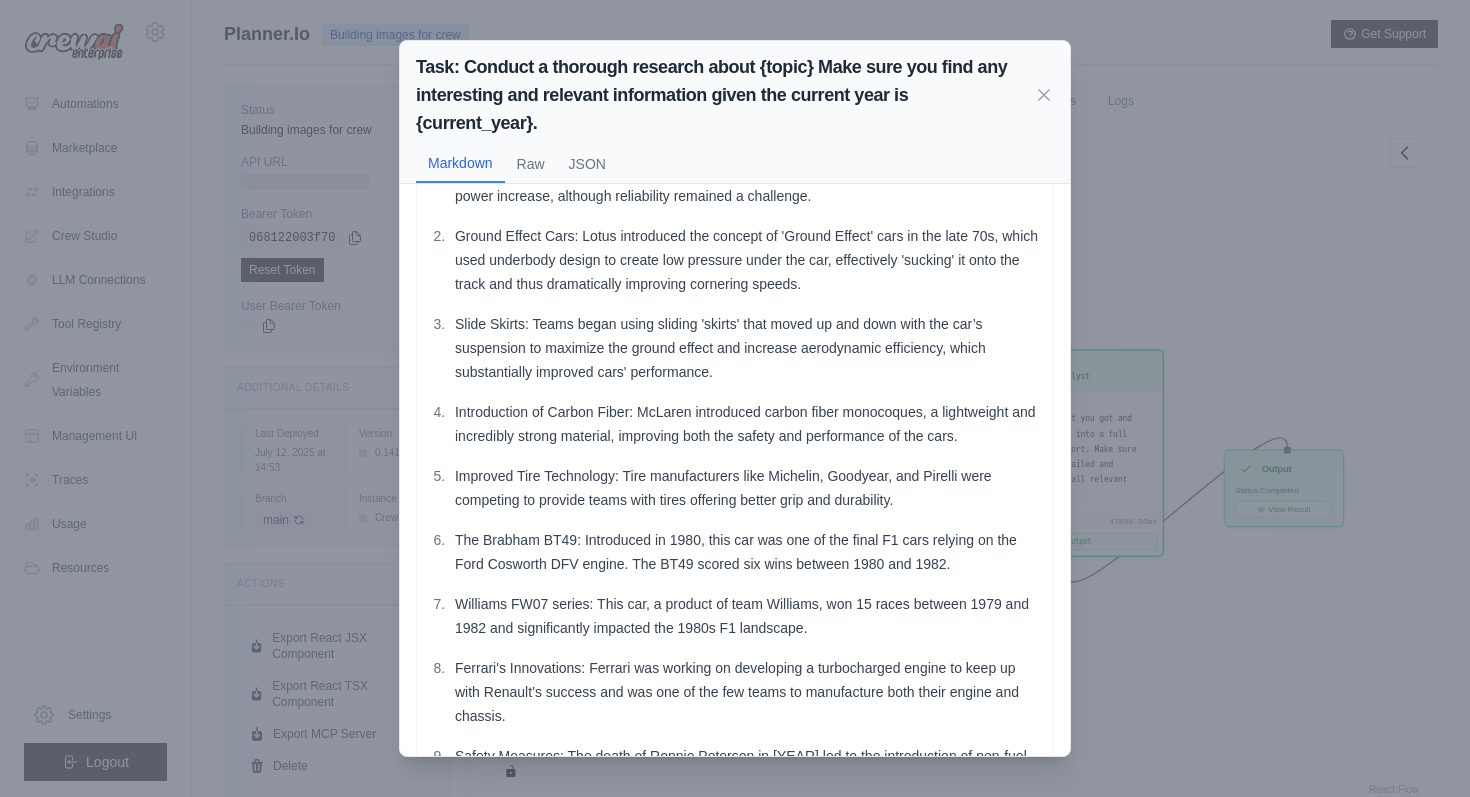 scroll, scrollTop: 0, scrollLeft: 0, axis: both 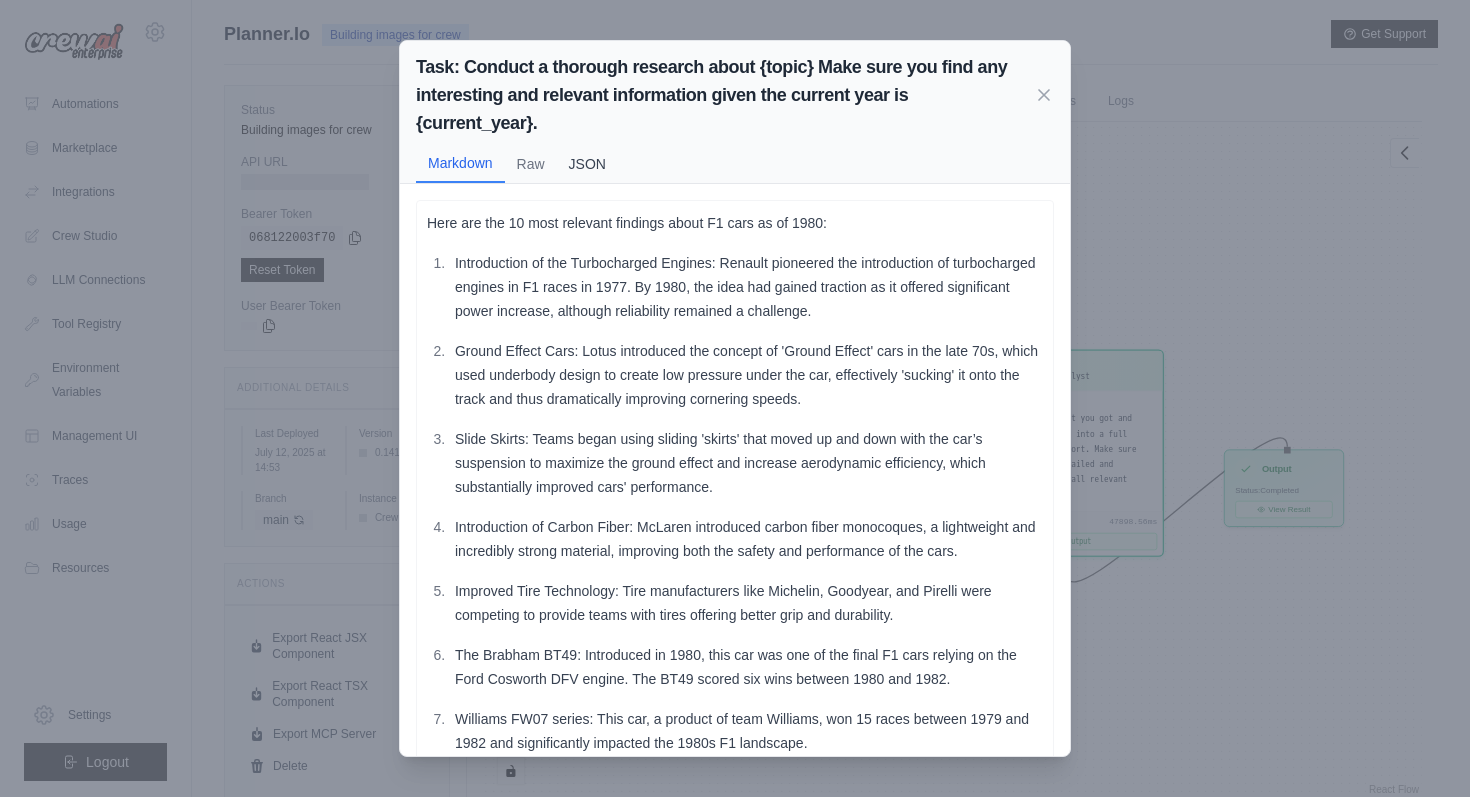 click on "JSON" at bounding box center [587, 164] 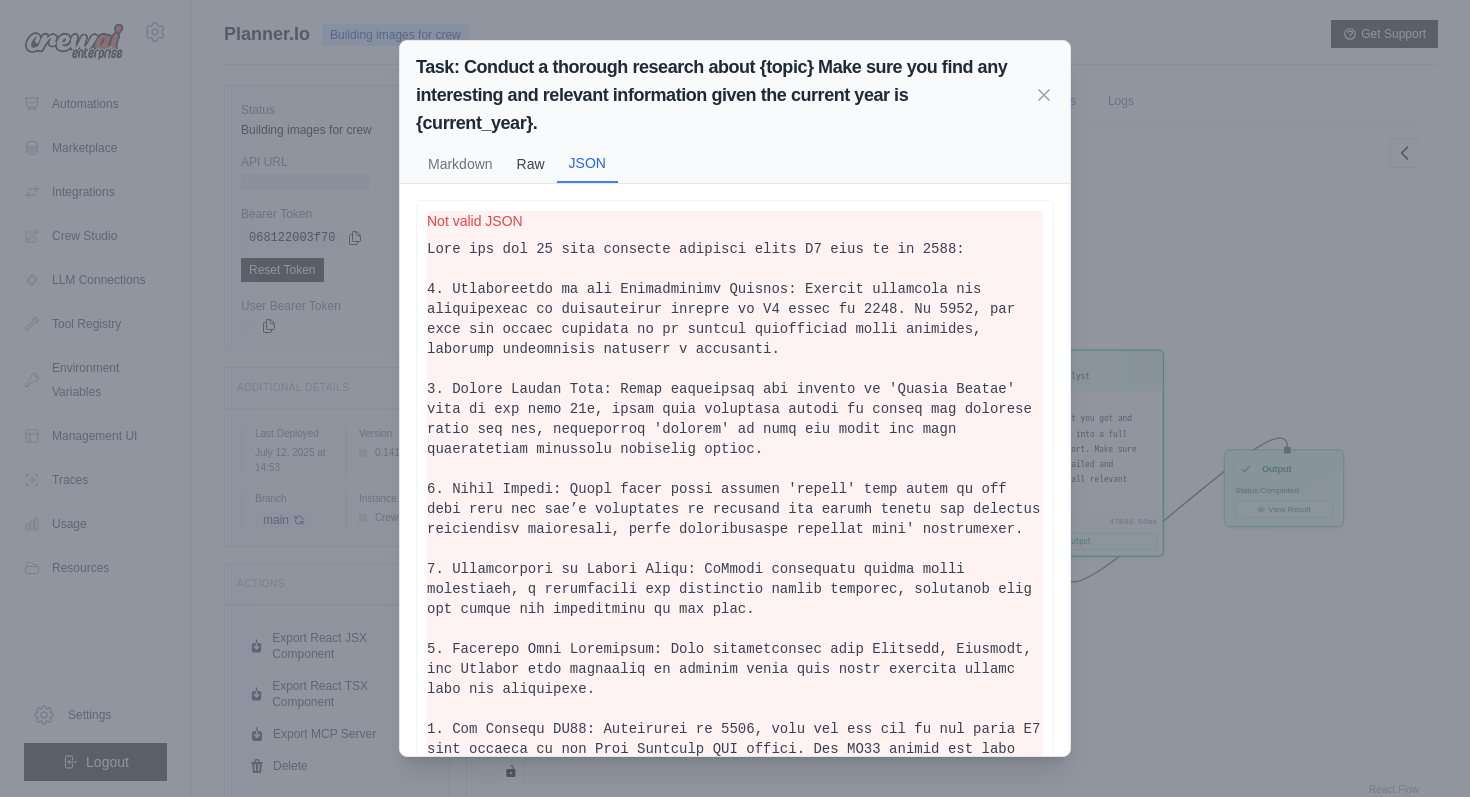 click on "Raw" at bounding box center [531, 164] 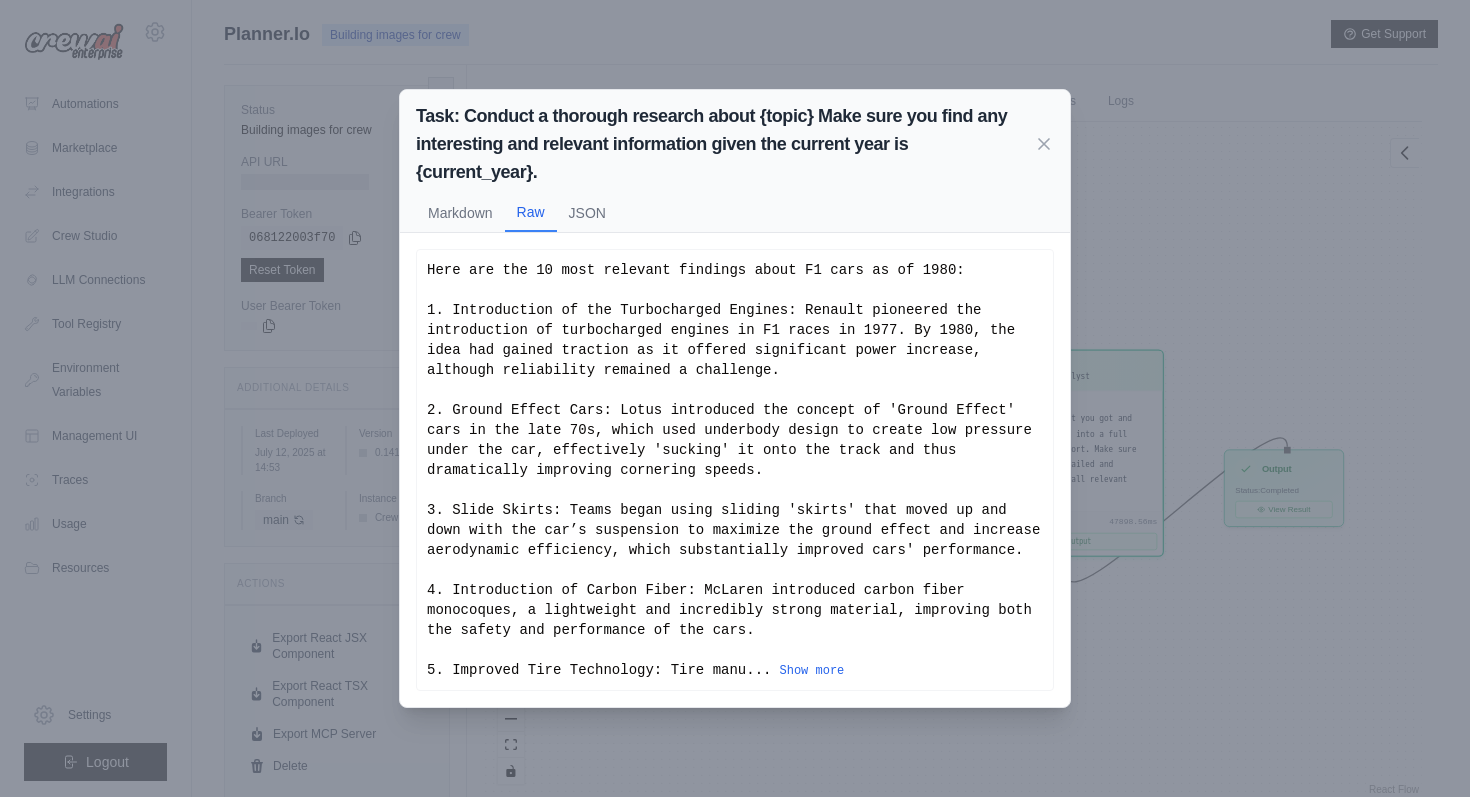scroll, scrollTop: 85, scrollLeft: 0, axis: vertical 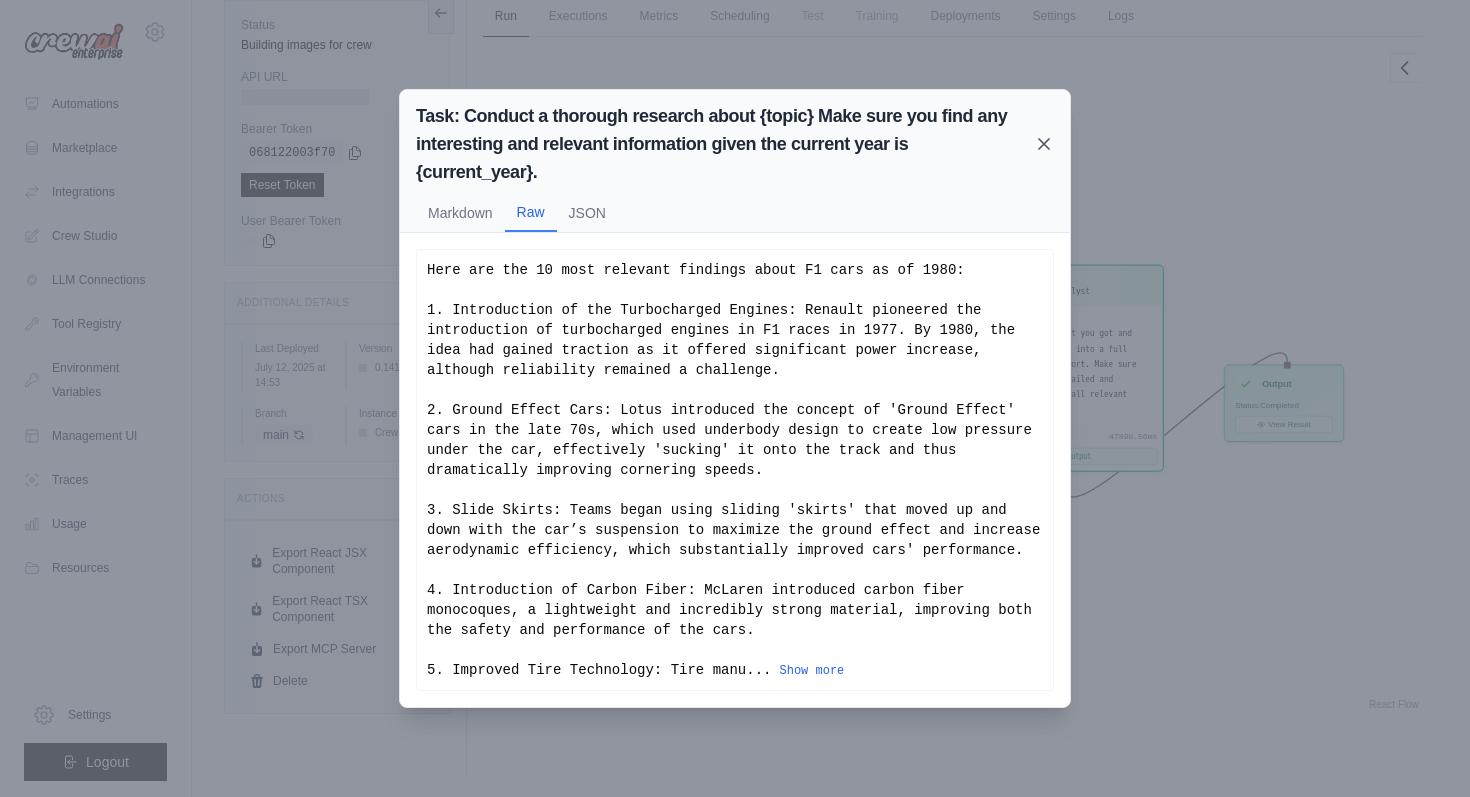 click 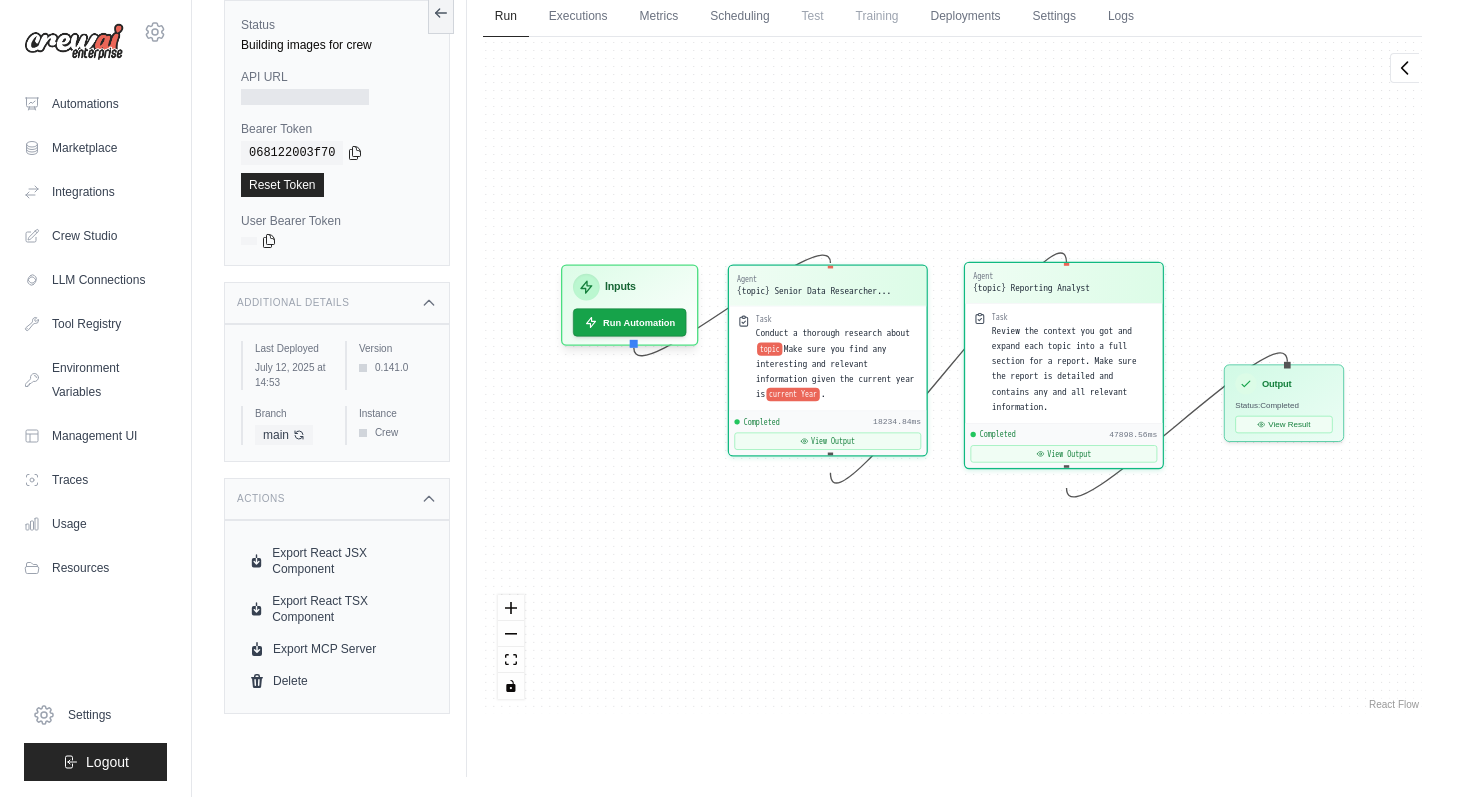 click on "Agent {topic} Reporting Analyst" at bounding box center [1063, 283] 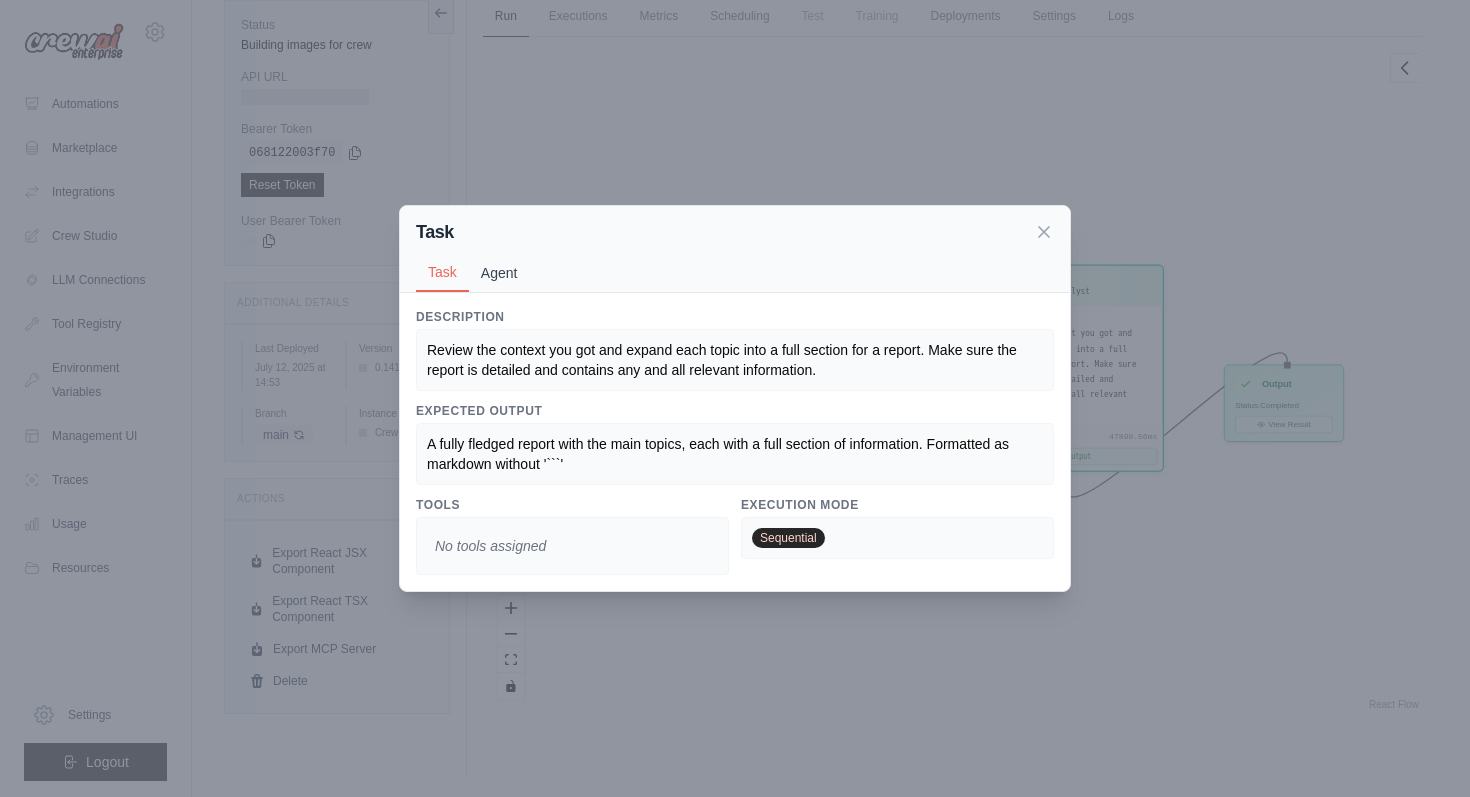 click on "Agent" at bounding box center (499, 273) 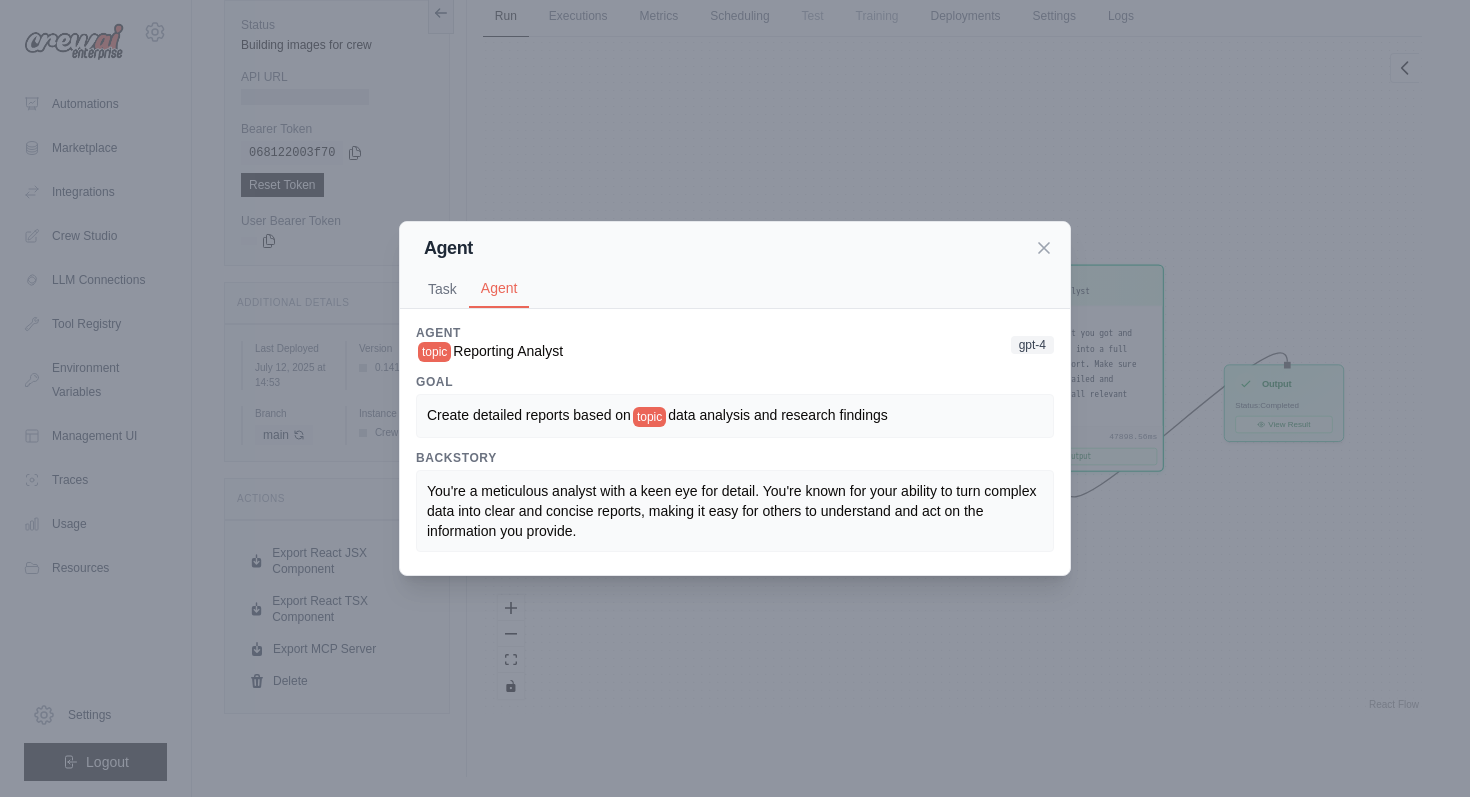 click on "Agent Task Agent" at bounding box center (735, 265) 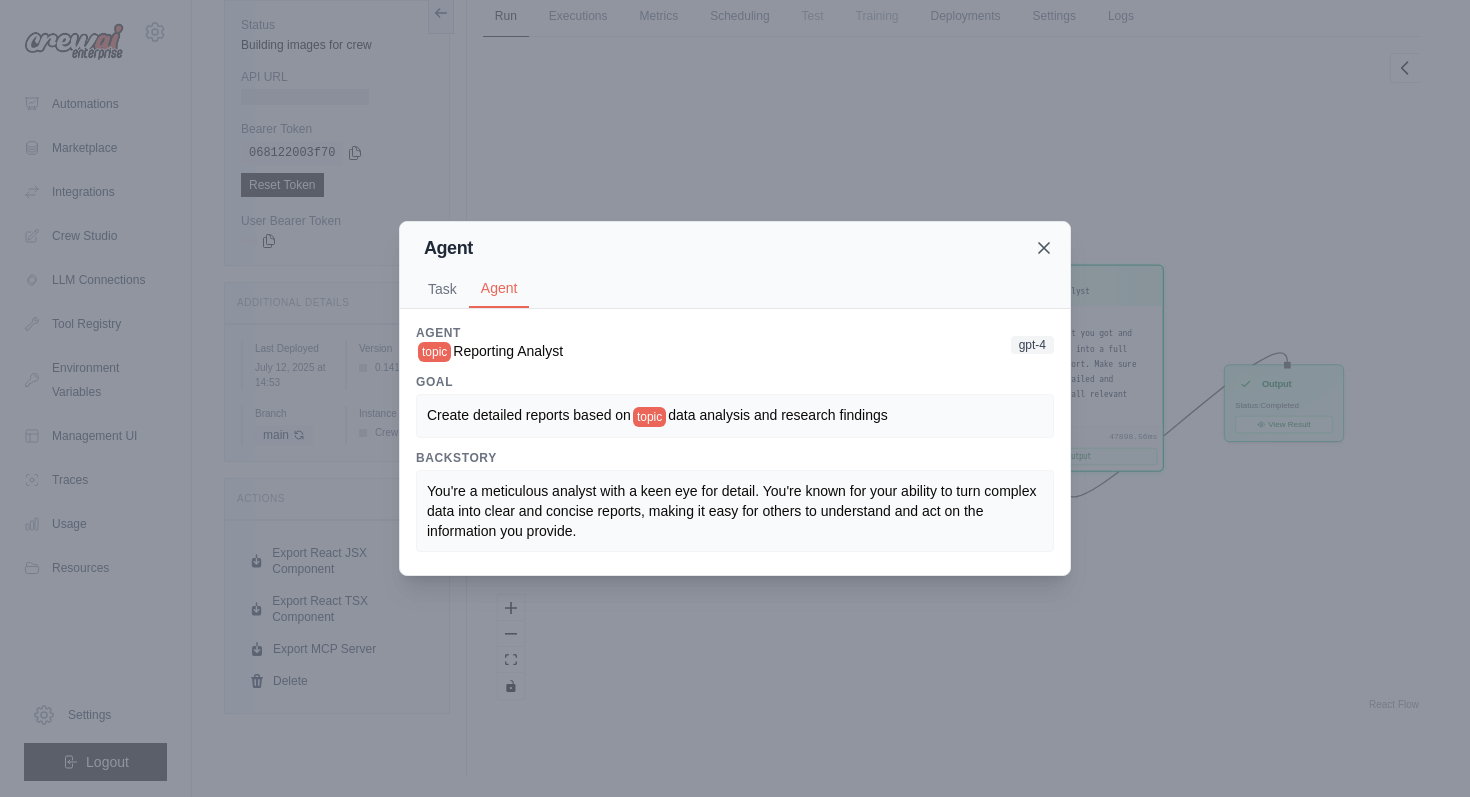 click 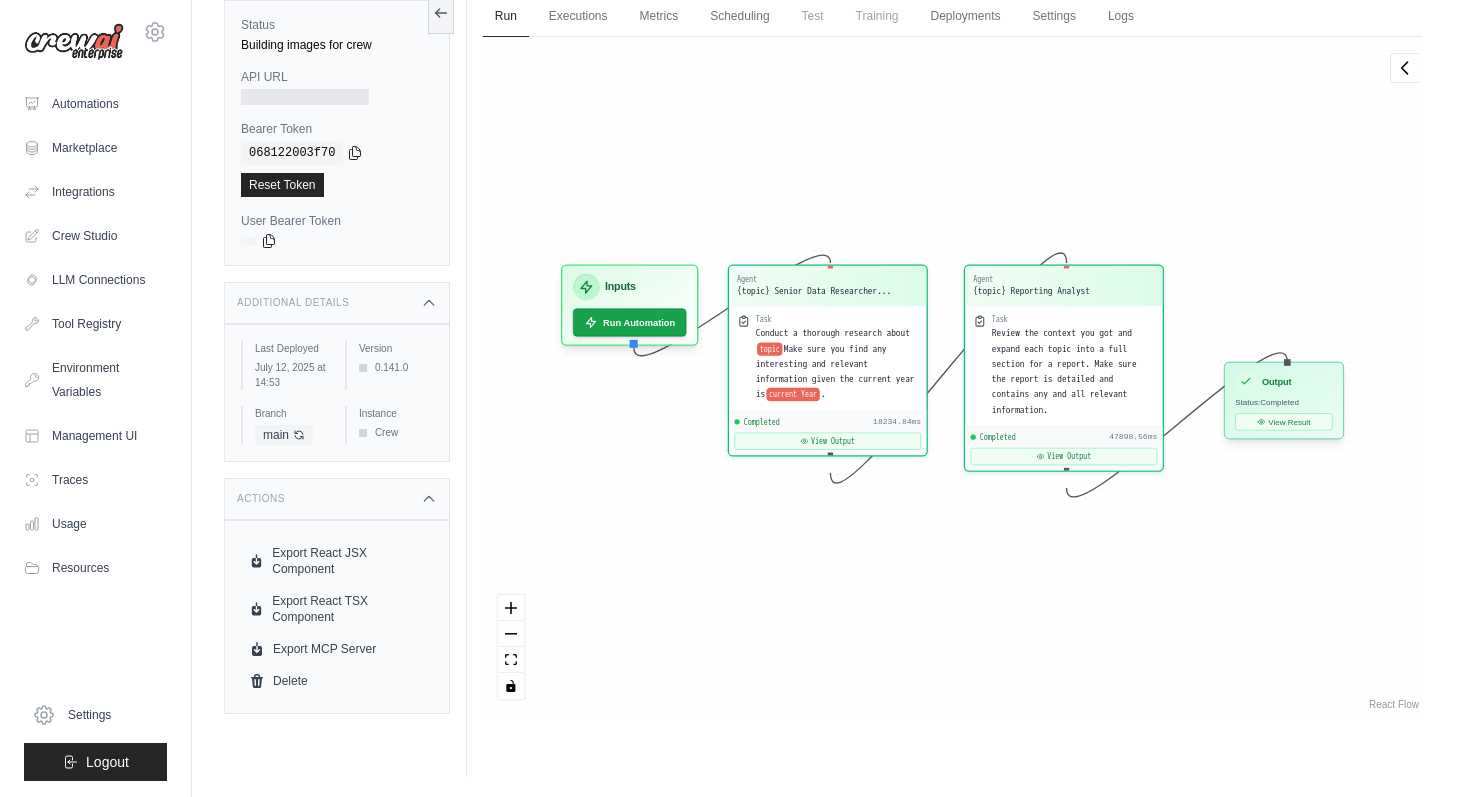 click on "Output" at bounding box center (1276, 380) 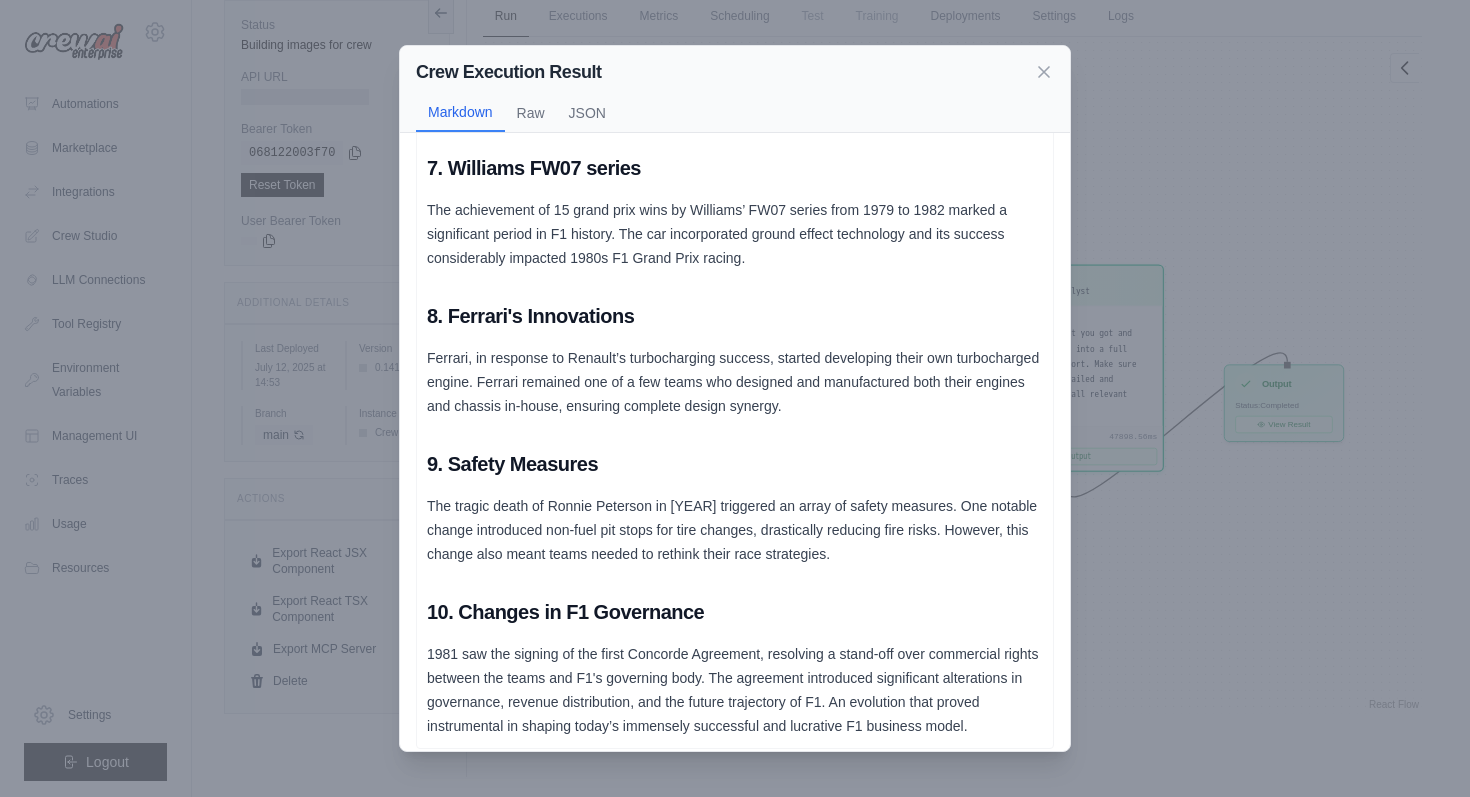 scroll, scrollTop: 1000, scrollLeft: 0, axis: vertical 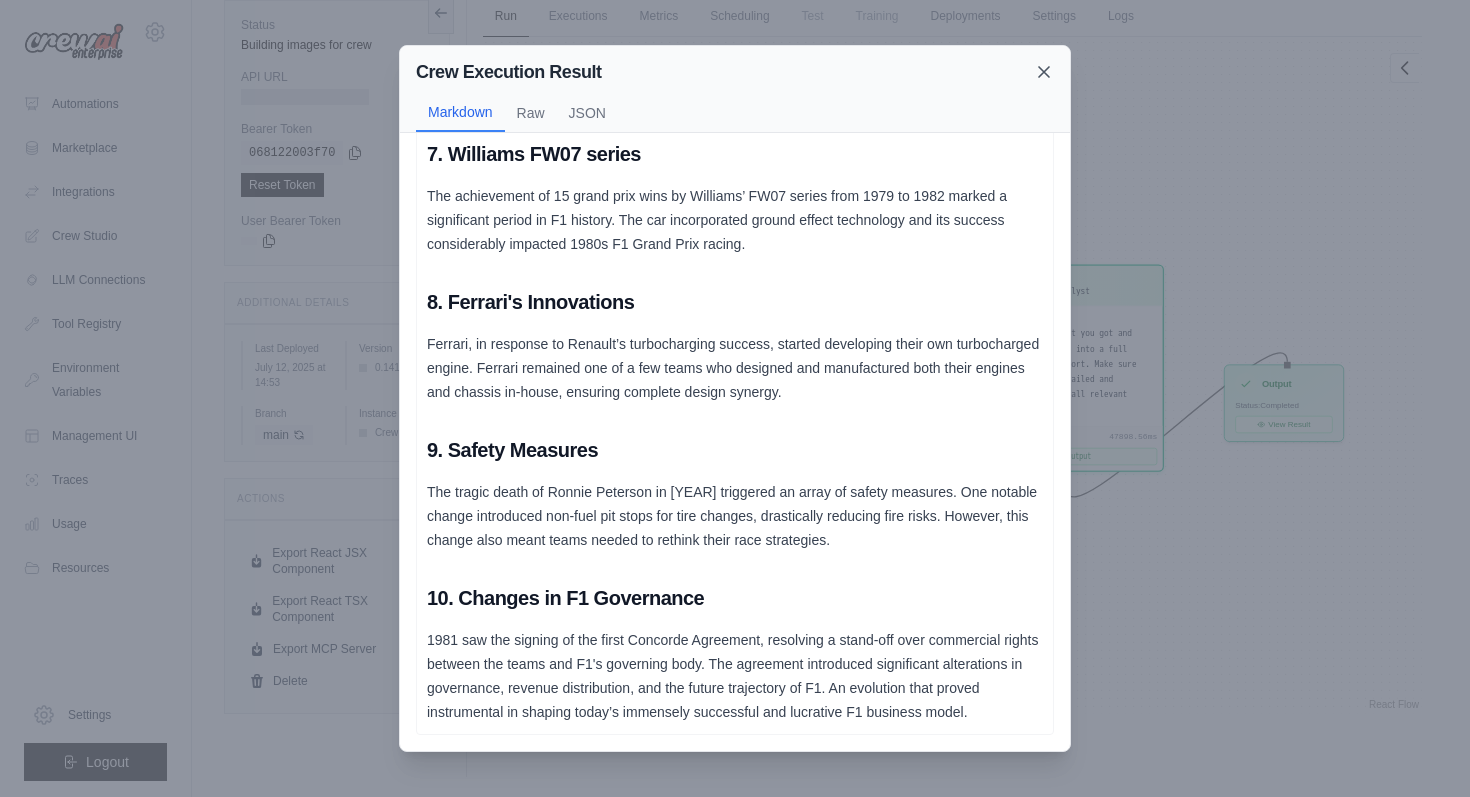 click 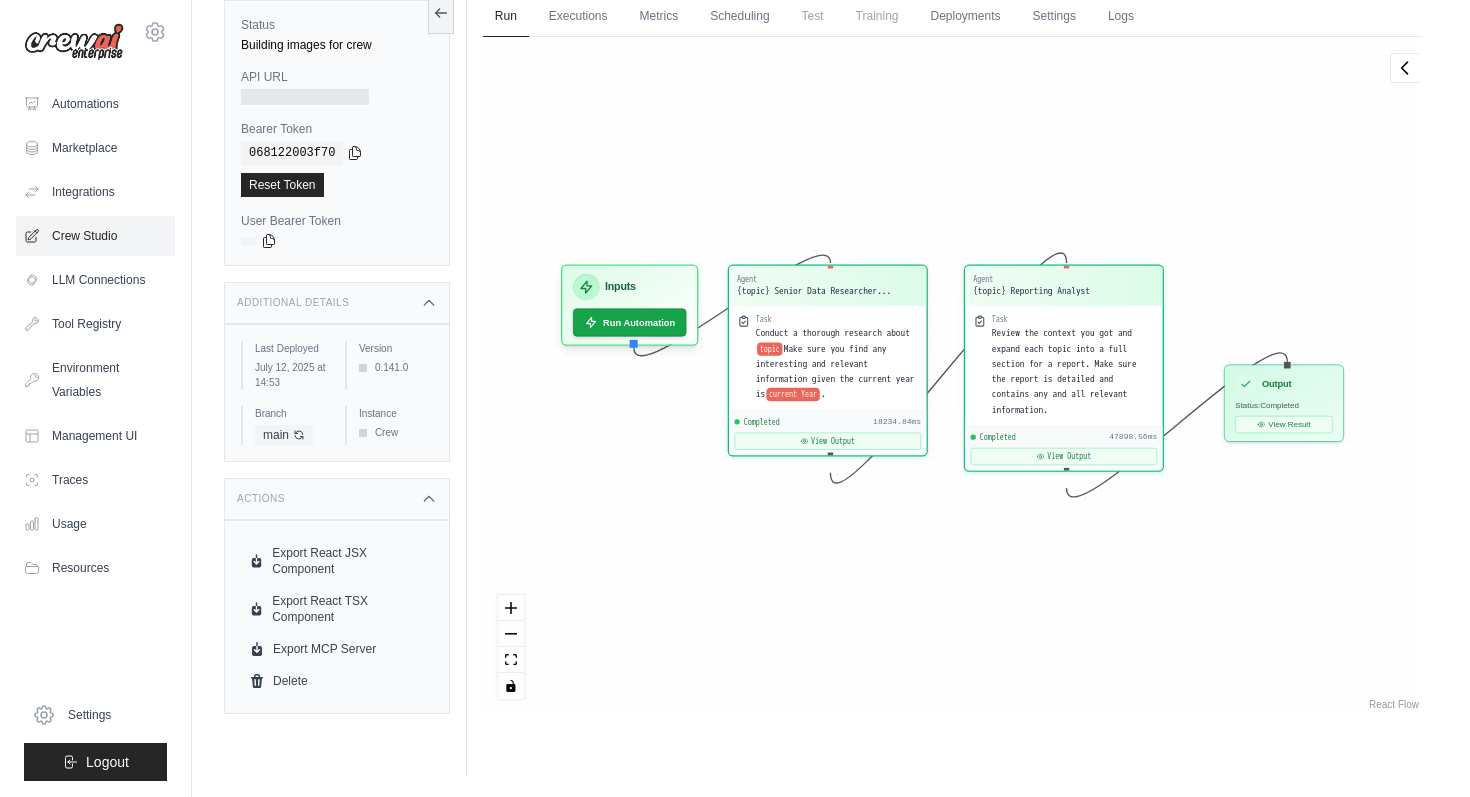 click on "Crew Studio" at bounding box center (95, 236) 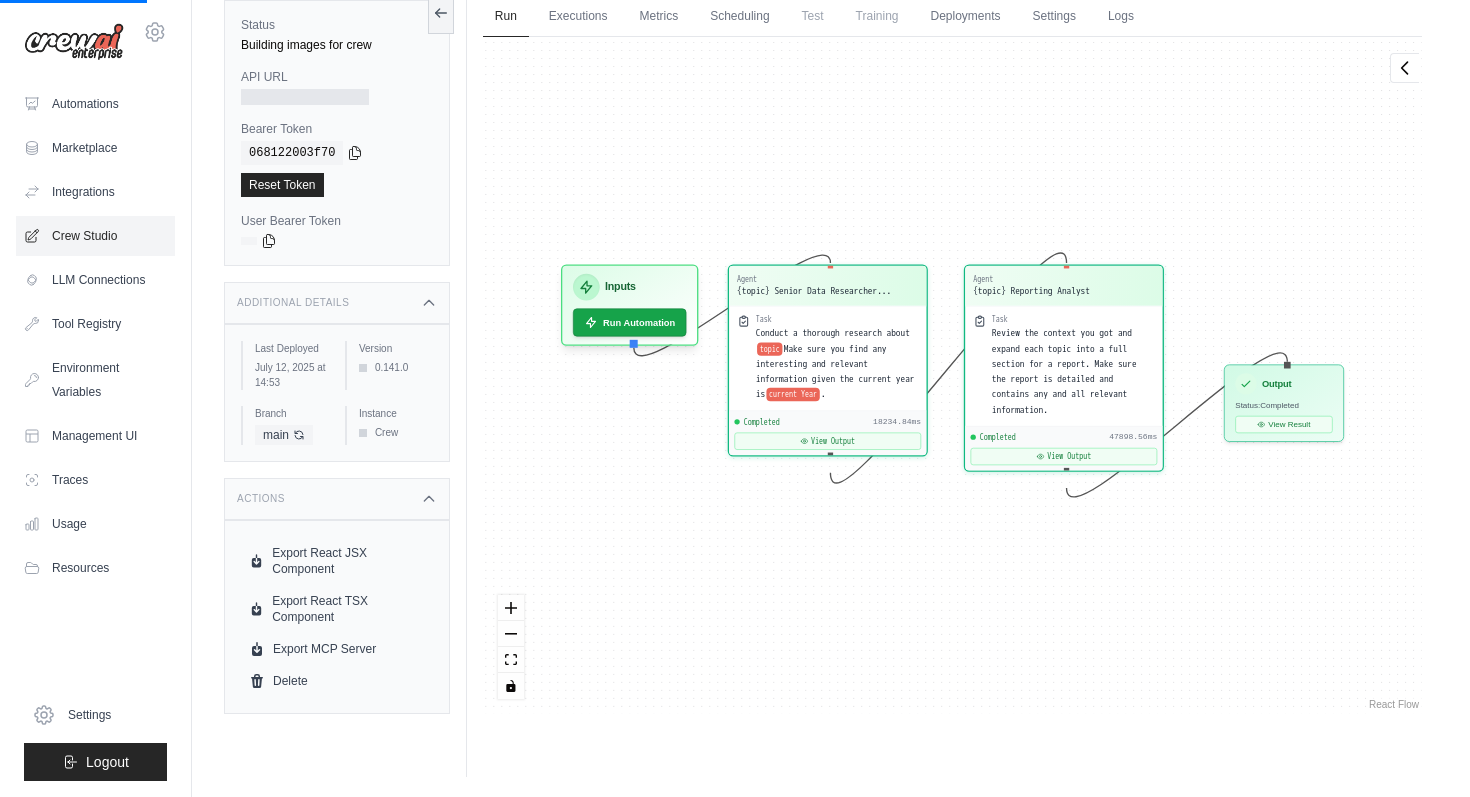 click on "Crew Studio" at bounding box center [95, 236] 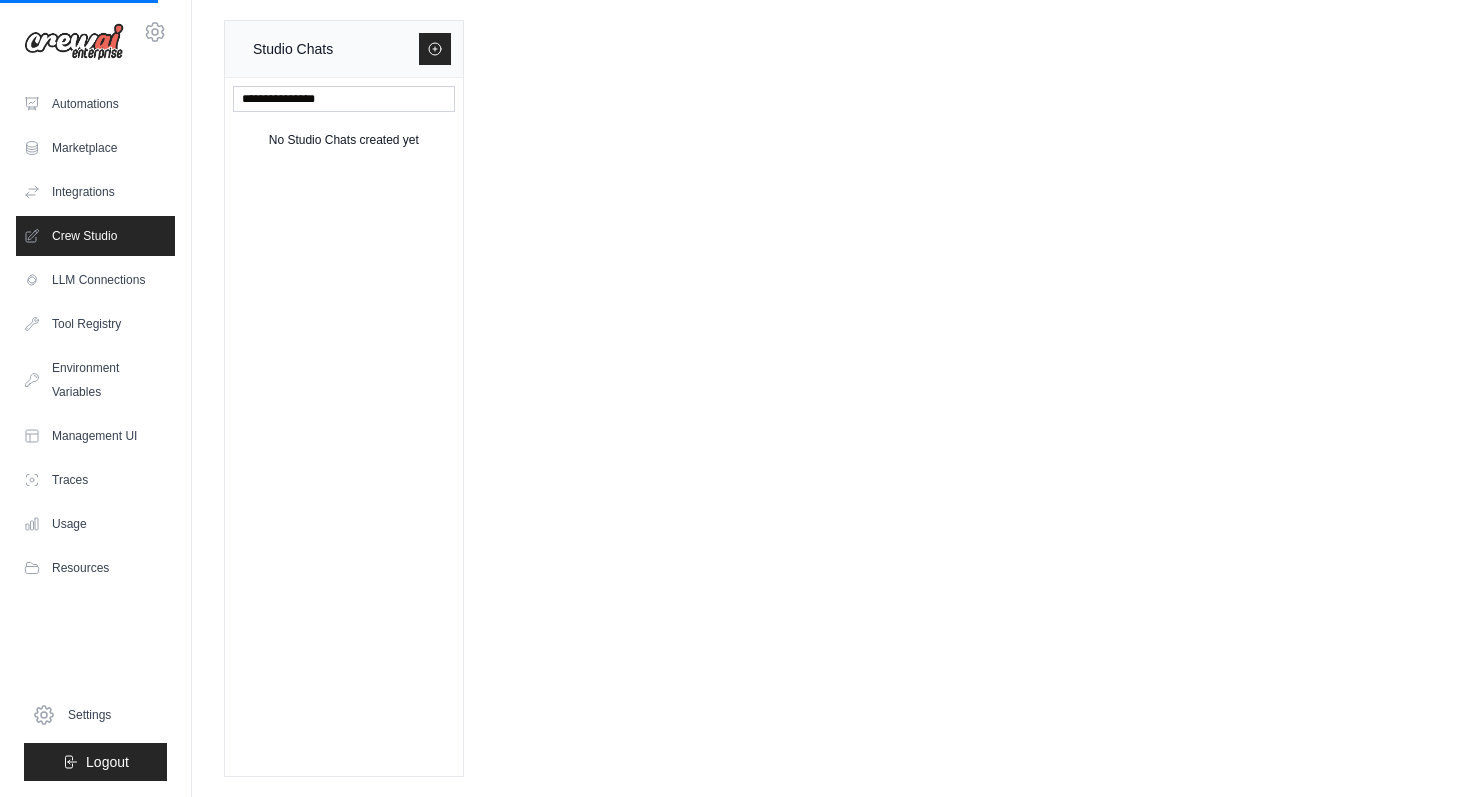 scroll, scrollTop: 0, scrollLeft: 0, axis: both 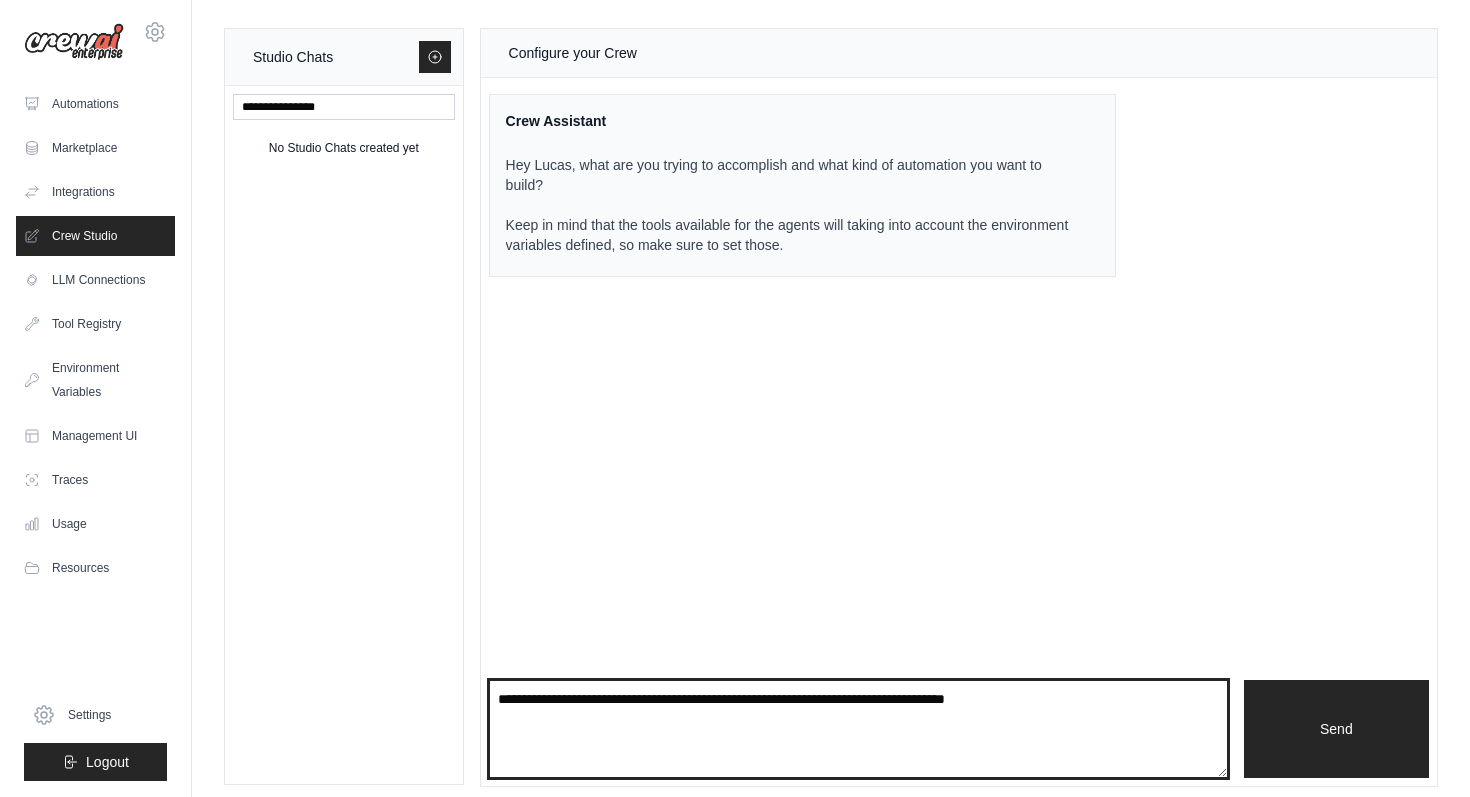 click at bounding box center [858, 729] 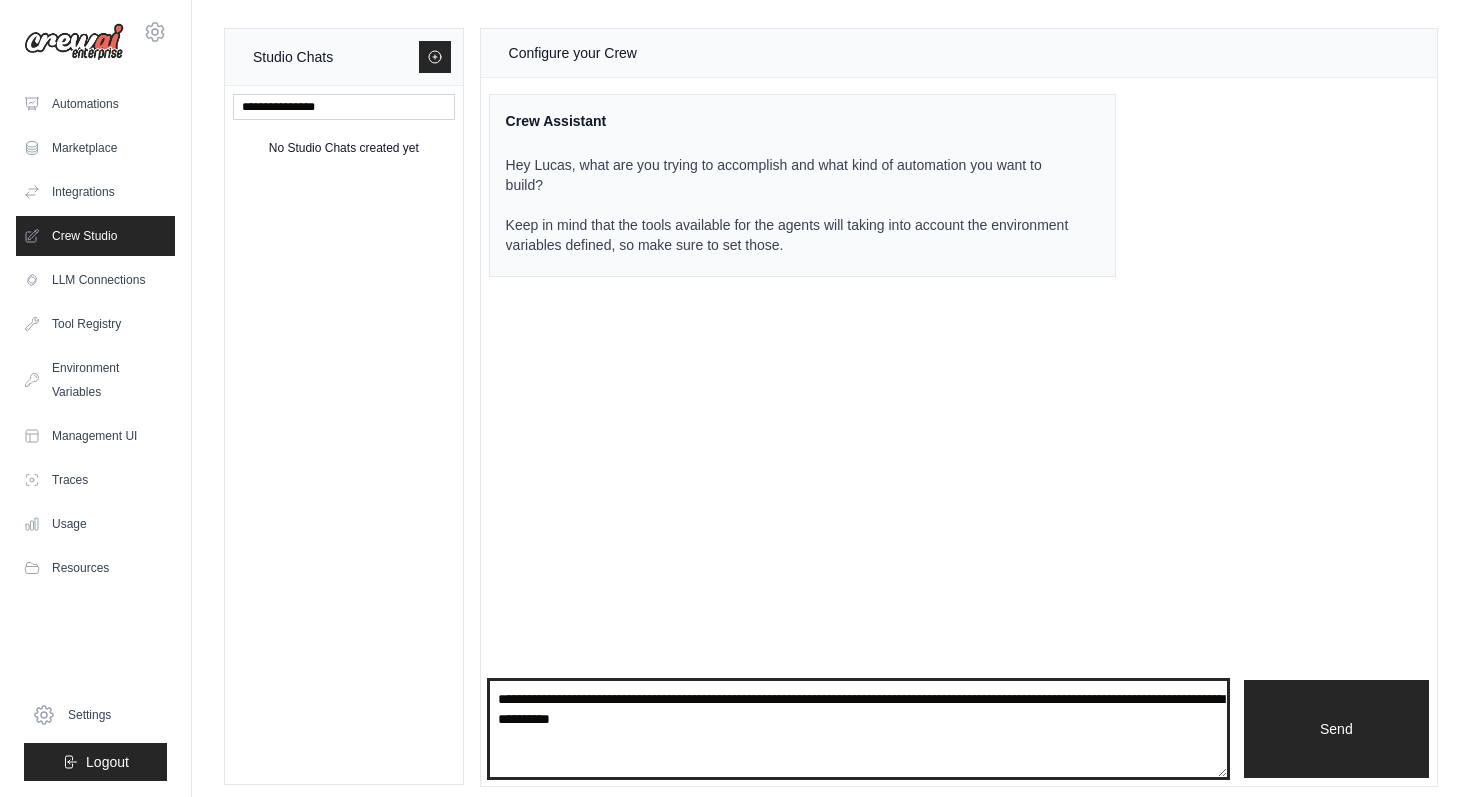 click on "**********" at bounding box center (858, 729) 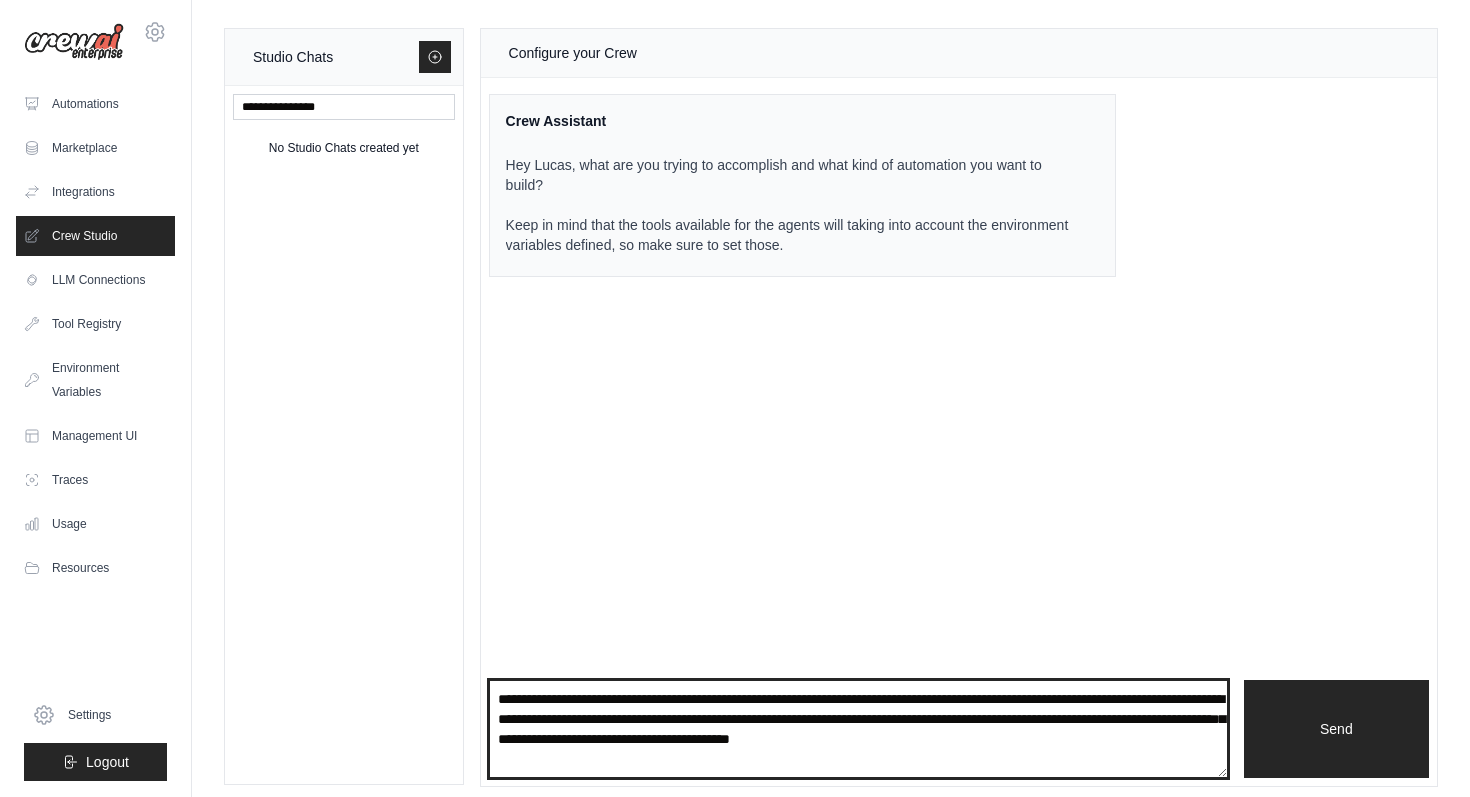 click on "**********" at bounding box center [858, 729] 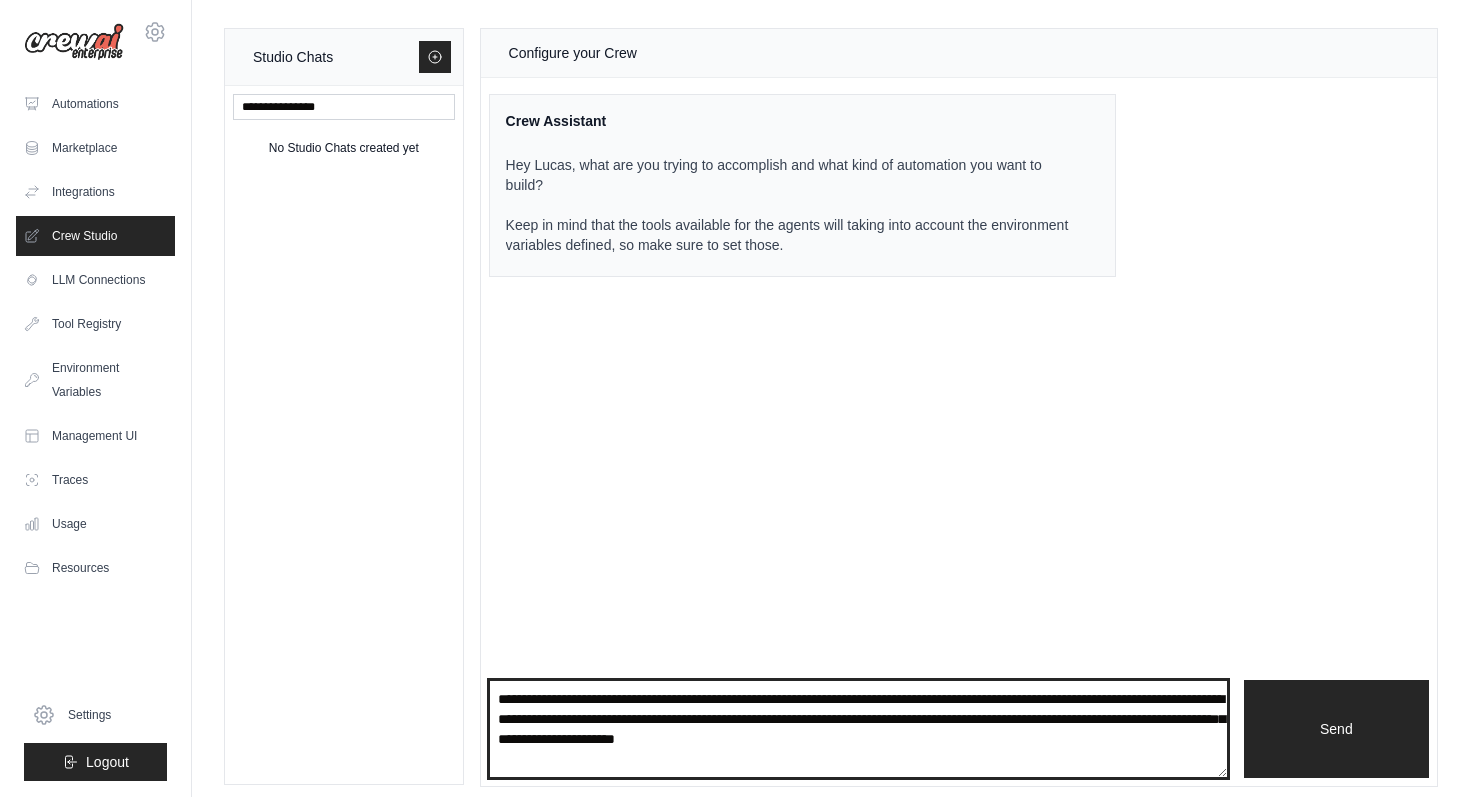 click on "**********" at bounding box center (858, 729) 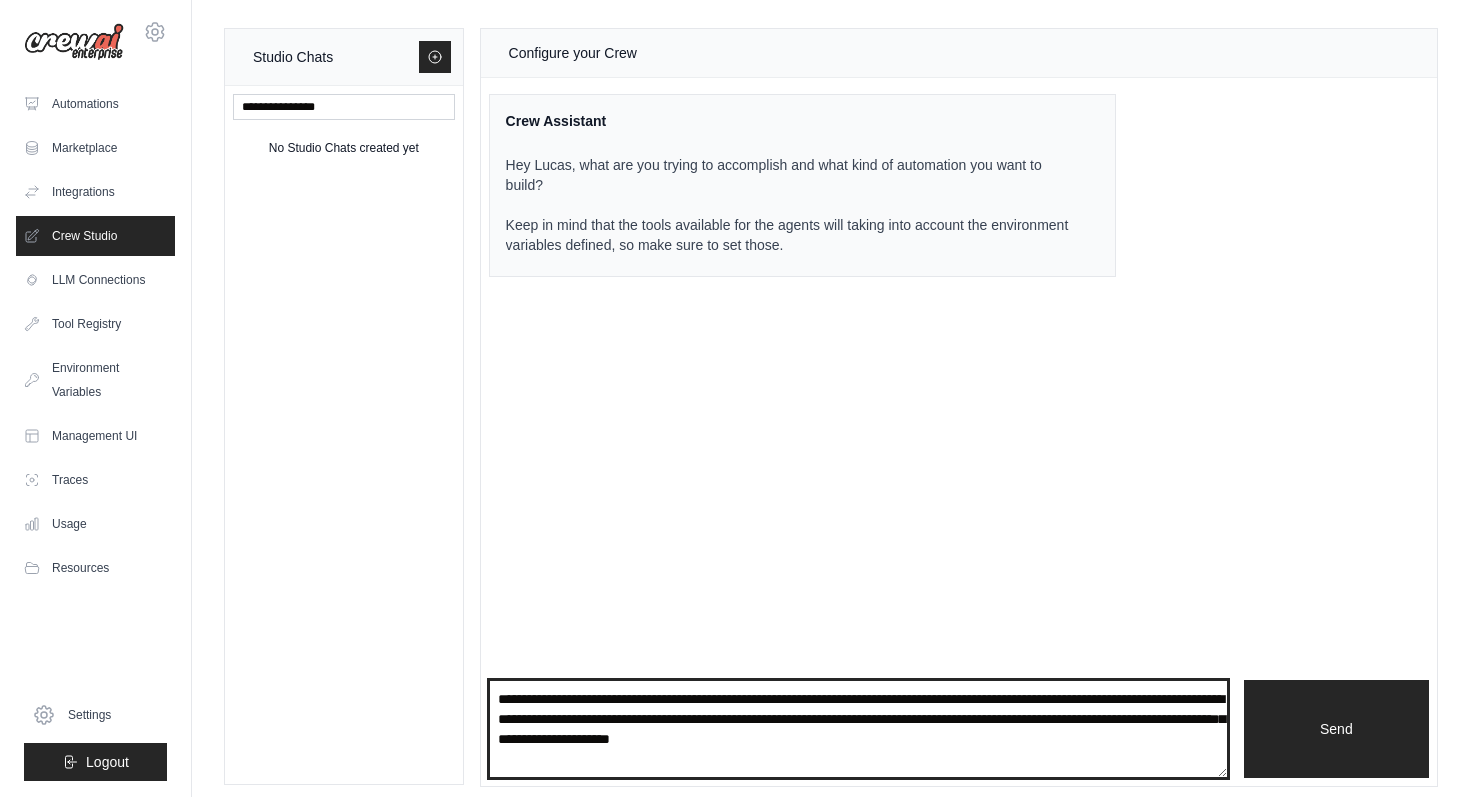 drag, startPoint x: 986, startPoint y: 748, endPoint x: 823, endPoint y: 744, distance: 163.04907 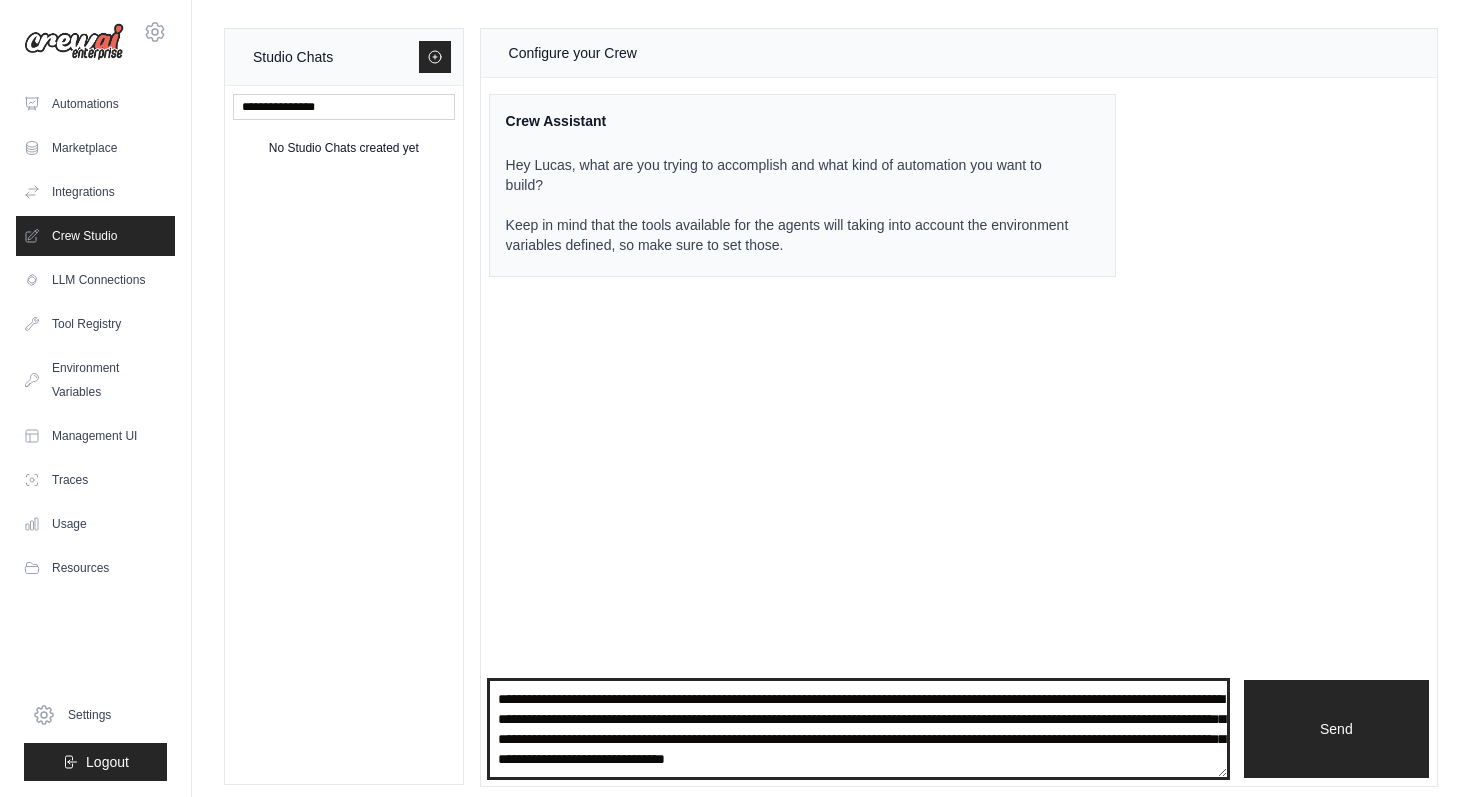 scroll, scrollTop: 7, scrollLeft: 0, axis: vertical 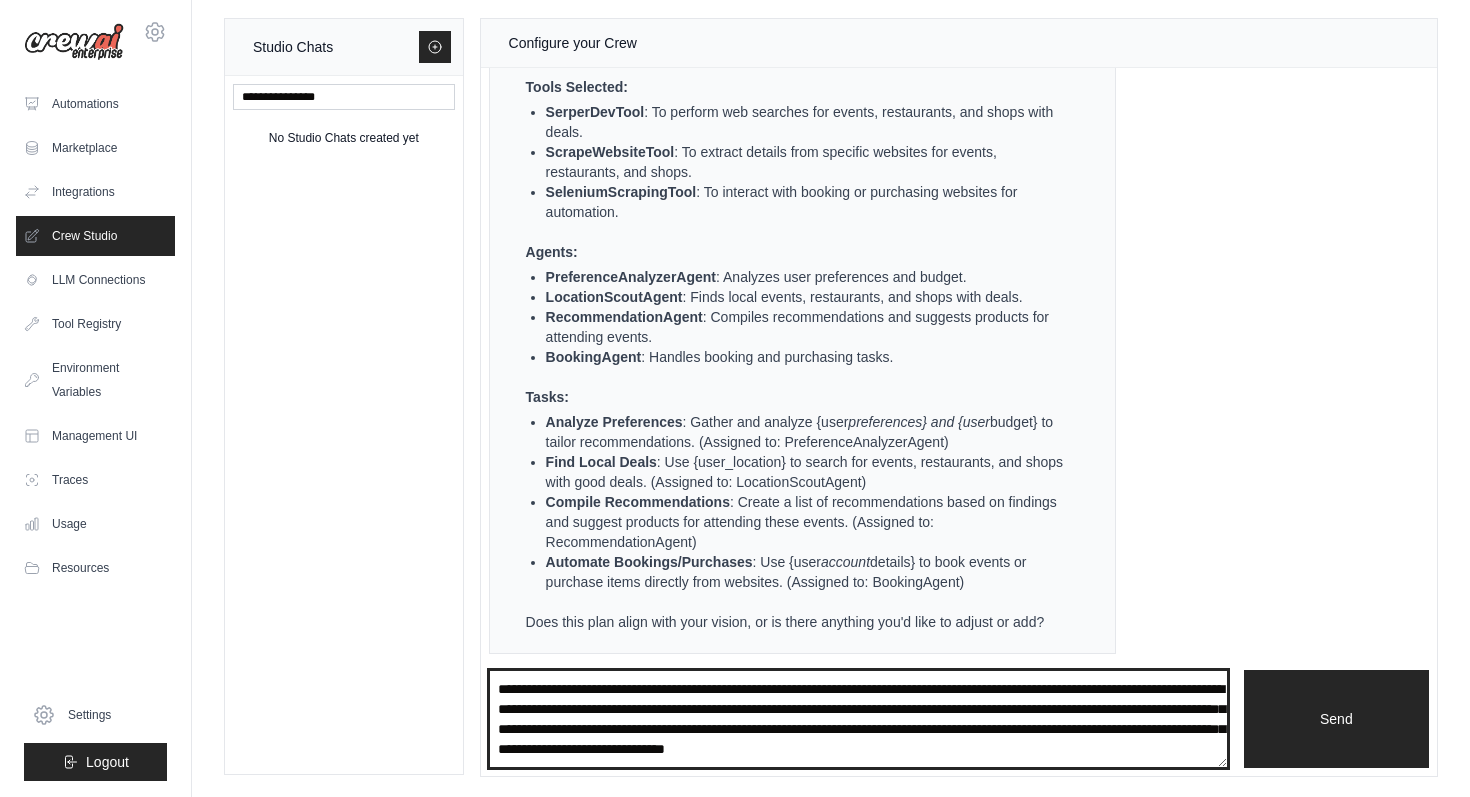 click on "**********" at bounding box center (858, 719) 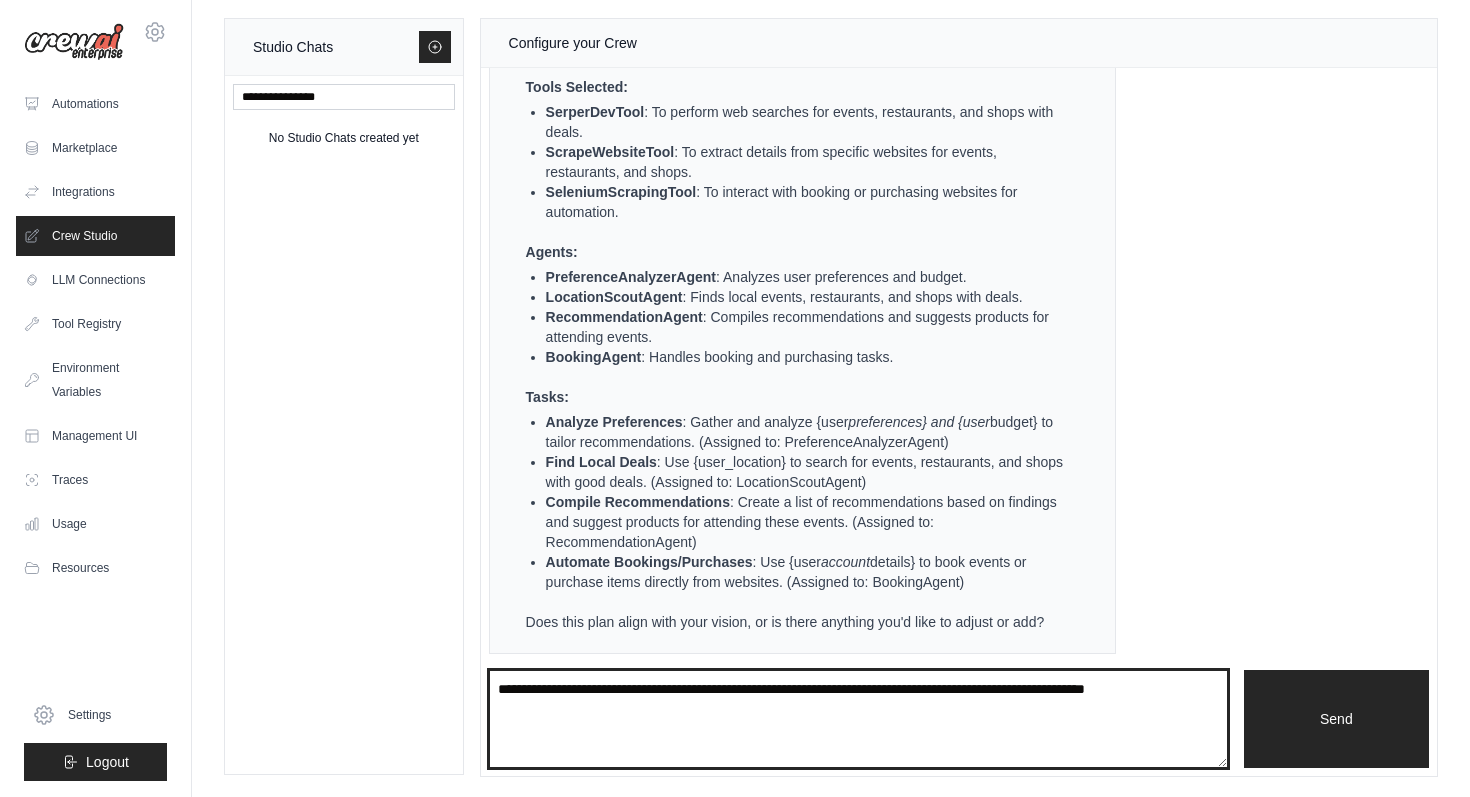click on "**********" at bounding box center [858, 719] 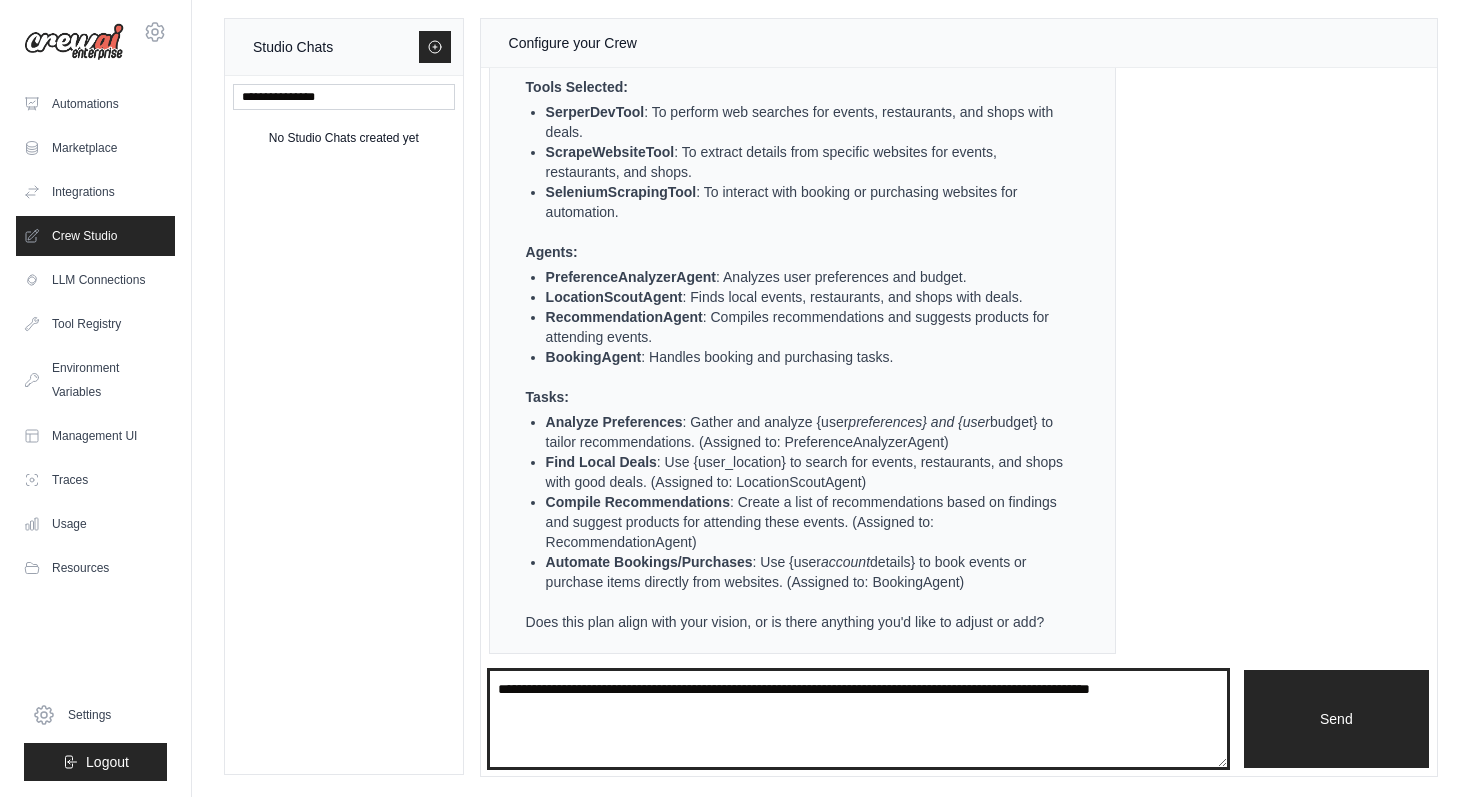 type on "**********" 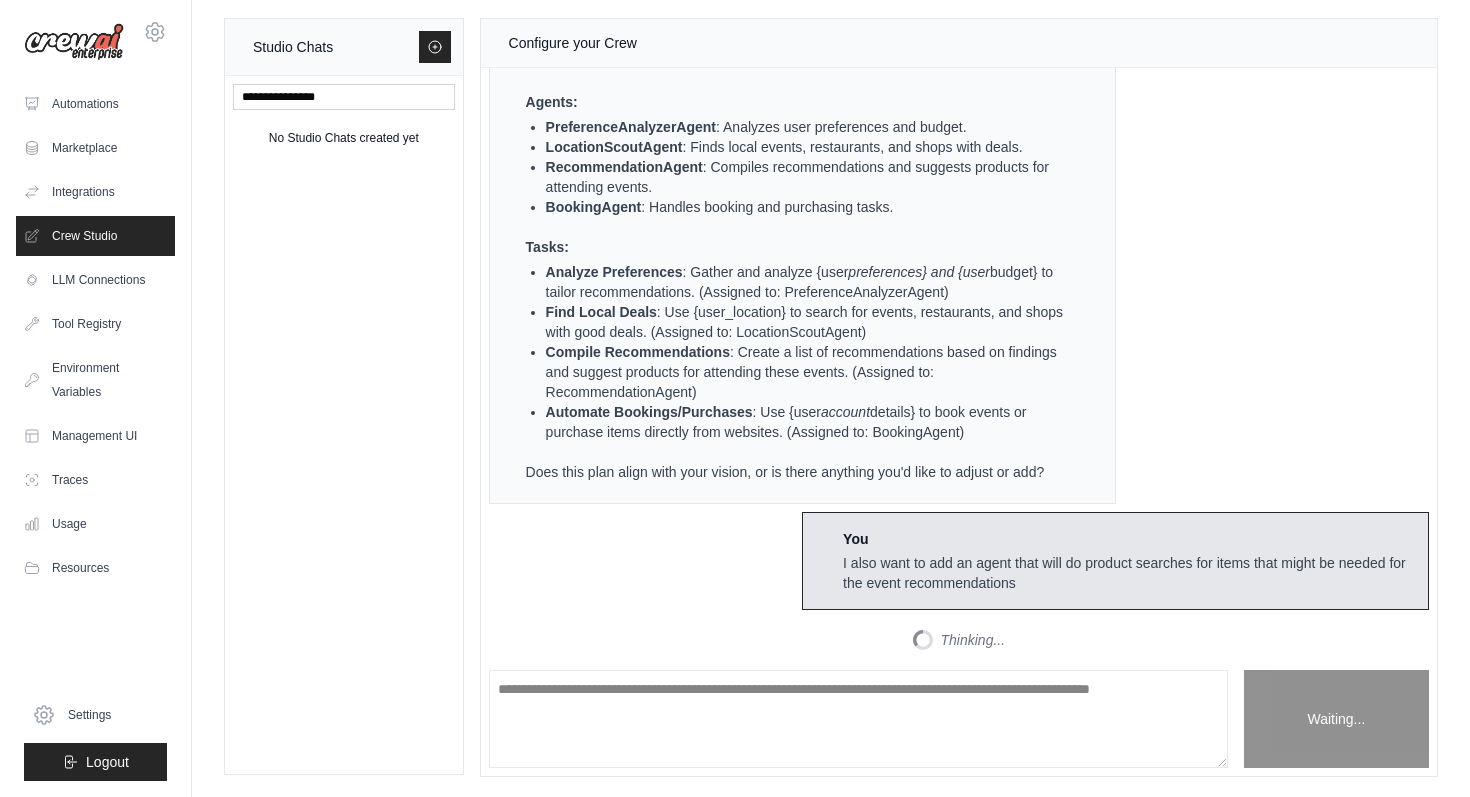 scroll, scrollTop: 2051, scrollLeft: 0, axis: vertical 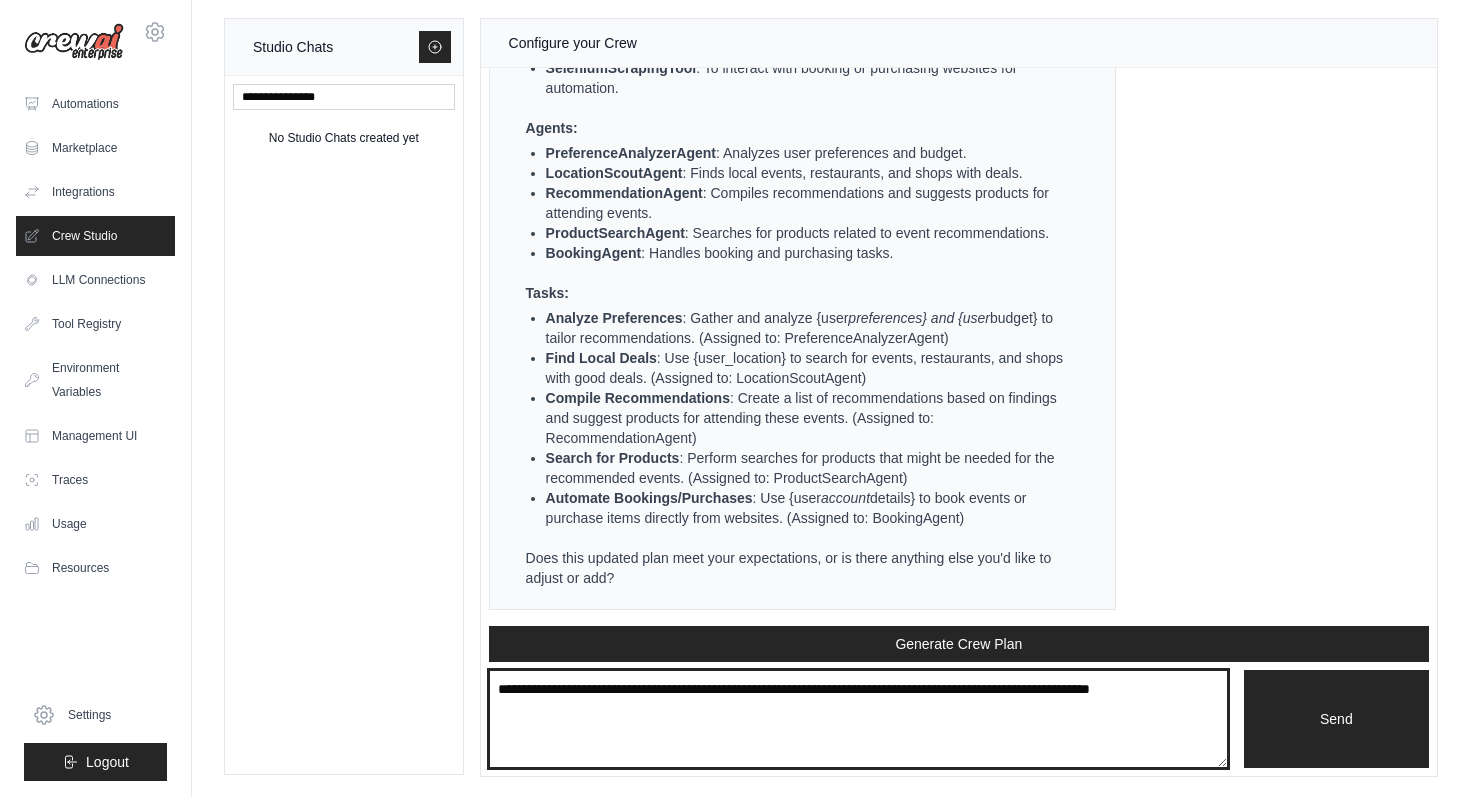 click on "**********" at bounding box center (858, 719) 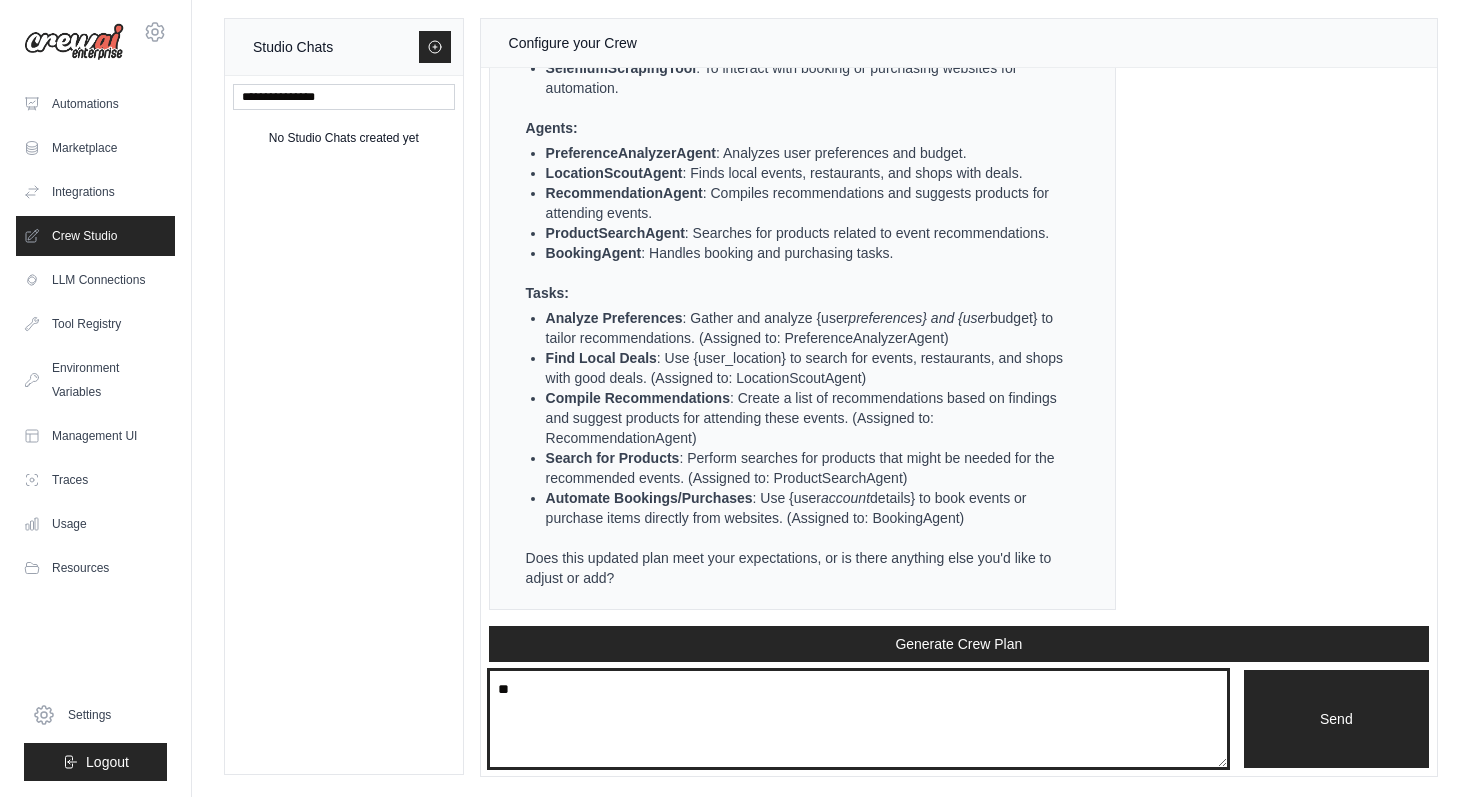 type on "*" 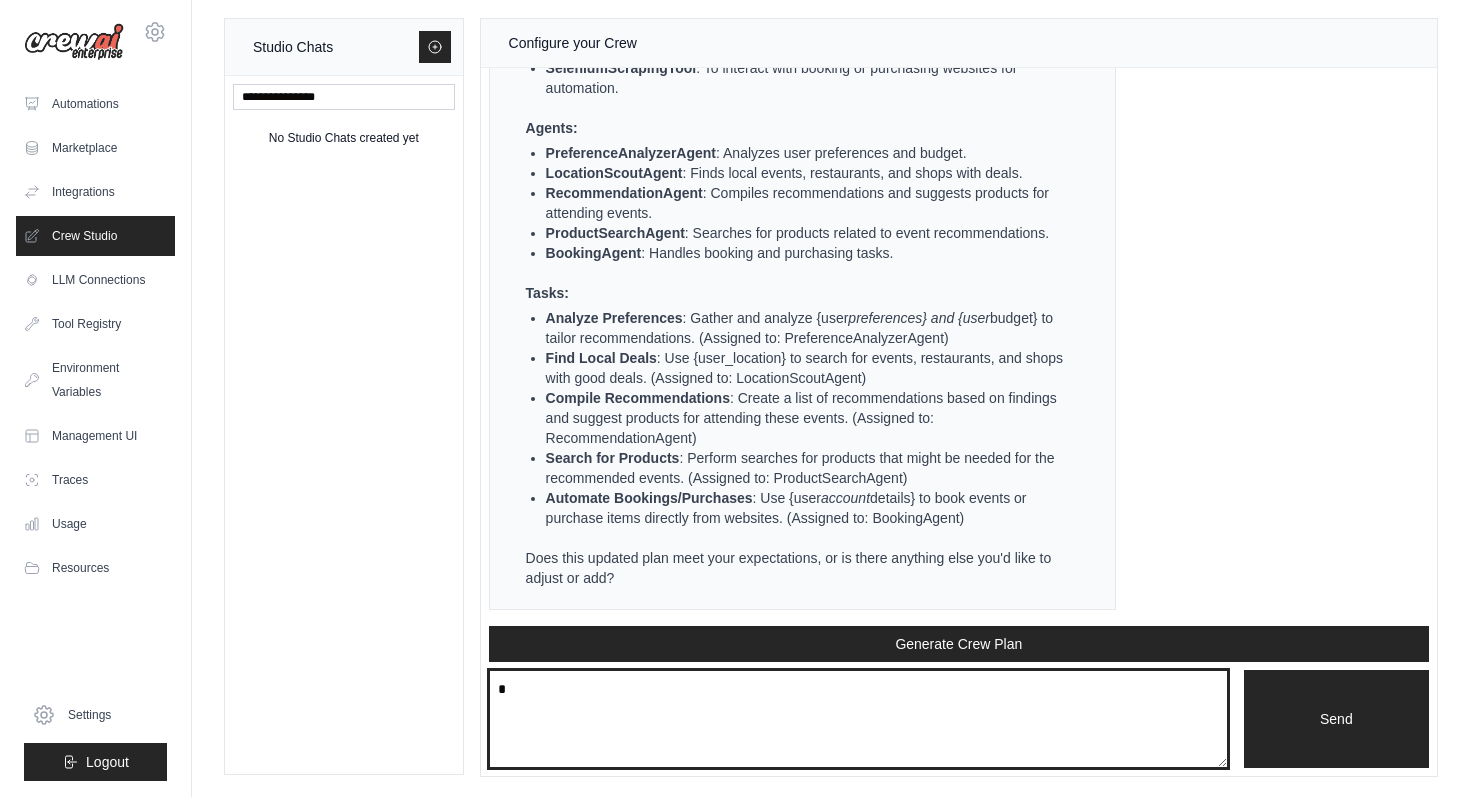 type 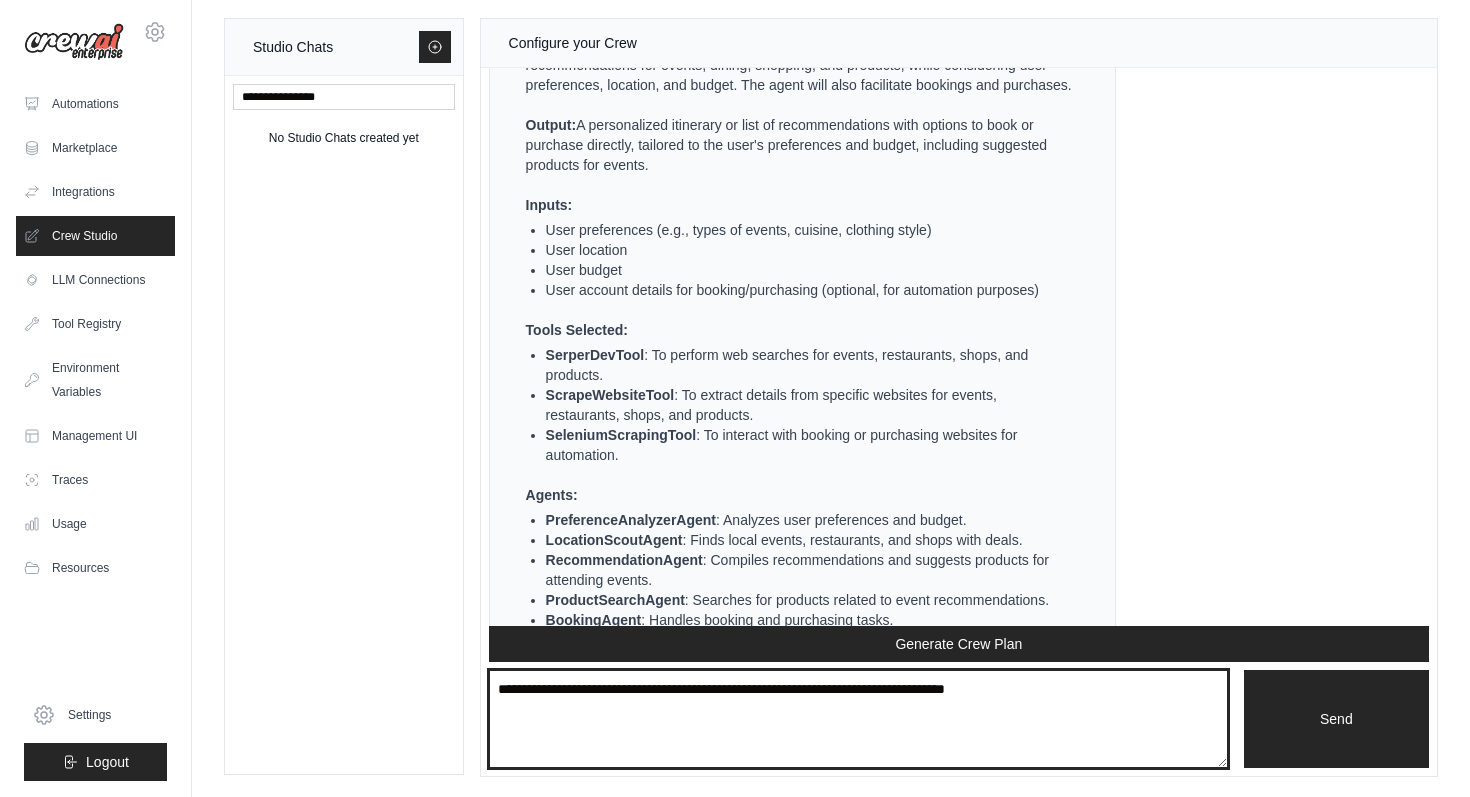 scroll, scrollTop: 2051, scrollLeft: 0, axis: vertical 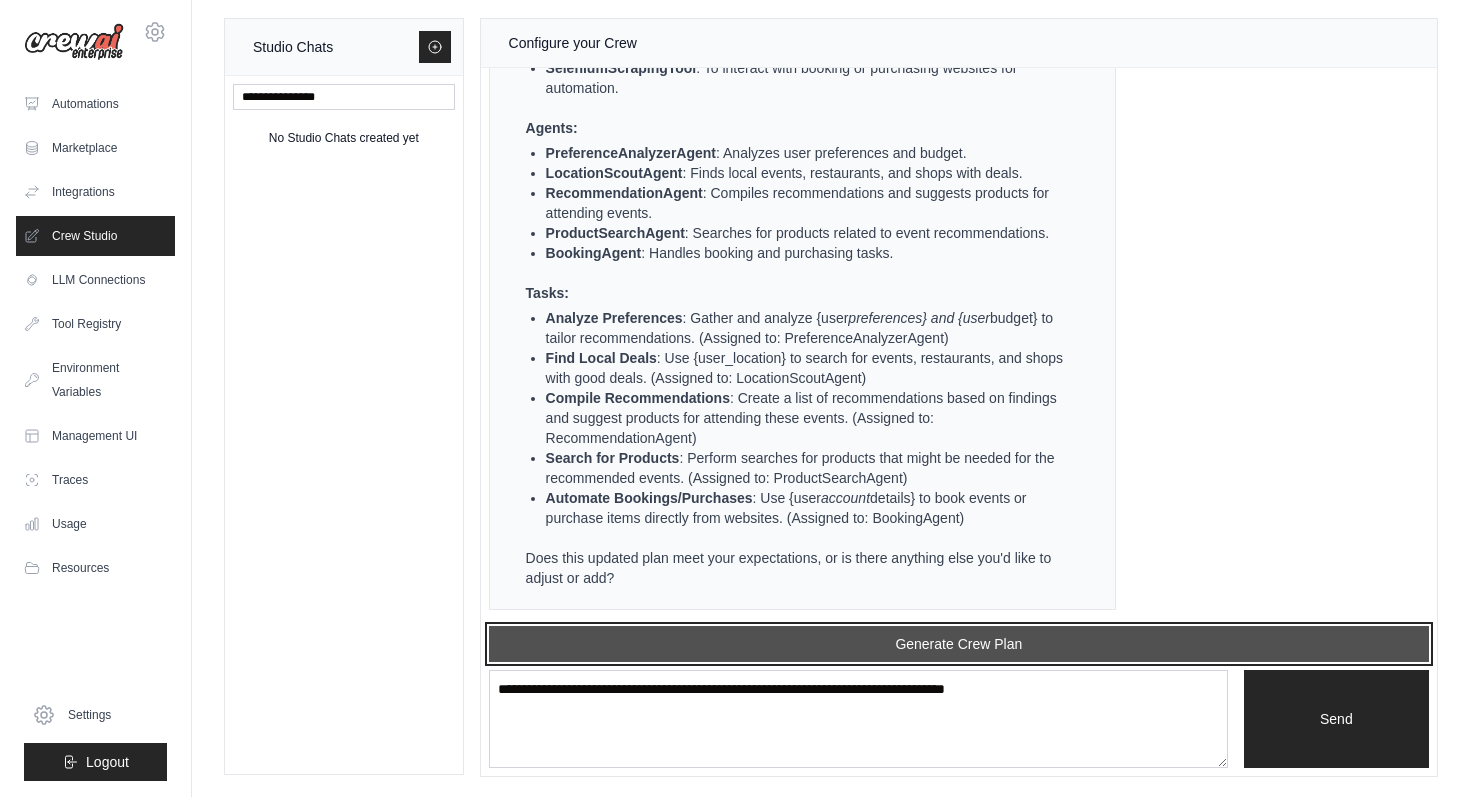 click on "Generate Crew Plan" at bounding box center (959, 644) 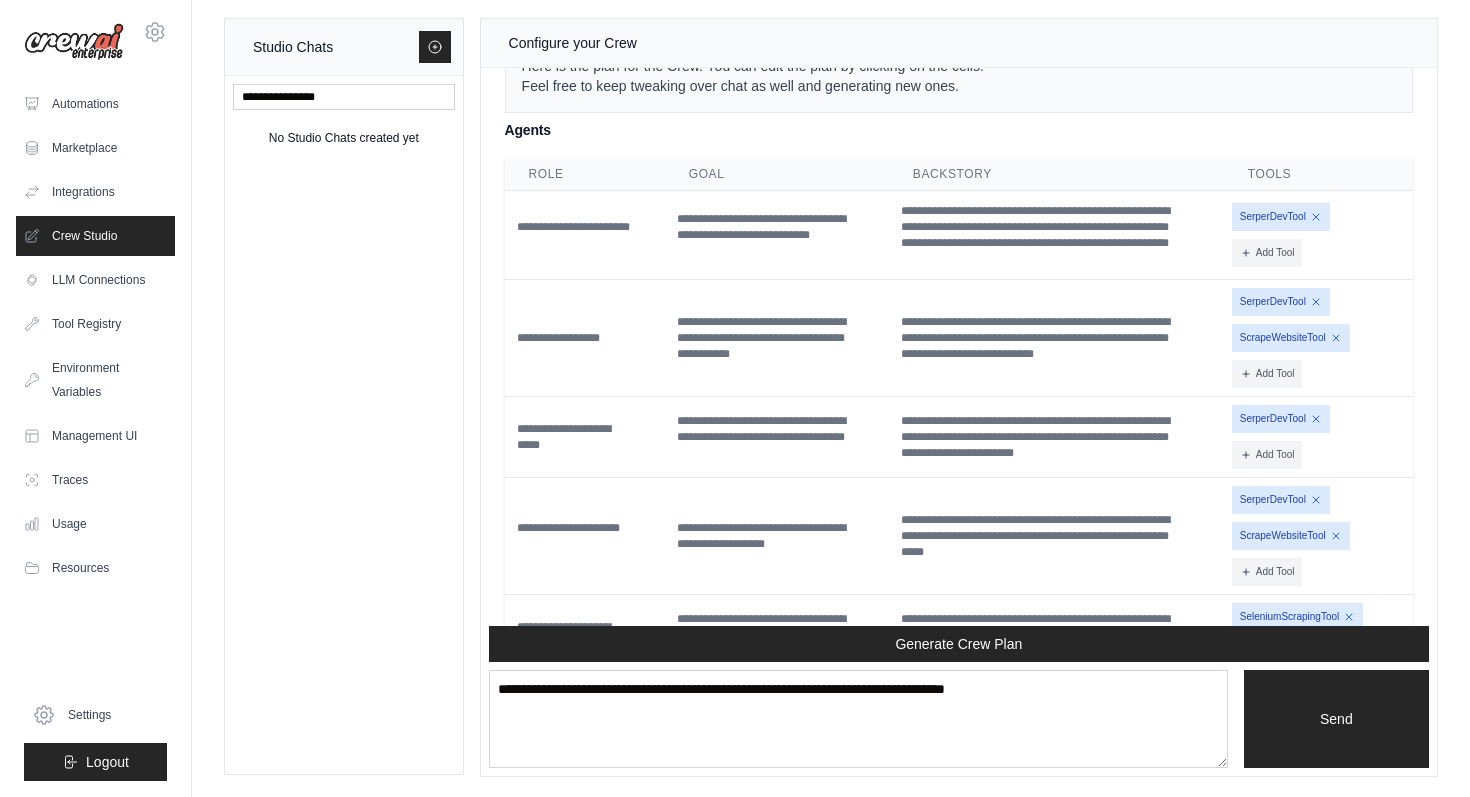 scroll, scrollTop: 2717, scrollLeft: 0, axis: vertical 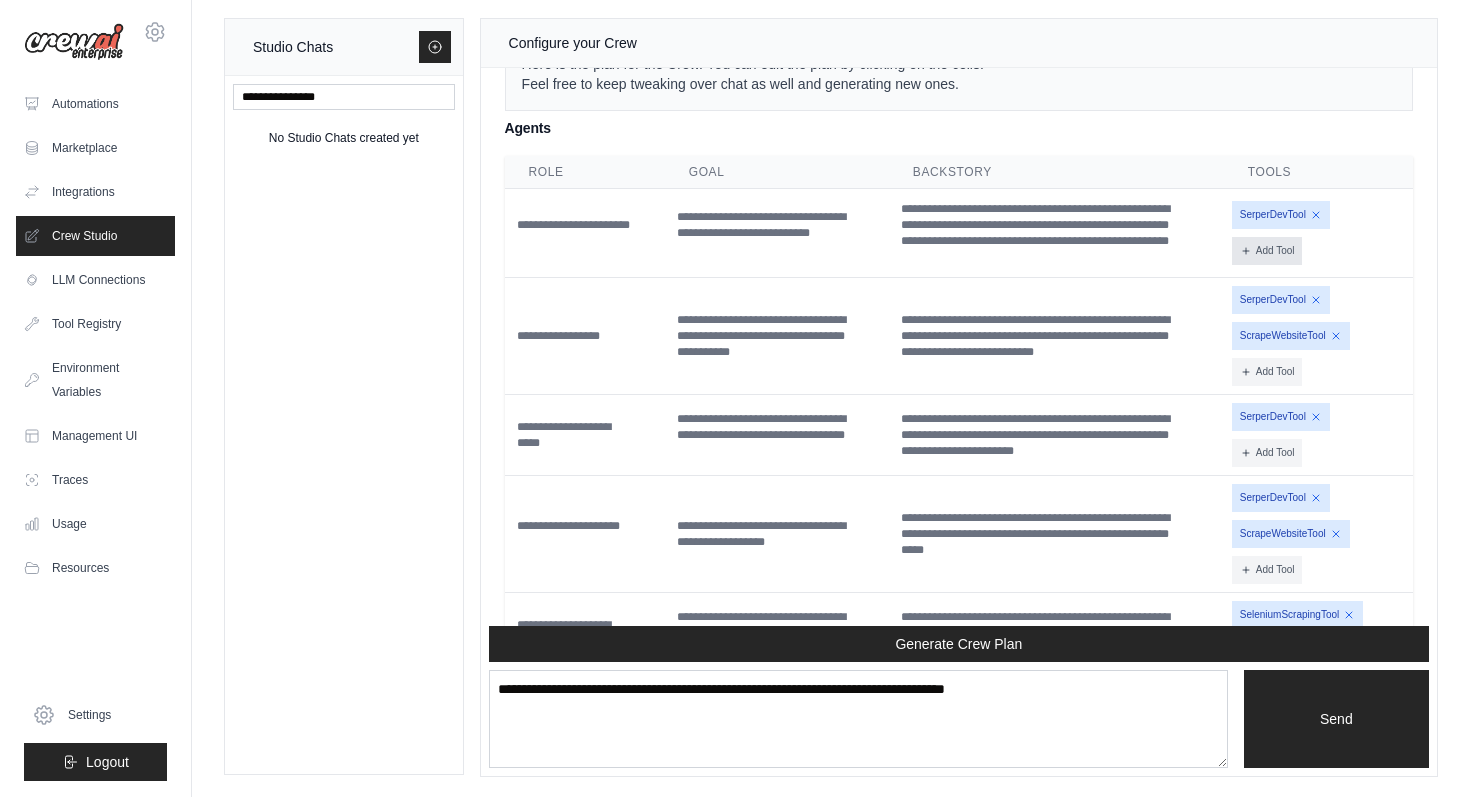 click on "Add Tool" at bounding box center [1267, 251] 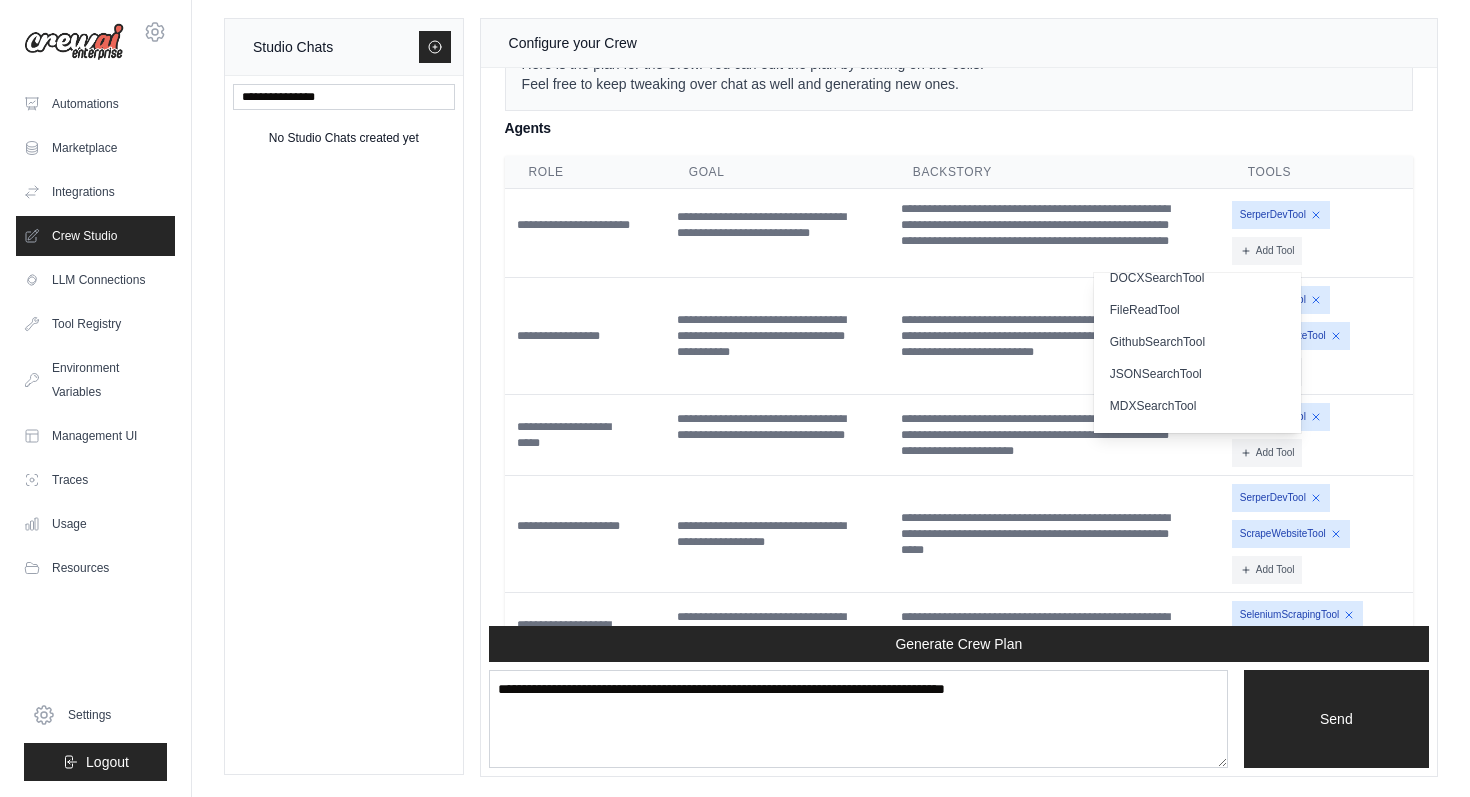 scroll, scrollTop: 178, scrollLeft: 0, axis: vertical 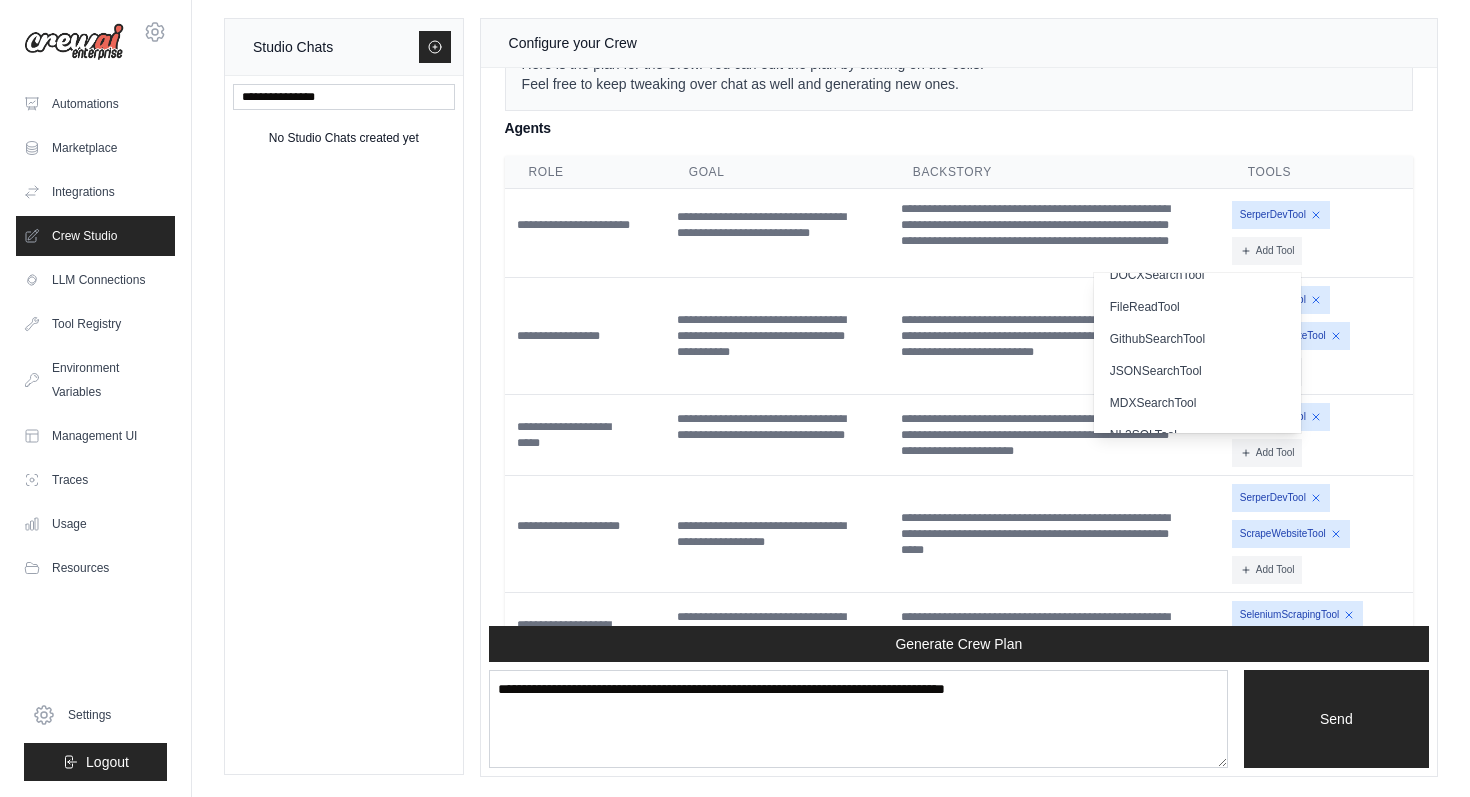 click on "SerperDevTool
Add Tool
CodeDocsSearchTool
CSVSearchTool" at bounding box center (1318, 233) 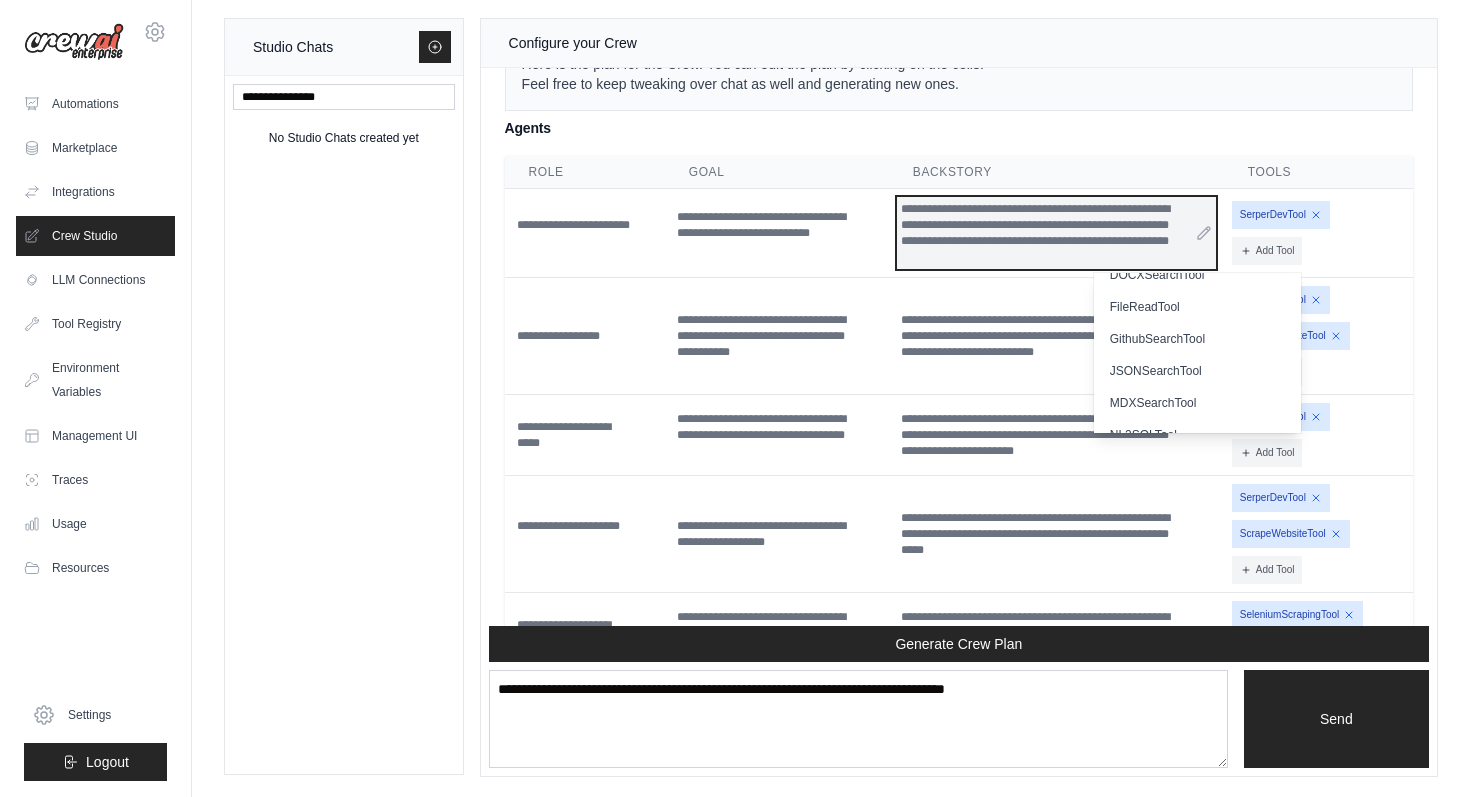 click on "**********" at bounding box center [1056, 233] 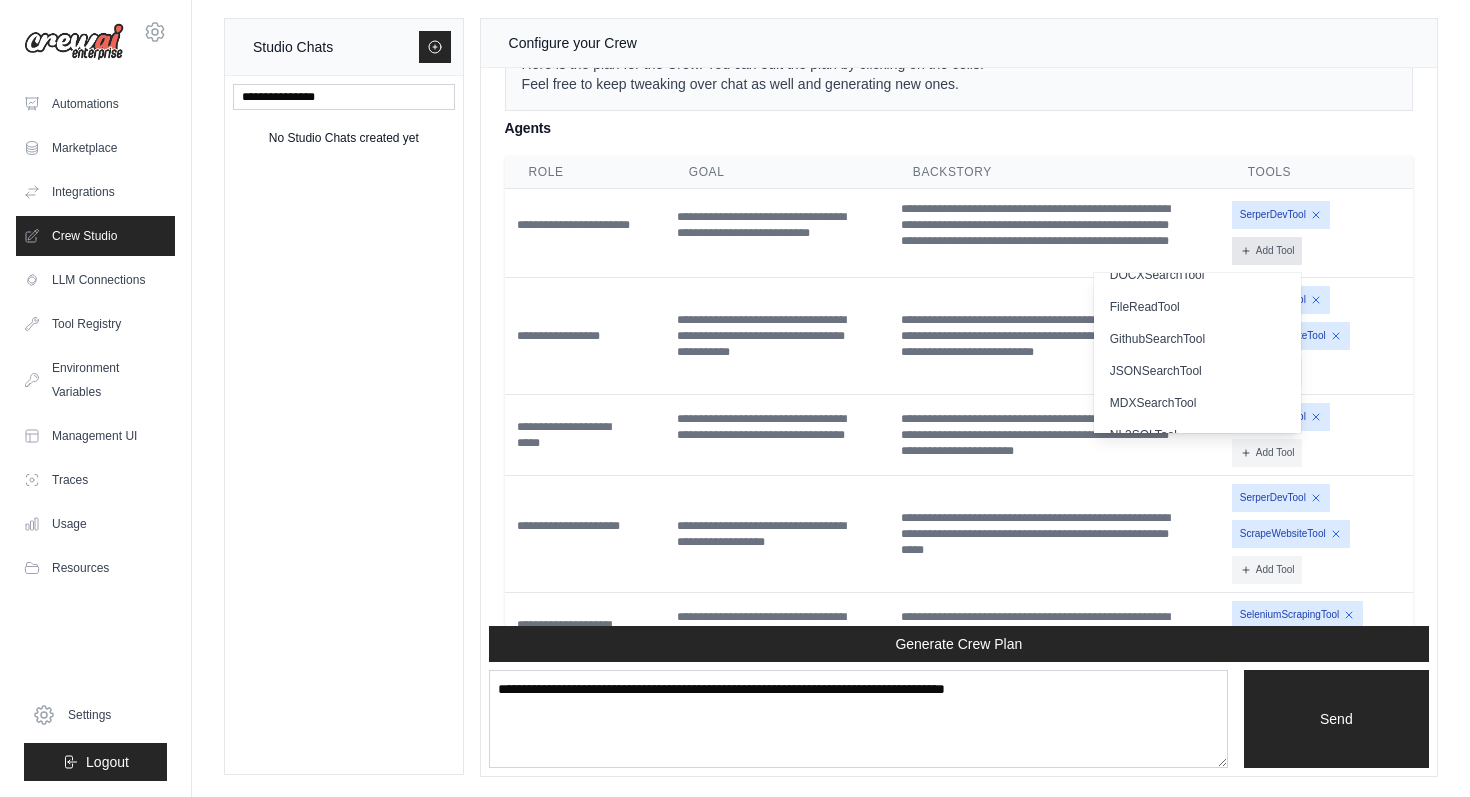 click on "Add Tool" at bounding box center (1267, 251) 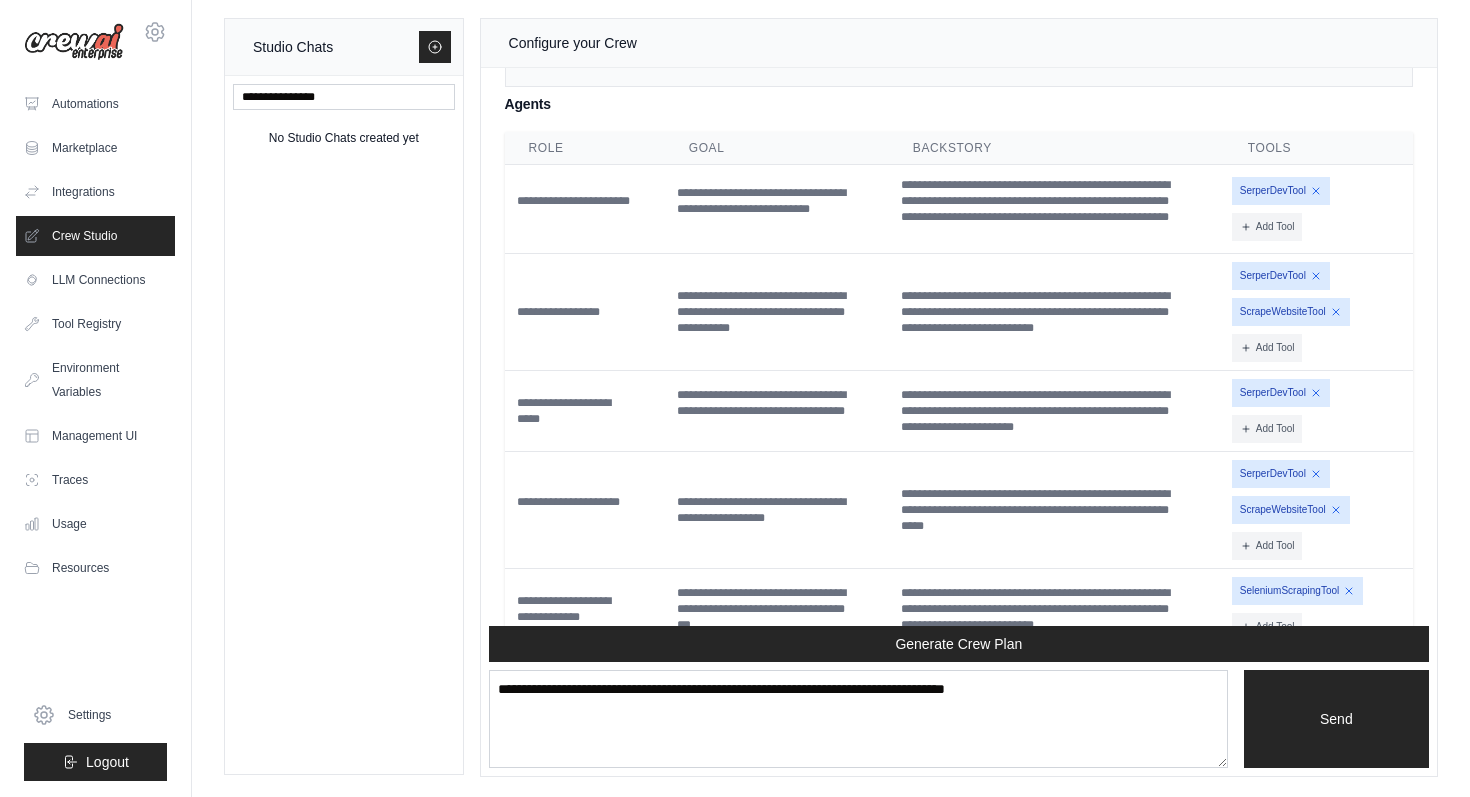 scroll, scrollTop: 2755, scrollLeft: 0, axis: vertical 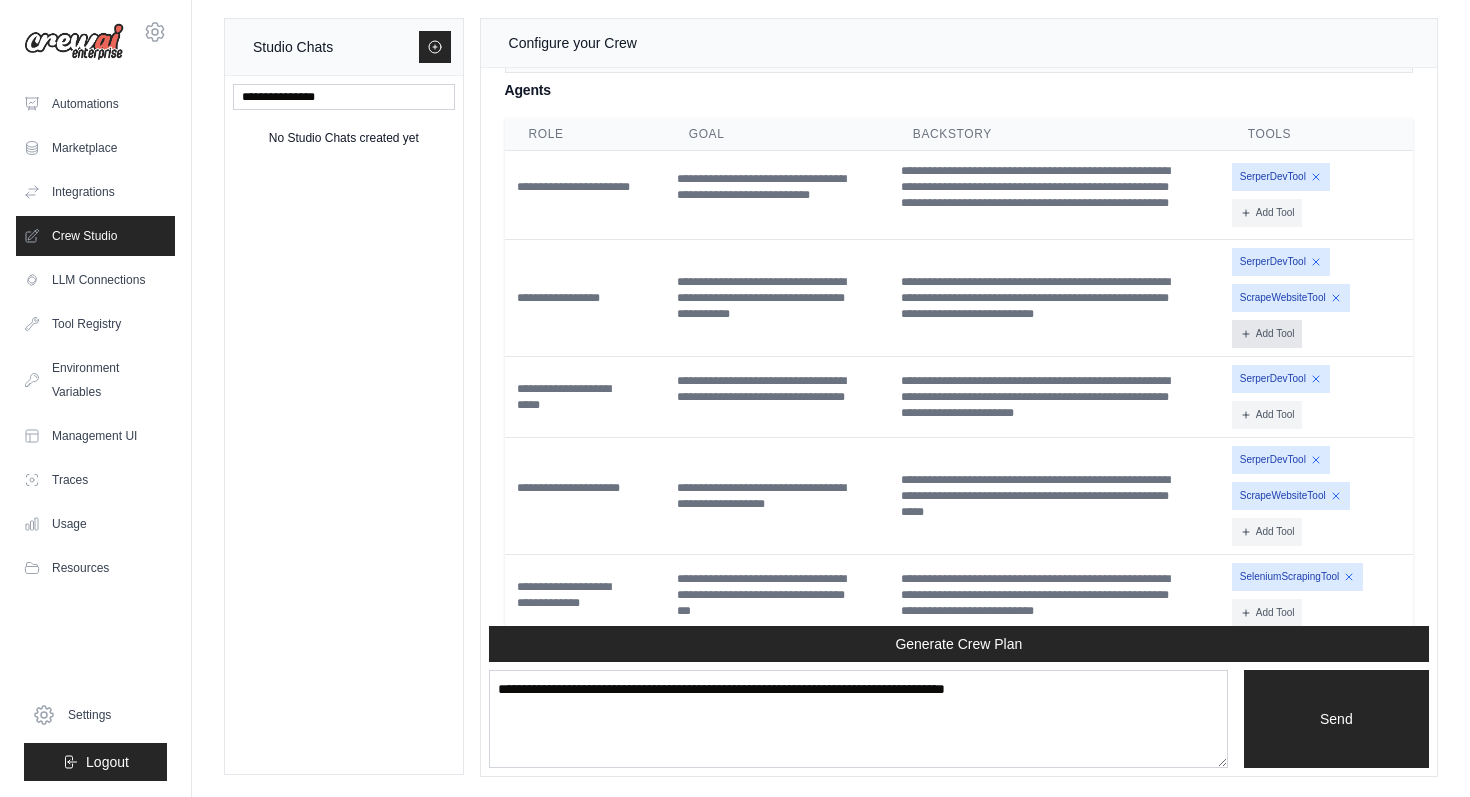 click on "Add Tool" at bounding box center [1267, 334] 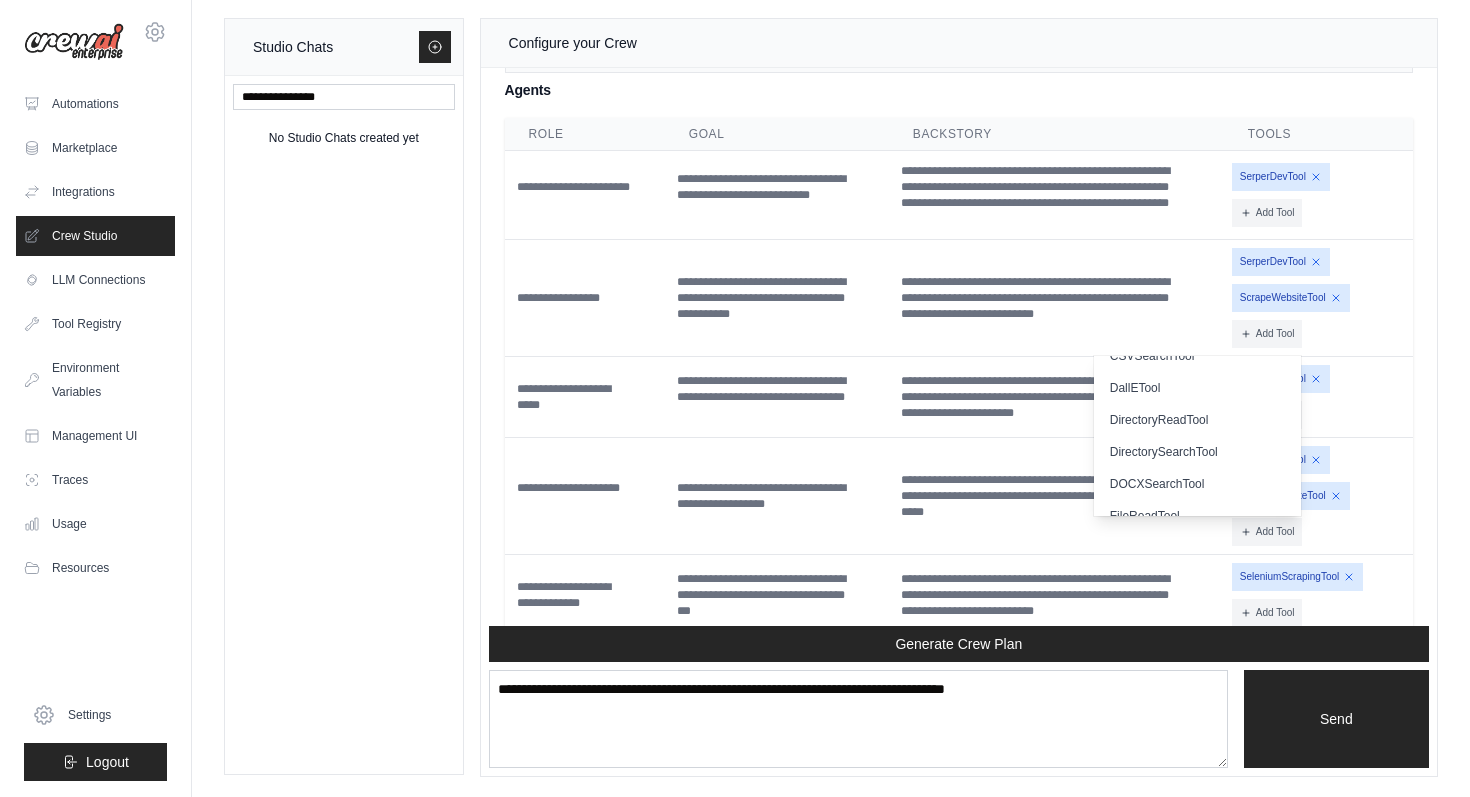 scroll, scrollTop: 0, scrollLeft: 0, axis: both 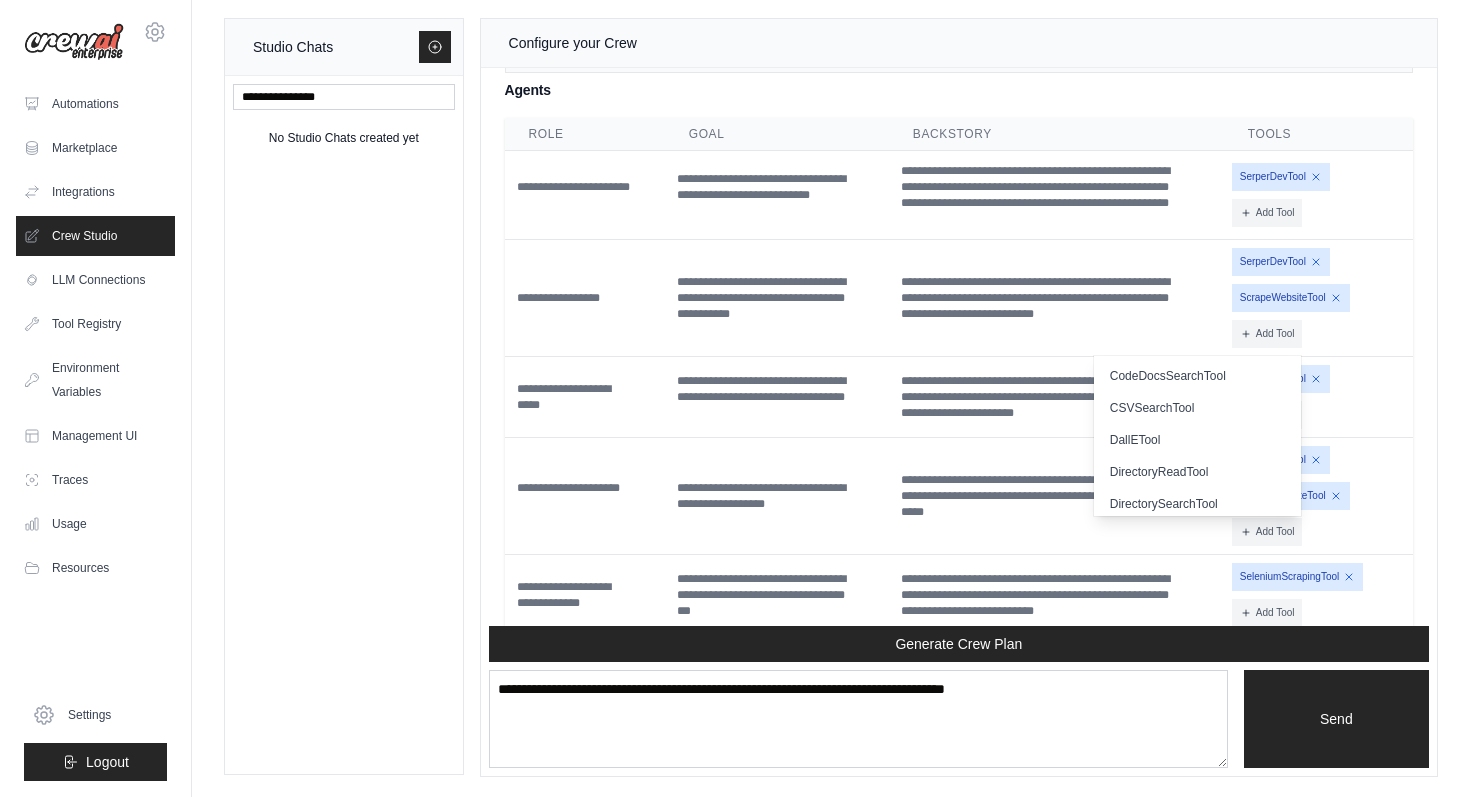 click on "SerperDevTool
Add Tool
CodeDocsSearchTool
CSVSearchTool" at bounding box center [1318, 397] 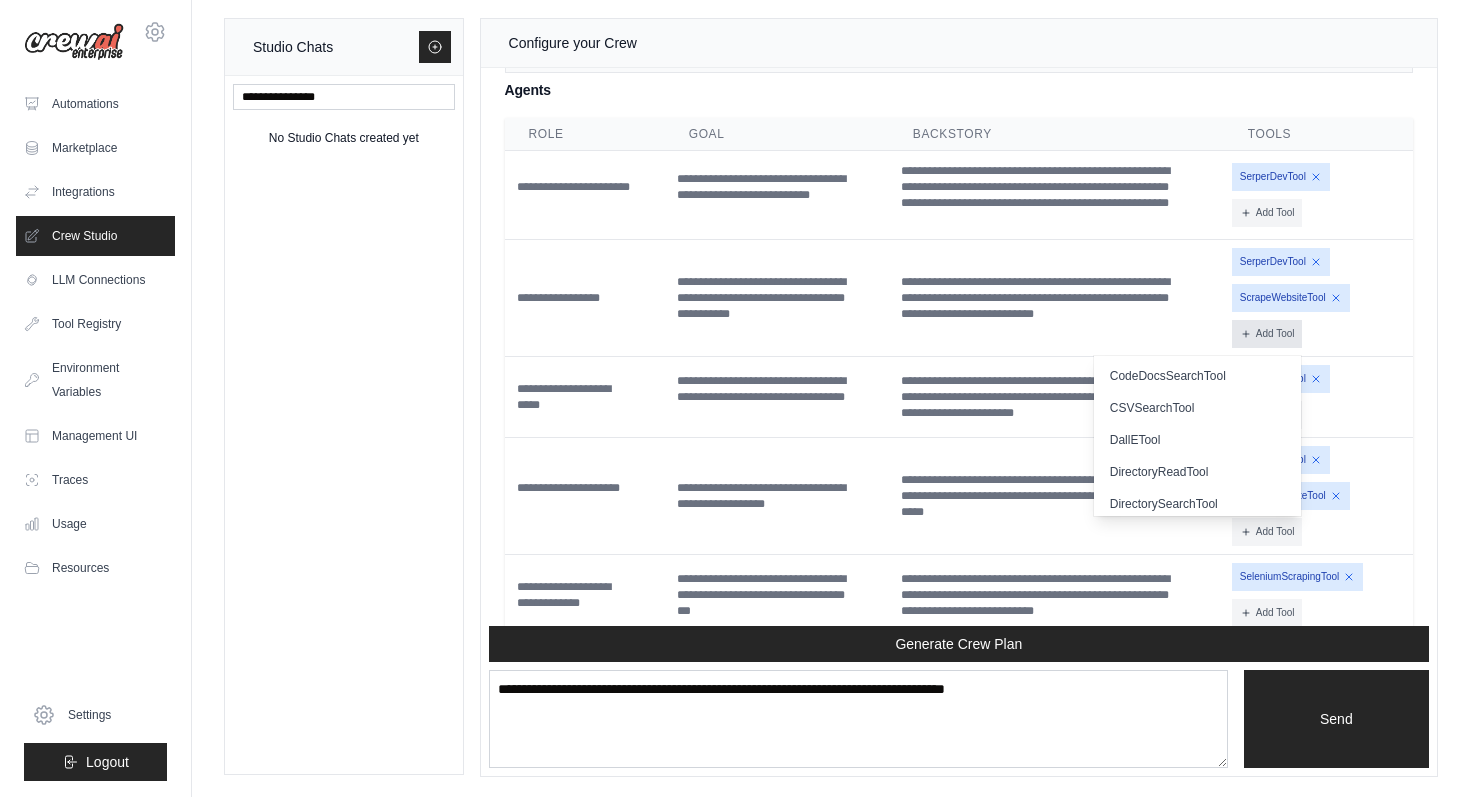 click on "Add Tool" at bounding box center [1267, 334] 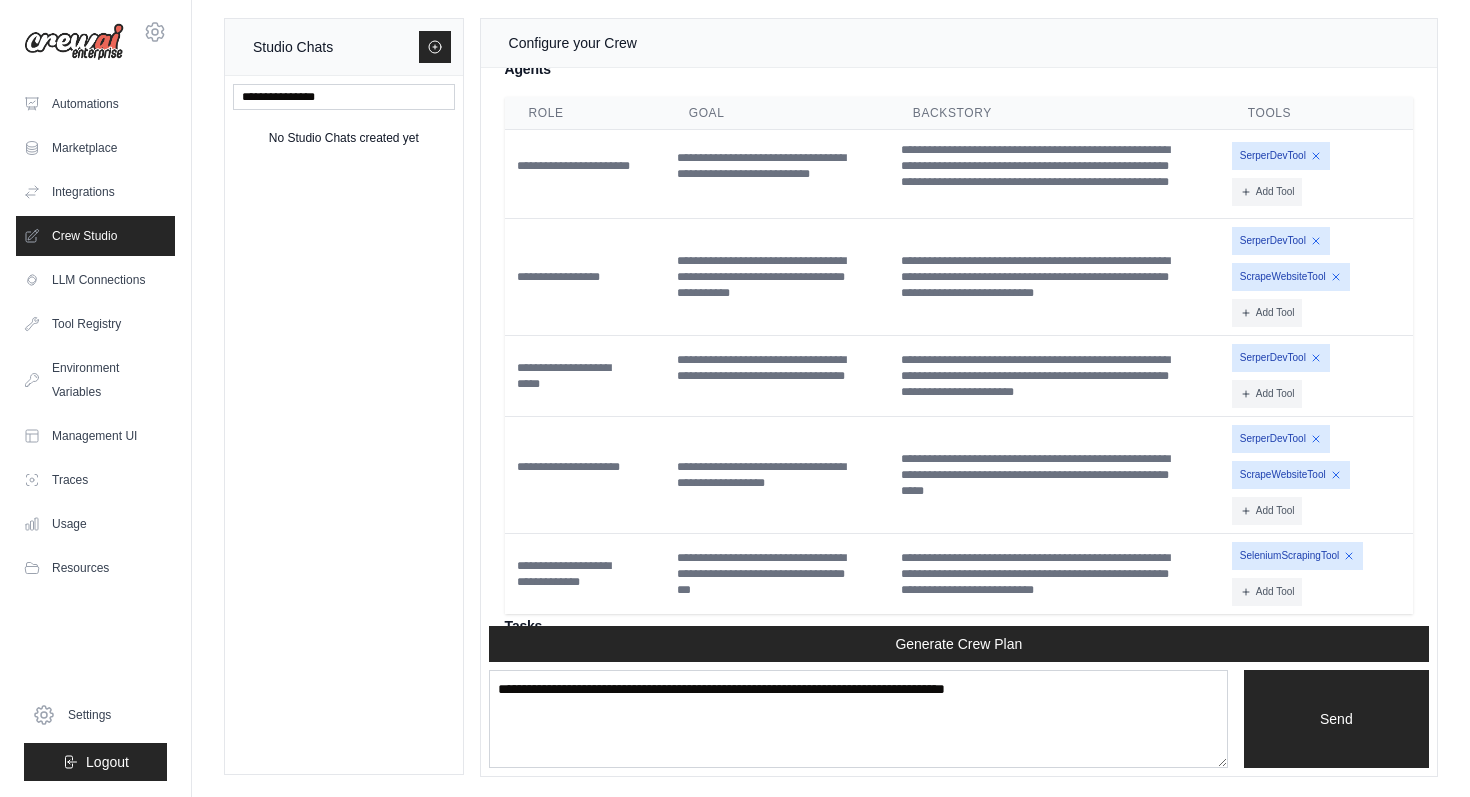 scroll, scrollTop: 2778, scrollLeft: 0, axis: vertical 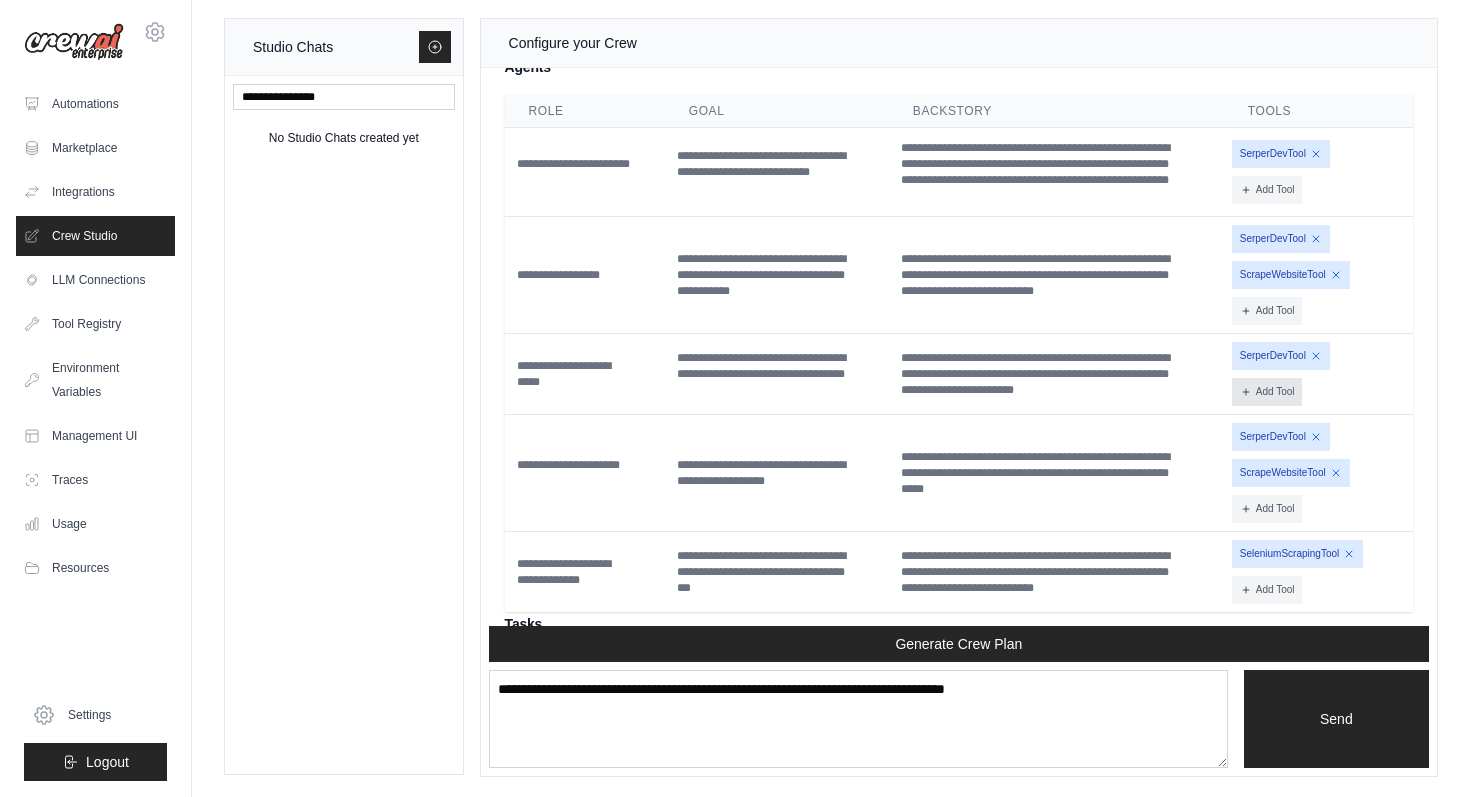 click on "Add Tool" at bounding box center [1267, 392] 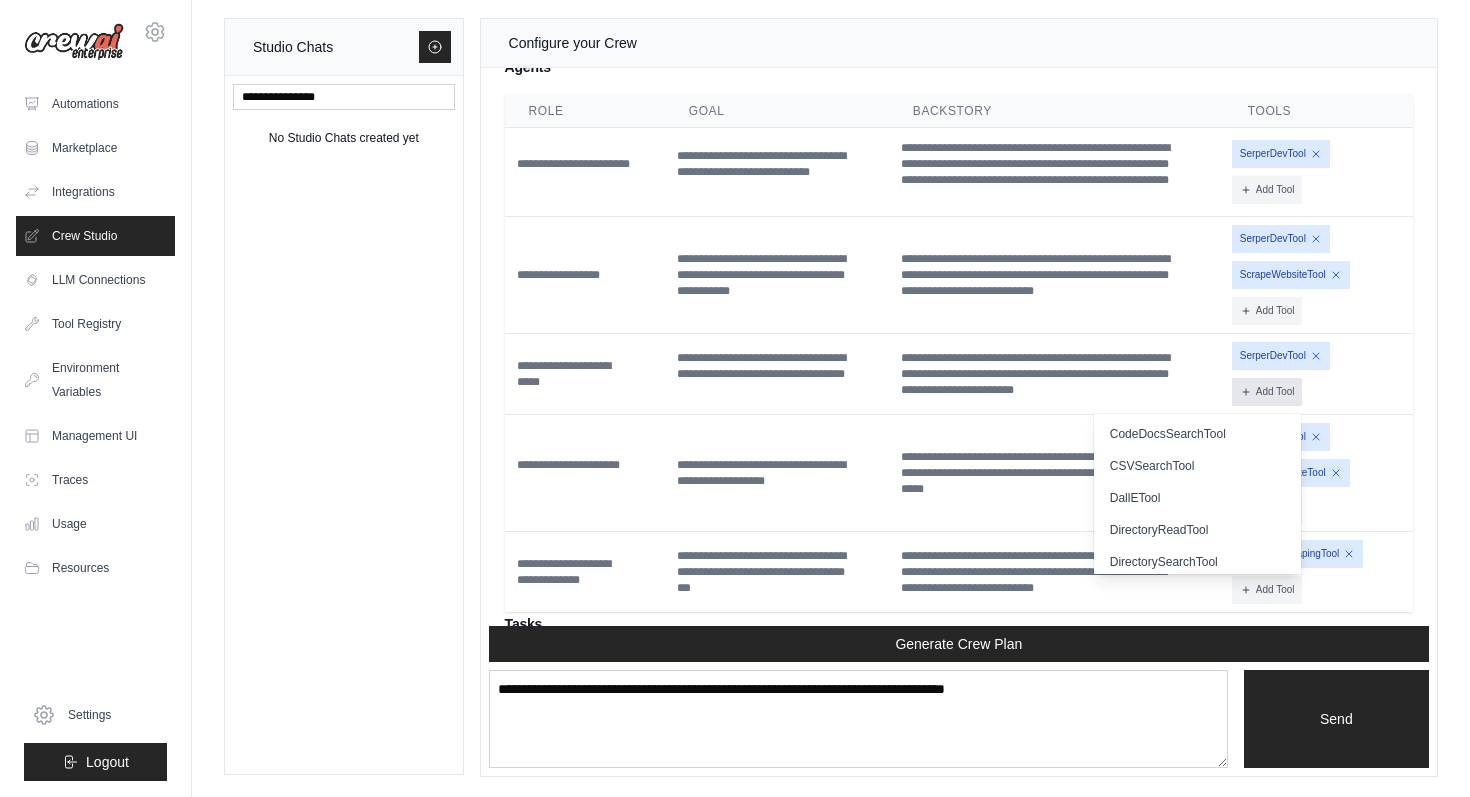 click on "Add Tool" at bounding box center (1267, 392) 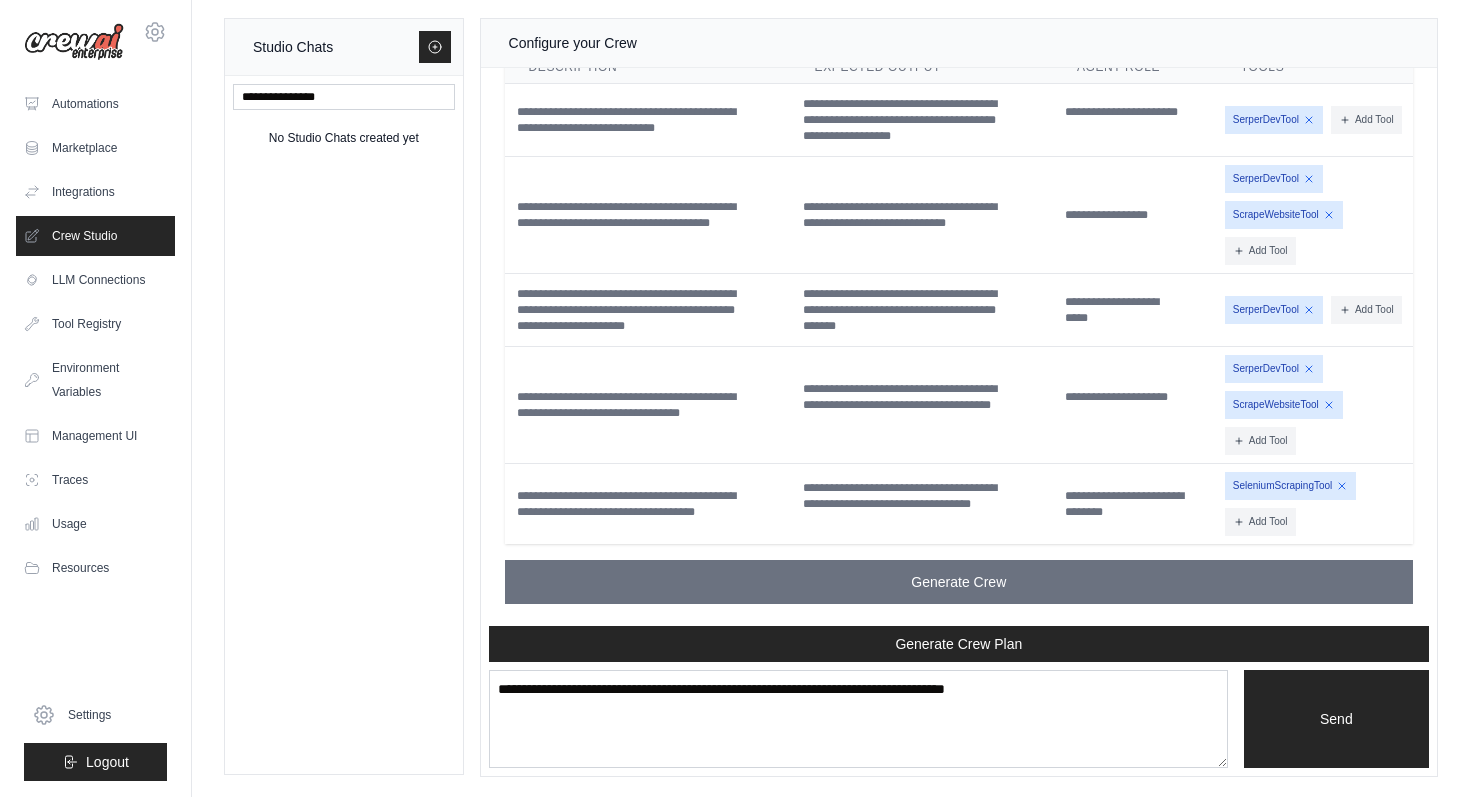 scroll, scrollTop: 3381, scrollLeft: 0, axis: vertical 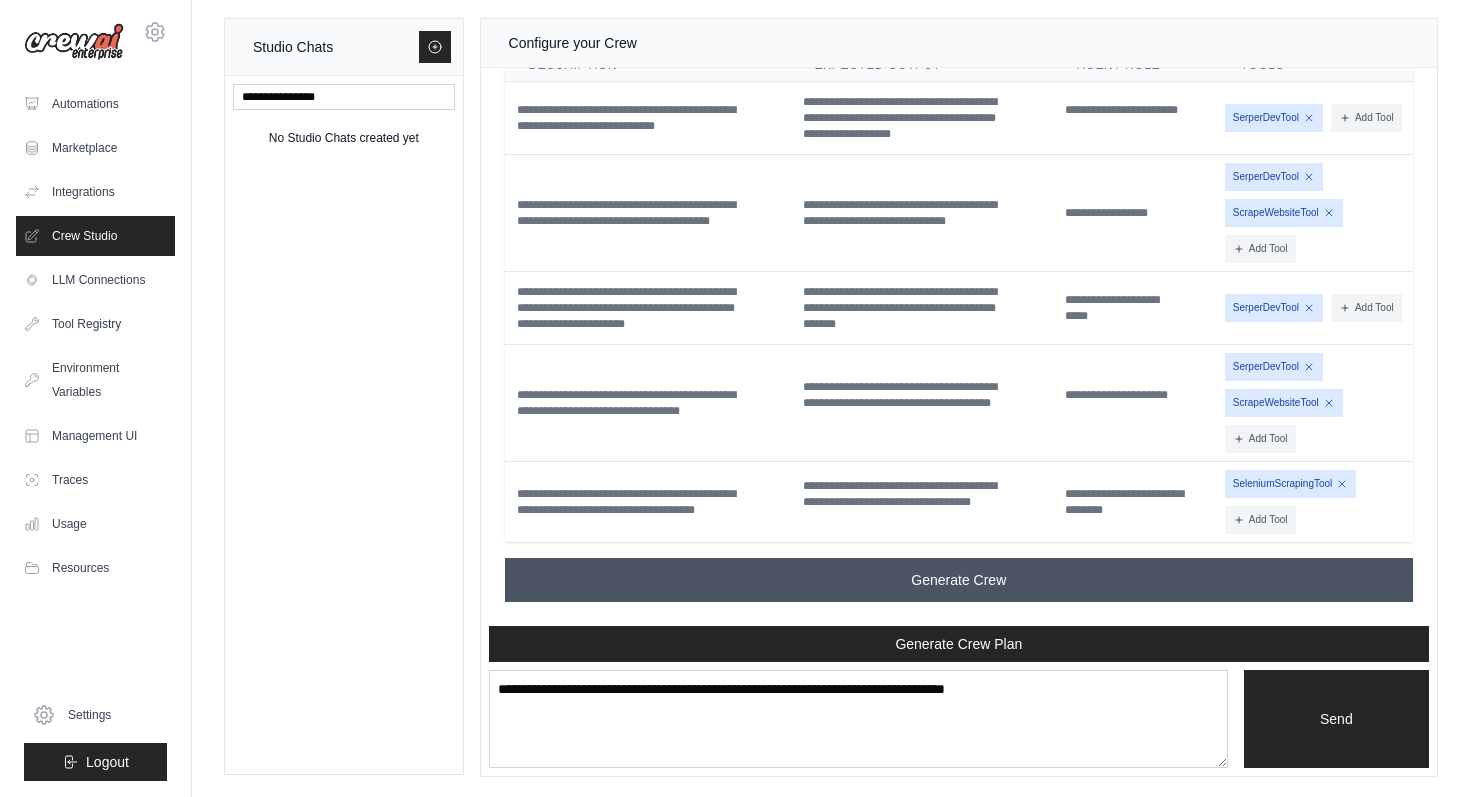 click on "Generate Crew" at bounding box center (959, 580) 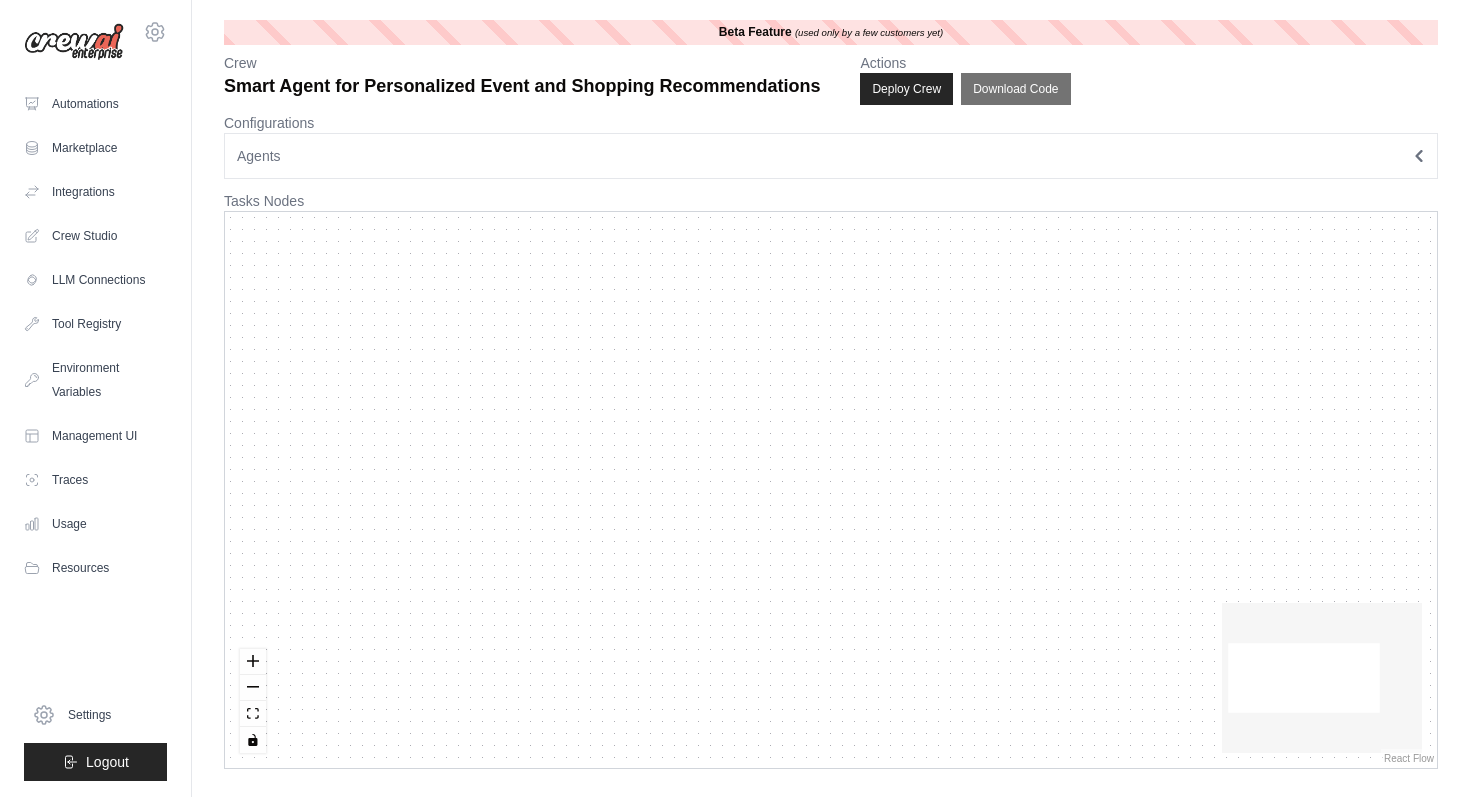 scroll, scrollTop: 0, scrollLeft: 0, axis: both 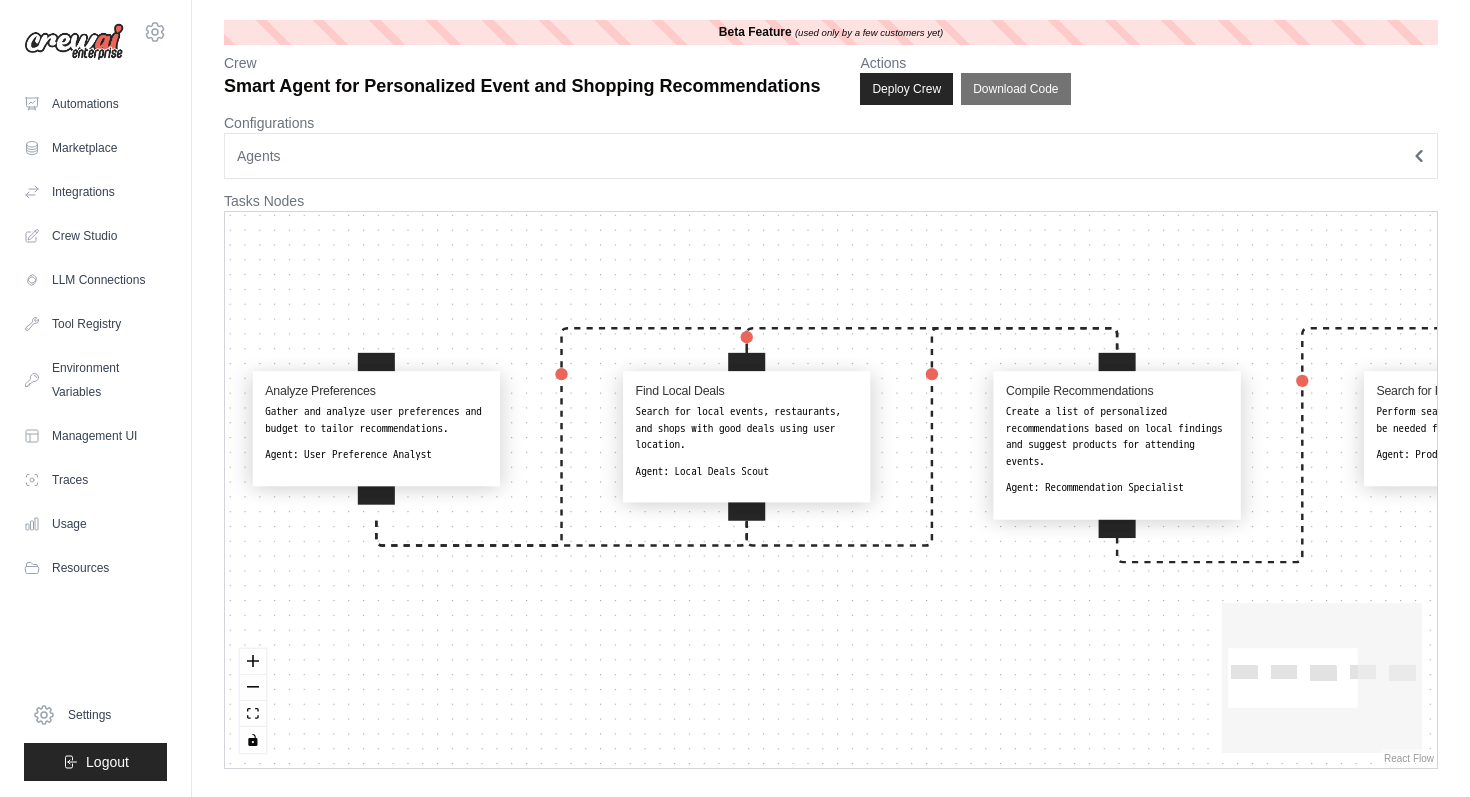 drag, startPoint x: 722, startPoint y: 528, endPoint x: 880, endPoint y: 485, distance: 163.74675 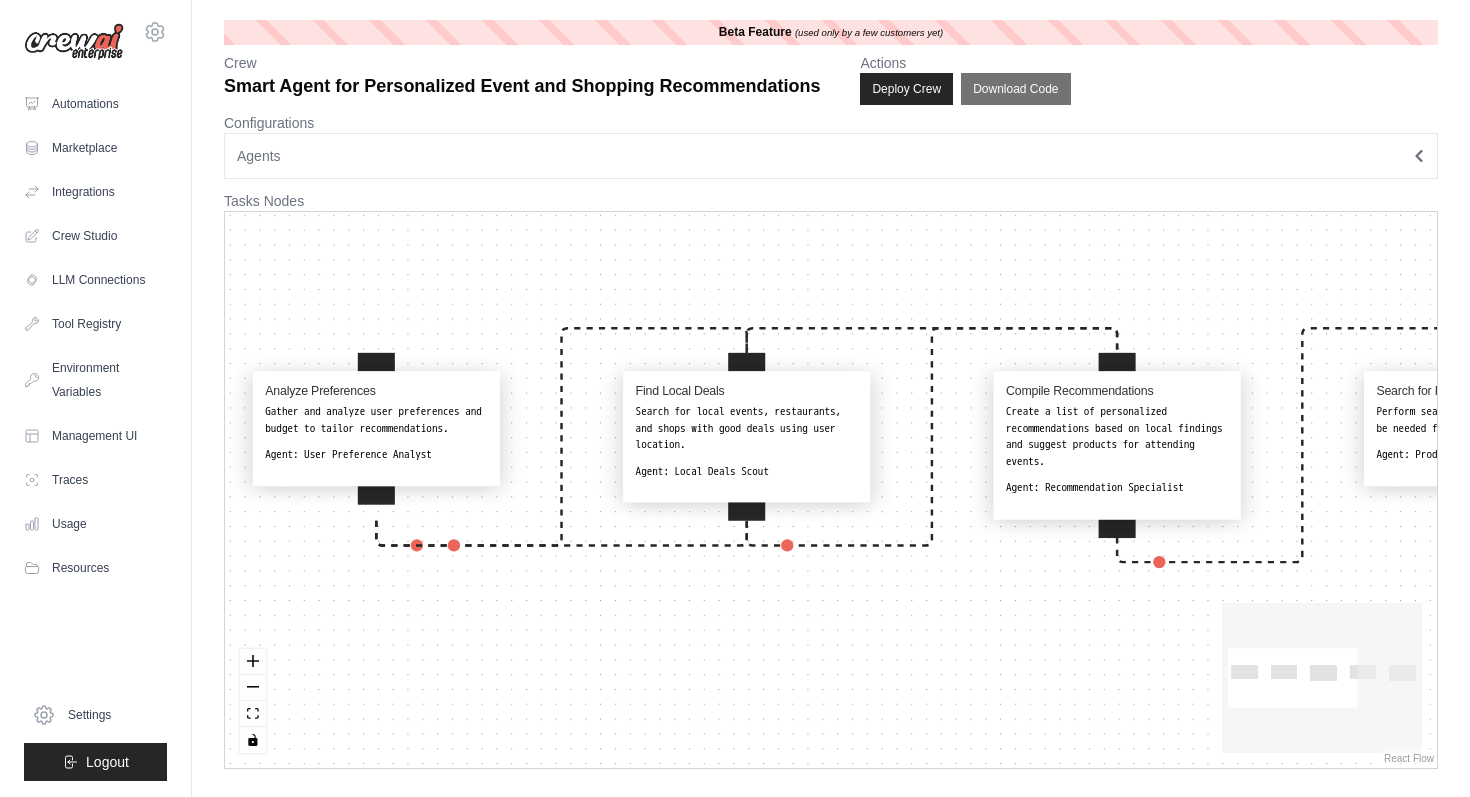 click on "Analyze Preferences Gather and analyze user preferences and budget to tailor recommendations. Agent:   User Preference Analyst Find Local Deals Search for local events, restaurants, and shops with good deals using user location. Agent:   Local Deals Scout Compile Recommendations Create a list of personalized recommendations based on local findings and suggest products for attending events. Agent:   Recommendation Specialist Search for Products Perform searches for products that might be needed for the recommended events. Agent:   Product Search Expert Automate Bookings/Purchases Use user account details to book events or purchase items directly from websites. Agent:   Booking and Purchasing Specialist" at bounding box center [831, 490] 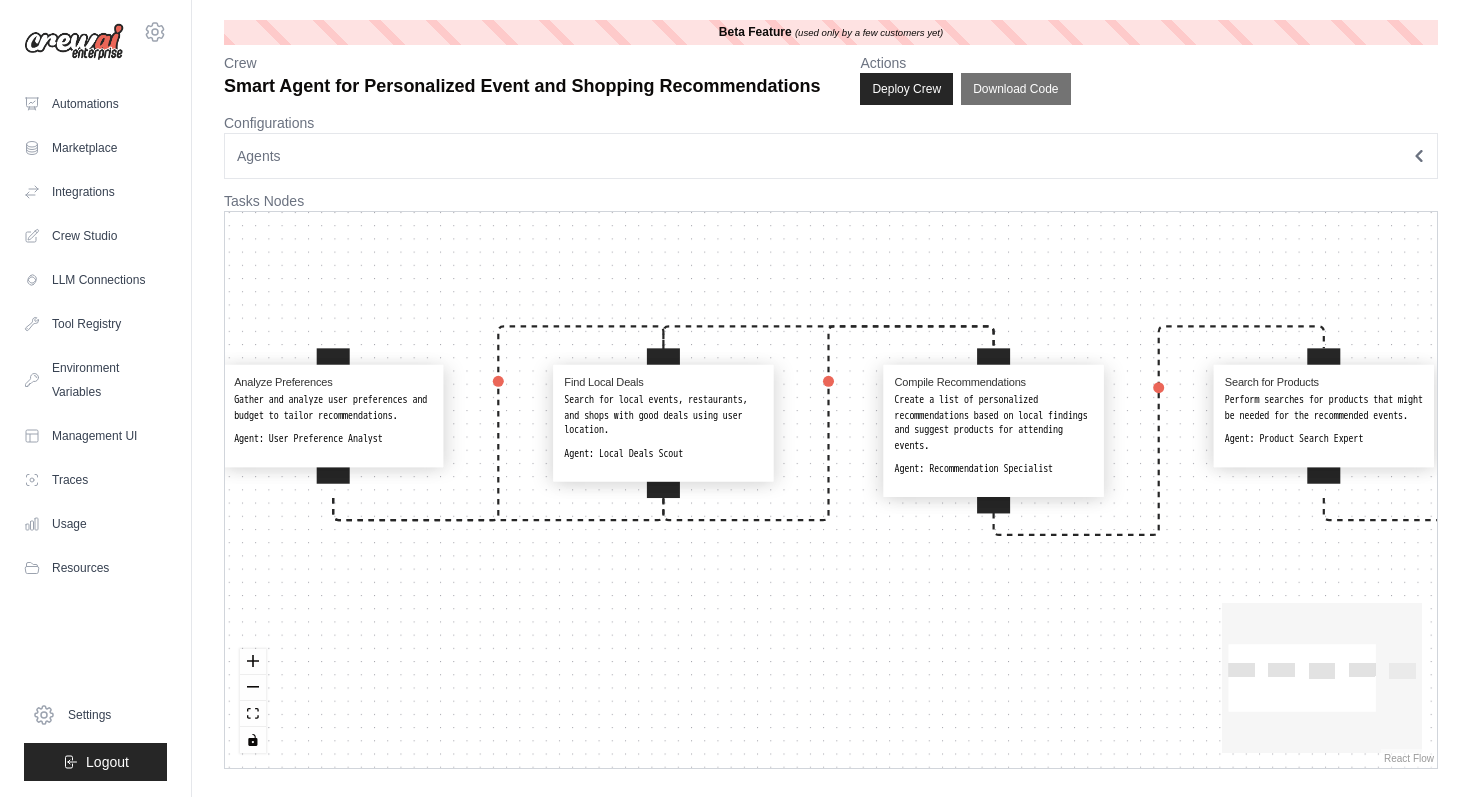 drag, startPoint x: 853, startPoint y: 551, endPoint x: 753, endPoint y: 533, distance: 101.607086 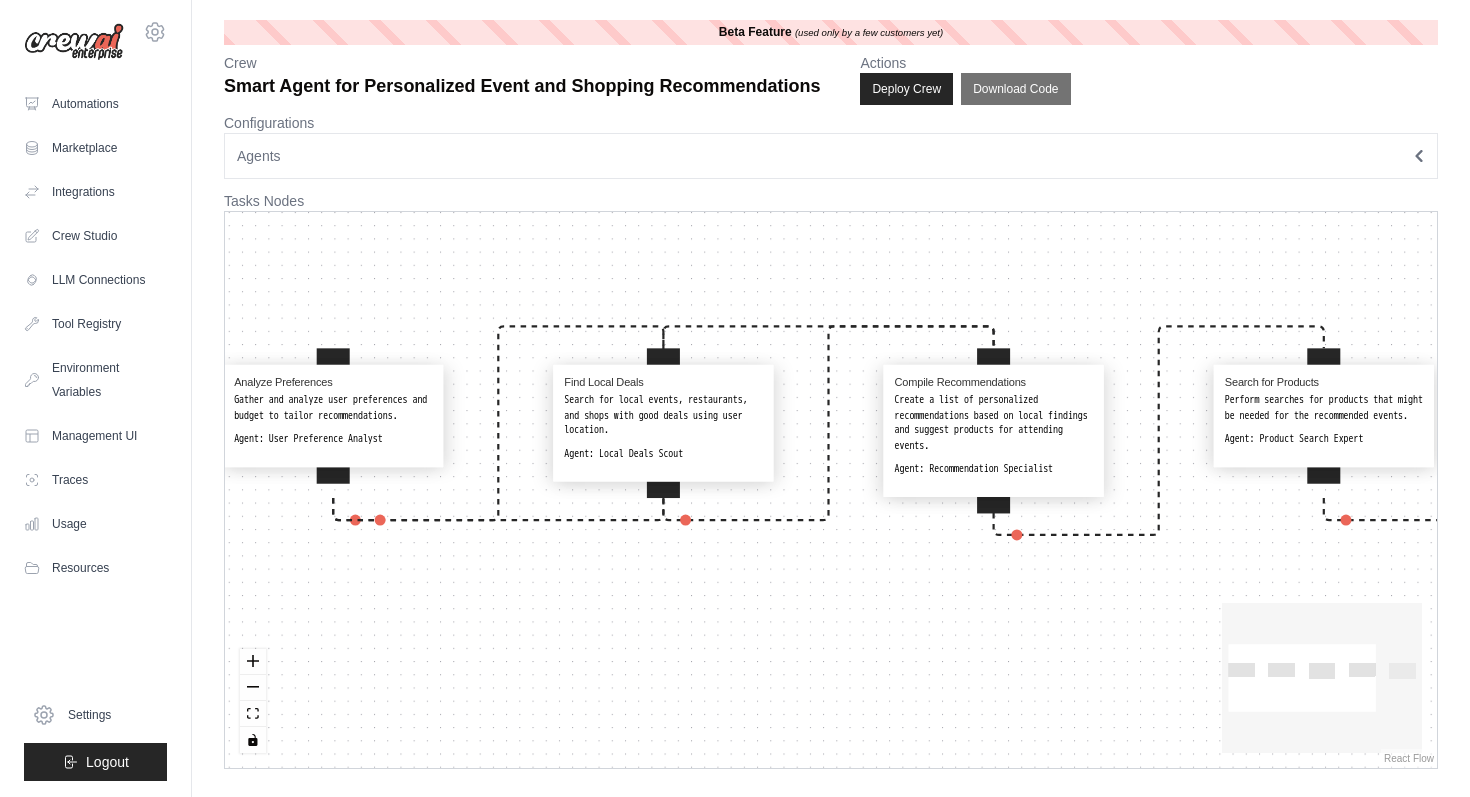 click on "Analyze Preferences Gather and analyze user preferences and budget to tailor recommendations. Agent:   User Preference Analyst Find Local Deals Search for local events, restaurants, and shops with good deals using user location. Agent:   Local Deals Scout Compile Recommendations Create a list of personalized recommendations based on local findings and suggest products for attending events. Agent:   Recommendation Specialist Search for Products Perform searches for products that might be needed for the recommended events. Agent:   Product Search Expert Automate Bookings/Purchases Use user account details to book events or purchase items directly from websites. Agent:   Booking and Purchasing Specialist" at bounding box center (831, 490) 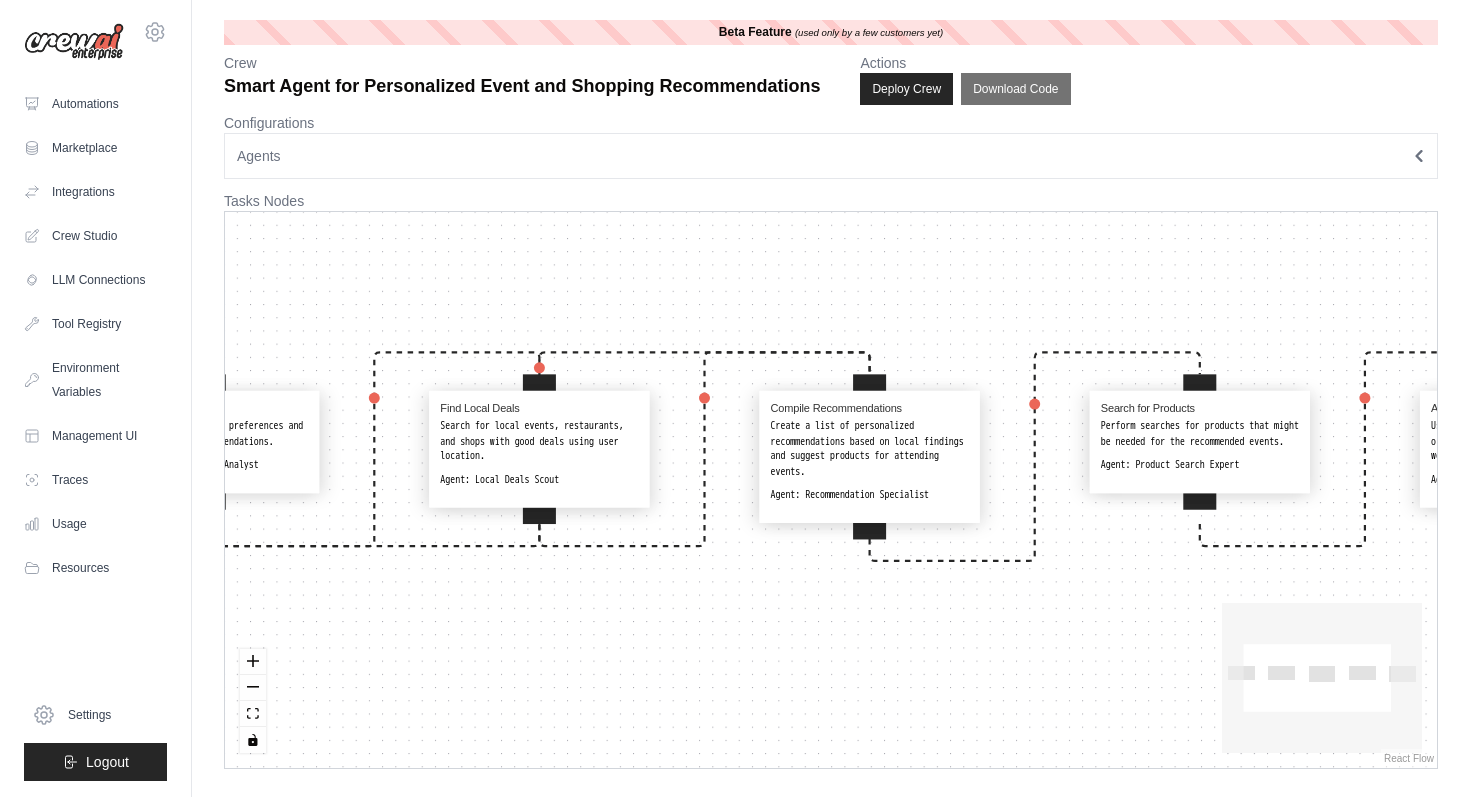 drag, startPoint x: 800, startPoint y: 554, endPoint x: 675, endPoint y: 582, distance: 128.09763 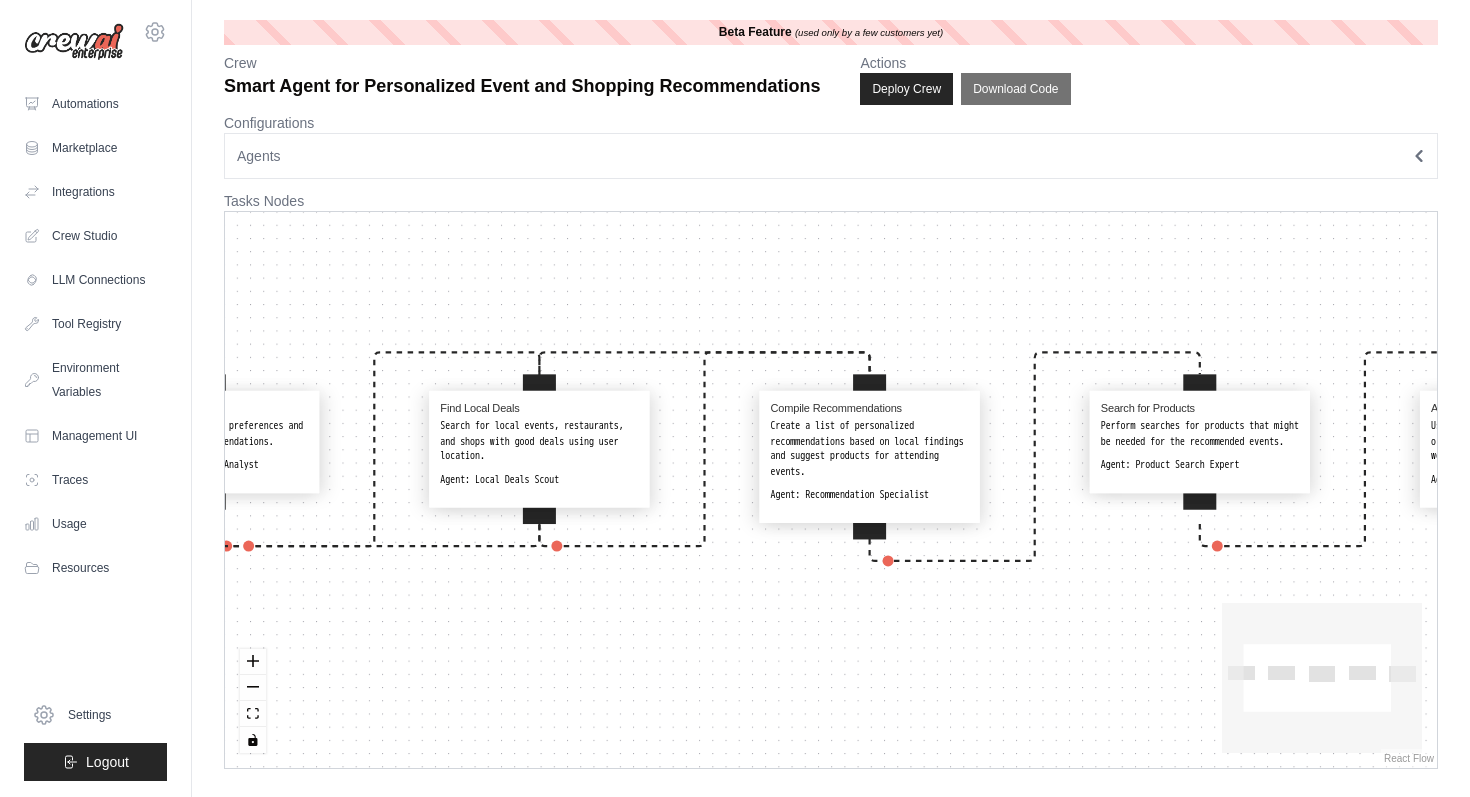 click on "Analyze Preferences Gather and analyze user preferences and budget to tailor recommendations. Agent:   User Preference Analyst Find Local Deals Search for local events, restaurants, and shops with good deals using user location. Agent:   Local Deals Scout Compile Recommendations Create a list of personalized recommendations based on local findings and suggest products for attending events. Agent:   Recommendation Specialist Search for Products Perform searches for products that might be needed for the recommended events. Agent:   Product Search Expert Automate Bookings/Purchases Use user account details to book events or purchase items directly from websites. Agent:   Booking and Purchasing Specialist" at bounding box center (831, 490) 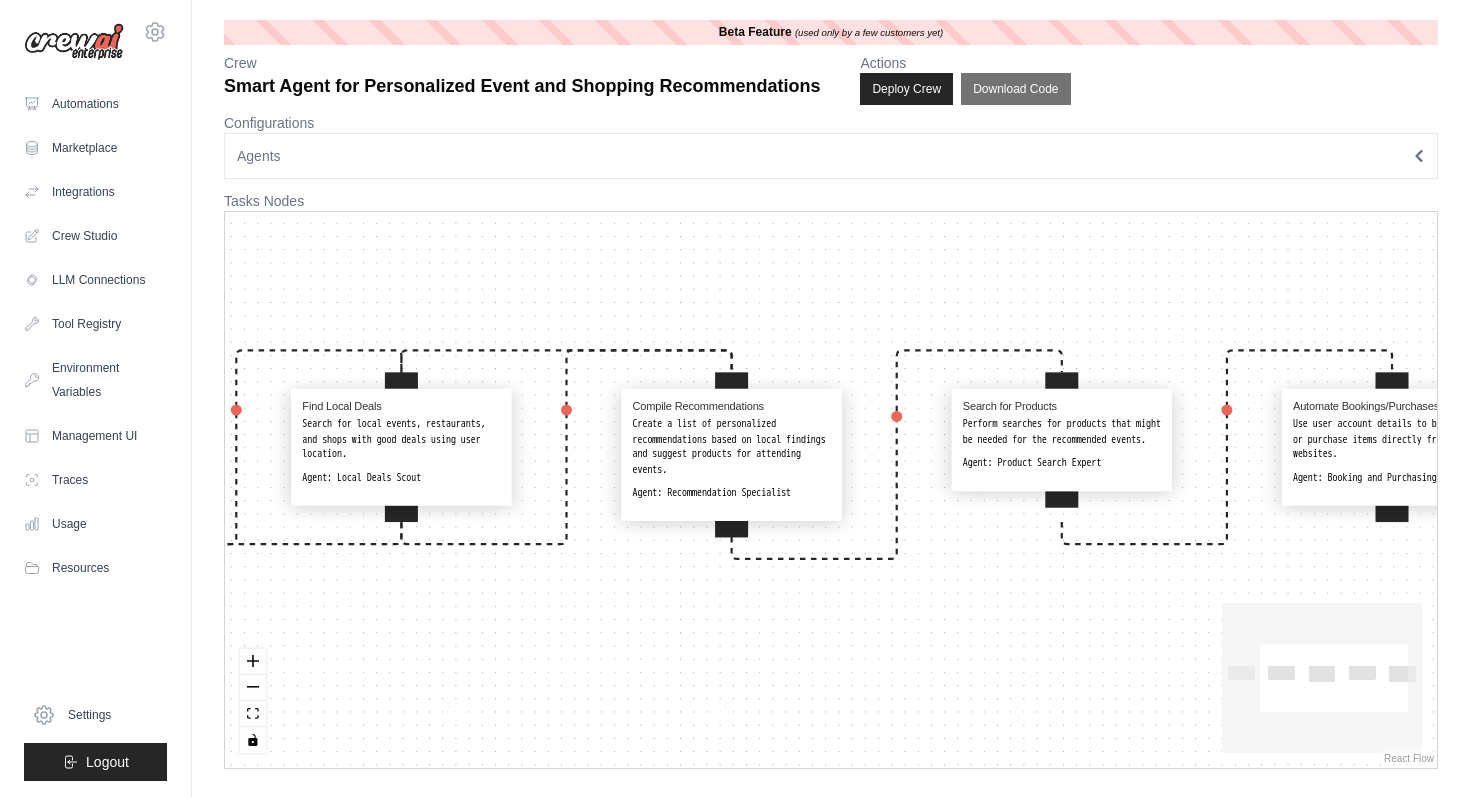 drag, startPoint x: 638, startPoint y: 581, endPoint x: 491, endPoint y: 575, distance: 147.12239 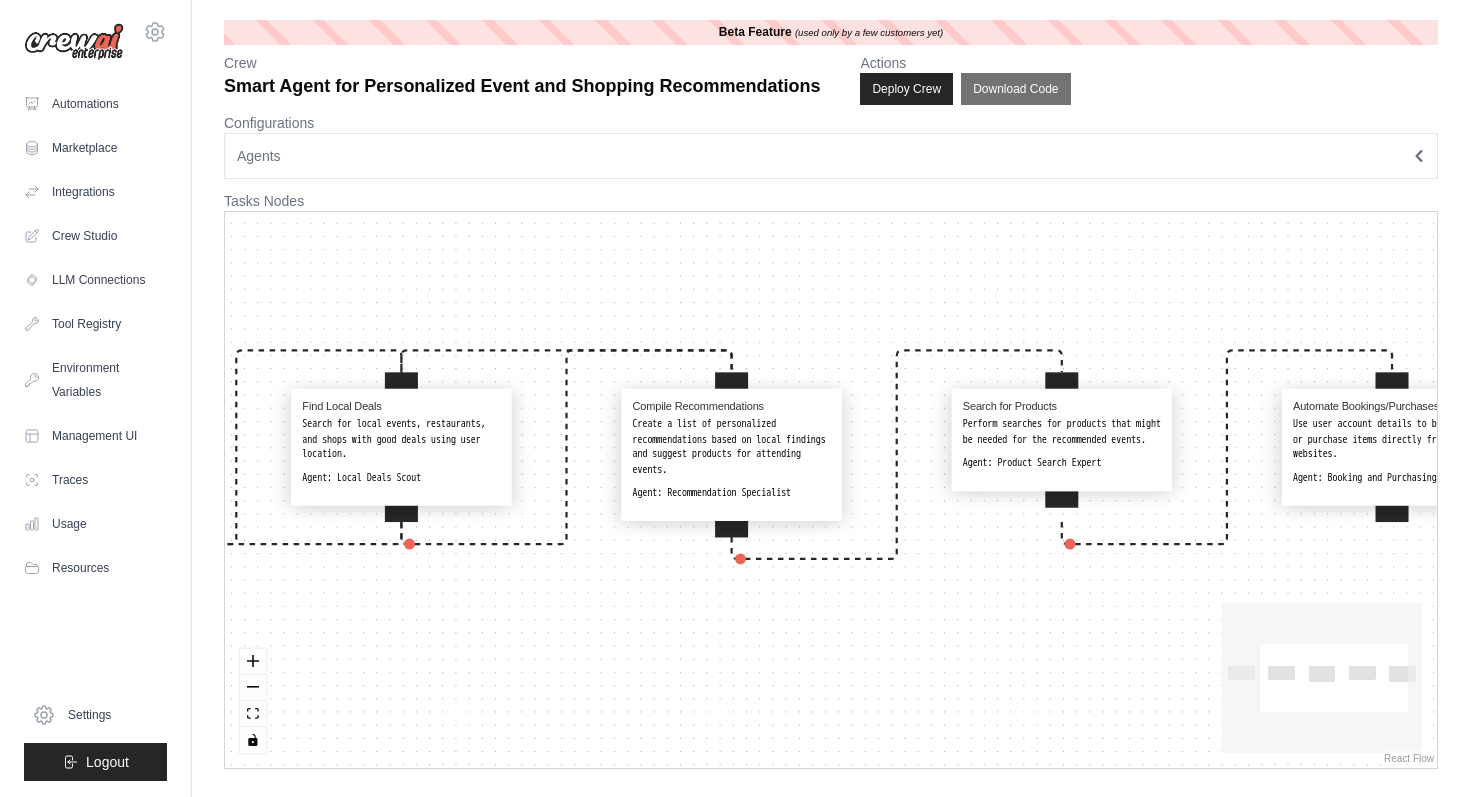 click on "Analyze Preferences Gather and analyze user preferences and budget to tailor recommendations. Agent:   User Preference Analyst Find Local Deals Search for local events, restaurants, and shops with good deals using user location. Agent:   Local Deals Scout Compile Recommendations Create a list of personalized recommendations based on local findings and suggest products for attending events. Agent:   Recommendation Specialist Search for Products Perform searches for products that might be needed for the recommended events. Agent:   Product Search Expert Automate Bookings/Purchases Use user account details to book events or purchase items directly from websites. Agent:   Booking and Purchasing Specialist" at bounding box center [831, 490] 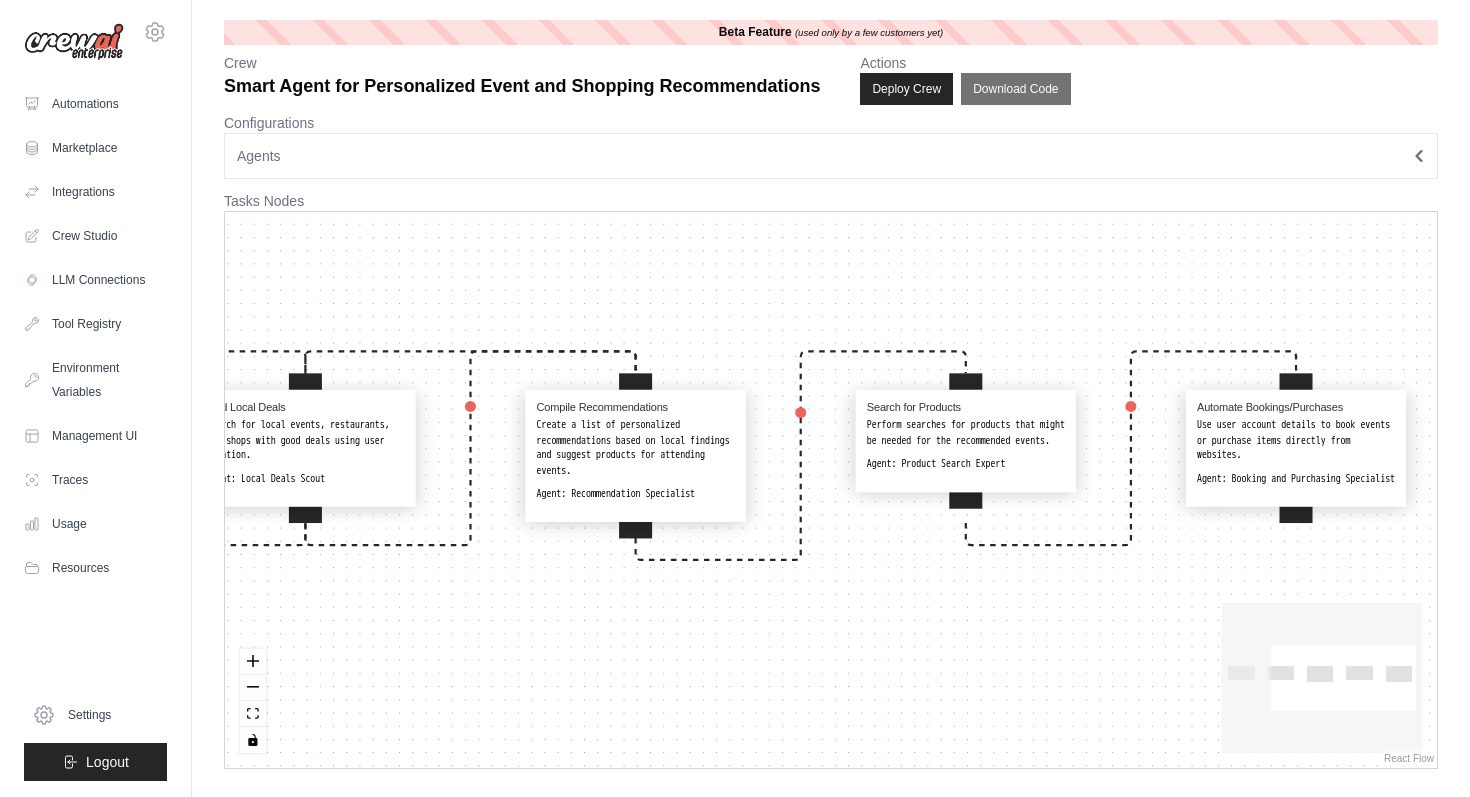 drag, startPoint x: 663, startPoint y: 588, endPoint x: 581, endPoint y: 591, distance: 82.05486 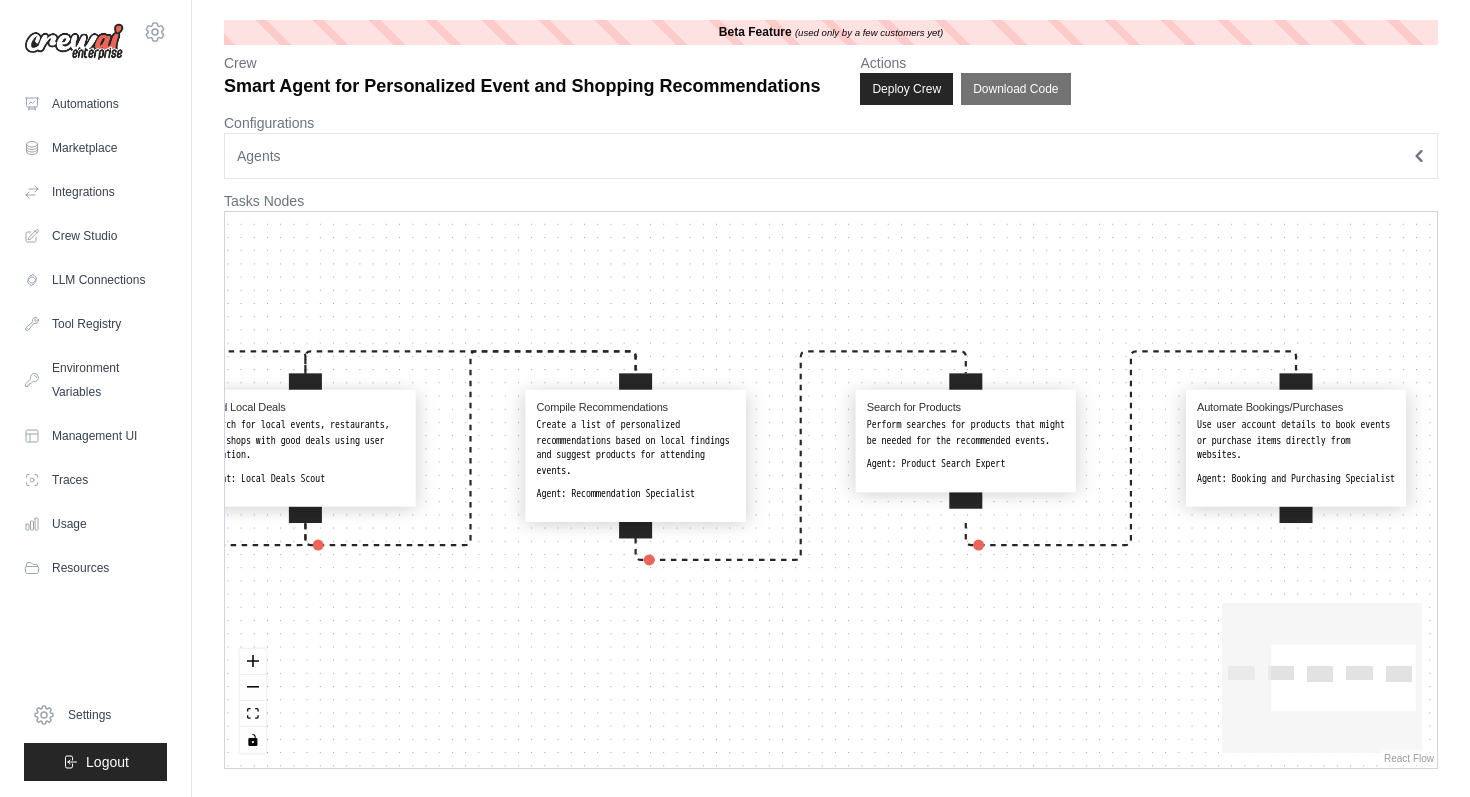 click on "Analyze Preferences Gather and analyze user preferences and budget to tailor recommendations. Agent:   User Preference Analyst Find Local Deals Search for local events, restaurants, and shops with good deals using user location. Agent:   Local Deals Scout Compile Recommendations Create a list of personalized recommendations based on local findings and suggest products for attending events. Agent:   Recommendation Specialist Search for Products Perform searches for products that might be needed for the recommended events. Agent:   Product Search Expert Automate Bookings/Purchases Use user account details to book events or purchase items directly from websites. Agent:   Booking and Purchasing Specialist" at bounding box center (831, 490) 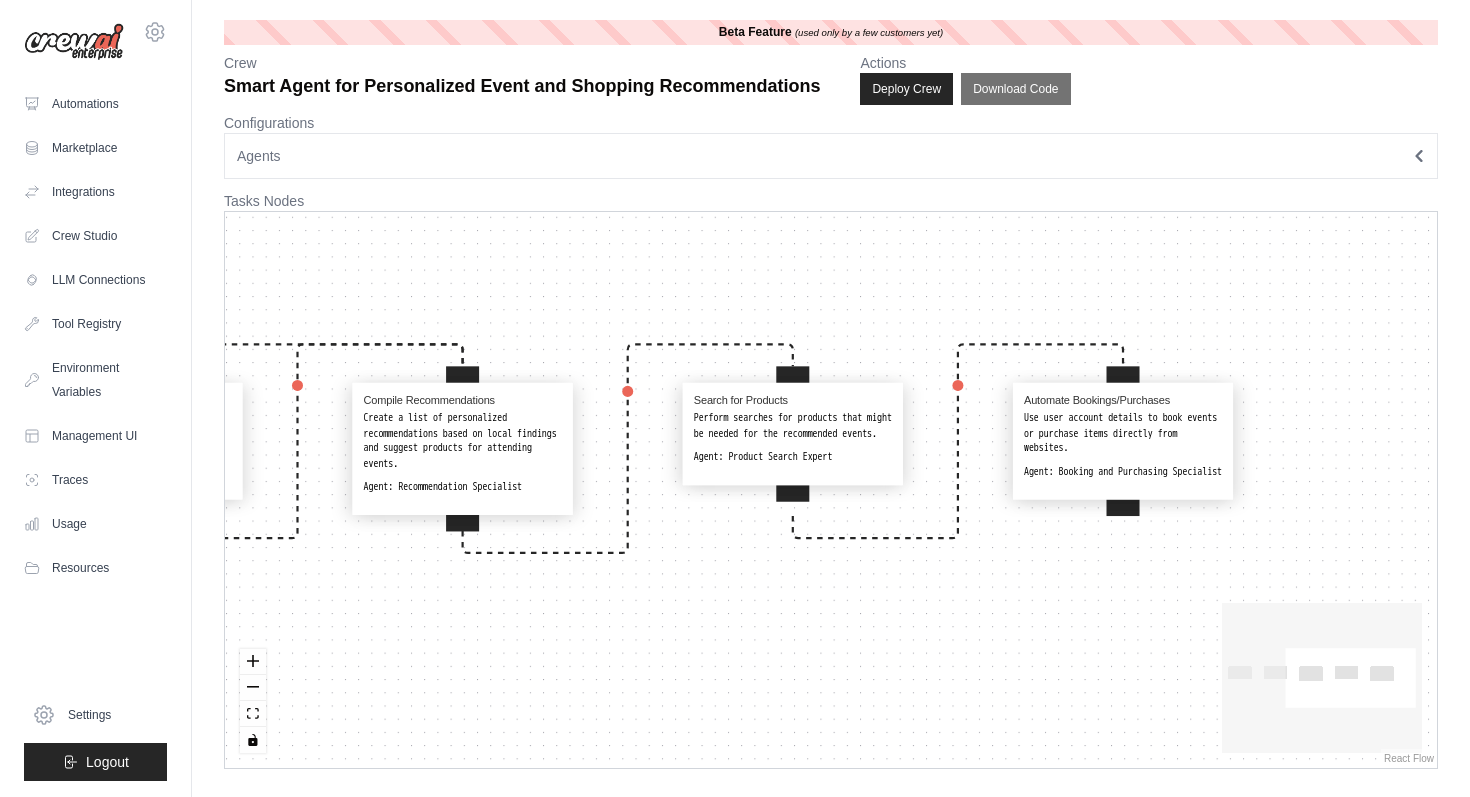 drag, startPoint x: 815, startPoint y: 578, endPoint x: 642, endPoint y: 571, distance: 173.14156 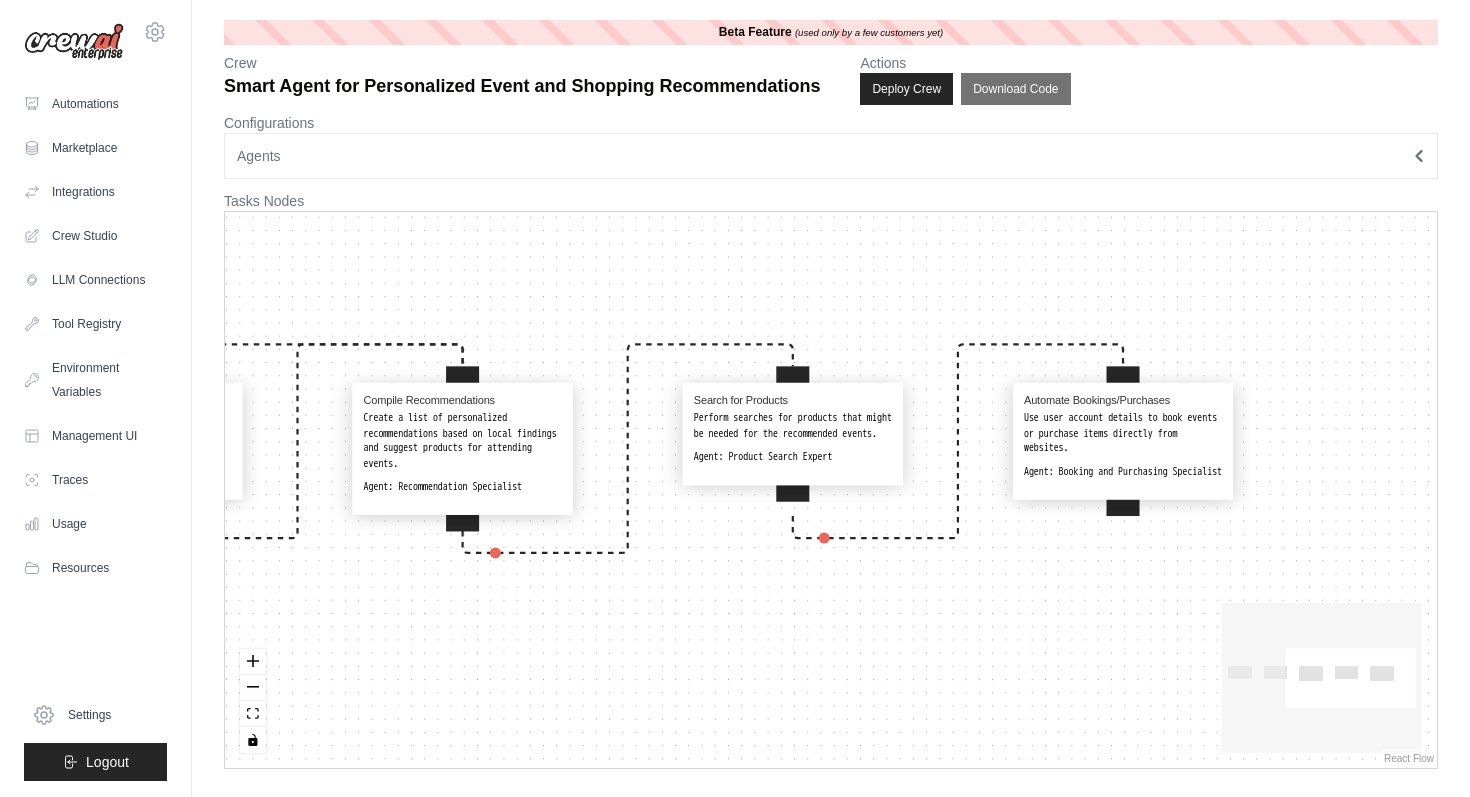click on "Analyze Preferences Gather and analyze user preferences and budget to tailor recommendations. Agent:   User Preference Analyst Find Local Deals Search for local events, restaurants, and shops with good deals using user location. Agent:   Local Deals Scout Compile Recommendations Create a list of personalized recommendations based on local findings and suggest products for attending events. Agent:   Recommendation Specialist Search for Products Perform searches for products that might be needed for the recommended events. Agent:   Product Search Expert Automate Bookings/Purchases Use user account details to book events or purchase items directly from websites. Agent:   Booking and Purchasing Specialist" at bounding box center (831, 490) 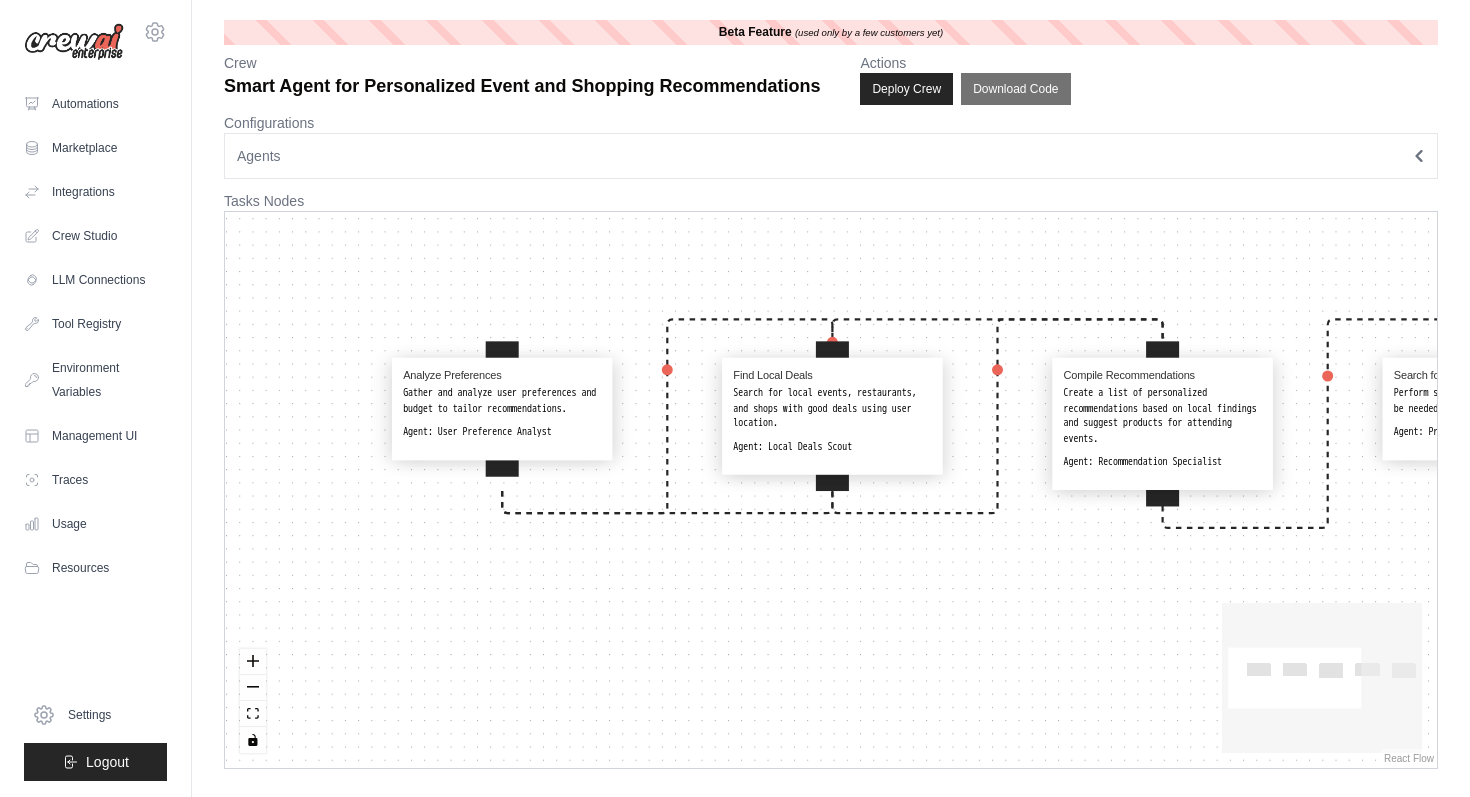 drag, startPoint x: 661, startPoint y: 586, endPoint x: 1361, endPoint y: 561, distance: 700.4463 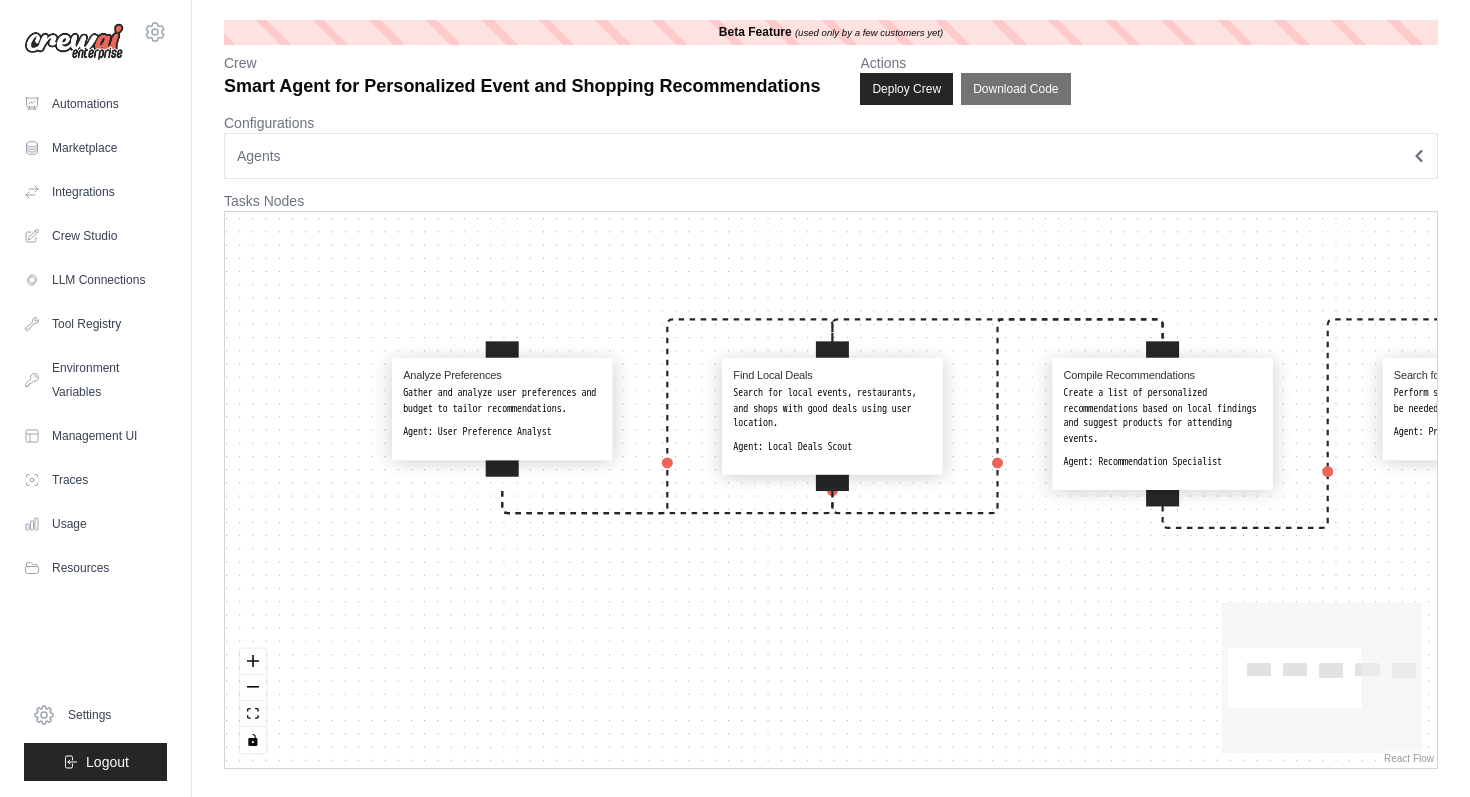 click on "Analyze Preferences Gather and analyze user preferences and budget to tailor recommendations. Agent:   User Preference Analyst Find Local Deals Search for local events, restaurants, and shops with good deals using user location. Agent:   Local Deals Scout Compile Recommendations Create a list of personalized recommendations based on local findings and suggest products for attending events. Agent:   Recommendation Specialist Search for Products Perform searches for products that might be needed for the recommended events. Agent:   Product Search Expert Automate Bookings/Purchases Use user account details to book events or purchase items directly from websites. Agent:   Booking and Purchasing Specialist" at bounding box center [831, 490] 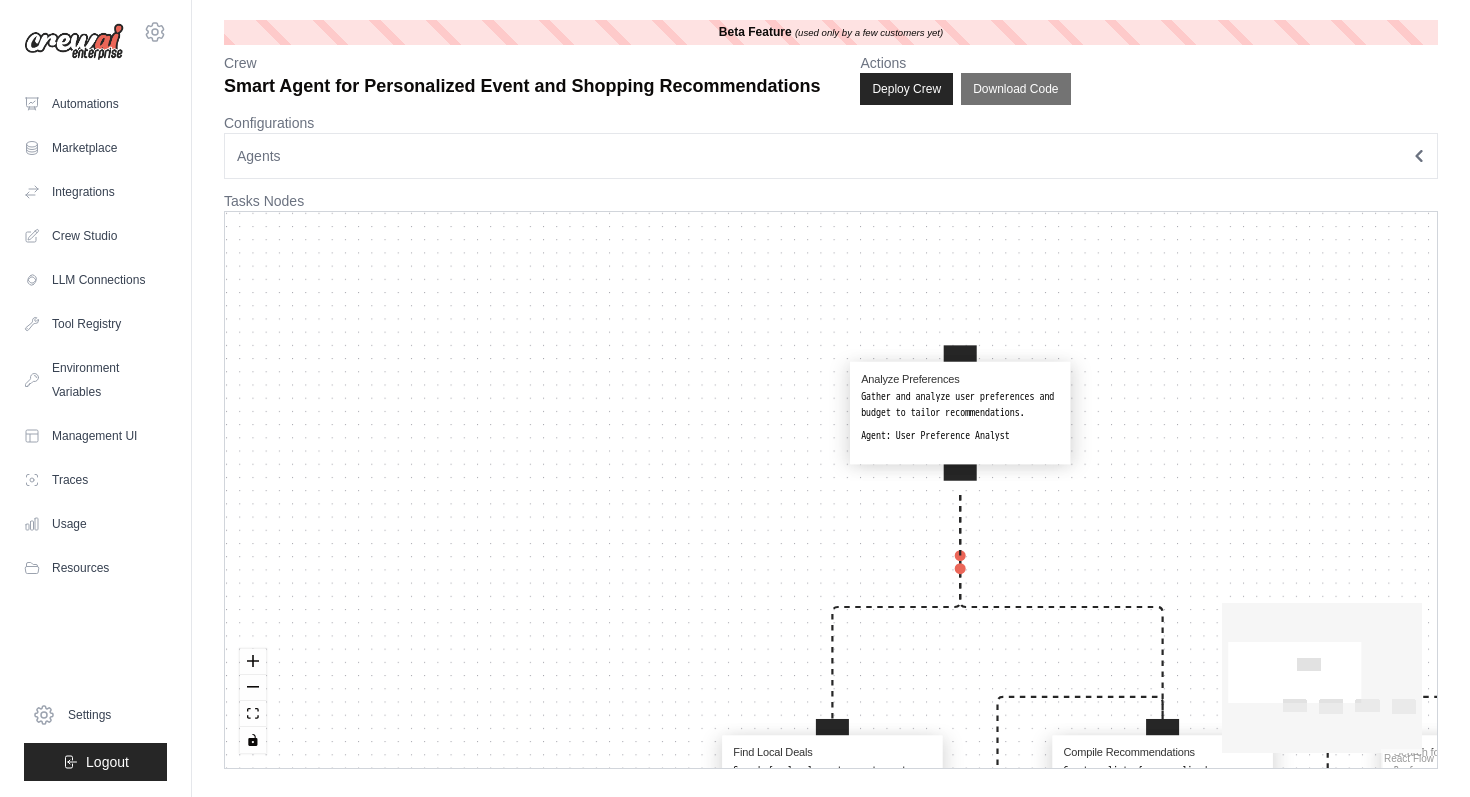 drag, startPoint x: 569, startPoint y: 435, endPoint x: 1023, endPoint y: 439, distance: 454.0176 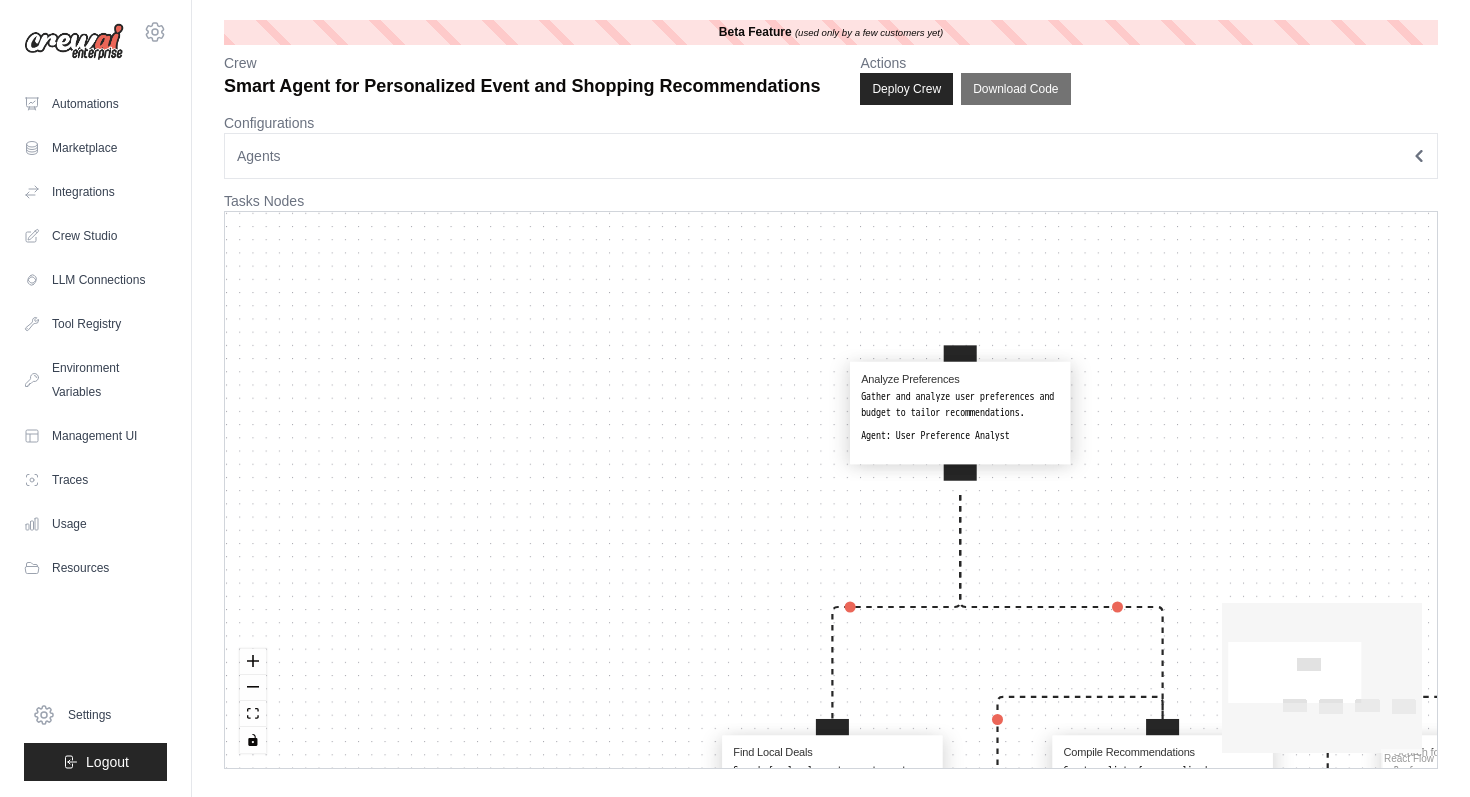 click on "Analyze Preferences Gather and analyze user preferences and budget to tailor recommendations. Agent:   User Preference Analyst" at bounding box center (960, 408) 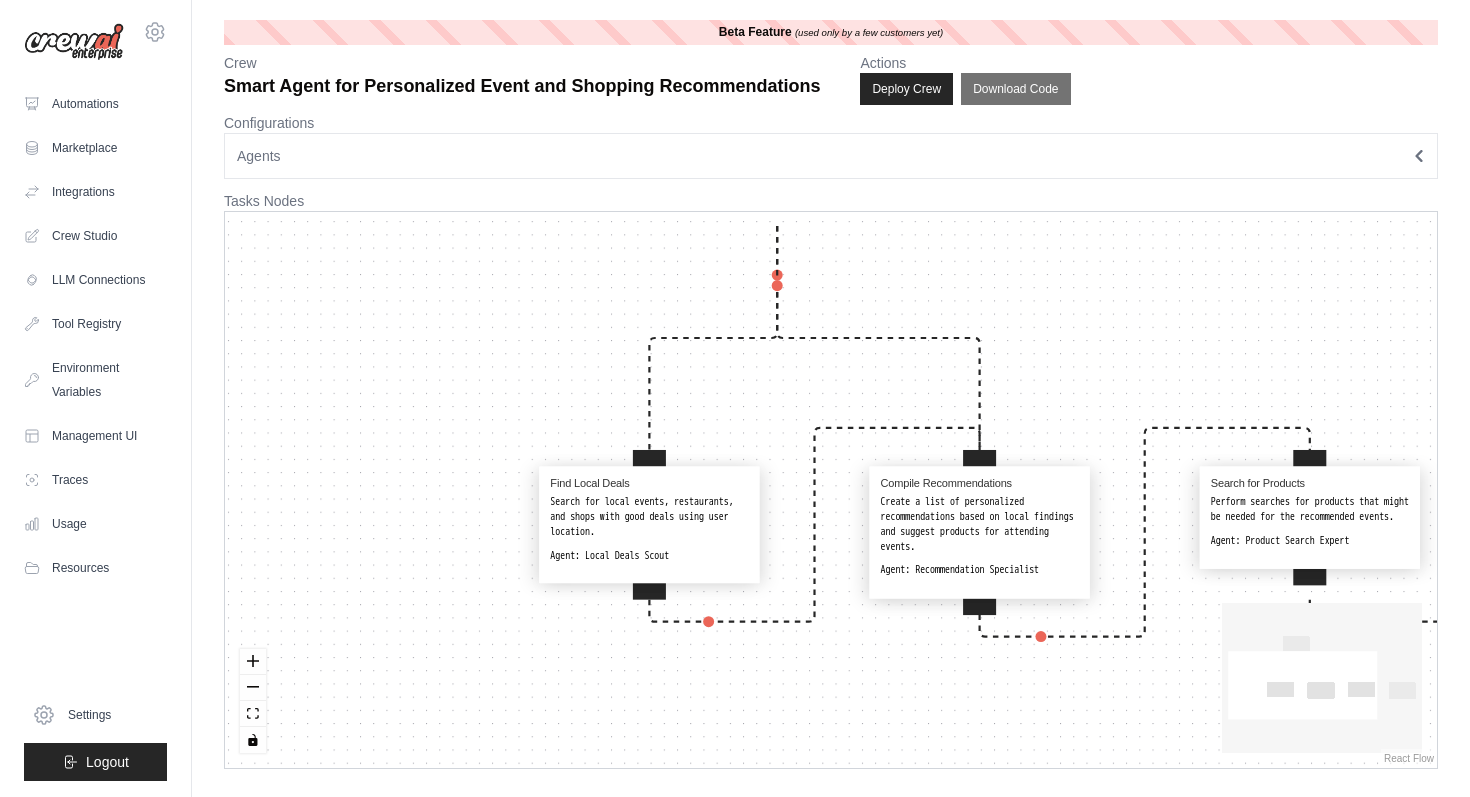 drag, startPoint x: 1168, startPoint y: 468, endPoint x: 980, endPoint y: 194, distance: 332.29504 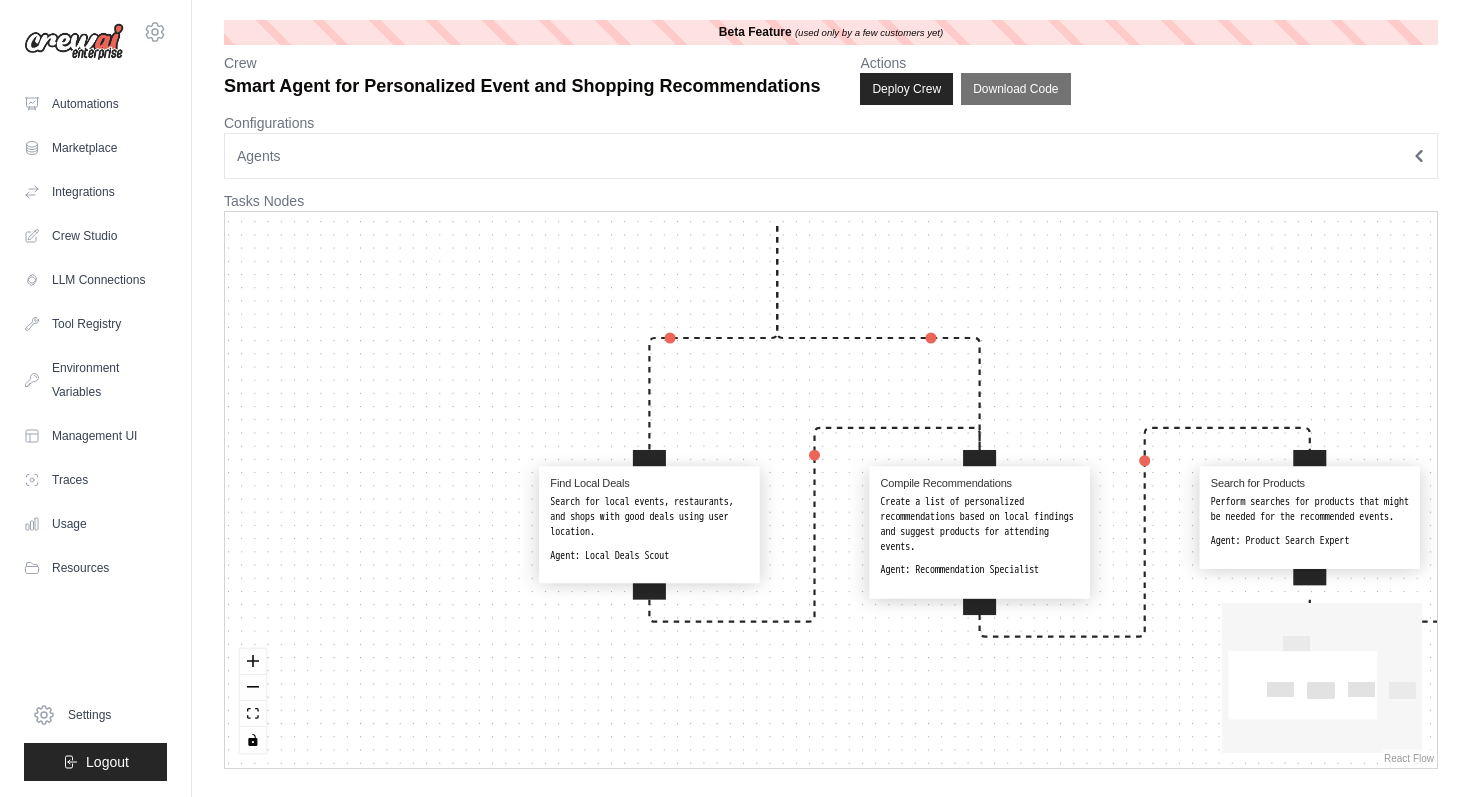 click on "**********" at bounding box center [831, 394] 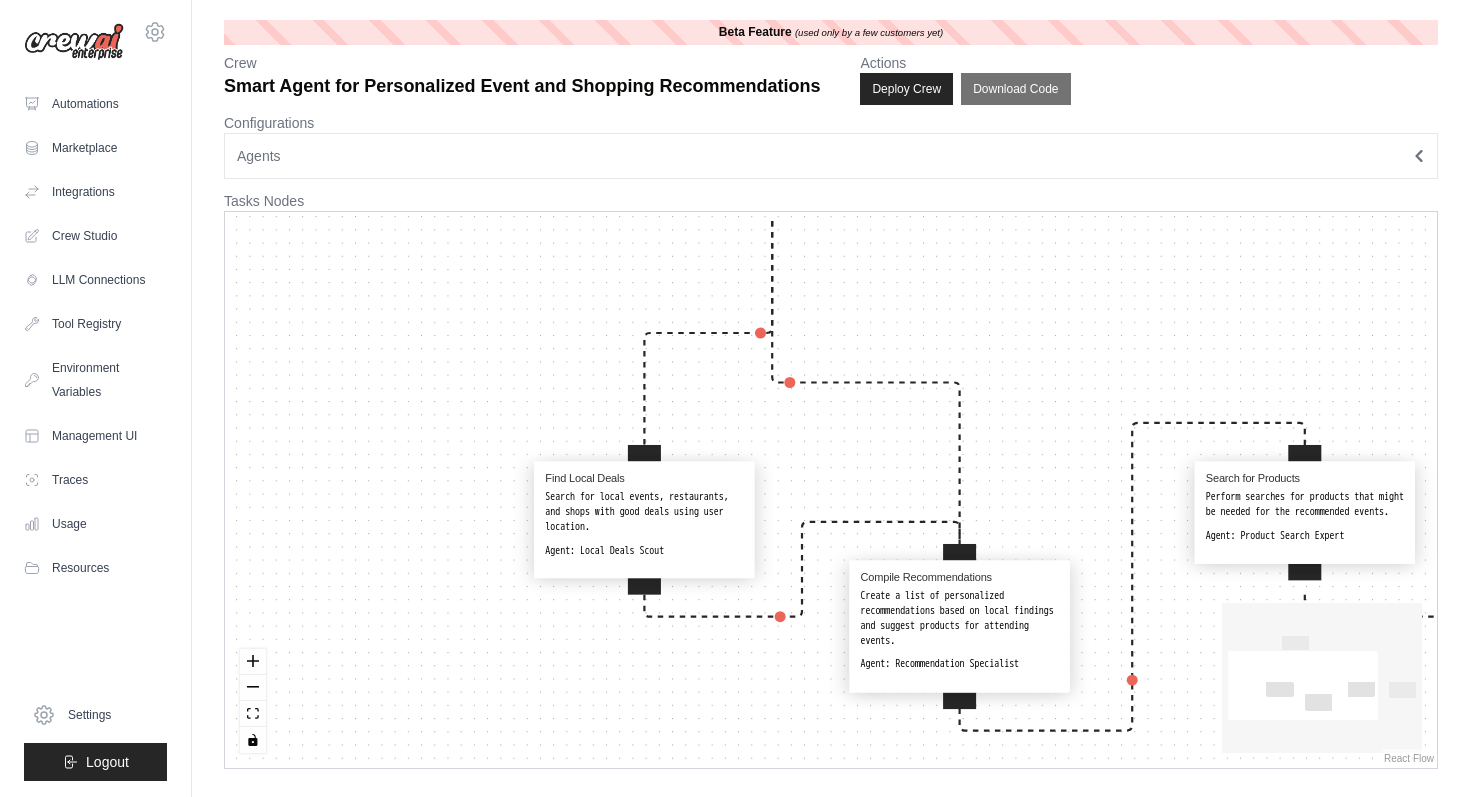 drag, startPoint x: 975, startPoint y: 573, endPoint x: 960, endPoint y: 677, distance: 105.076164 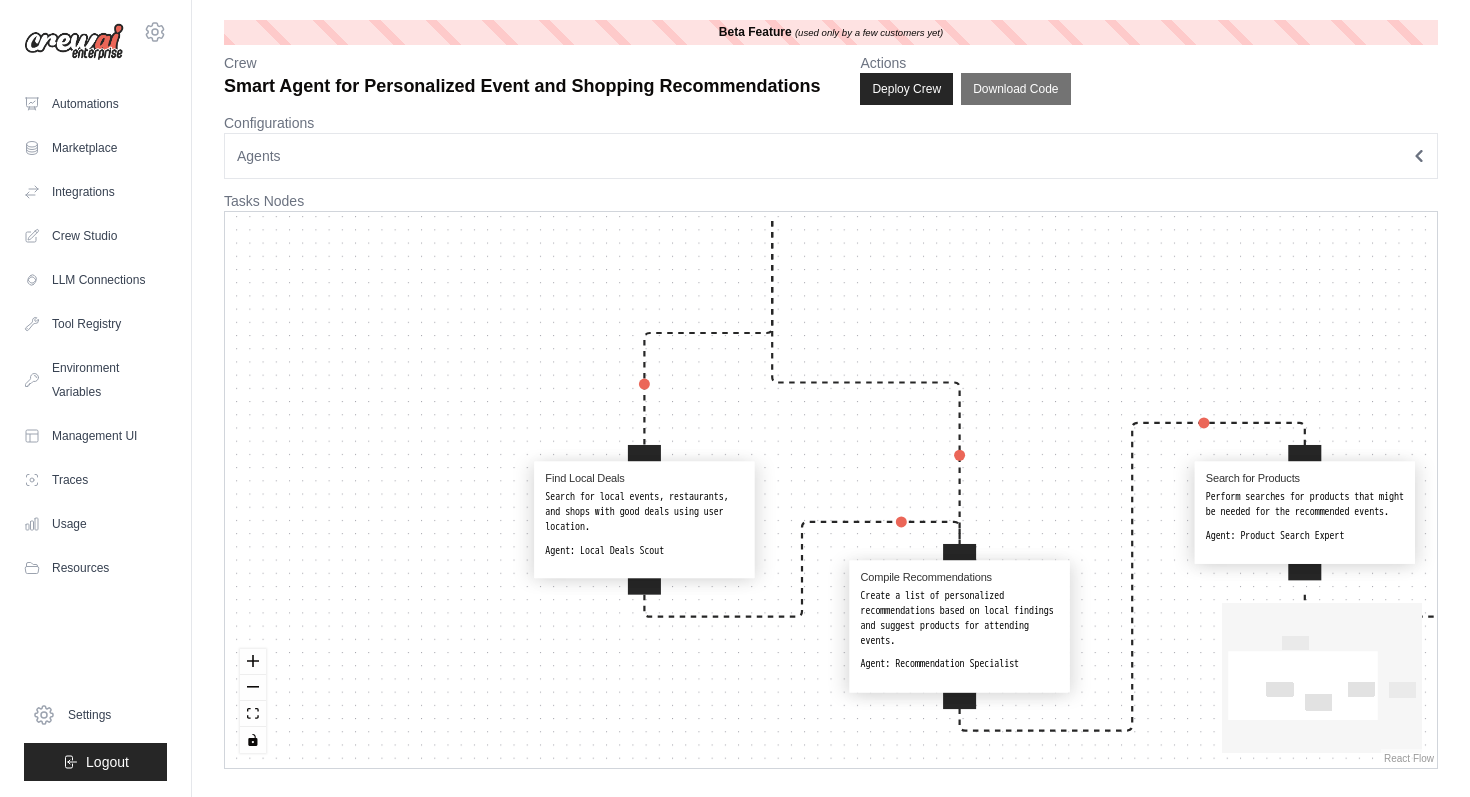 click on "Compile Recommendations Create a list of personalized recommendations based on local findings and suggest products for attending events. Agent:   Recommendation Specialist" at bounding box center [960, 626] 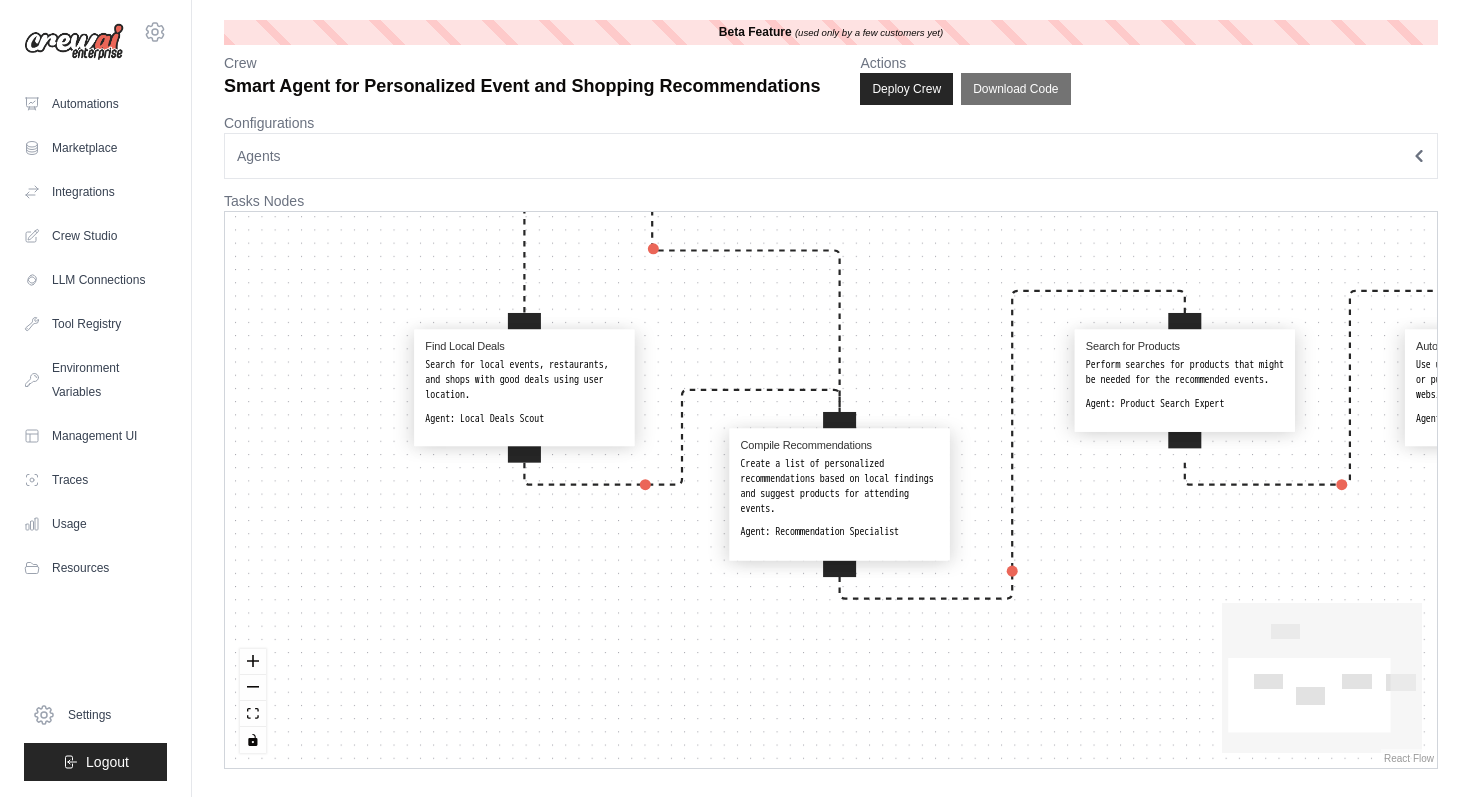 drag, startPoint x: 1045, startPoint y: 388, endPoint x: 873, endPoint y: 213, distance: 245.37523 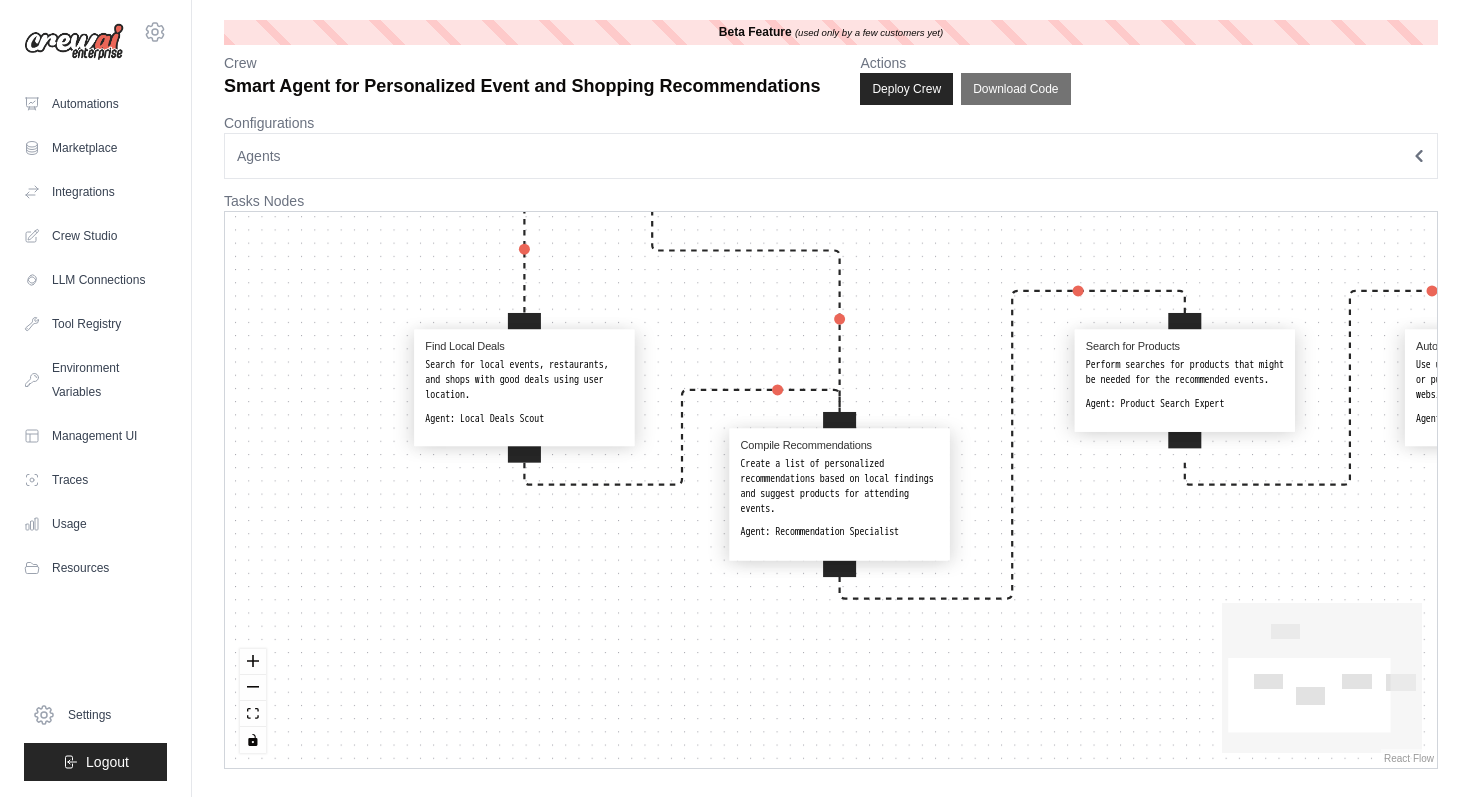 click on "Analyze Preferences Gather and analyze user preferences and budget to tailor recommendations. Agent:   User Preference Analyst Find Local Deals Search for local events, restaurants, and shops with good deals using user location. Agent:   Local Deals Scout Compile Recommendations Create a list of personalized recommendations based on local findings and suggest products for attending events. Agent:   Recommendation Specialist Search for Products Perform searches for products that might be needed for the recommended events. Agent:   Product Search Expert Automate Bookings/Purchases Use user account details to book events or purchase items directly from websites. Agent:   Booking and Purchasing Specialist" at bounding box center [831, 490] 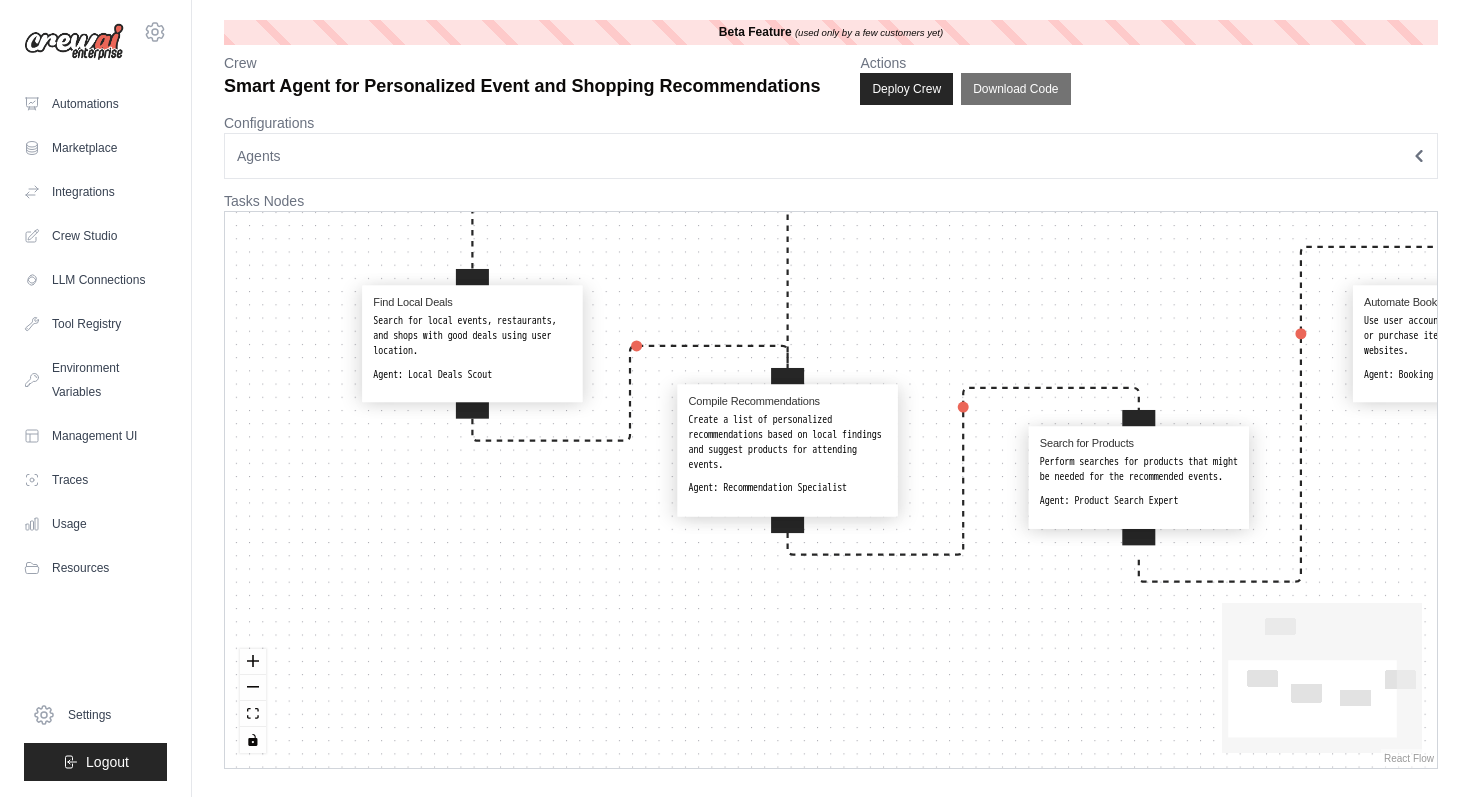drag, startPoint x: 1086, startPoint y: 356, endPoint x: 1092, endPoint y: 502, distance: 146.12323 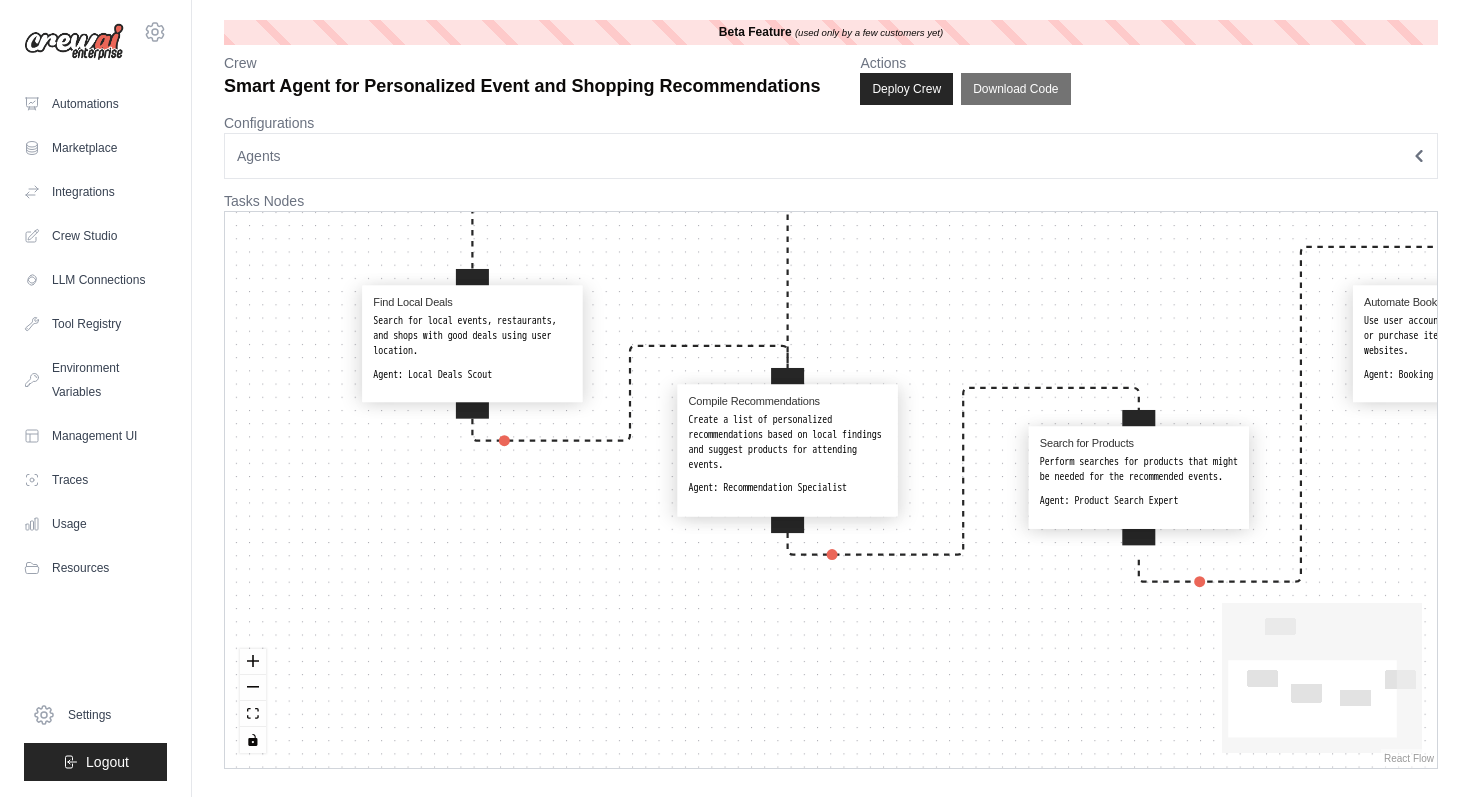 click on "Search for Products Perform searches for products that might be needed for the recommended events. Agent:   Product Search Expert" at bounding box center (1139, 472) 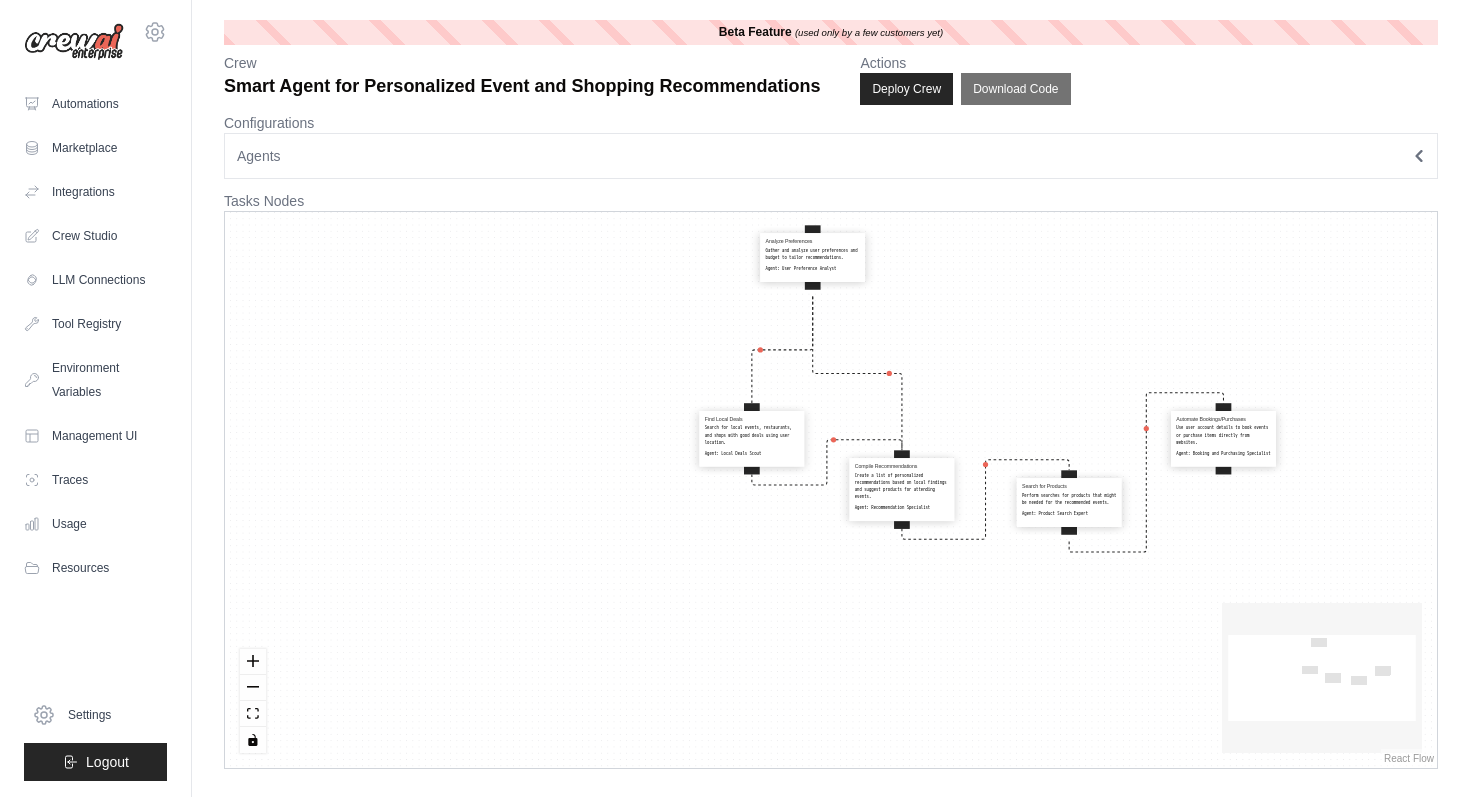 drag, startPoint x: 1133, startPoint y: 386, endPoint x: 1027, endPoint y: 439, distance: 118.511604 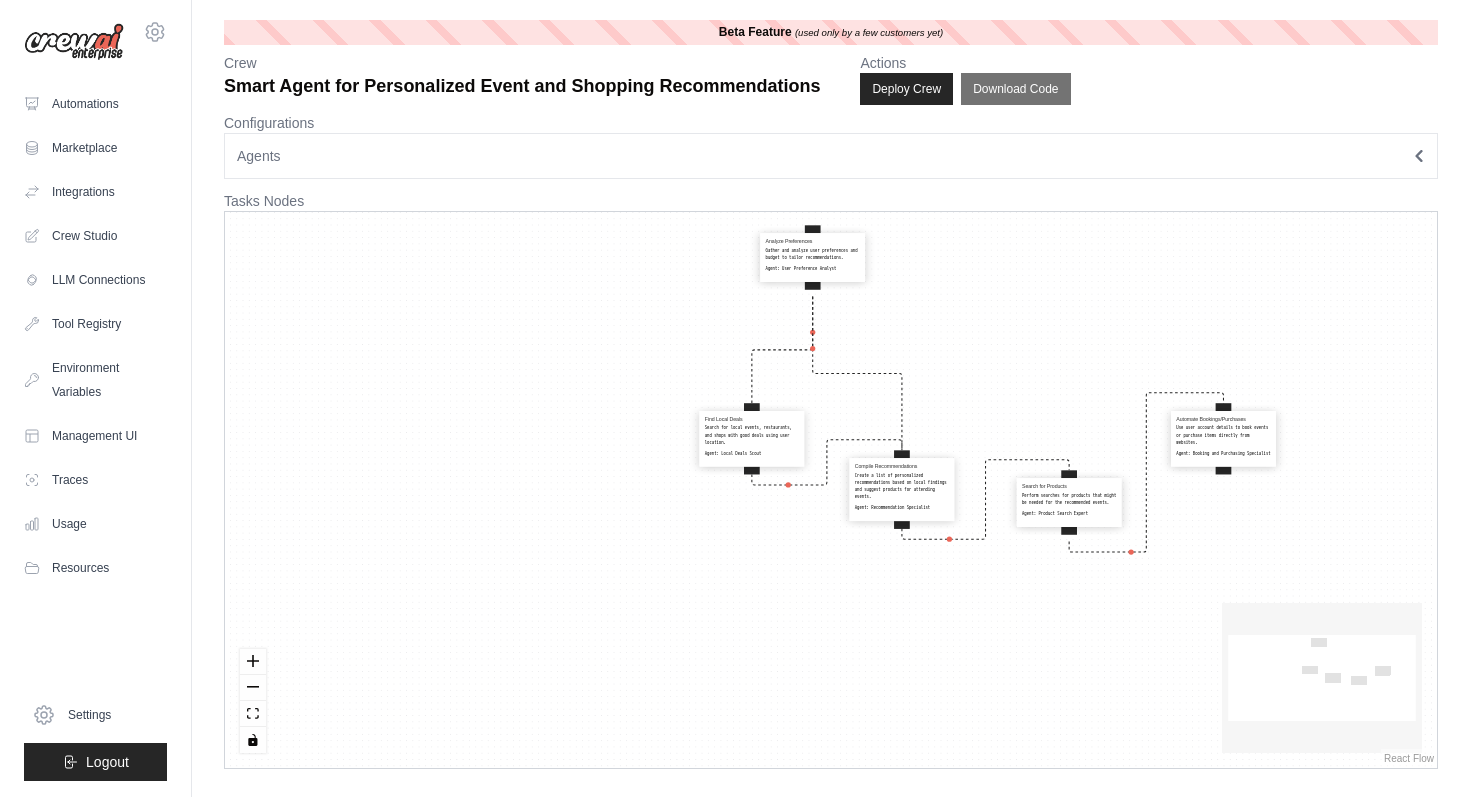 click on "Analyze Preferences Gather and analyze user preferences and budget to tailor recommendations. Agent:   User Preference Analyst Find Local Deals Search for local events, restaurants, and shops with good deals using user location. Agent:   Local Deals Scout Compile Recommendations Create a list of personalized recommendations based on local findings and suggest products for attending events. Agent:   Recommendation Specialist Search for Products Perform searches for products that might be needed for the recommended events. Agent:   Product Search Expert Automate Bookings/Purchases Use user account details to book events or purchase items directly from websites. Agent:   Booking and Purchasing Specialist" at bounding box center (831, 490) 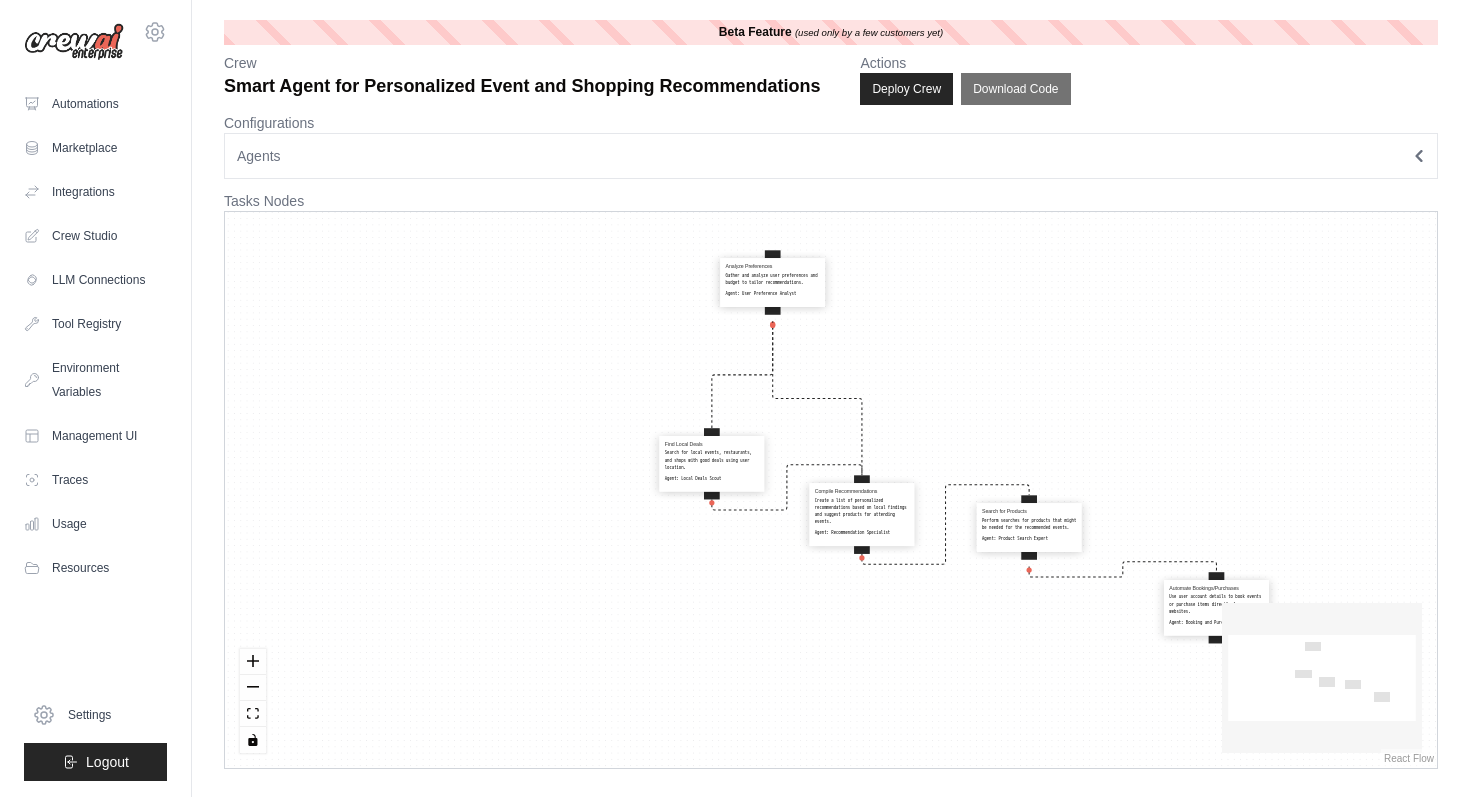 drag, startPoint x: 1150, startPoint y: 470, endPoint x: 1190, endPoint y: 593, distance: 129.34064 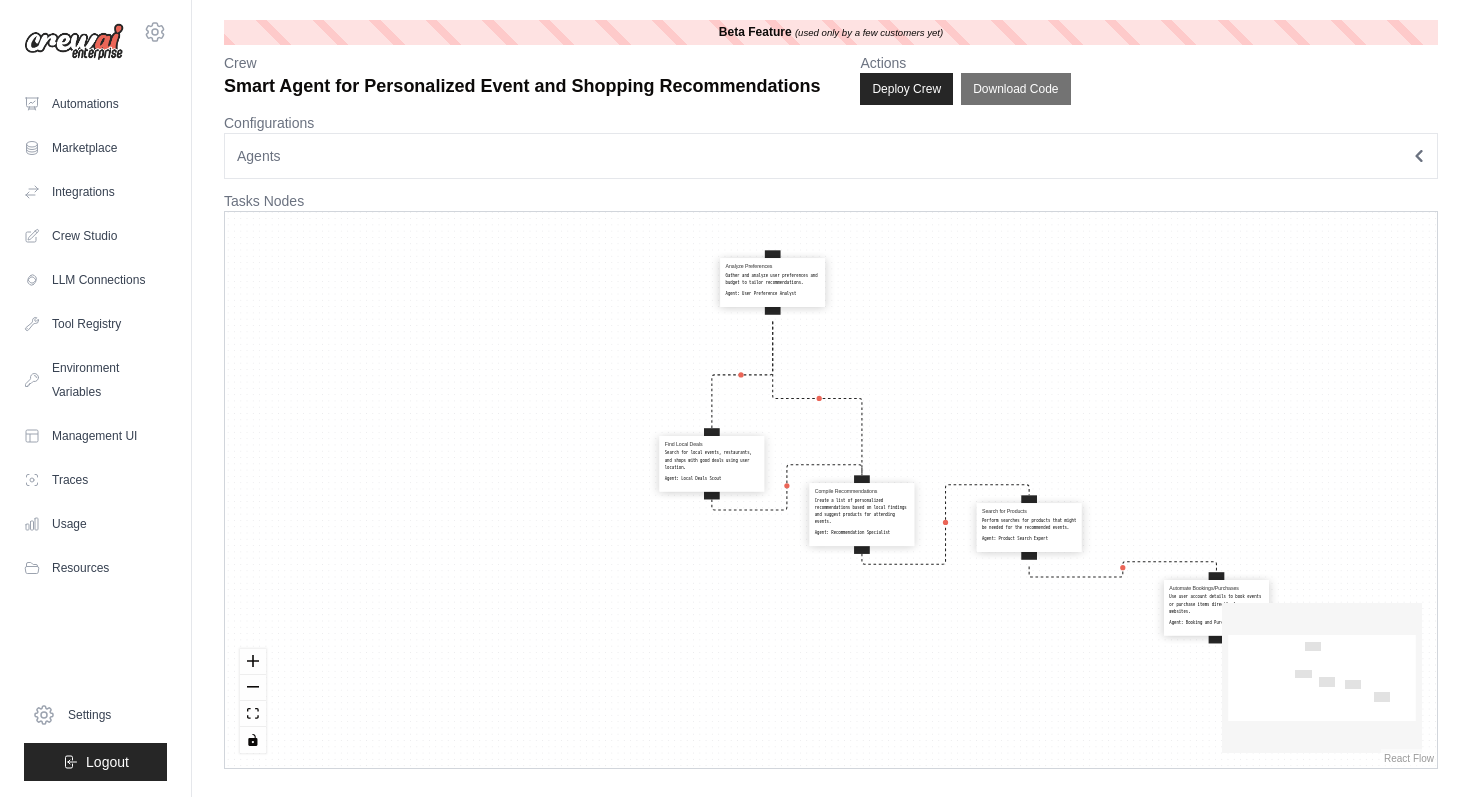 click on "Use user account details to book events or purchase items directly from websites." at bounding box center (1216, 604) 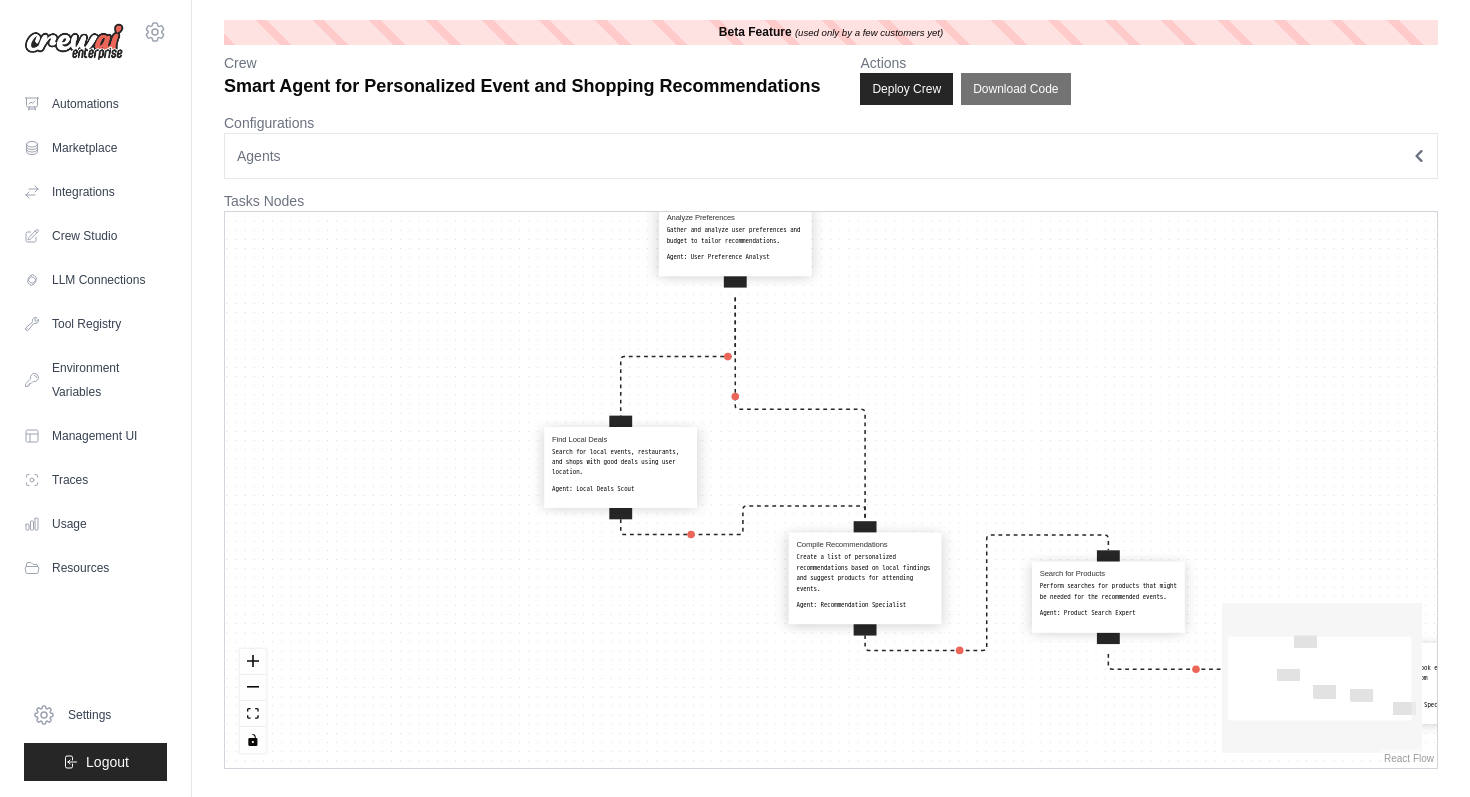 drag, startPoint x: 654, startPoint y: 492, endPoint x: 609, endPoint y: 446, distance: 64.3506 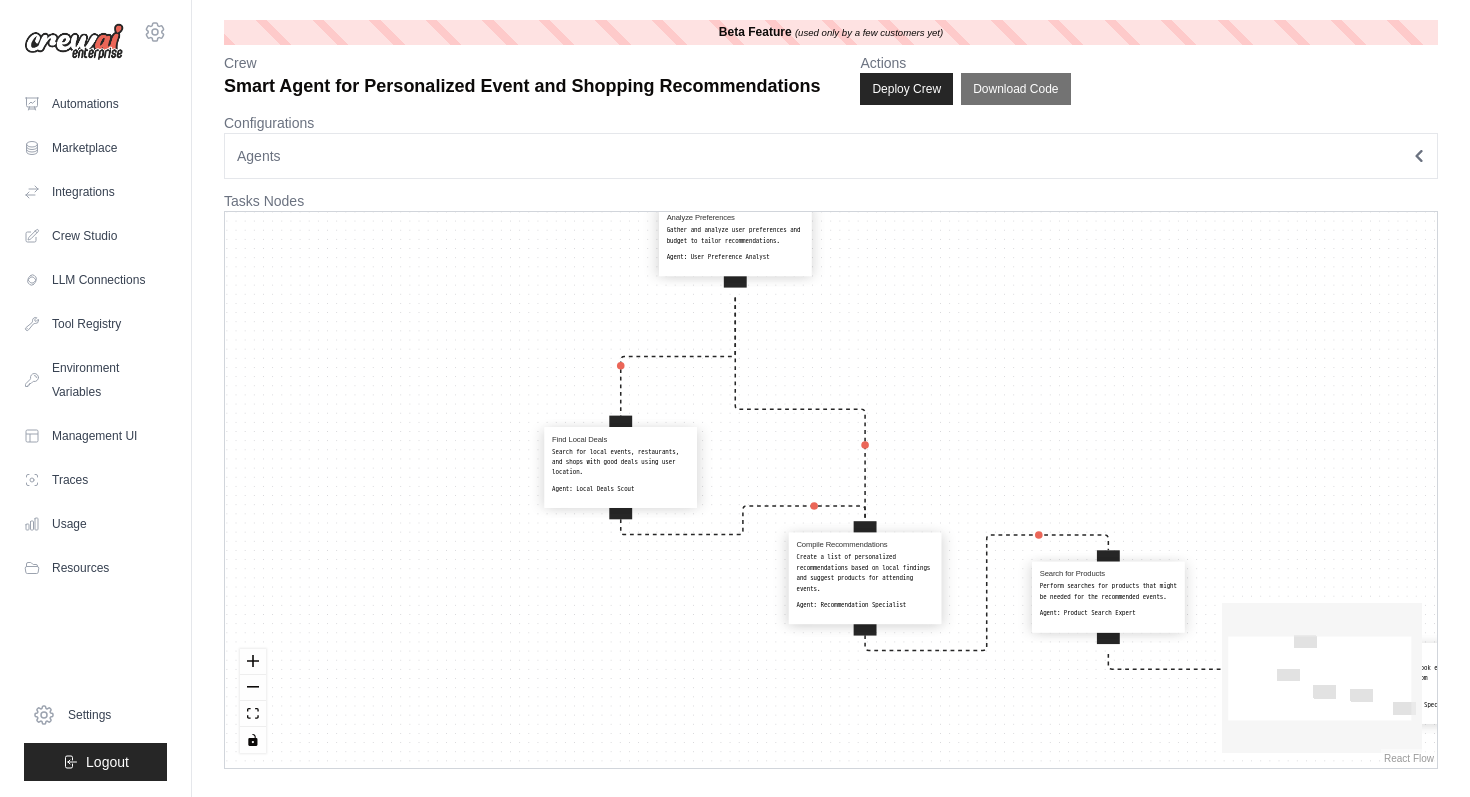 click on "Search for local events, restaurants, and shops with good deals using user location." at bounding box center (620, 462) 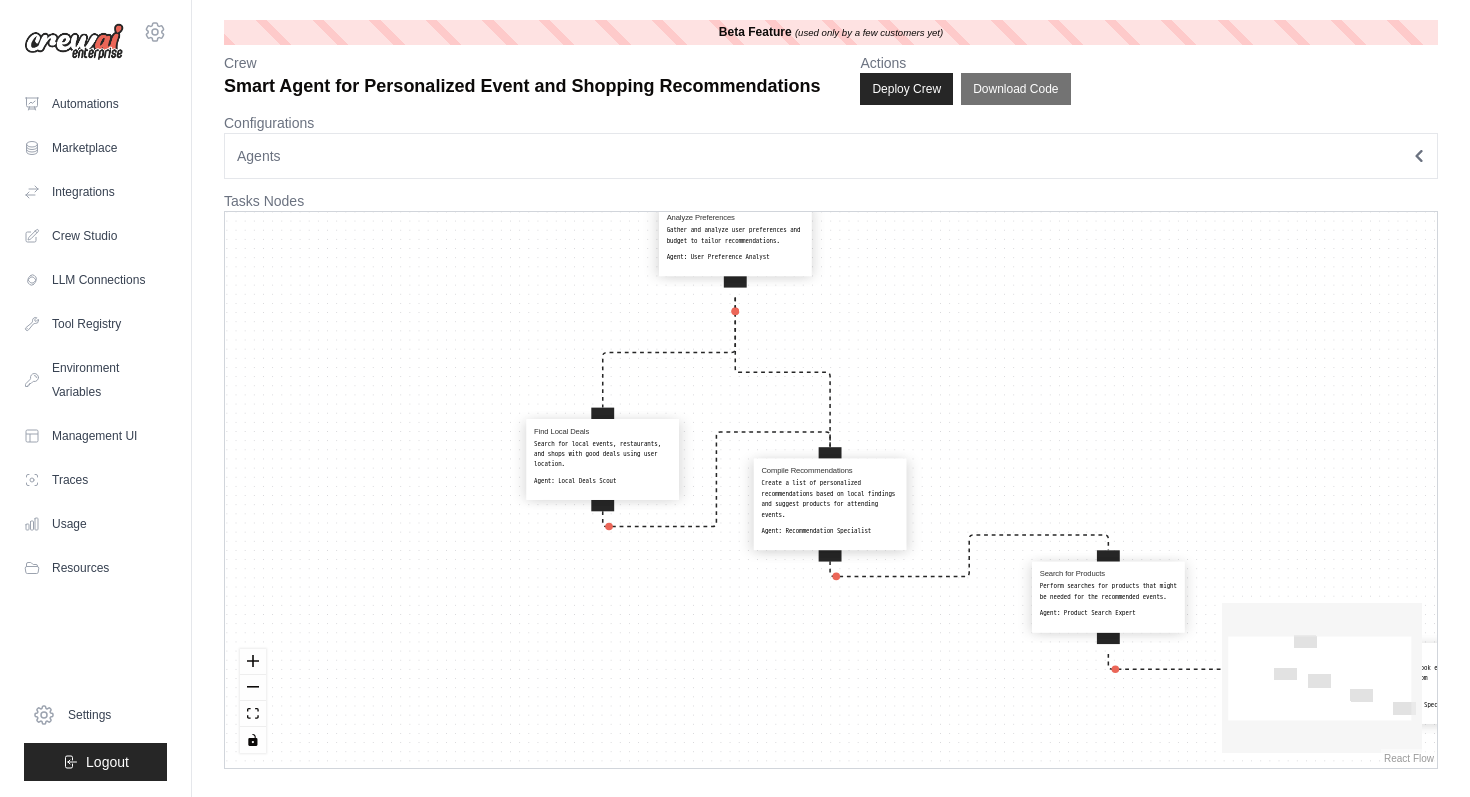 drag, startPoint x: 839, startPoint y: 564, endPoint x: 803, endPoint y: 487, distance: 85 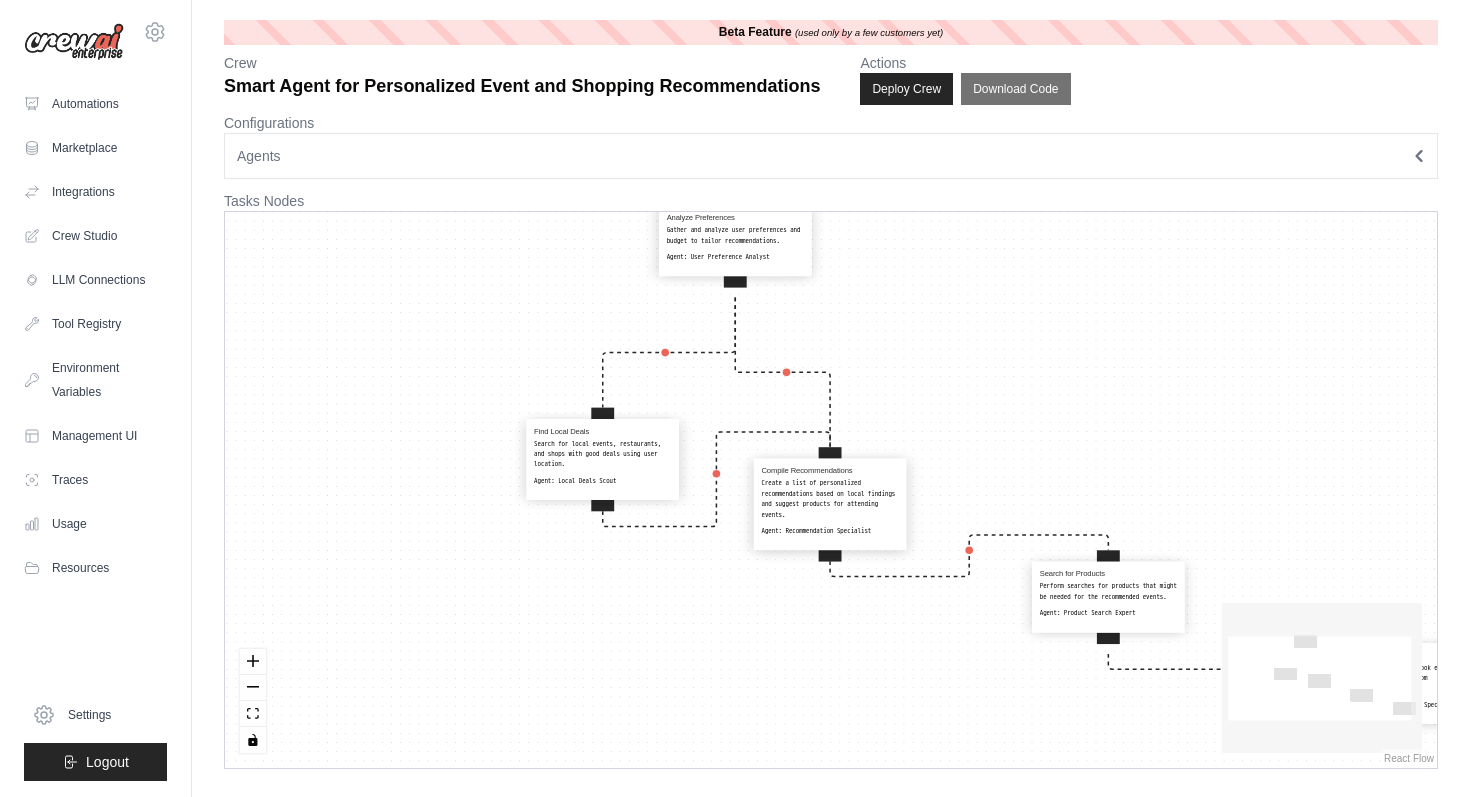 click on "Create a list of personalized recommendations based on local findings and suggest products for attending events." at bounding box center [829, 498] 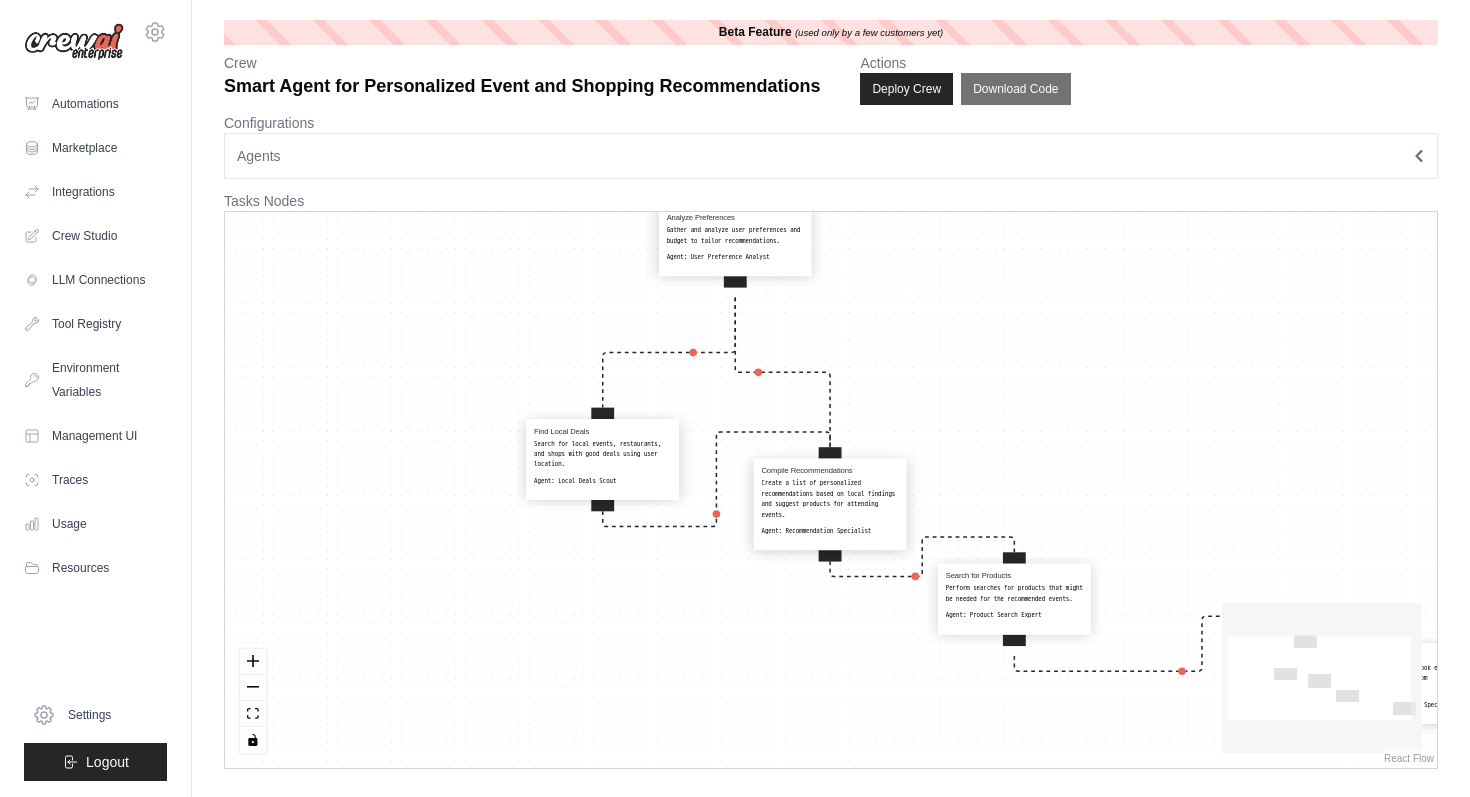 drag, startPoint x: 1096, startPoint y: 609, endPoint x: 982, endPoint y: 612, distance: 114.03947 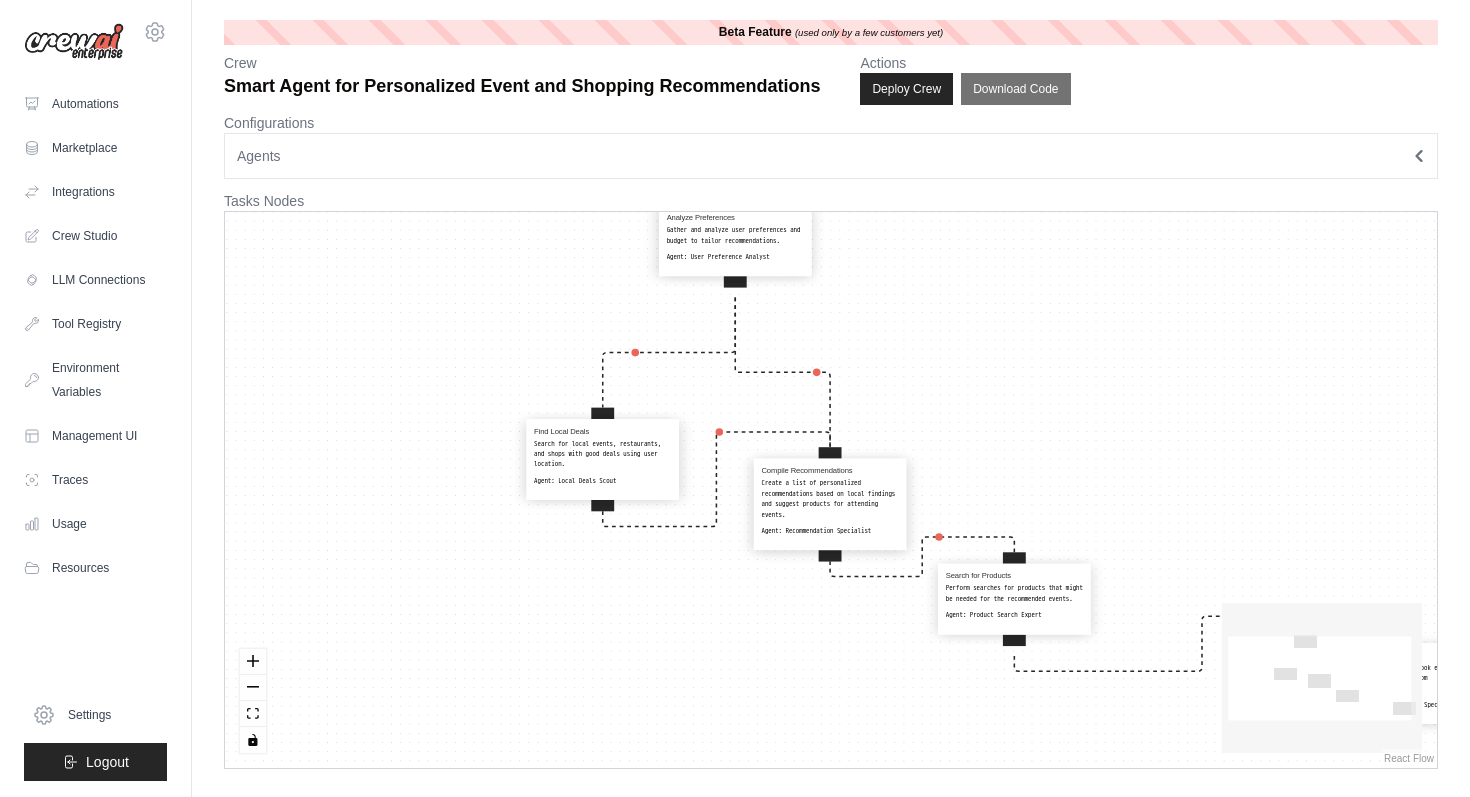 click on "Perform searches for products that might be needed for the recommended events." at bounding box center [1014, 594] 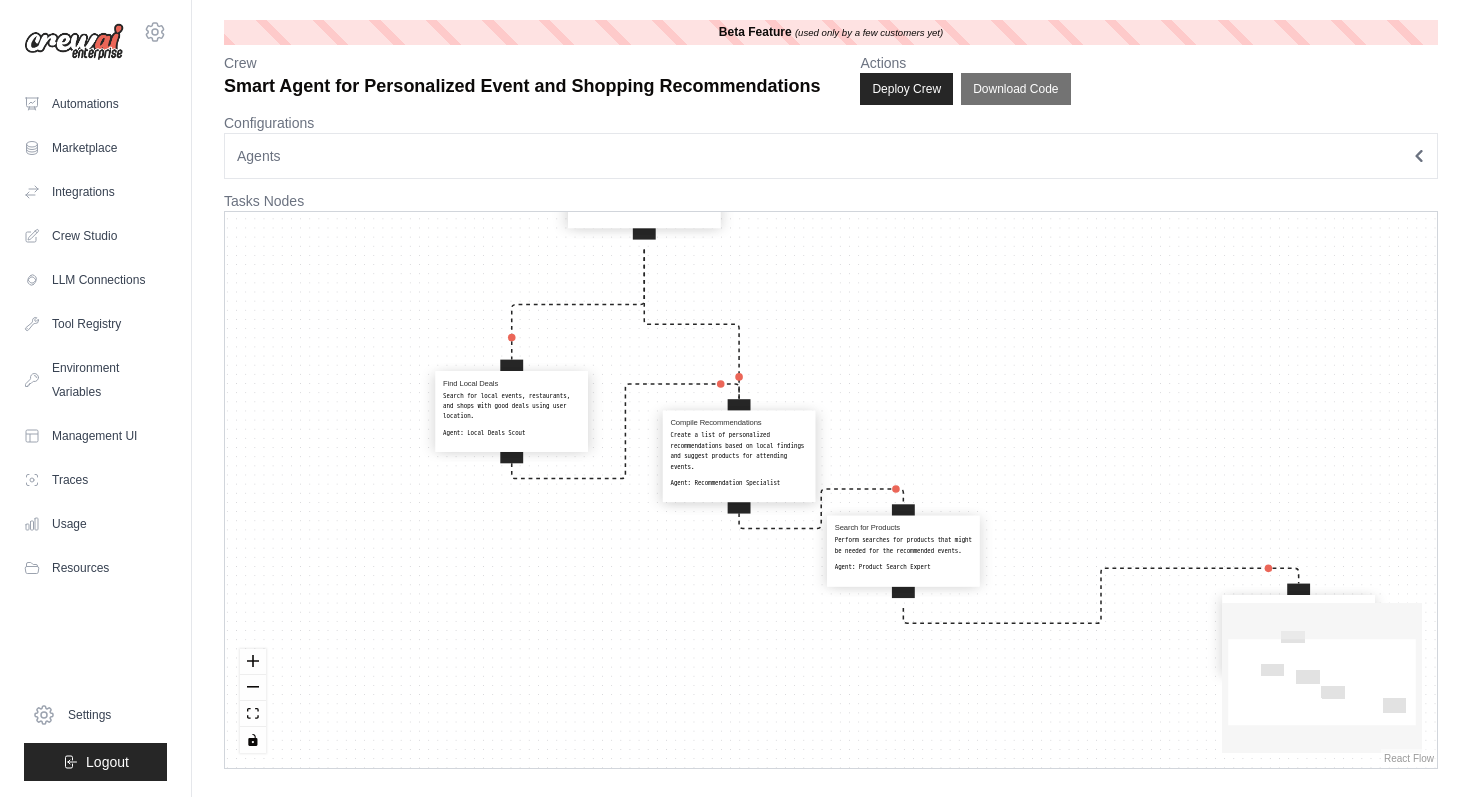 drag, startPoint x: 1088, startPoint y: 498, endPoint x: 961, endPoint y: 430, distance: 144.05902 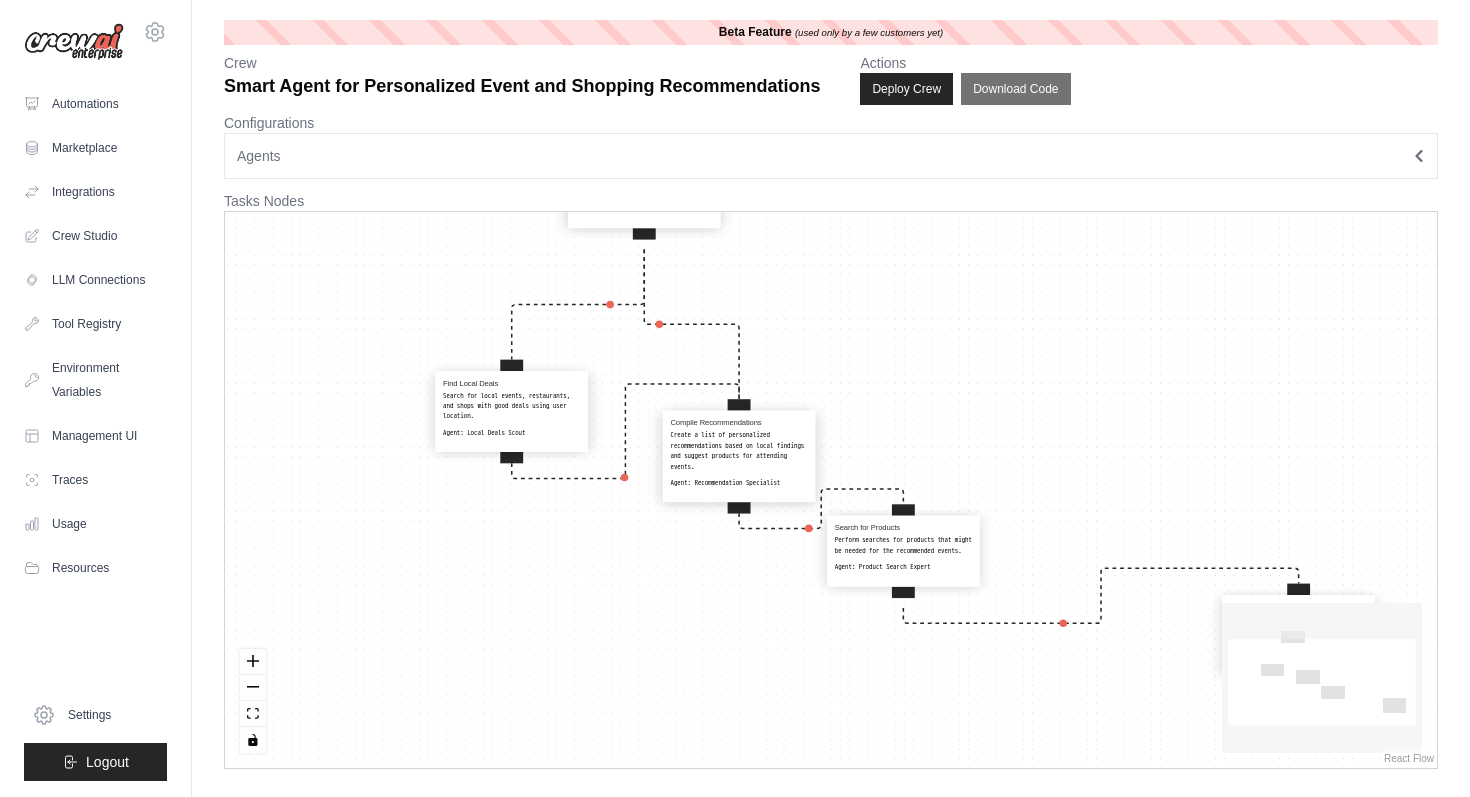 click on "Analyze Preferences Gather and analyze user preferences and budget to tailor recommendations. Agent:   User Preference Analyst Find Local Deals Search for local events, restaurants, and shops with good deals using user location. Agent:   Local Deals Scout Compile Recommendations Create a list of personalized recommendations based on local findings and suggest products for attending events. Agent:   Recommendation Specialist Search for Products Perform searches for products that might be needed for the recommended events. Agent:   Product Search Expert Automate Bookings/Purchases Use user account details to book events or purchase items directly from websites. Agent:   Booking and Purchasing Specialist" at bounding box center [831, 490] 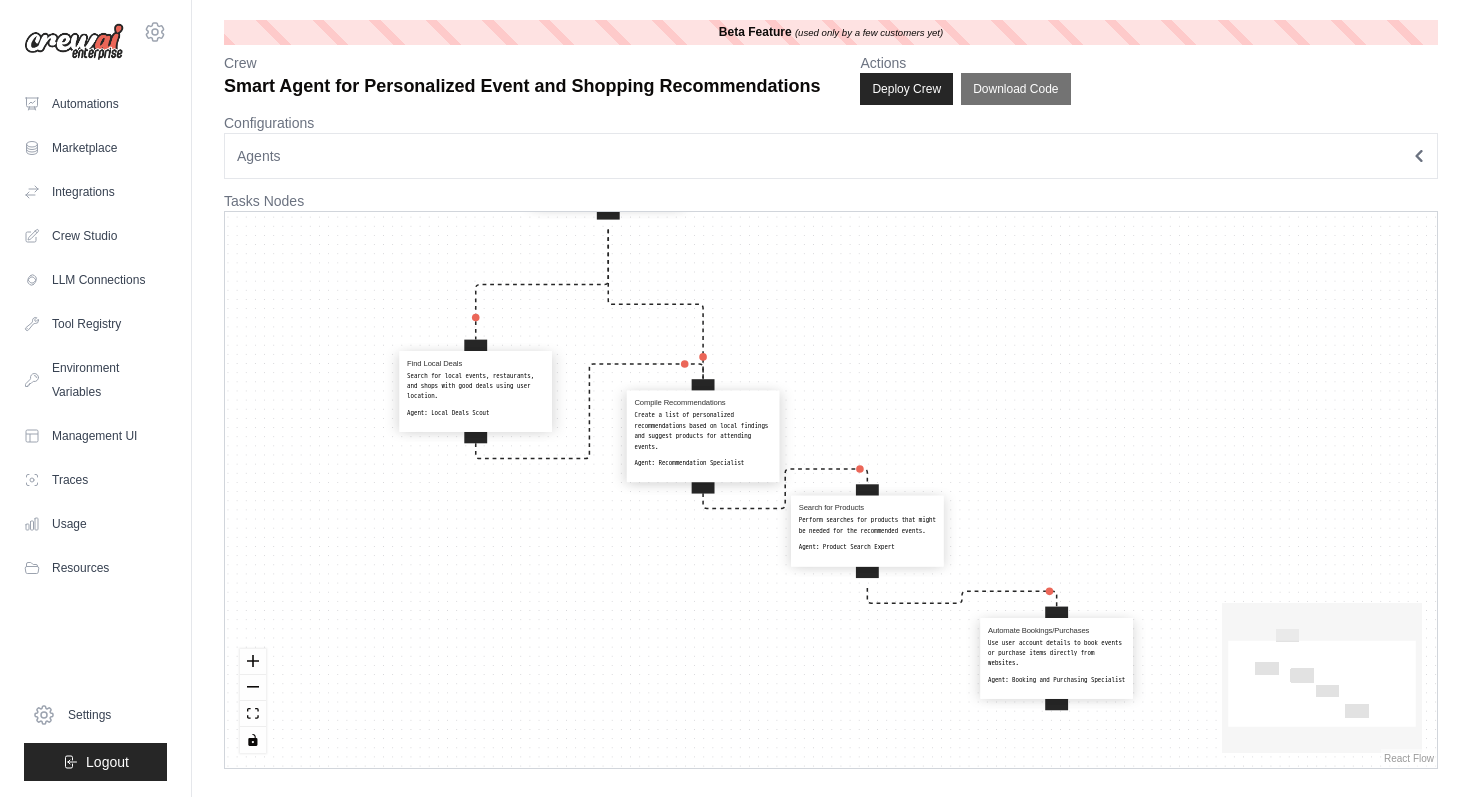 drag, startPoint x: 1208, startPoint y: 618, endPoint x: 1000, endPoint y: 660, distance: 212.19801 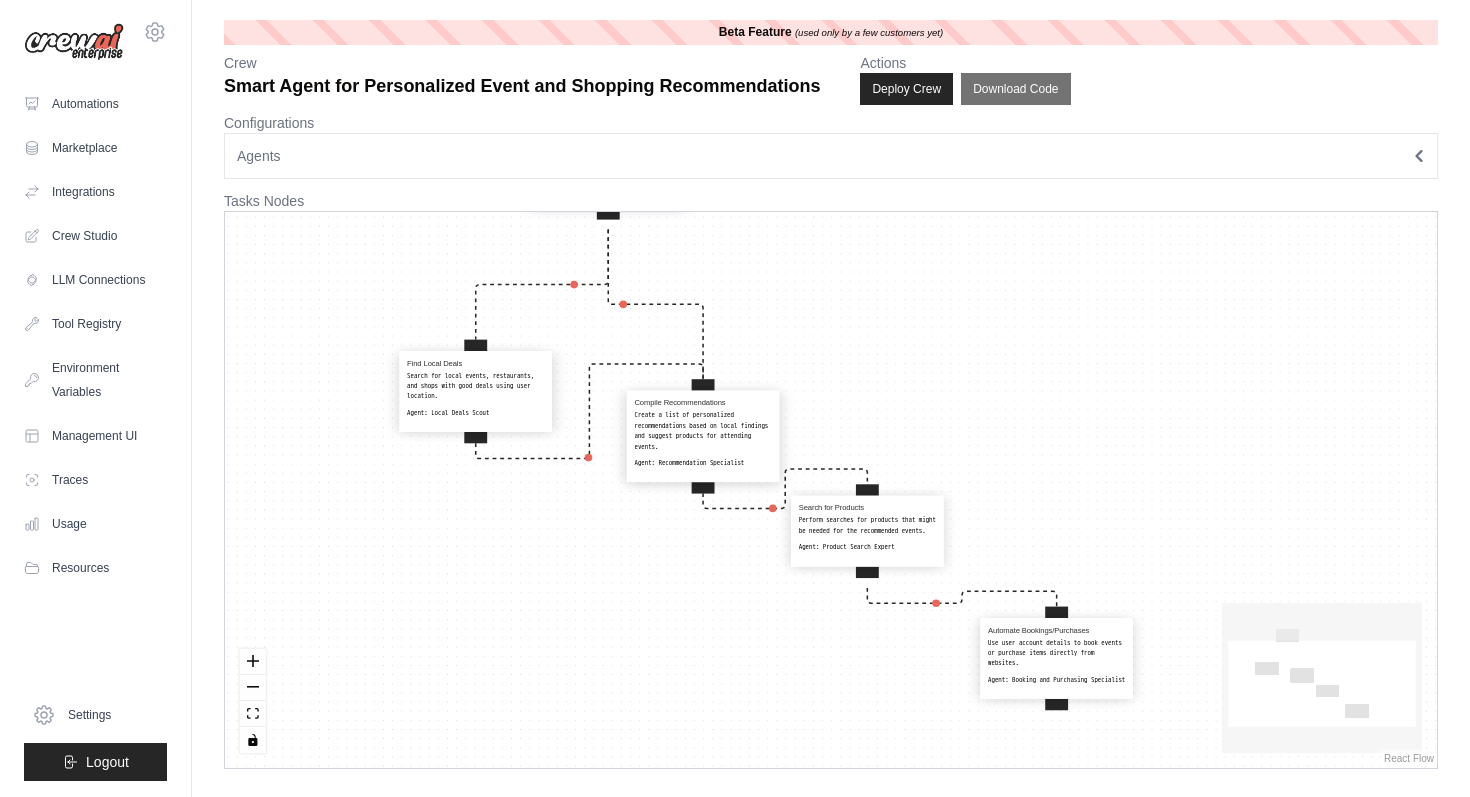 click on "Use user account details to book events or purchase items directly from websites." at bounding box center [1056, 653] 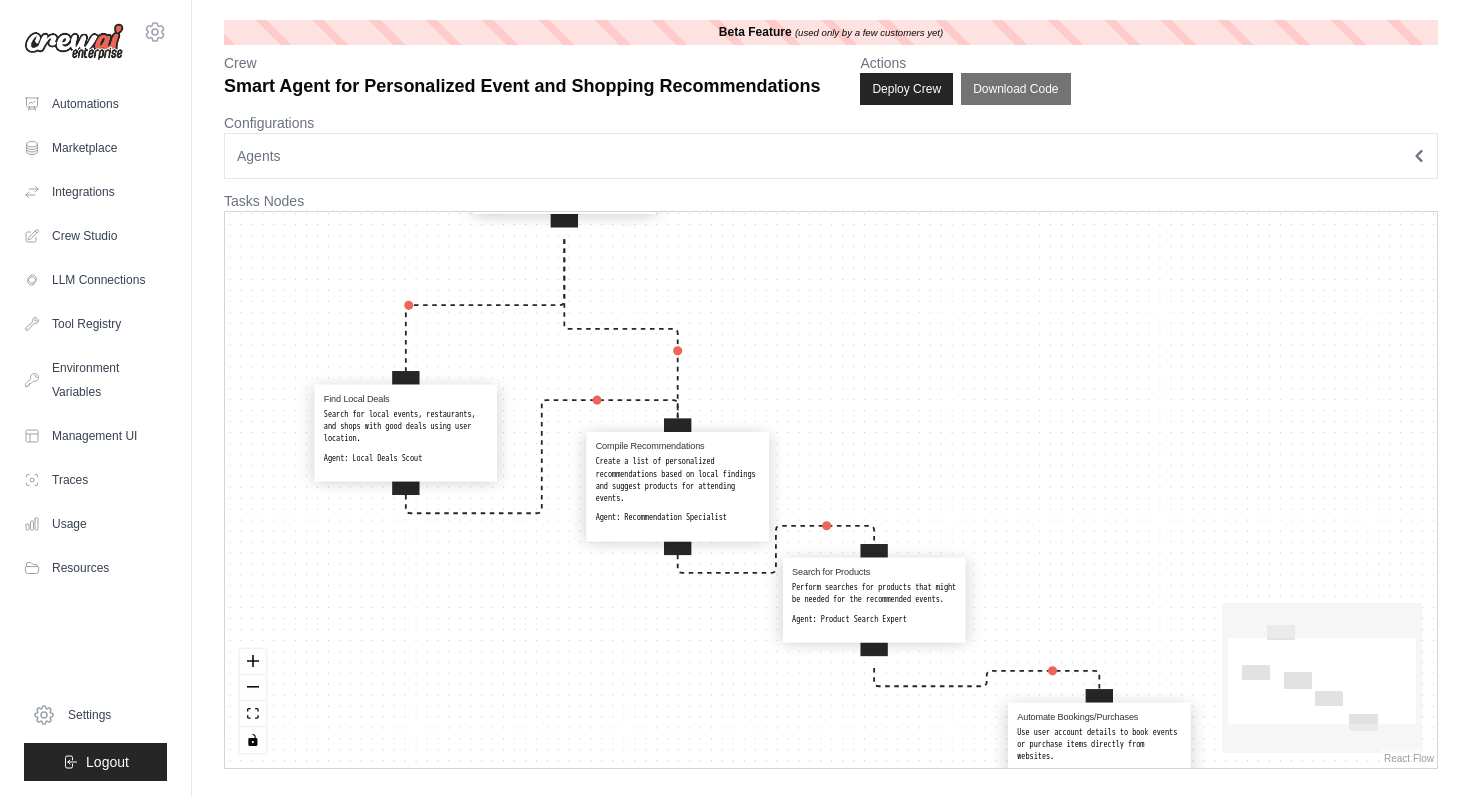 drag, startPoint x: 848, startPoint y: 338, endPoint x: 980, endPoint y: 591, distance: 285.3647 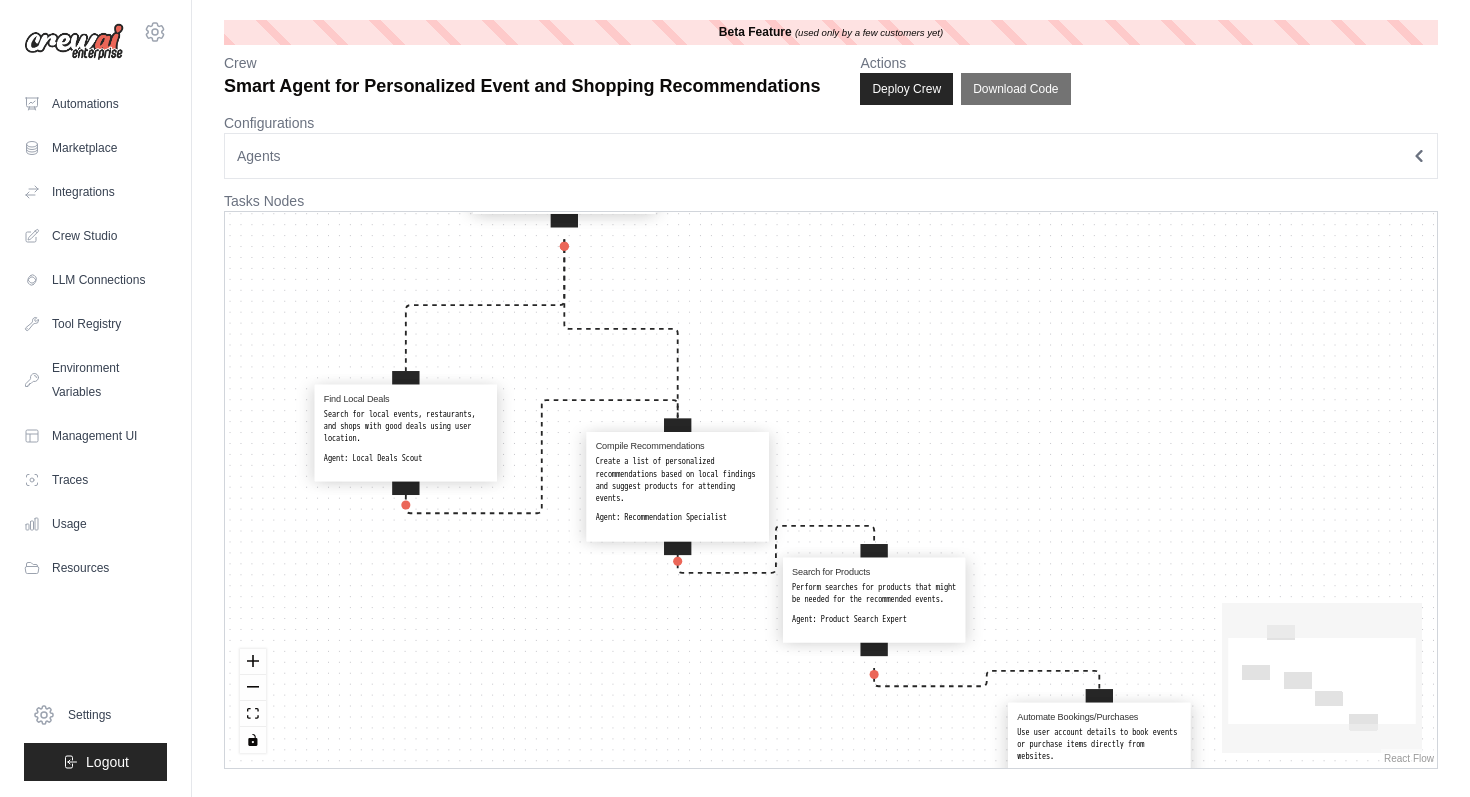 click on "Analyze Preferences Gather and analyze user preferences and budget to tailor recommendations. Agent:   User Preference Analyst Find Local Deals Search for local events, restaurants, and shops with good deals using user location. Agent:   Local Deals Scout Compile Recommendations Create a list of personalized recommendations based on local findings and suggest products for attending events. Agent:   Recommendation Specialist Search for Products Perform searches for products that might be needed for the recommended events. Agent:   Product Search Expert Automate Bookings/Purchases Use user account details to book events or purchase items directly from websites. Agent:   Booking and Purchasing Specialist" at bounding box center [831, 490] 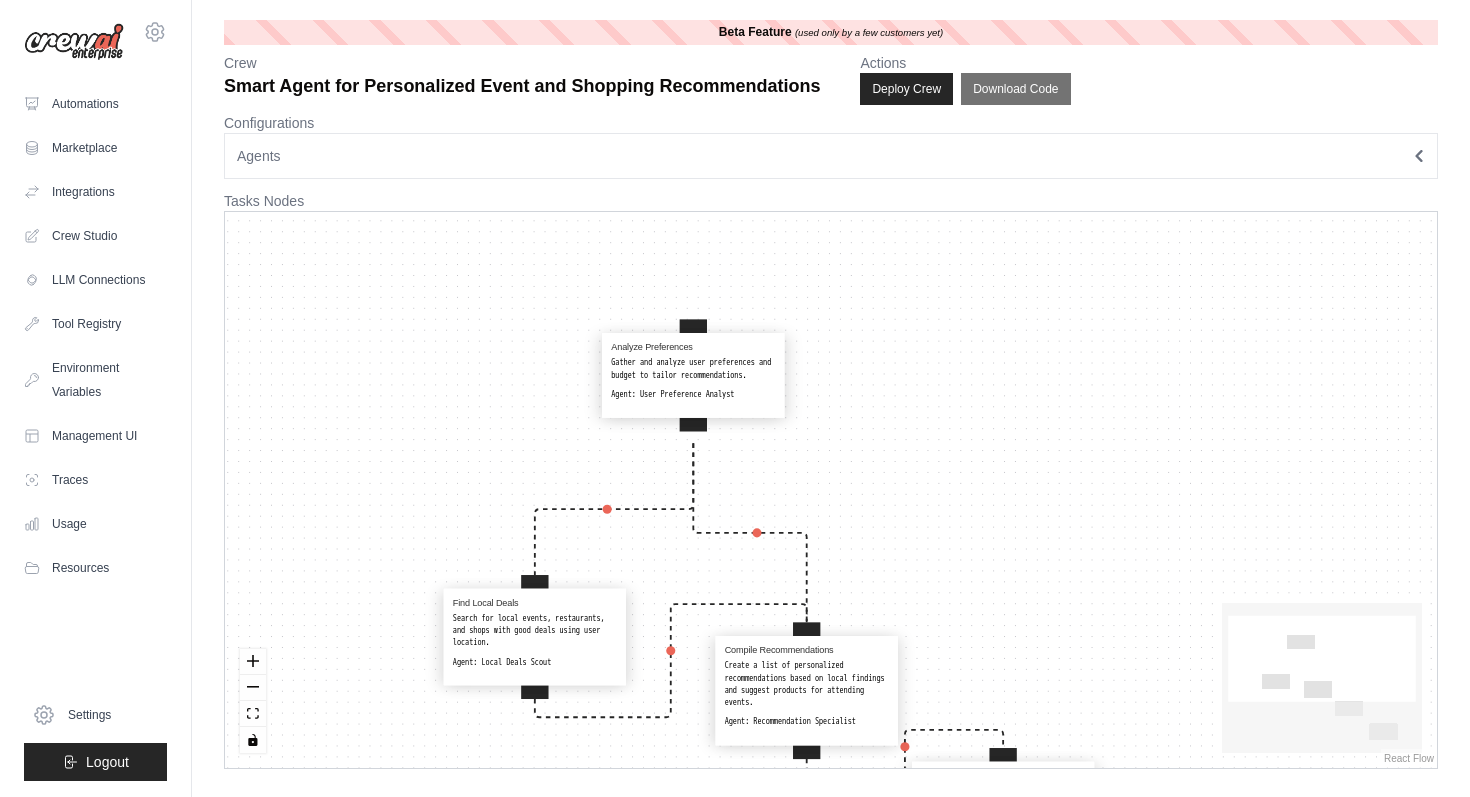 click on "Gather and analyze user preferences and budget to tailor recommendations." at bounding box center [693, 369] 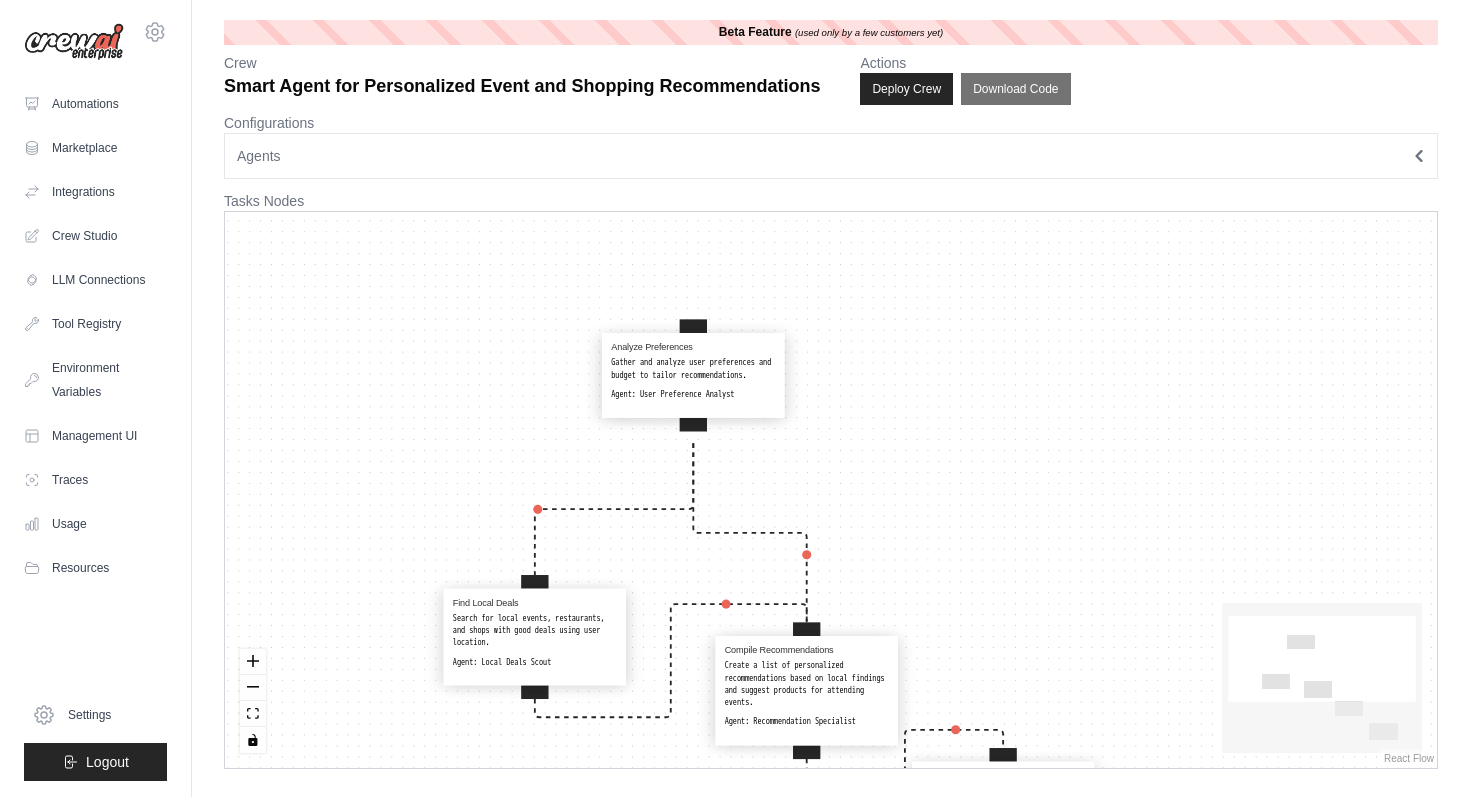 click on "Gather and analyze user preferences and budget to tailor recommendations." at bounding box center (693, 369) 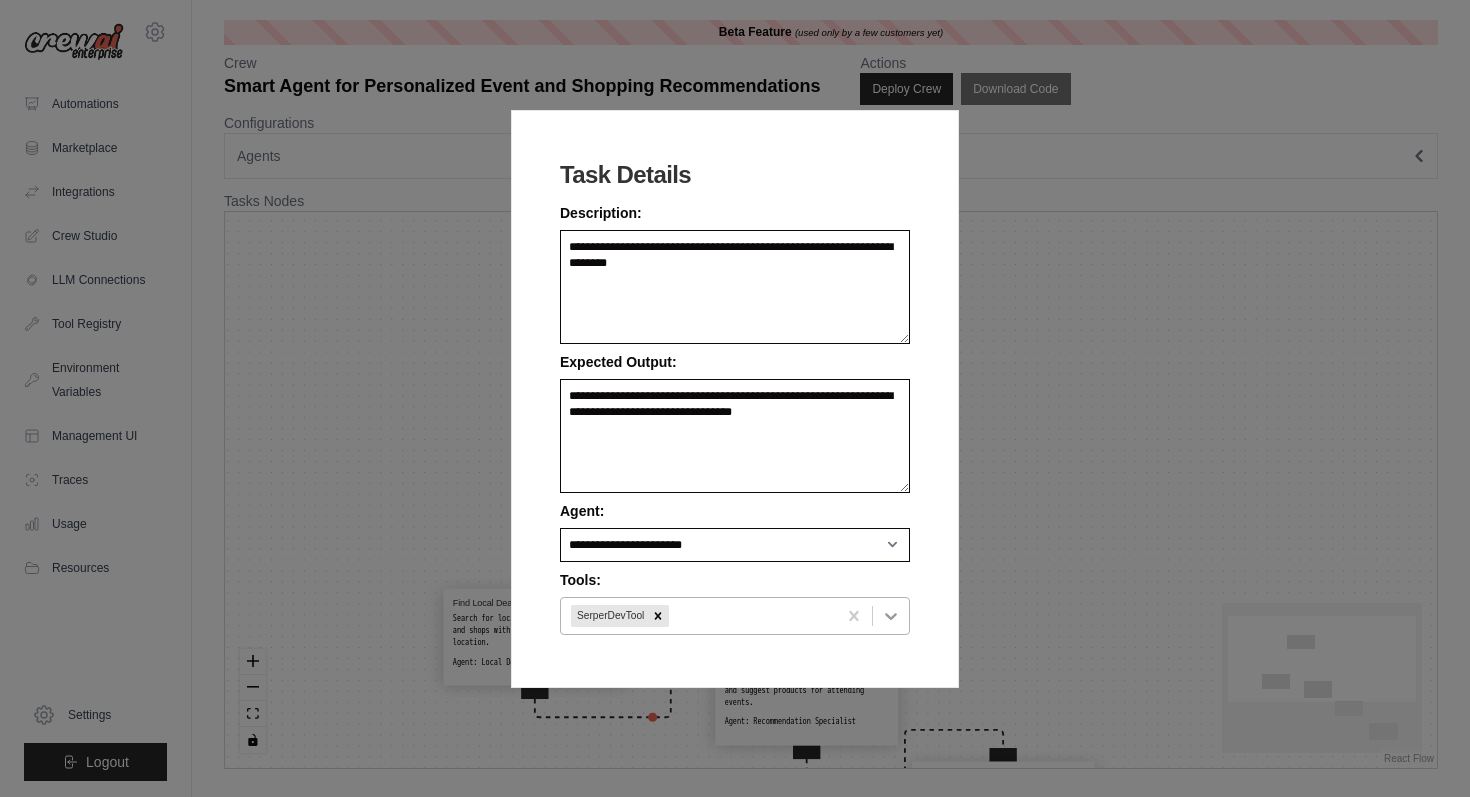 click 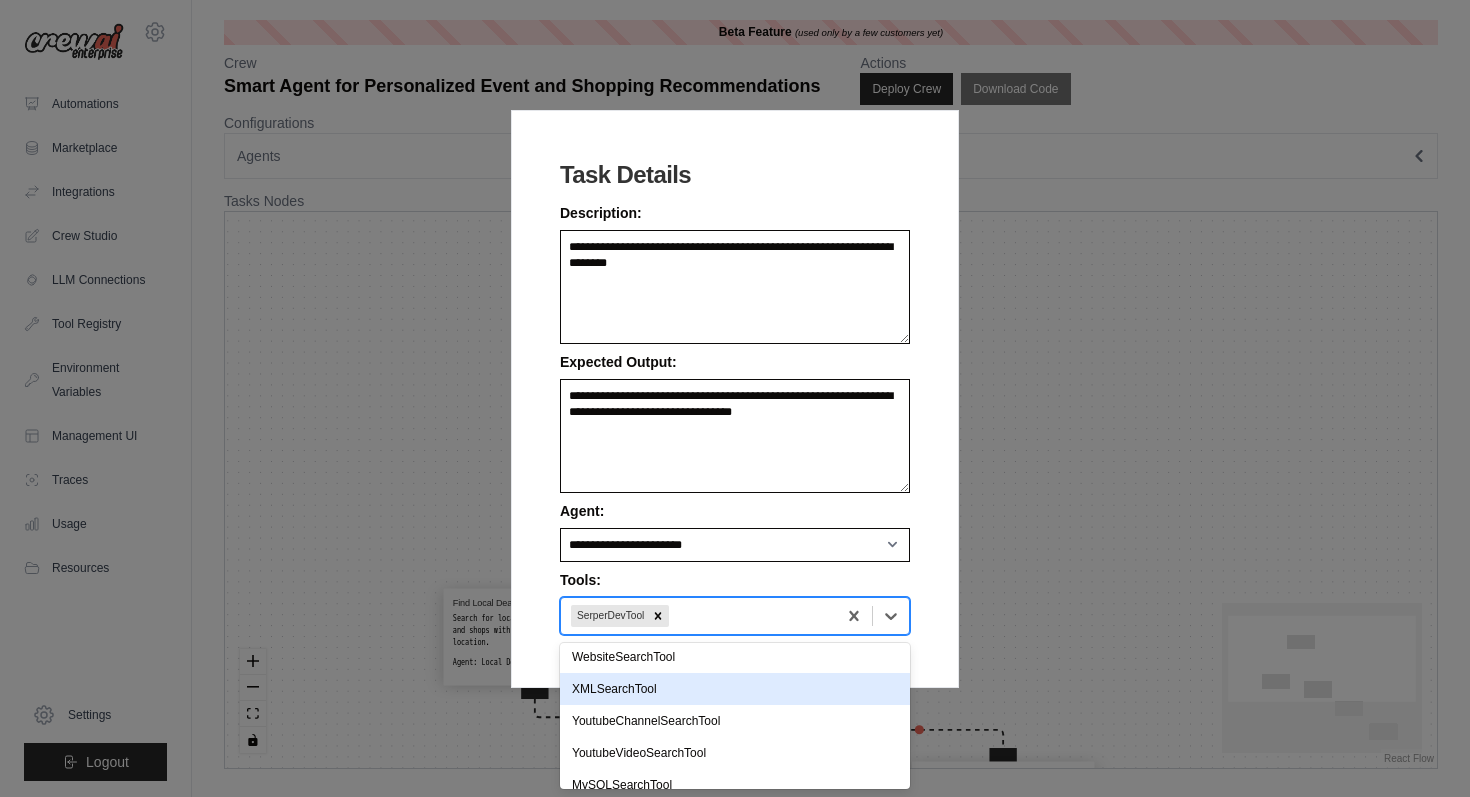 scroll, scrollTop: 597, scrollLeft: 0, axis: vertical 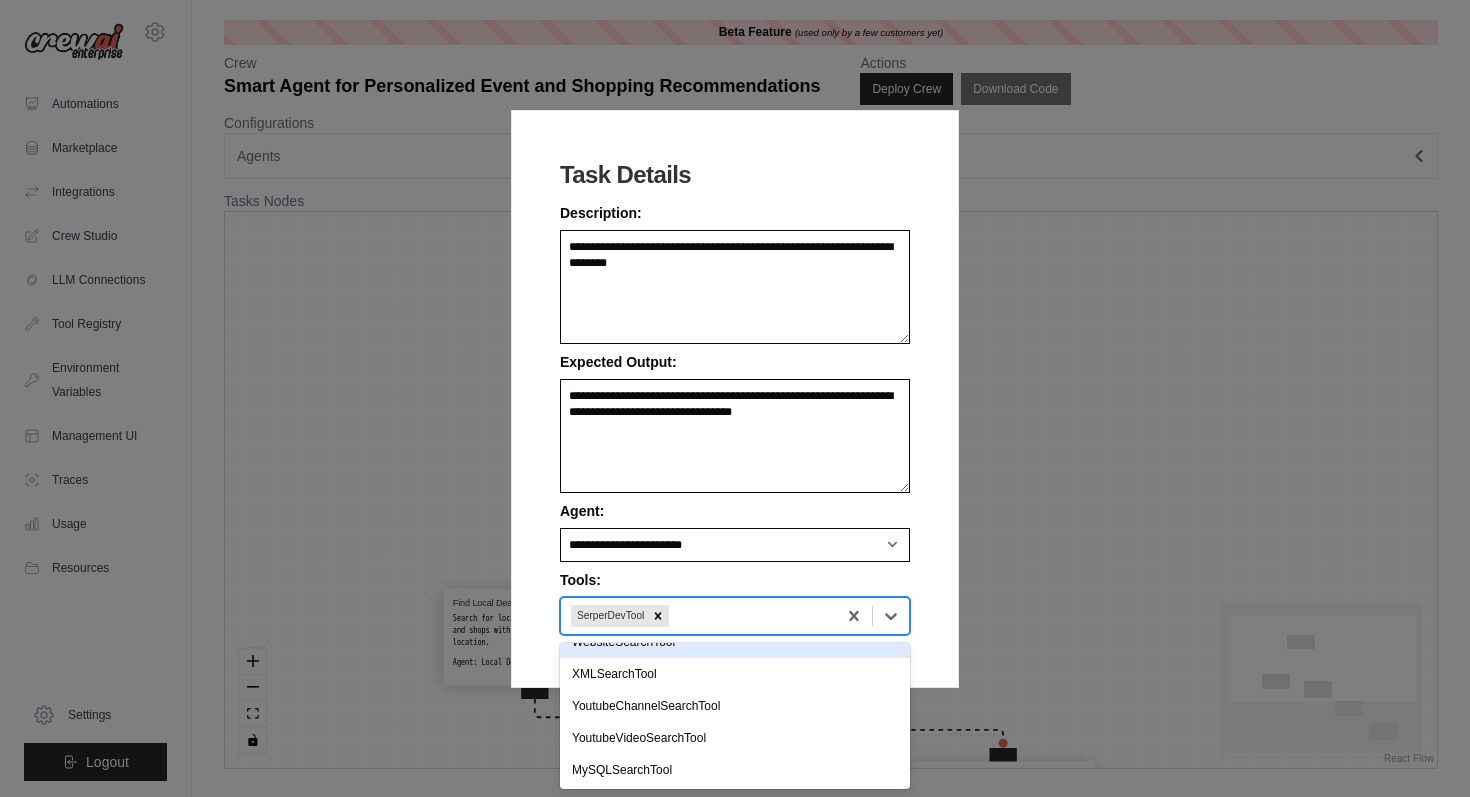 click on "**********" at bounding box center [735, 398] 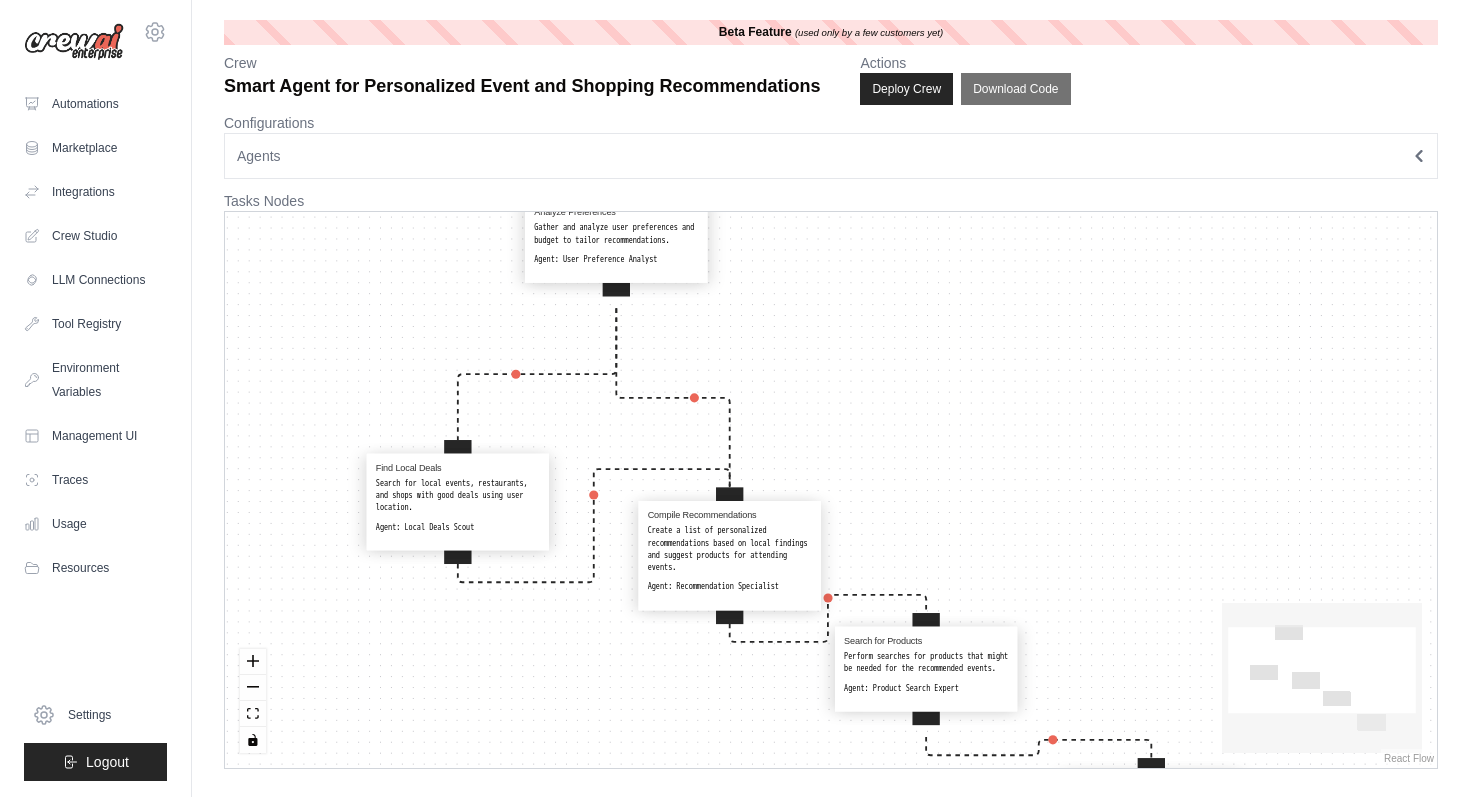 drag, startPoint x: 904, startPoint y: 417, endPoint x: 827, endPoint y: 282, distance: 155.41557 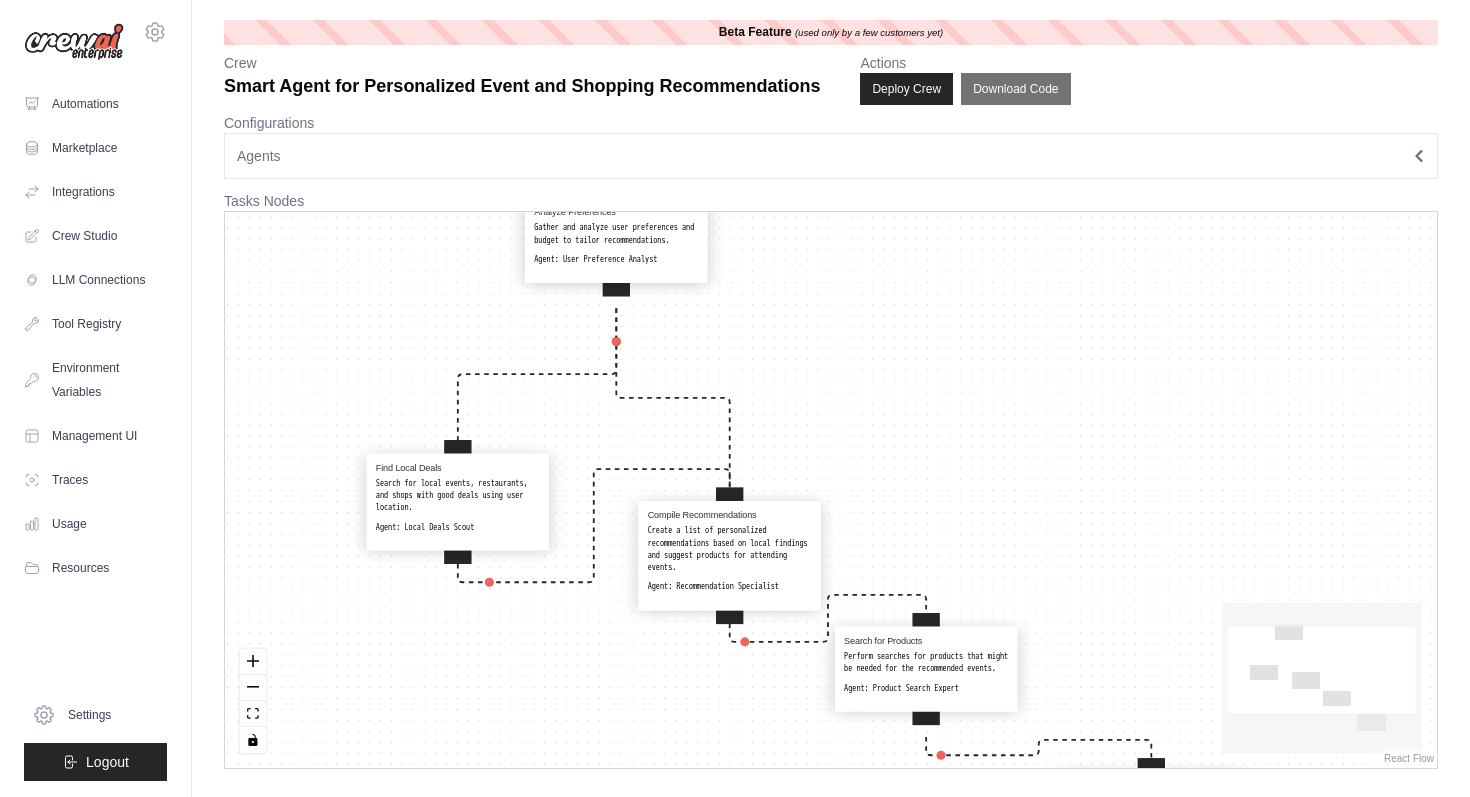 click on "Analyze Preferences Gather and analyze user preferences and budget to tailor recommendations. Agent:   User Preference Analyst Find Local Deals Search for local events, restaurants, and shops with good deals using user location. Agent:   Local Deals Scout Compile Recommendations Create a list of personalized recommendations based on local findings and suggest products for attending events. Agent:   Recommendation Specialist Search for Products Perform searches for products that might be needed for the recommended events. Agent:   Product Search Expert Automate Bookings/Purchases Use user account details to book events or purchase items directly from websites. Agent:   Booking and Purchasing Specialist" at bounding box center (831, 490) 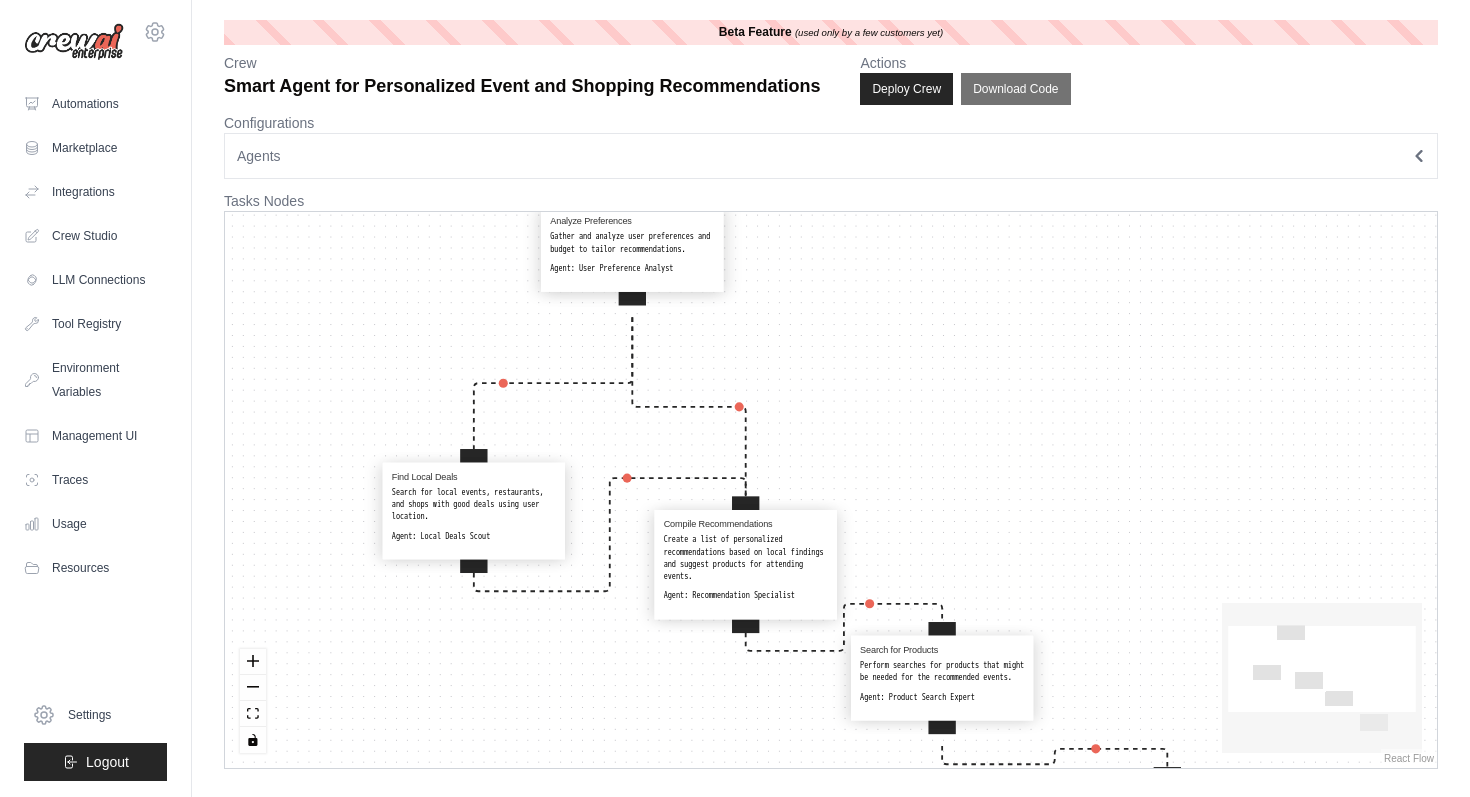 drag, startPoint x: 846, startPoint y: 355, endPoint x: 888, endPoint y: 386, distance: 52.201534 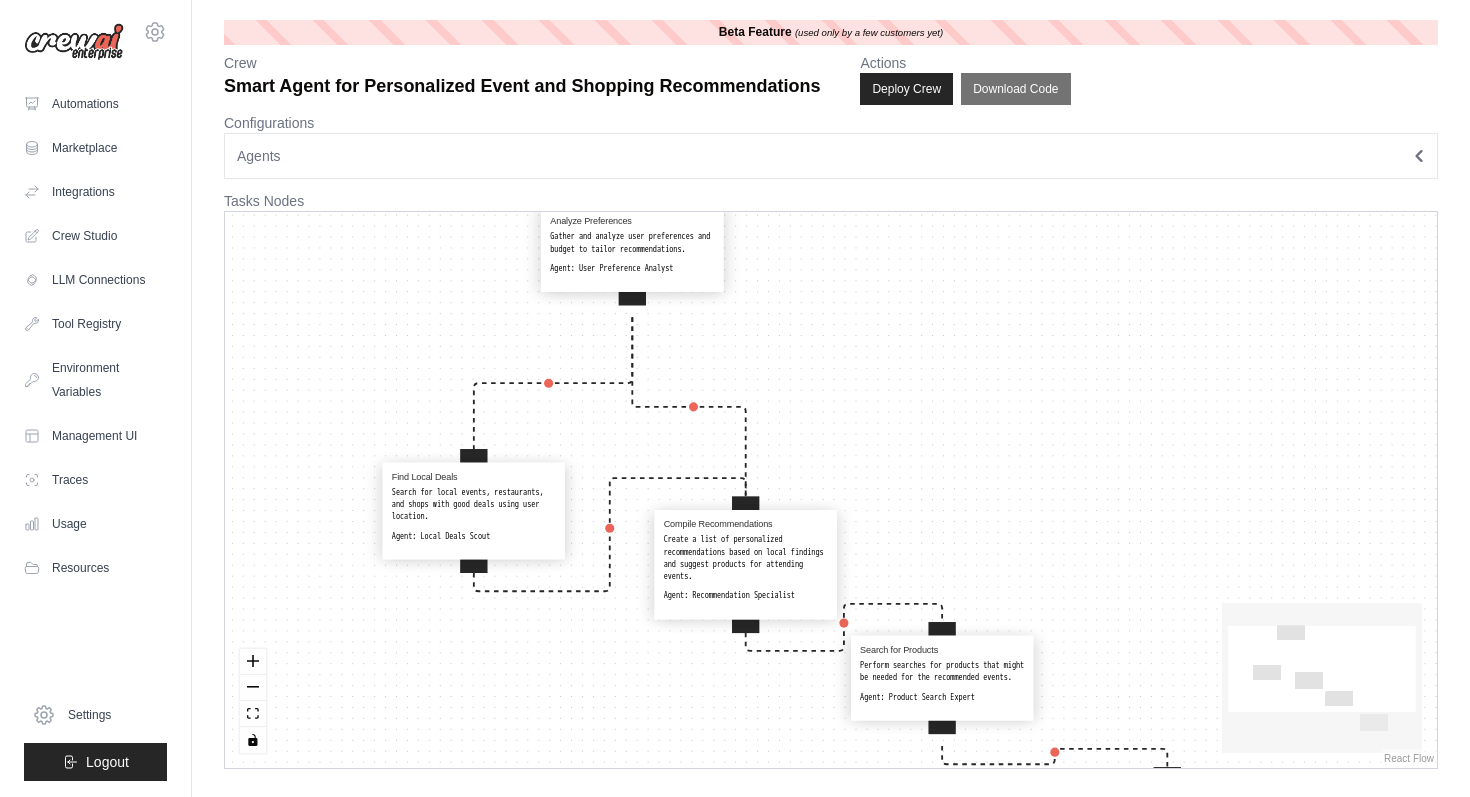 click on "Analyze Preferences Gather and analyze user preferences and budget to tailor recommendations. Agent:   User Preference Analyst Find Local Deals Search for local events, restaurants, and shops with good deals using user location. Agent:   Local Deals Scout Compile Recommendations Create a list of personalized recommendations based on local findings and suggest products for attending events. Agent:   Recommendation Specialist Search for Products Perform searches for products that might be needed for the recommended events. Agent:   Product Search Expert Automate Bookings/Purchases Use user account details to book events or purchase items directly from websites. Agent:   Booking and Purchasing Specialist" at bounding box center [831, 490] 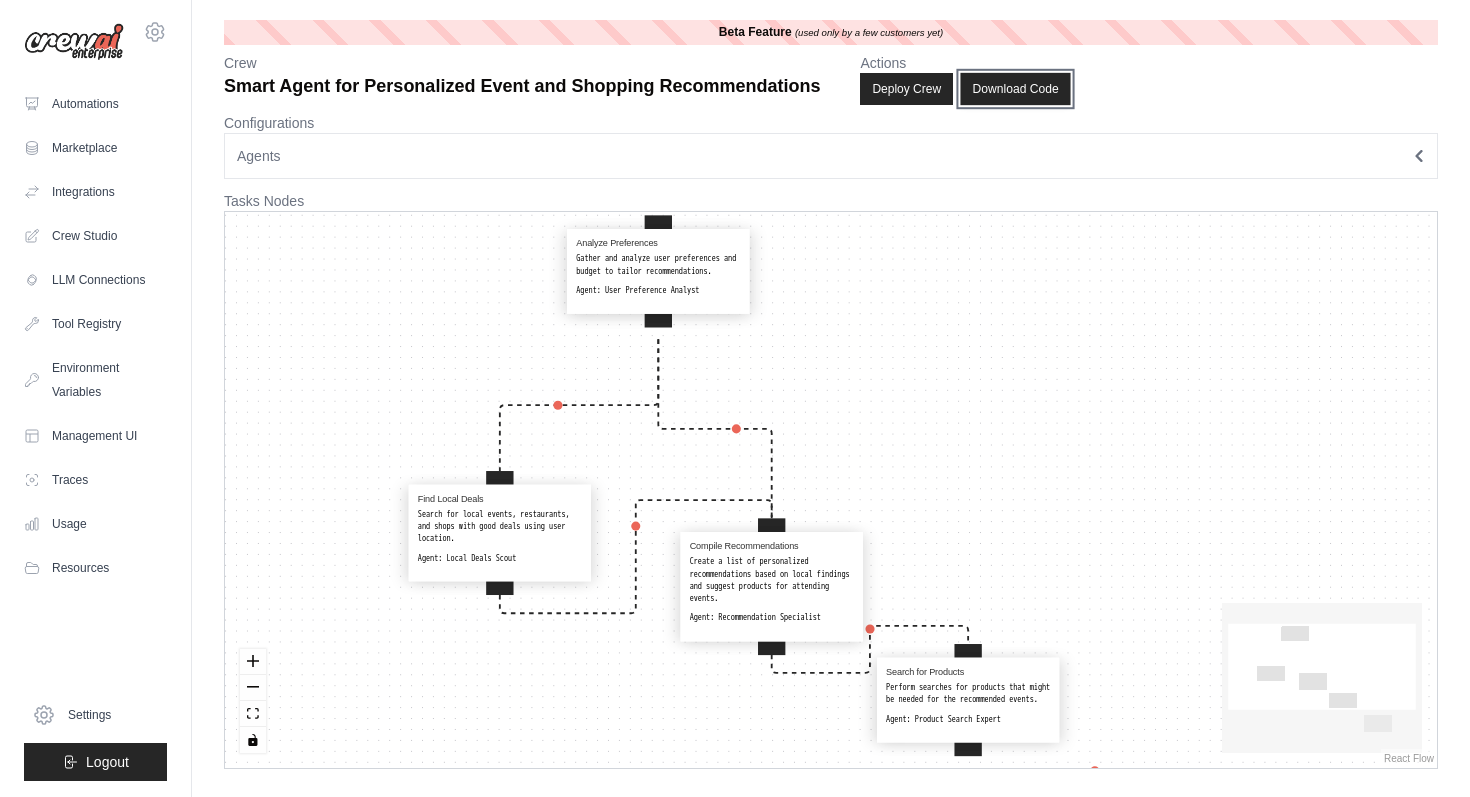 click on "Download Code" at bounding box center [1016, 89] 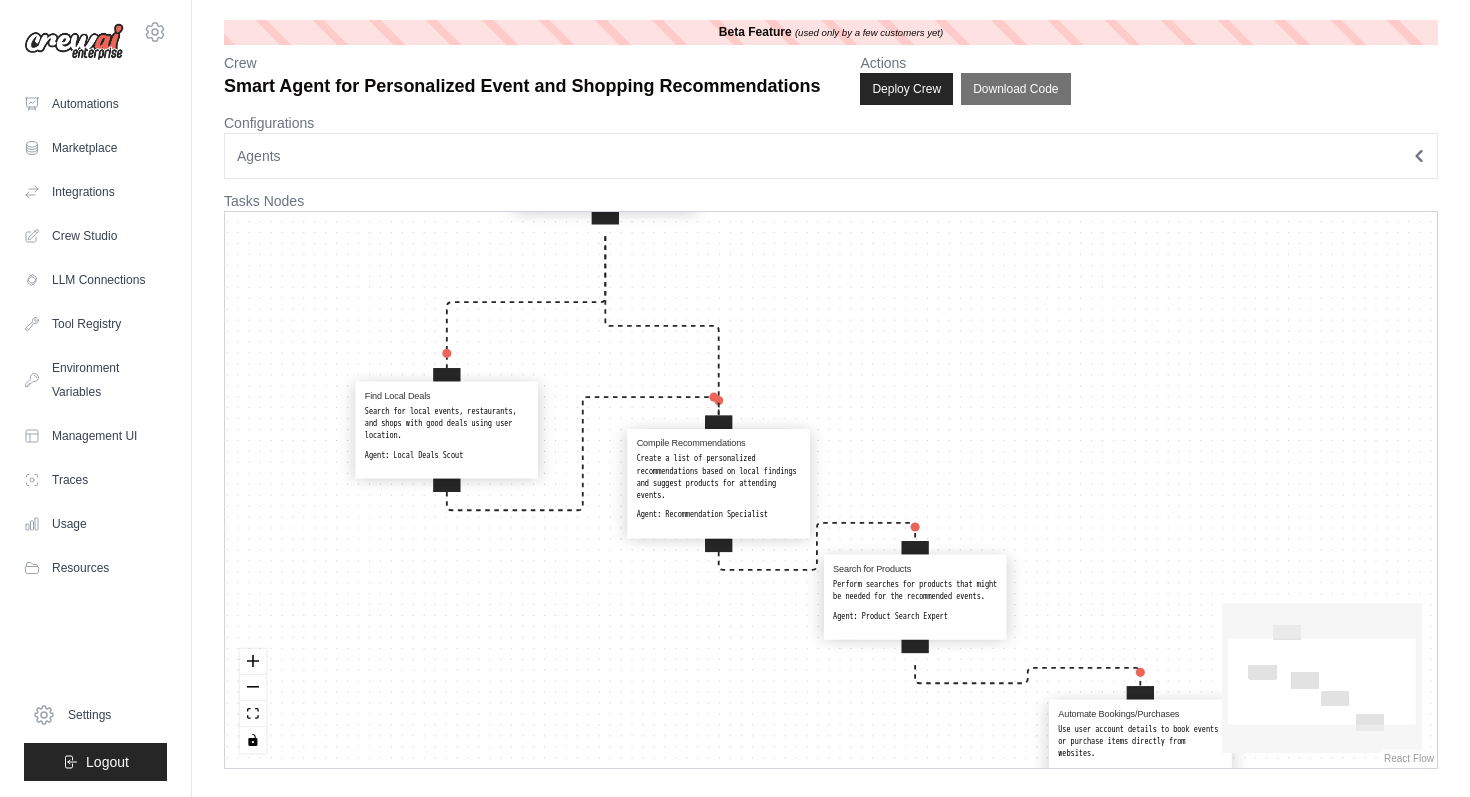 drag, startPoint x: 959, startPoint y: 358, endPoint x: 877, endPoint y: 235, distance: 147.8276 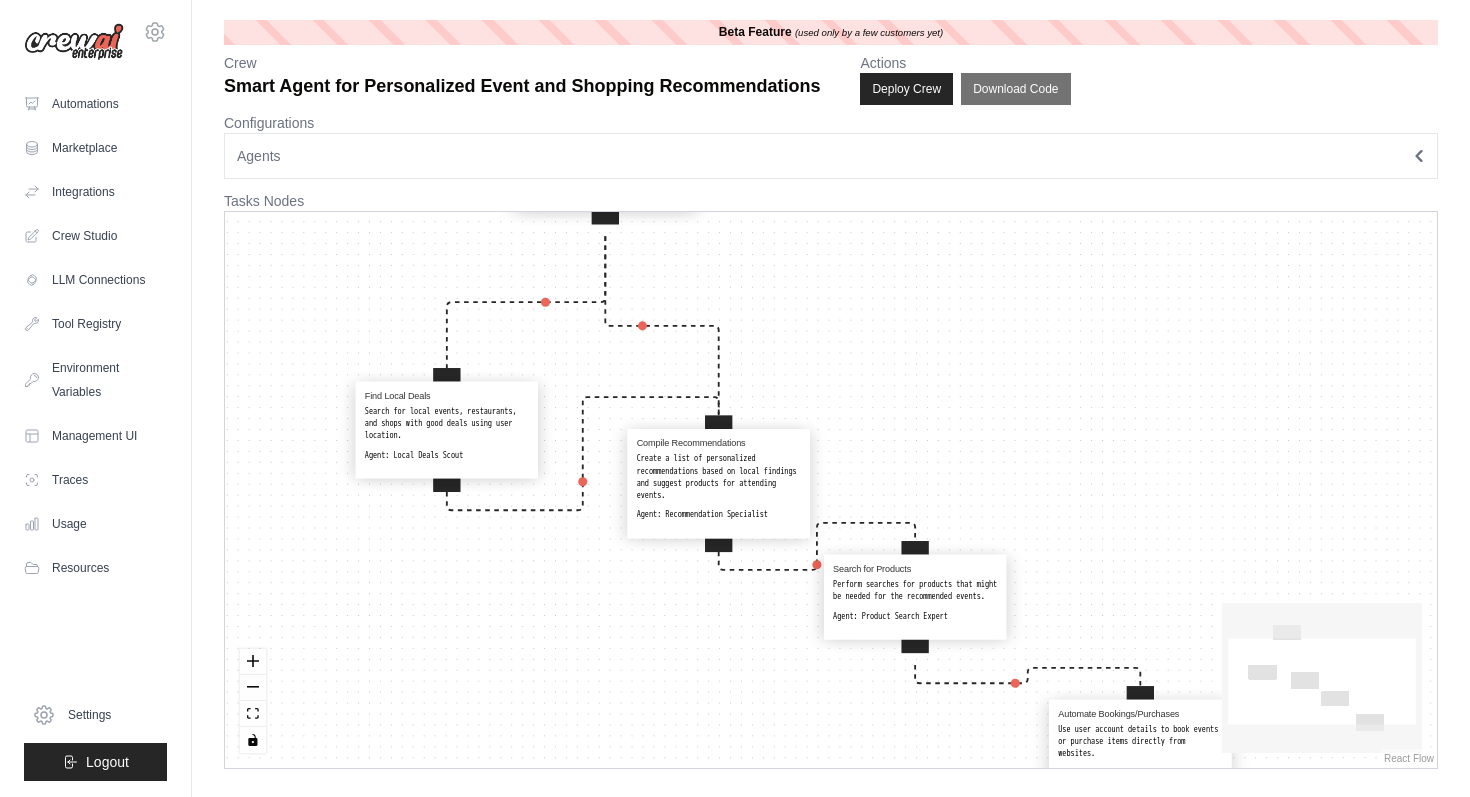 click on "Analyze Preferences Gather and analyze user preferences and budget to tailor recommendations. Agent:   User Preference Analyst Find Local Deals Search for local events, restaurants, and shops with good deals using user location. Agent:   Local Deals Scout Compile Recommendations Create a list of personalized recommendations based on local findings and suggest products for attending events. Agent:   Recommendation Specialist Search for Products Perform searches for products that might be needed for the recommended events. Agent:   Product Search Expert Automate Bookings/Purchases Use user account details to book events or purchase items directly from websites. Agent:   Booking and Purchasing Specialist" at bounding box center (831, 490) 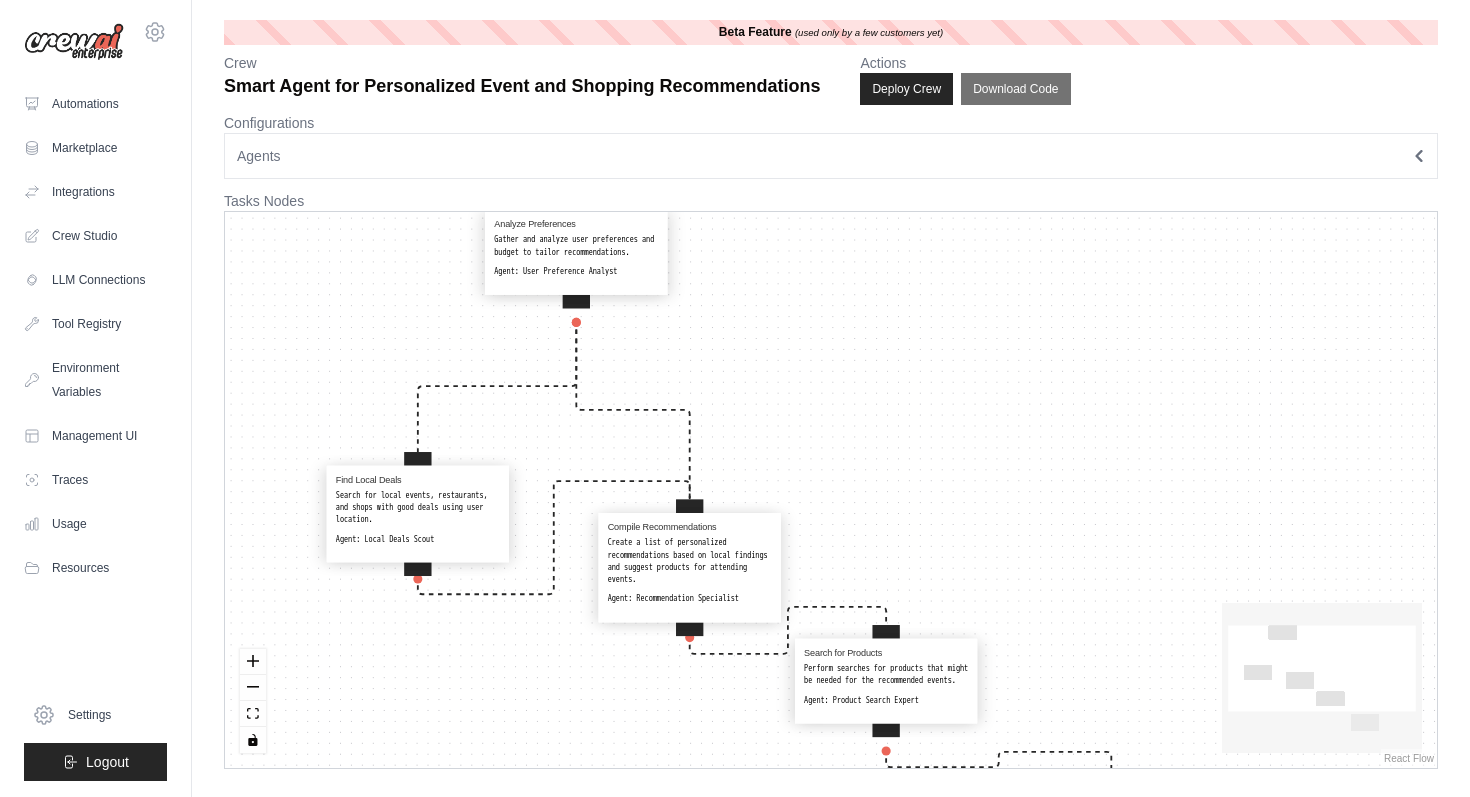 drag, startPoint x: 877, startPoint y: 235, endPoint x: 885, endPoint y: 422, distance: 187.17105 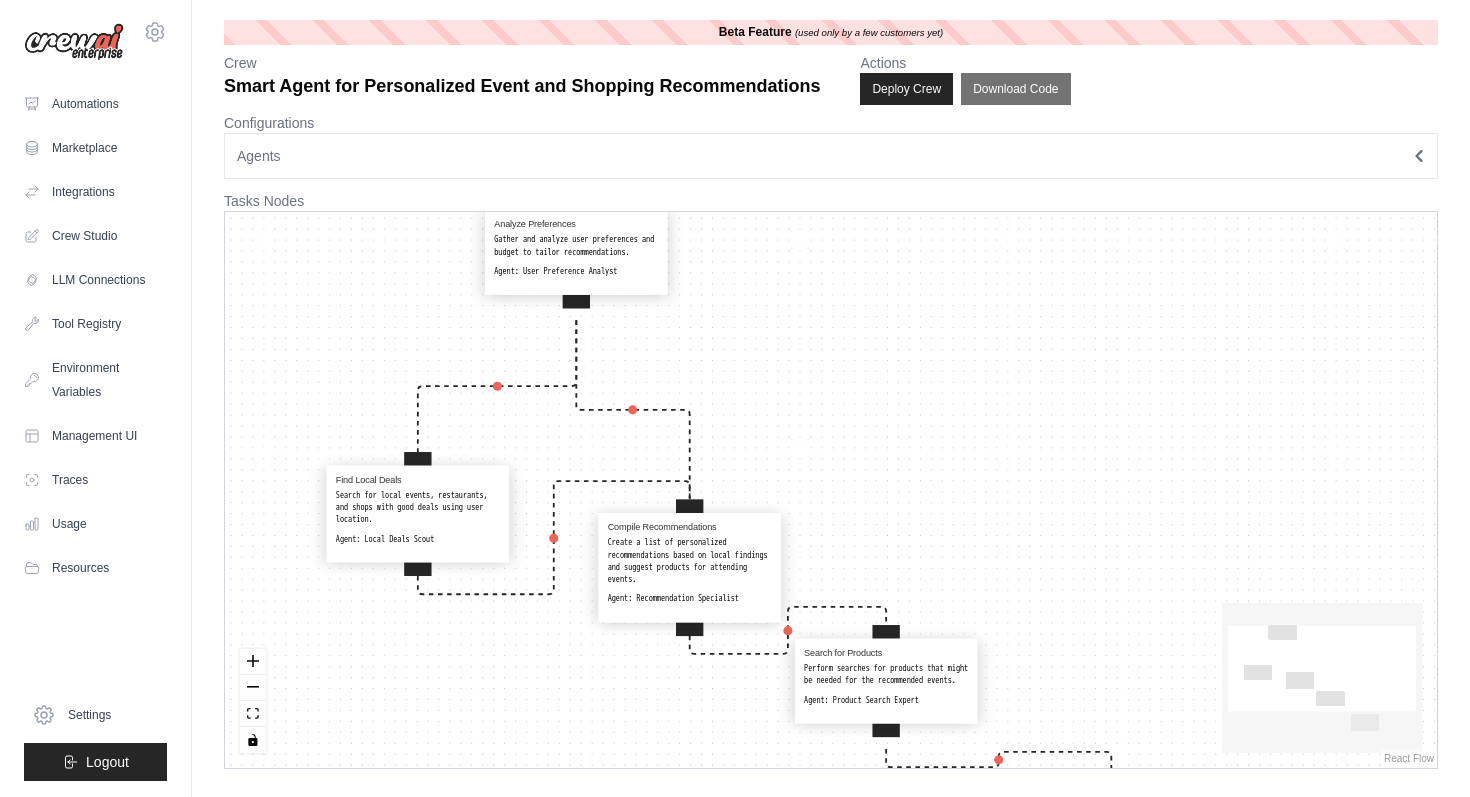 click on "Analyze Preferences Gather and analyze user preferences and budget to tailor recommendations. Agent:   User Preference Analyst Find Local Deals Search for local events, restaurants, and shops with good deals using user location. Agent:   Local Deals Scout Compile Recommendations Create a list of personalized recommendations based on local findings and suggest products for attending events. Agent:   Recommendation Specialist Search for Products Perform searches for products that might be needed for the recommended events. Agent:   Product Search Expert Automate Bookings/Purchases Use user account details to book events or purchase items directly from websites. Agent:   Booking and Purchasing Specialist" at bounding box center (831, 490) 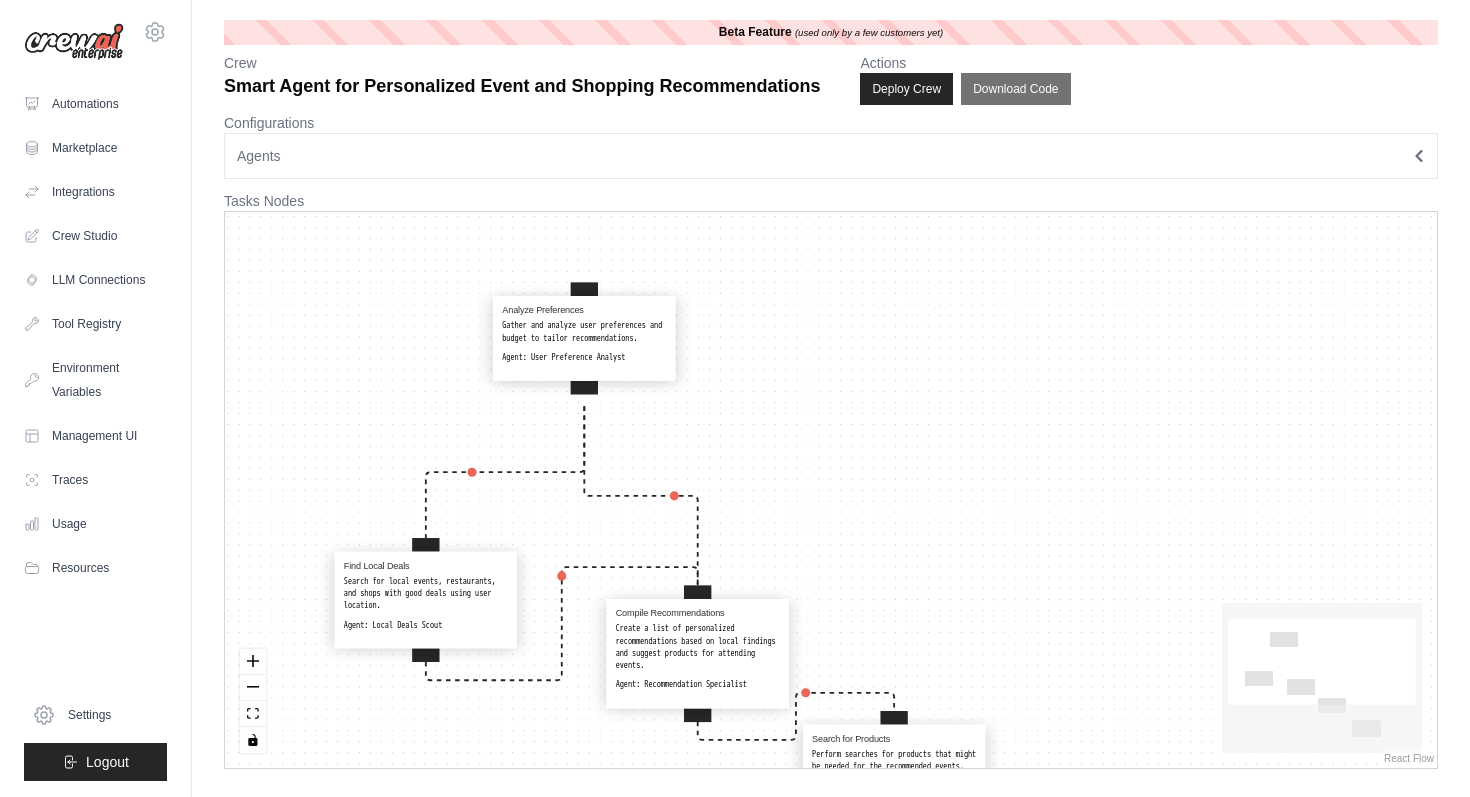 click on "Agent:   User Preference Analyst" at bounding box center [584, 358] 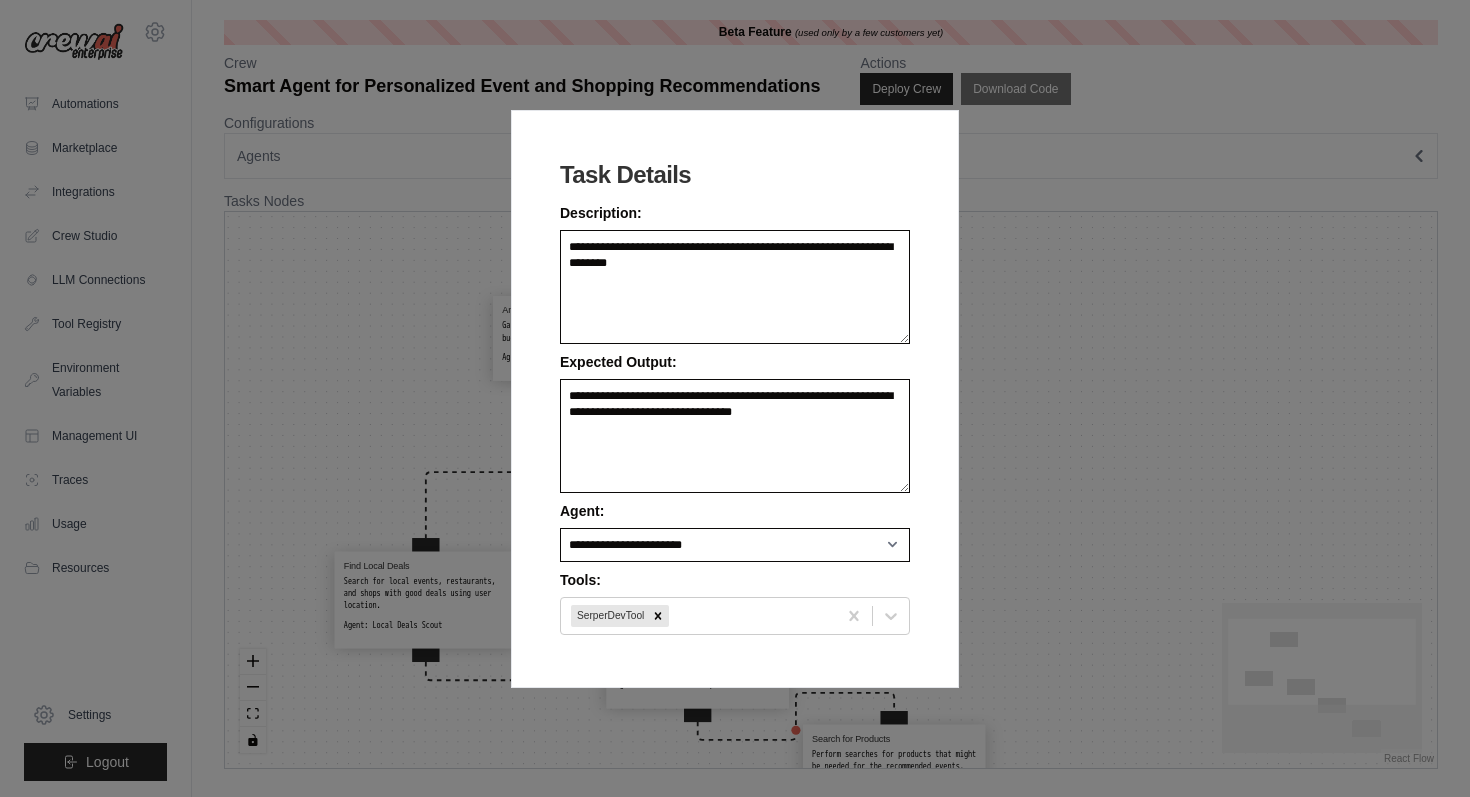 click on "**********" at bounding box center (735, 398) 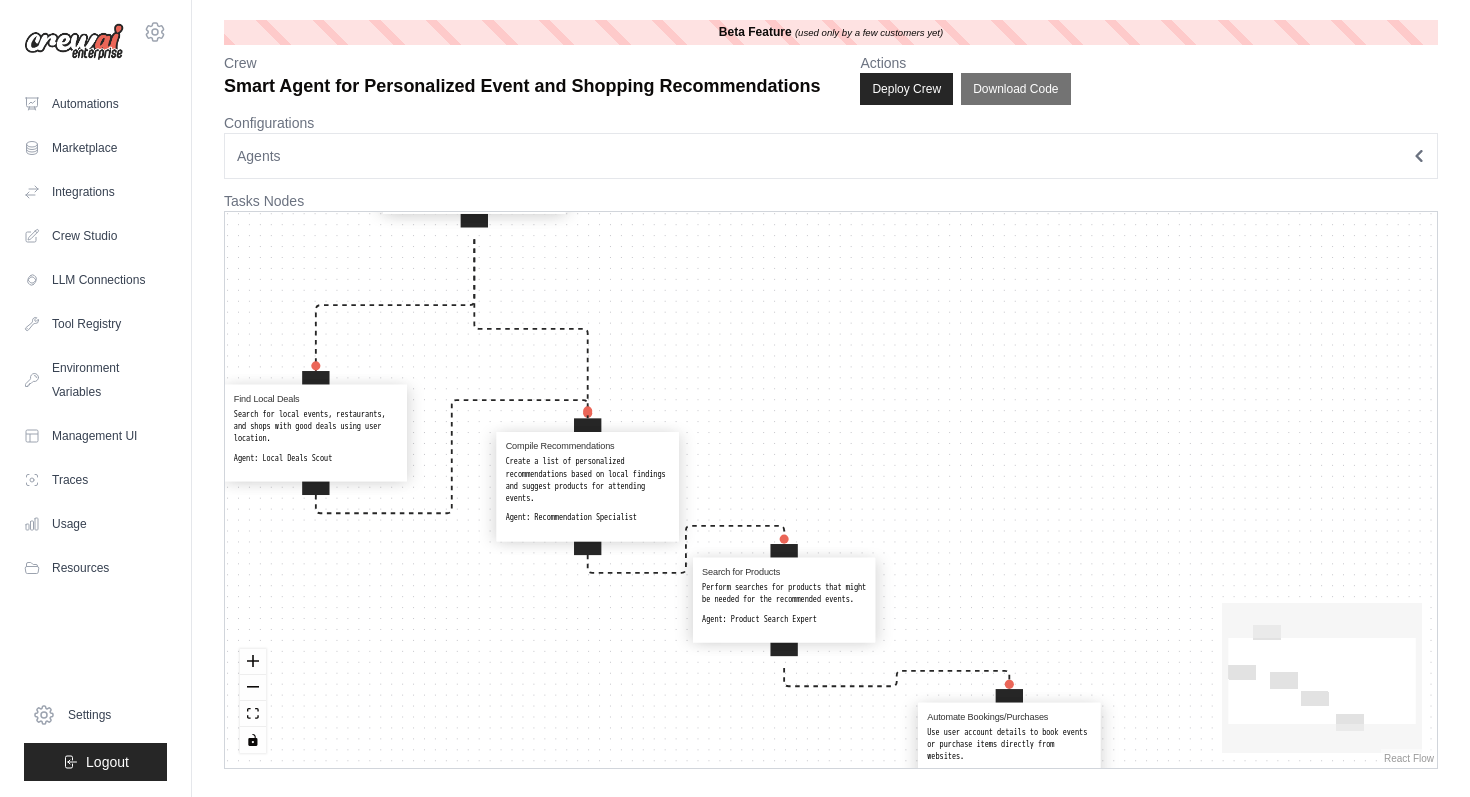 drag, startPoint x: 918, startPoint y: 350, endPoint x: 808, endPoint y: 183, distance: 199.9725 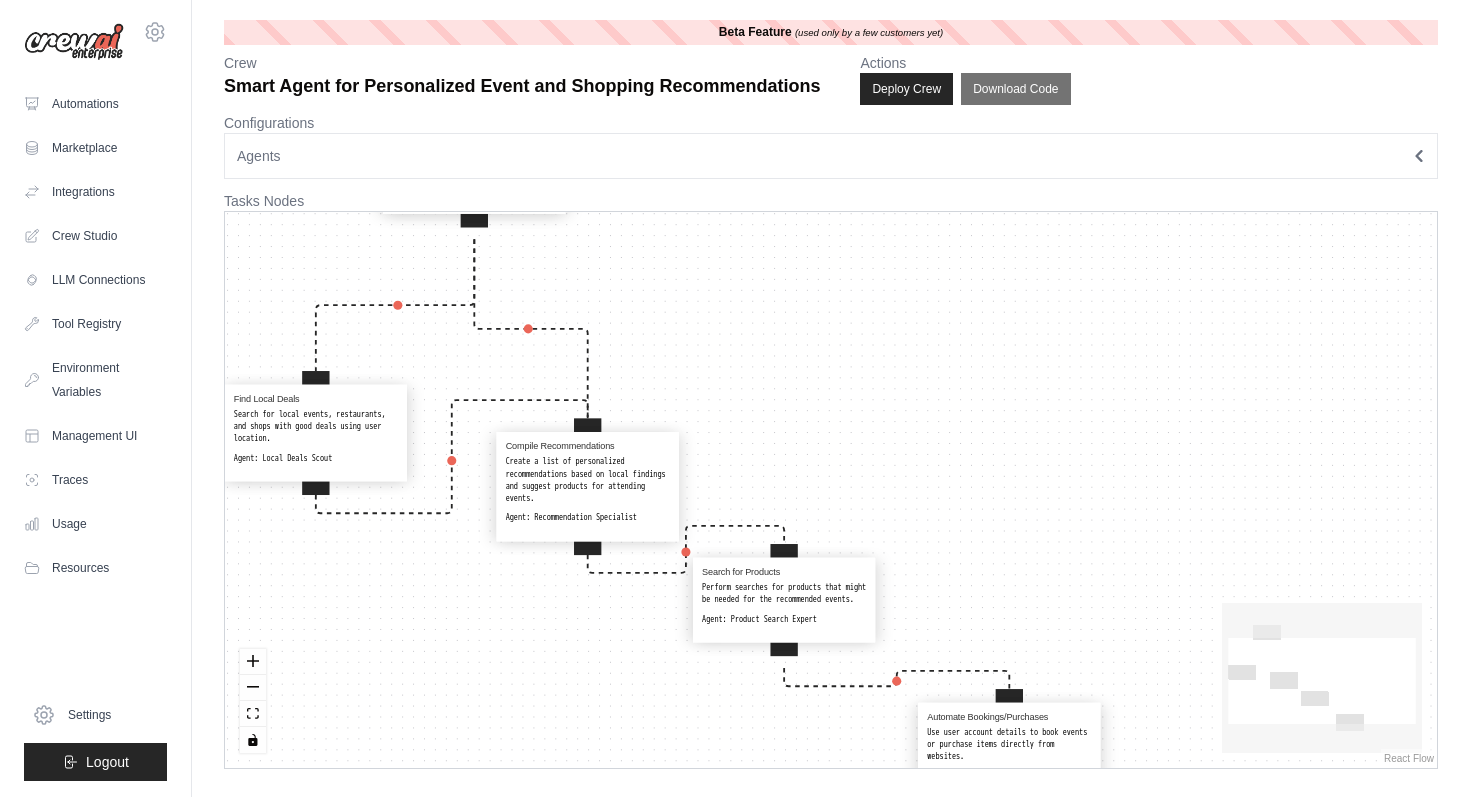 click on "**********" at bounding box center (831, 394) 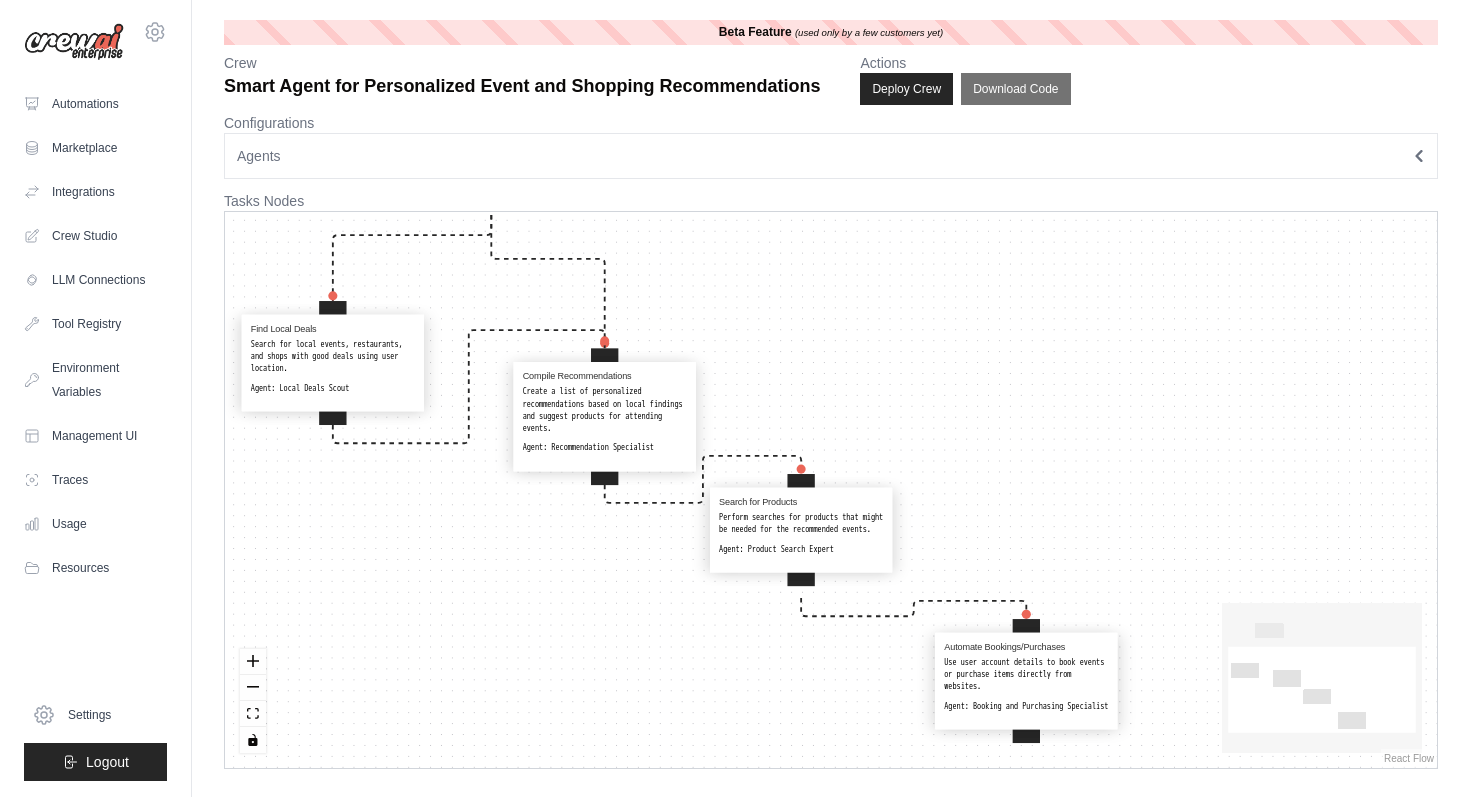 drag, startPoint x: 871, startPoint y: 339, endPoint x: 888, endPoint y: 270, distance: 71.063354 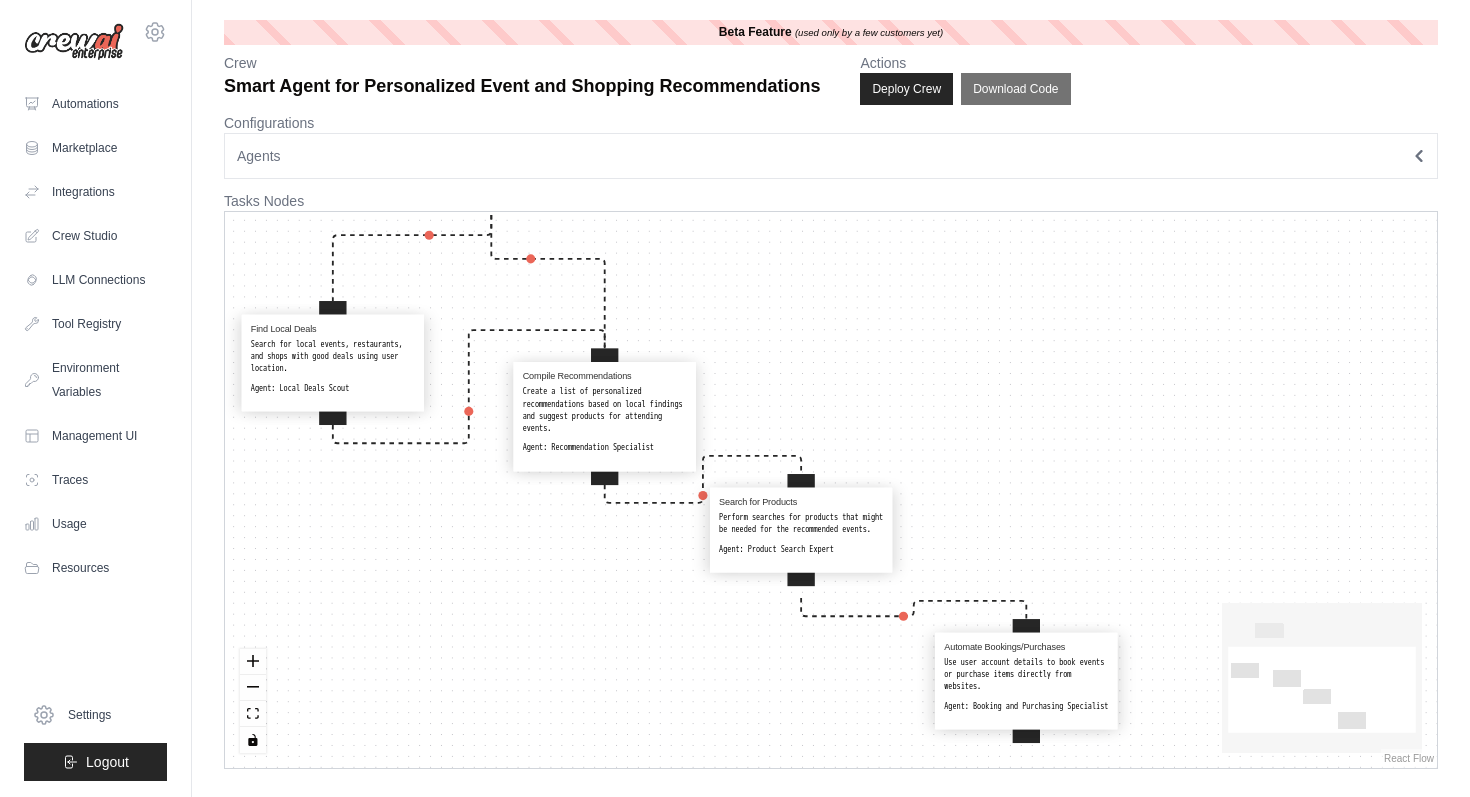 click on "Analyze Preferences Gather and analyze user preferences and budget to tailor recommendations. Agent:   User Preference Analyst Find Local Deals Search for local events, restaurants, and shops with good deals using user location. Agent:   Local Deals Scout Compile Recommendations Create a list of personalized recommendations based on local findings and suggest products for attending events. Agent:   Recommendation Specialist Search for Products Perform searches for products that might be needed for the recommended events. Agent:   Product Search Expert Automate Bookings/Purchases Use user account details to book events or purchase items directly from websites. Agent:   Booking and Purchasing Specialist" at bounding box center [831, 490] 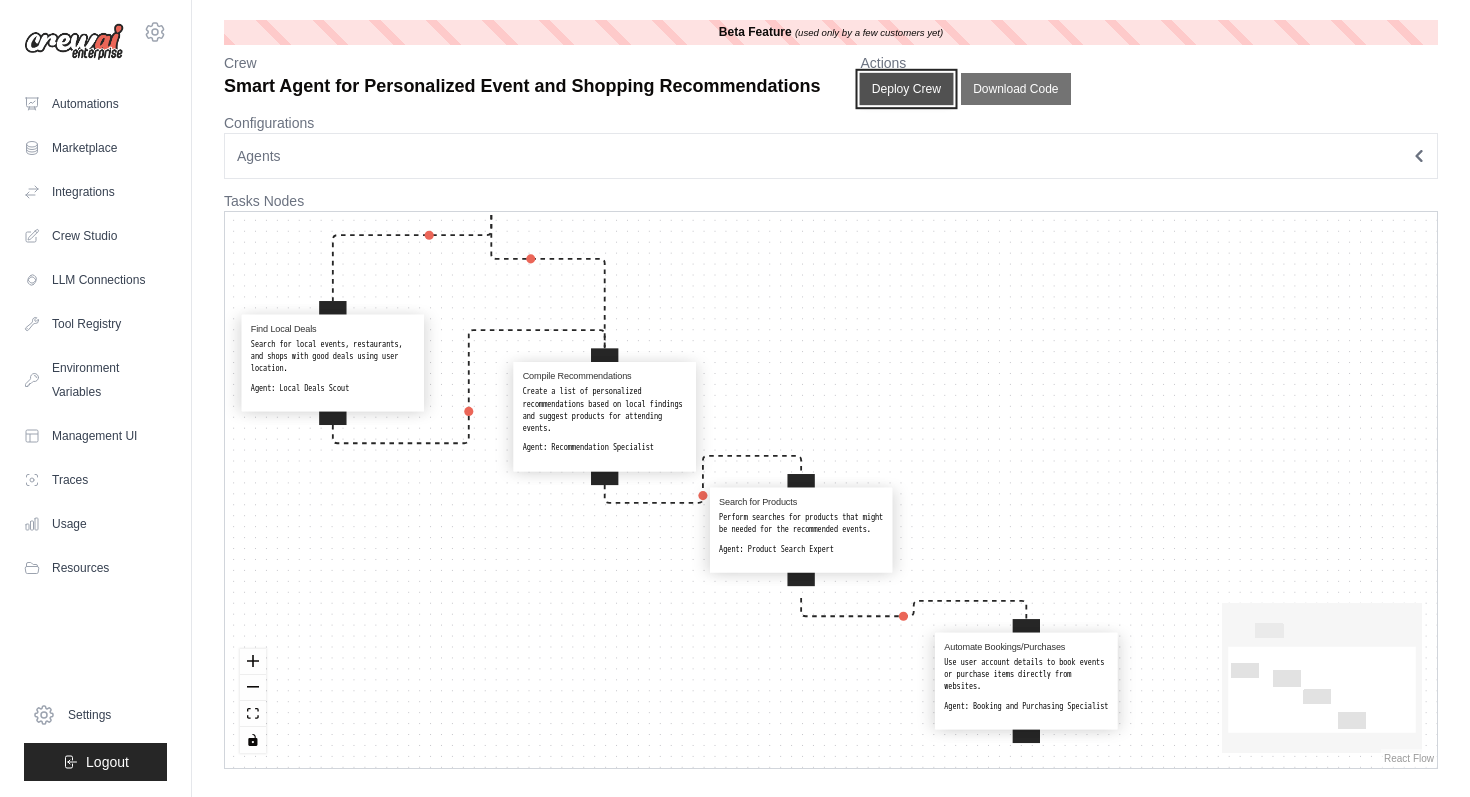 click on "Deploy Crew" at bounding box center (907, 89) 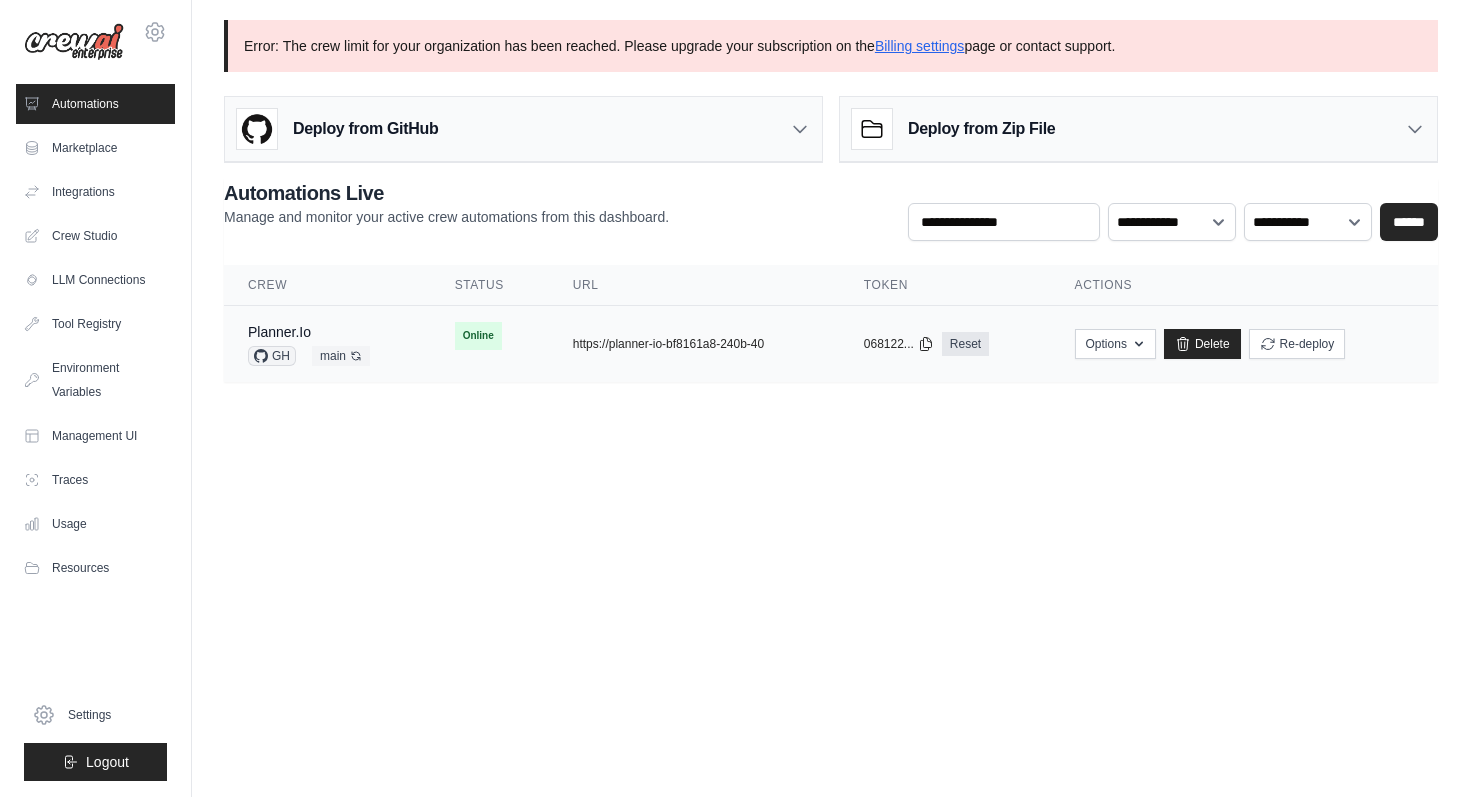 click on "copied
https://planner-io-bf8161a8-240b-40" at bounding box center [694, 344] 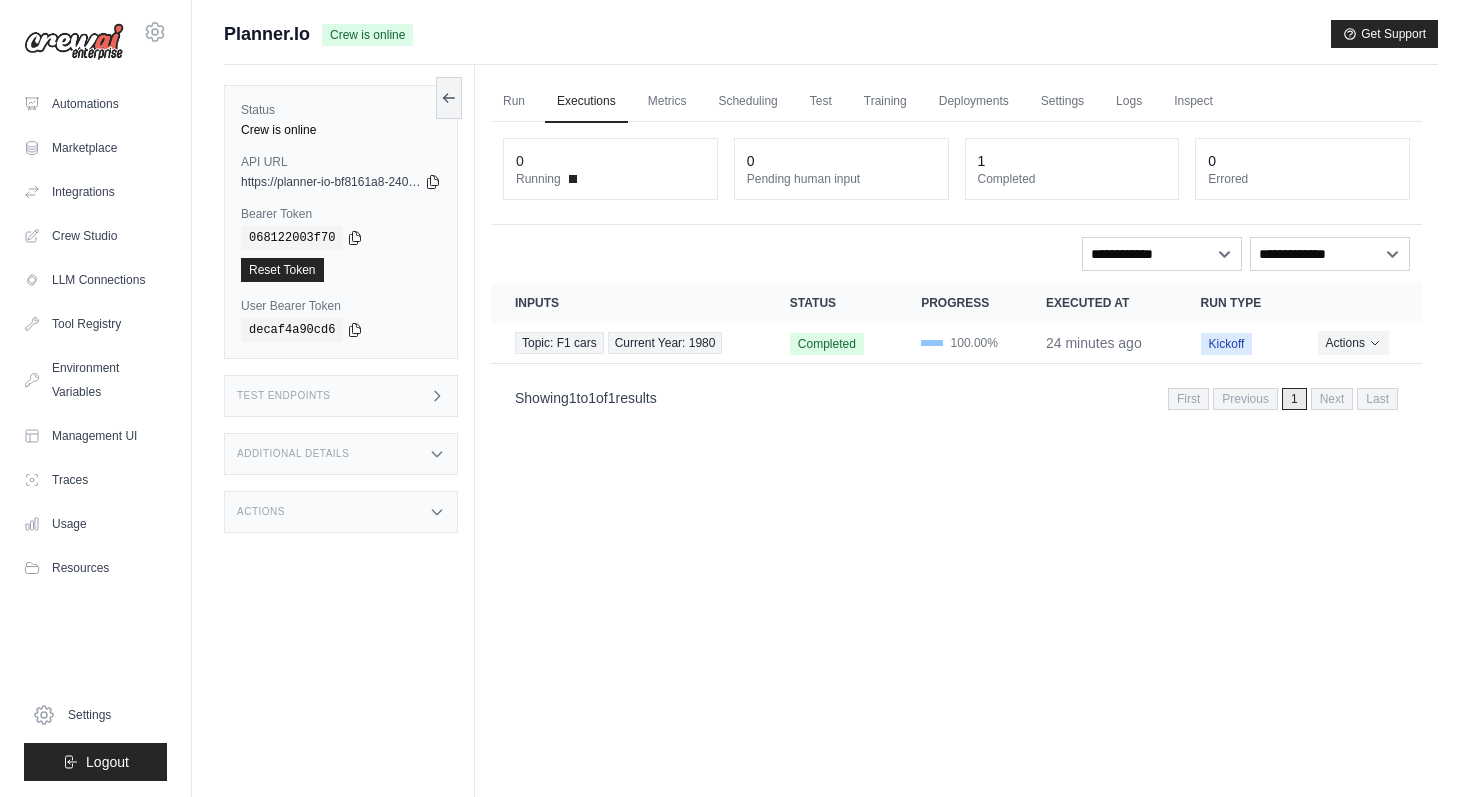 scroll, scrollTop: 0, scrollLeft: 0, axis: both 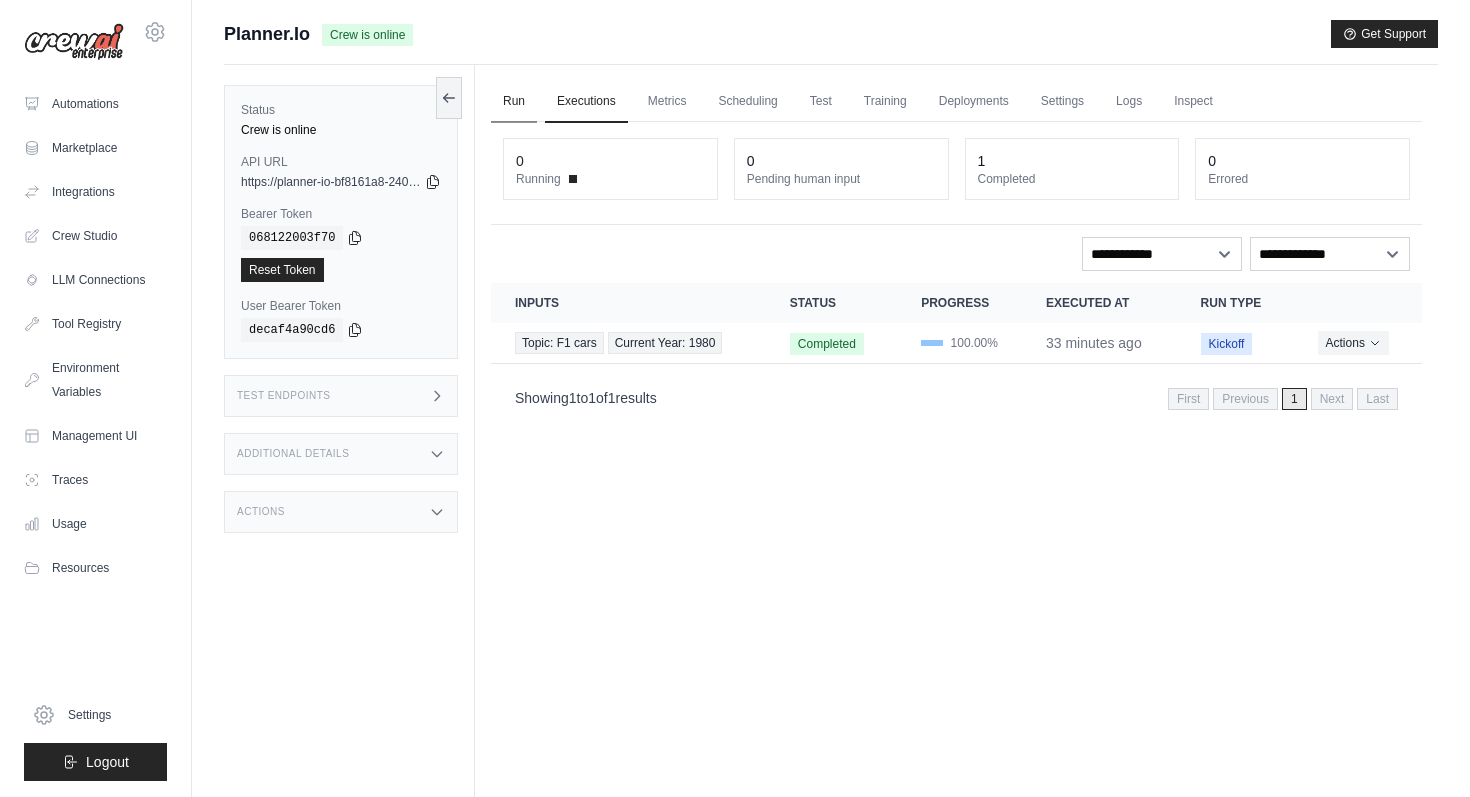 click on "Run" at bounding box center [514, 102] 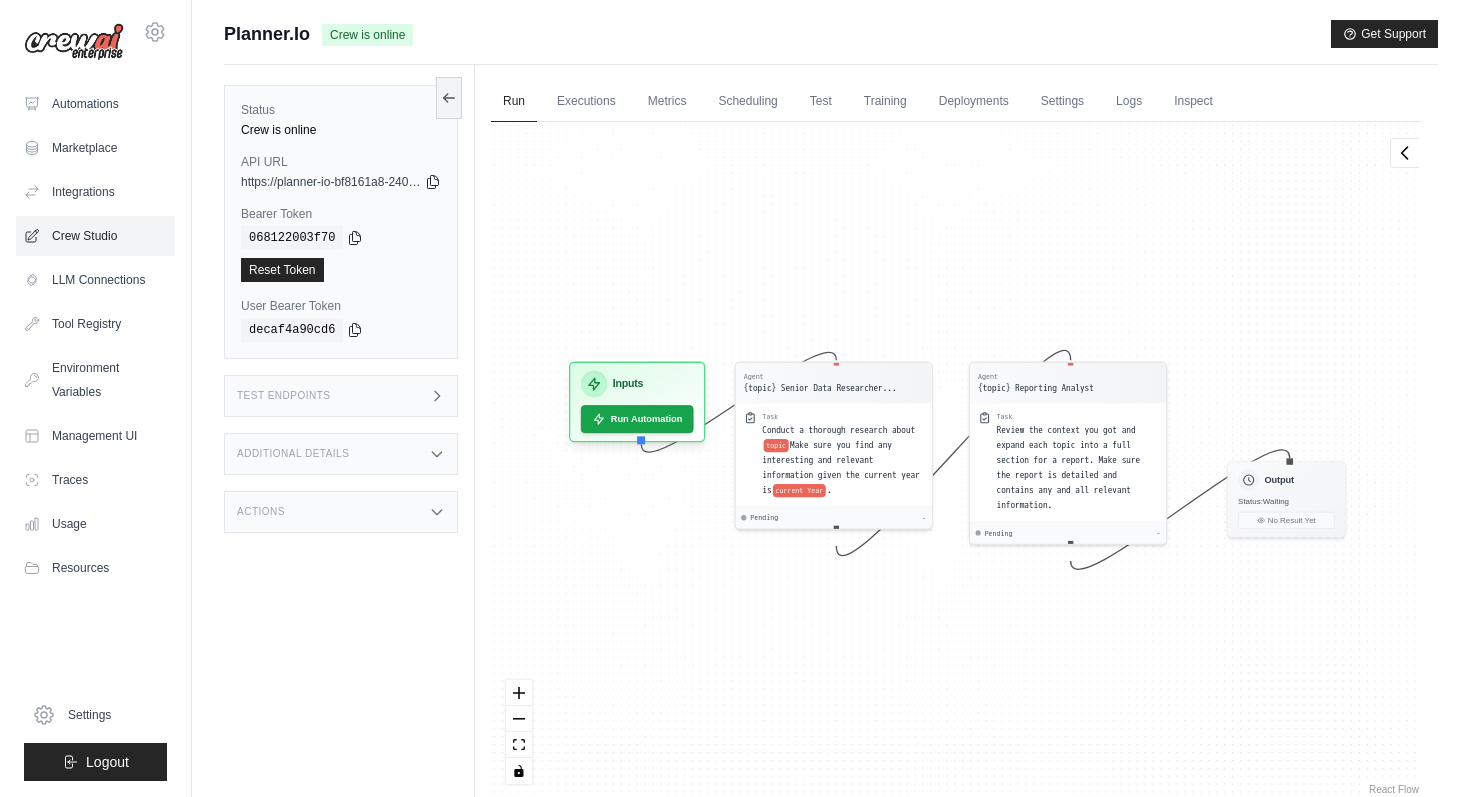 click on "Crew Studio" at bounding box center (95, 236) 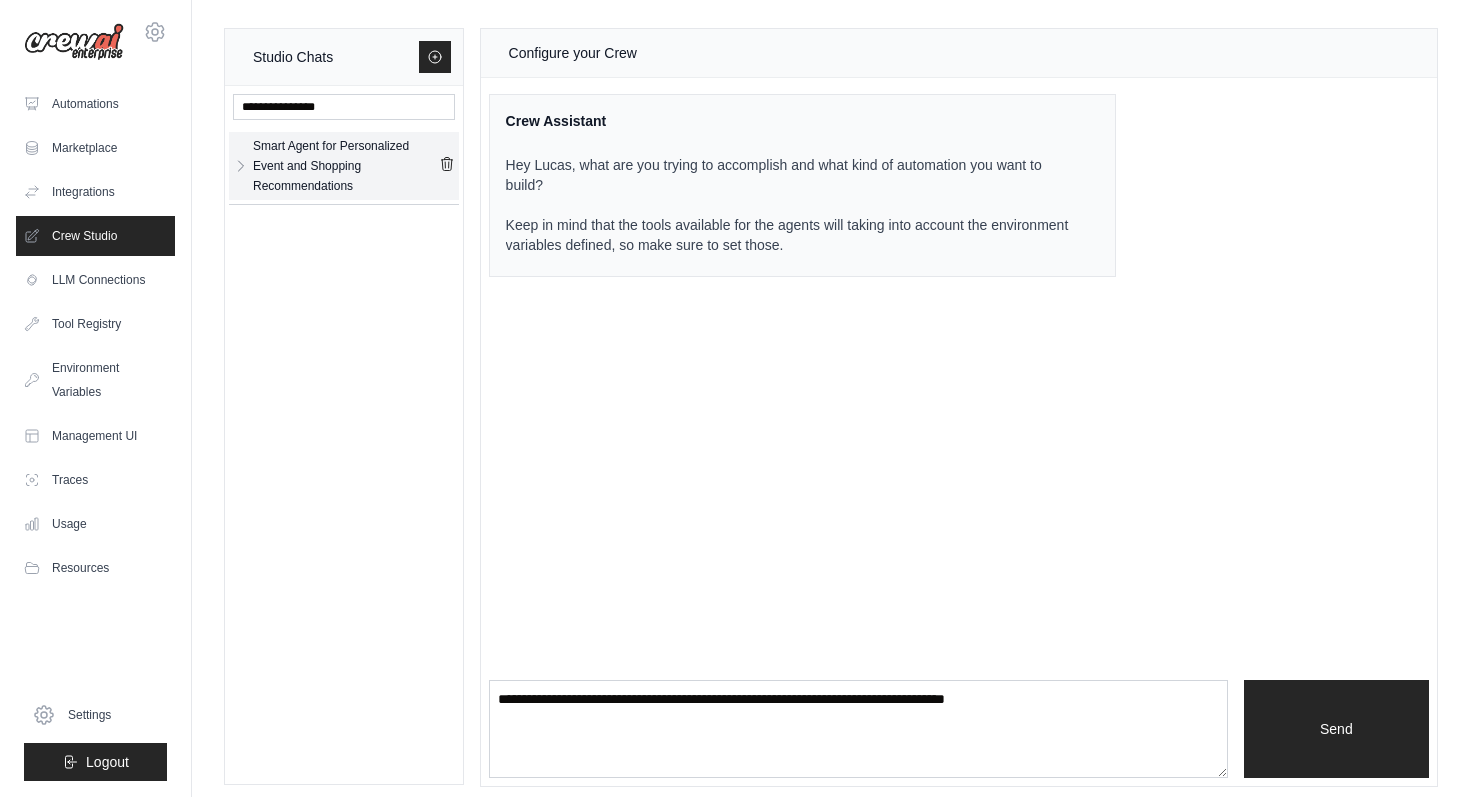 click on "Smart Agent for Personalized Event and Shopping Recommendations" at bounding box center [346, 166] 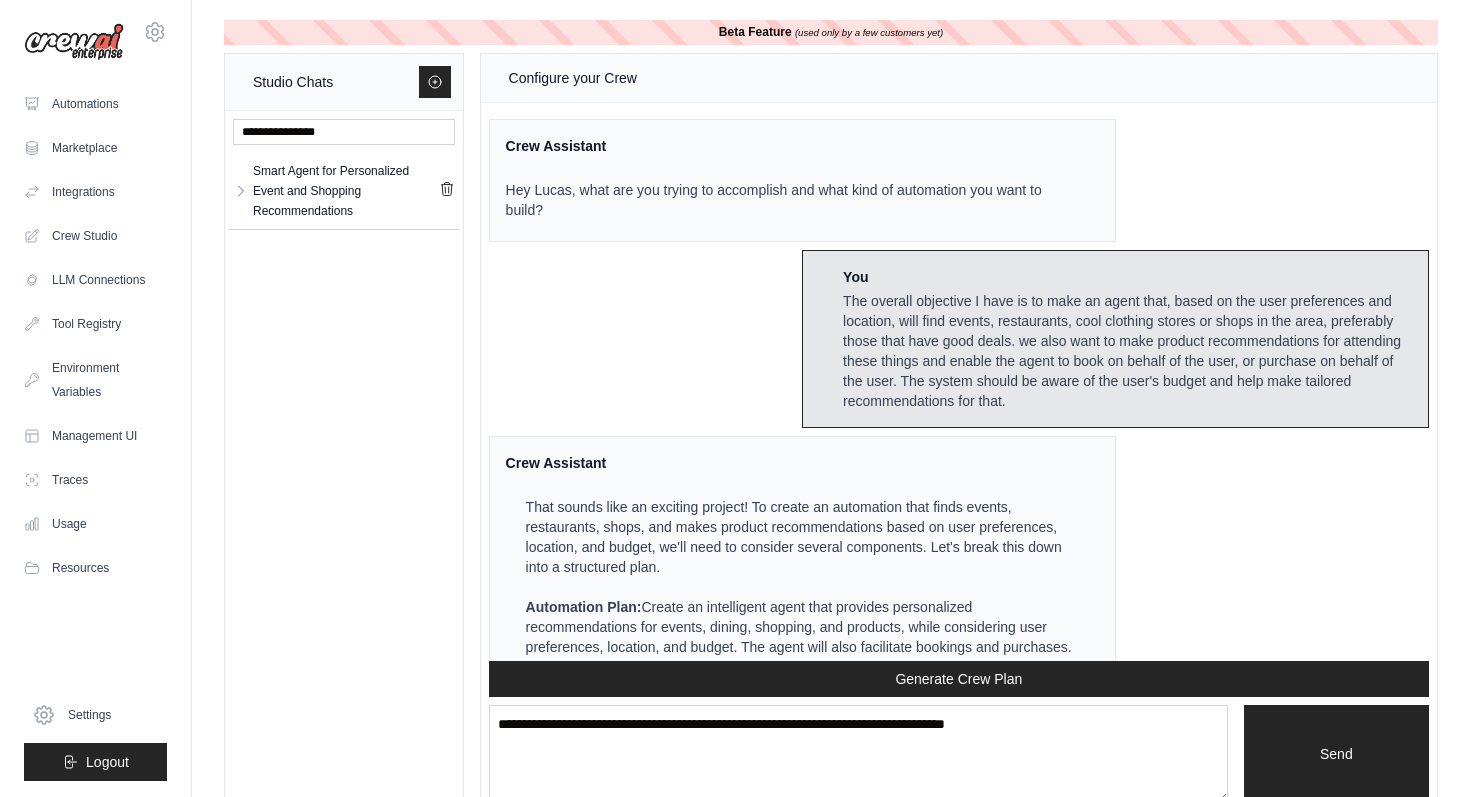 scroll, scrollTop: 3321, scrollLeft: 0, axis: vertical 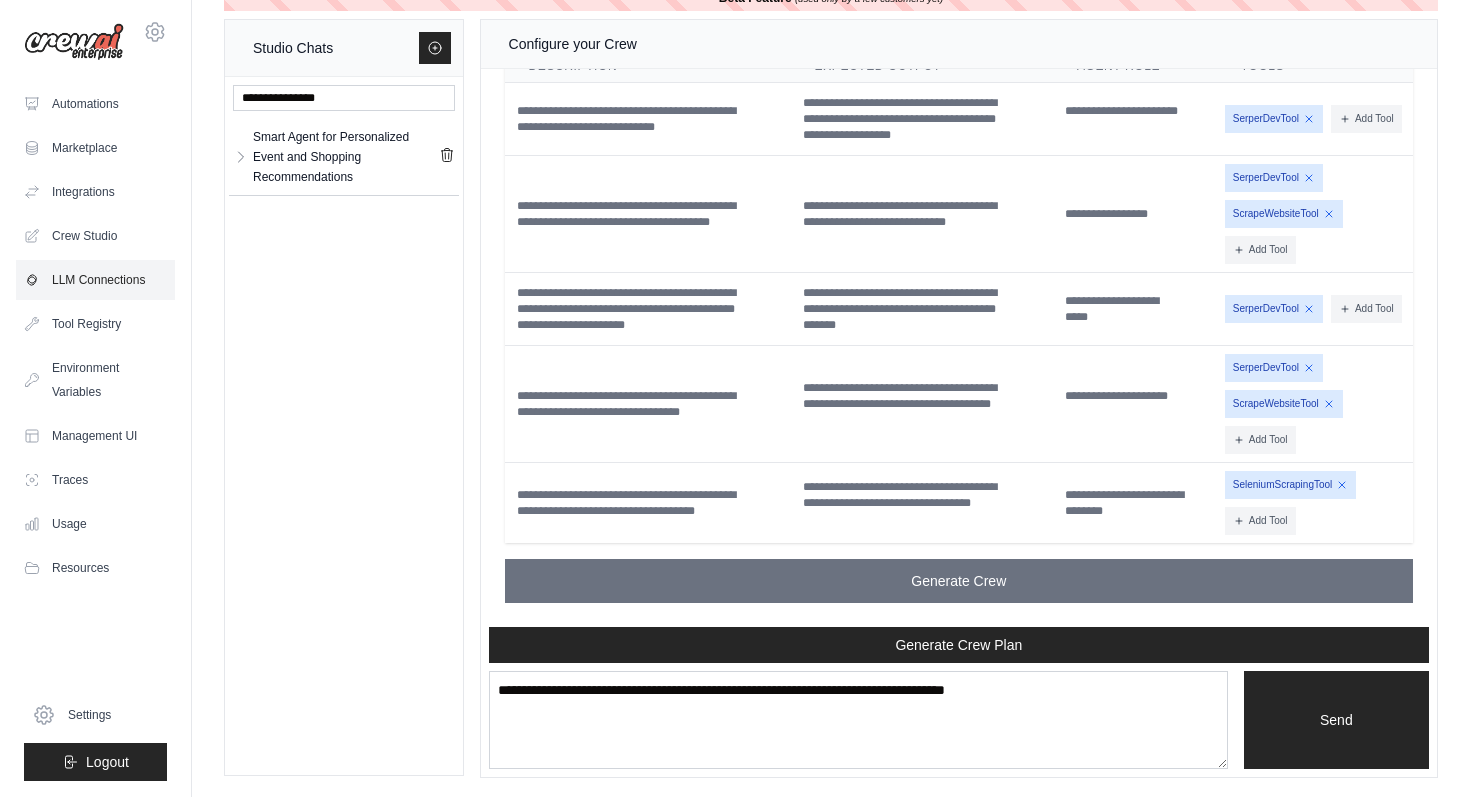 click on "LLM Connections" at bounding box center [95, 280] 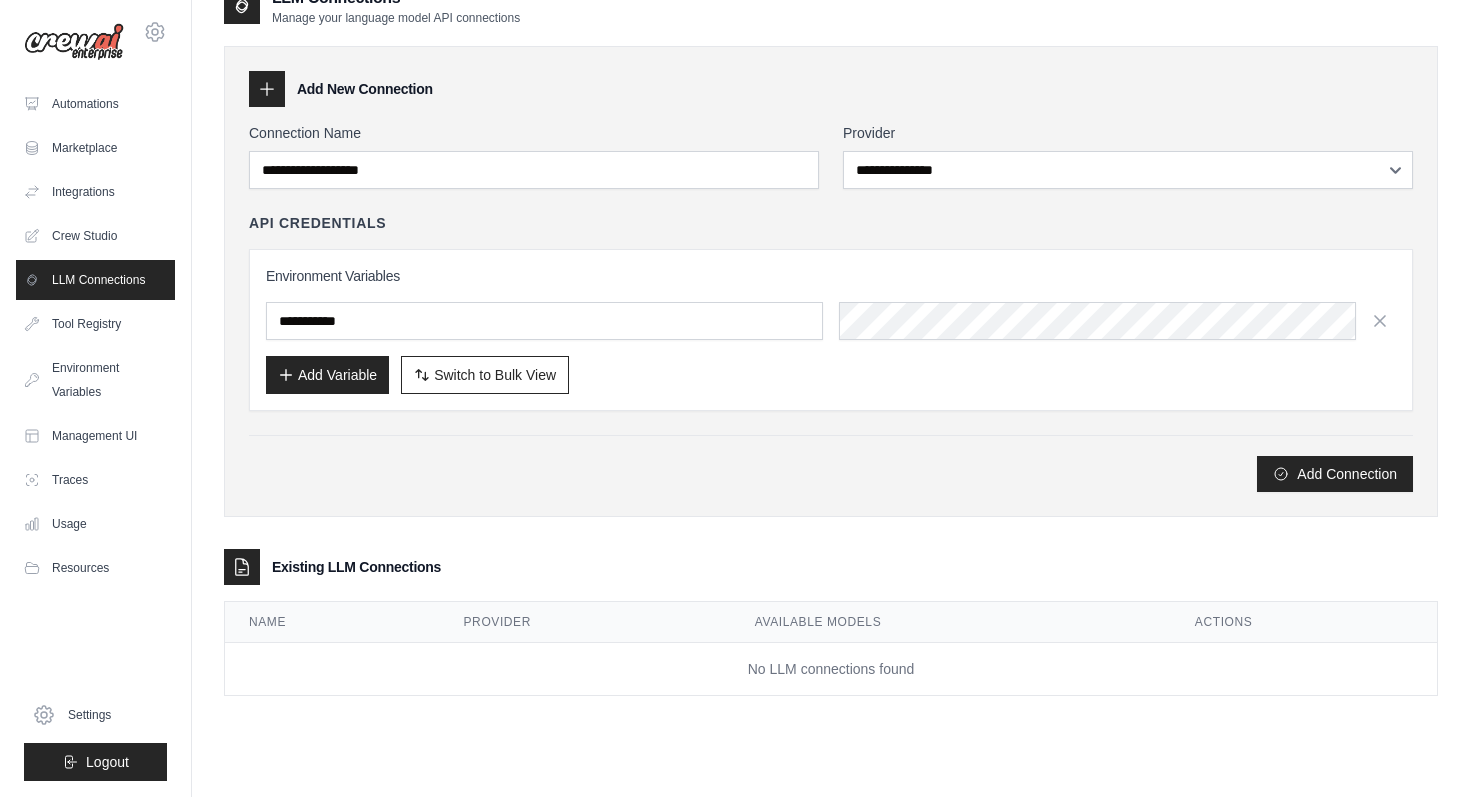 scroll, scrollTop: 0, scrollLeft: 0, axis: both 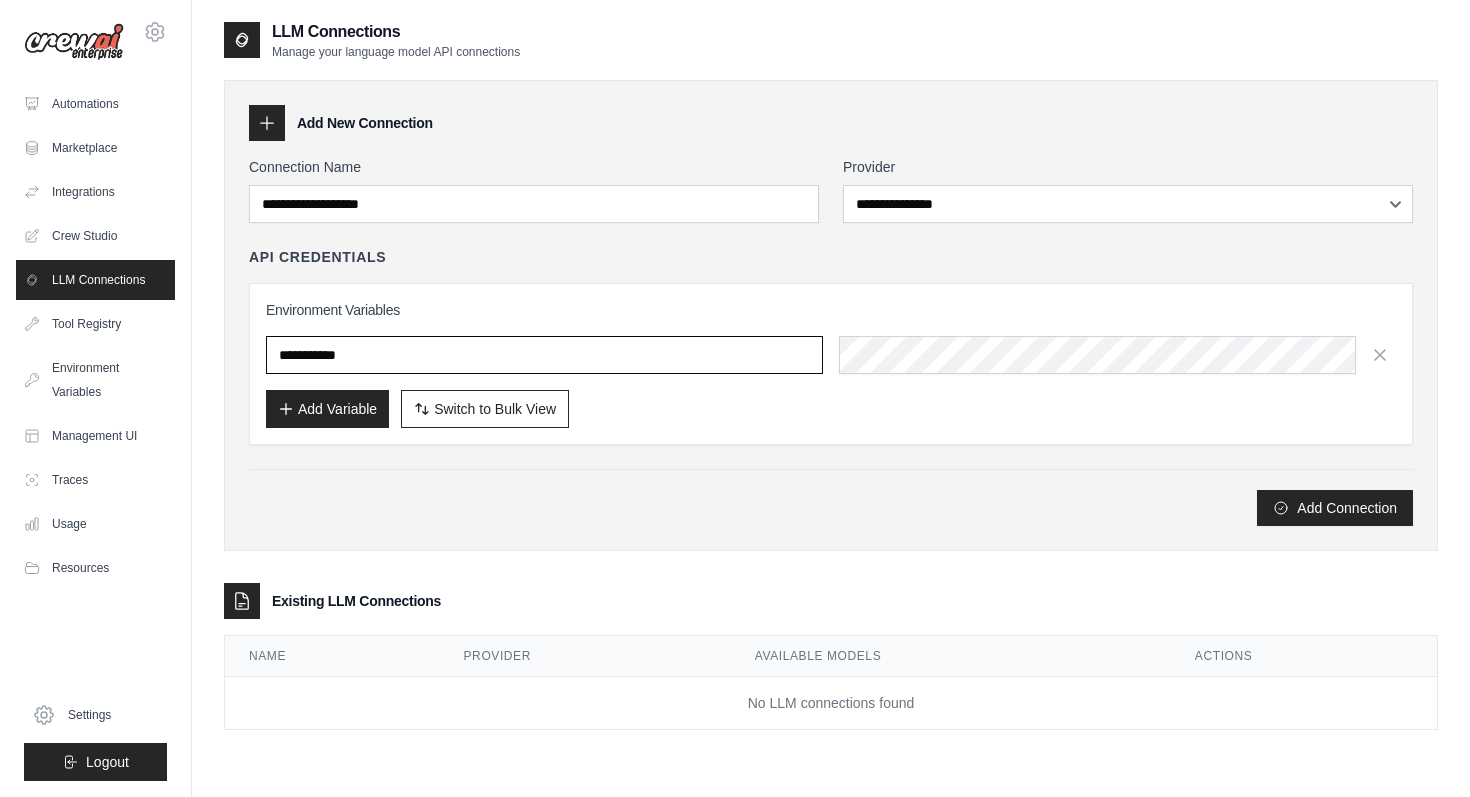 type on "****" 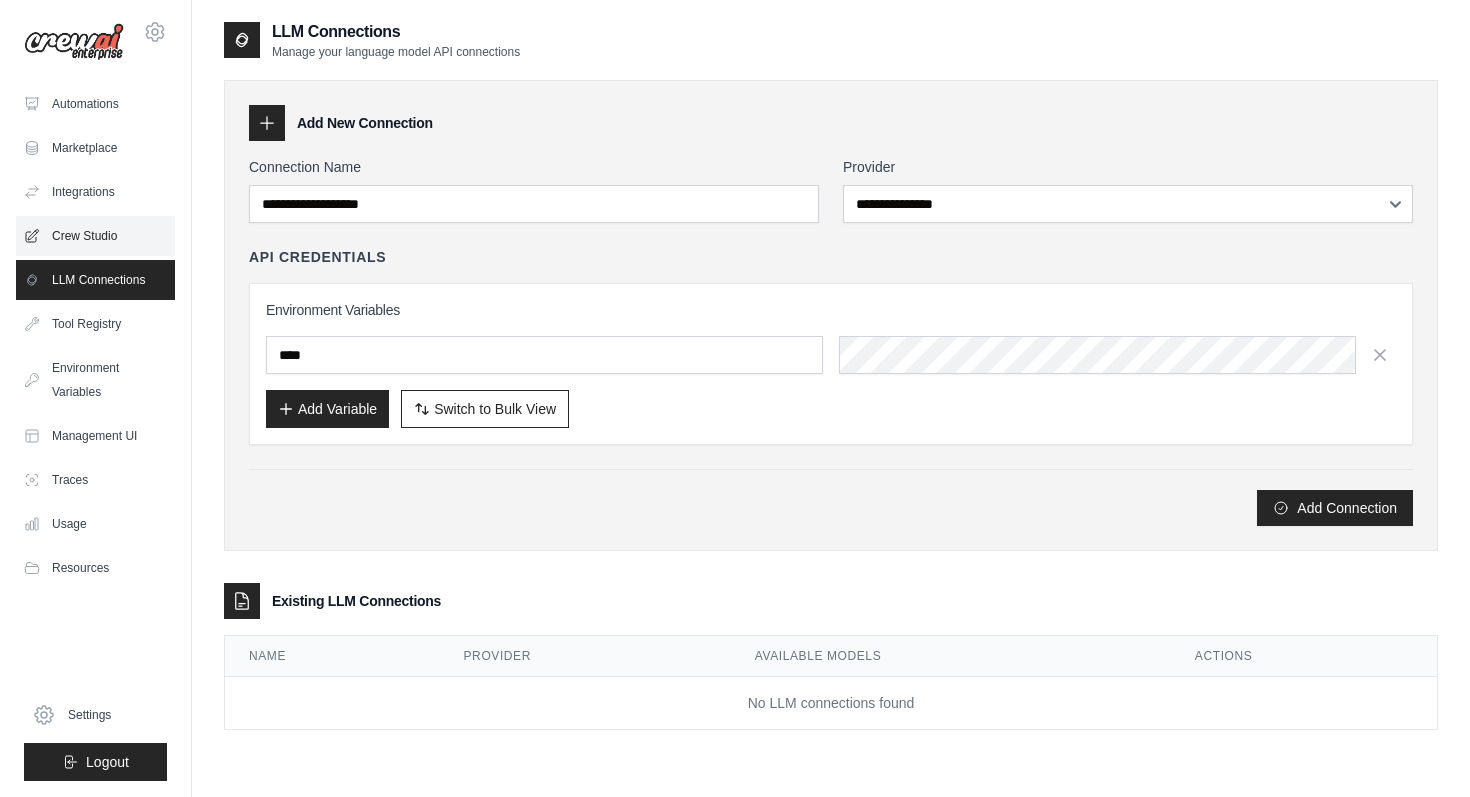 click on "Crew Studio" at bounding box center [95, 236] 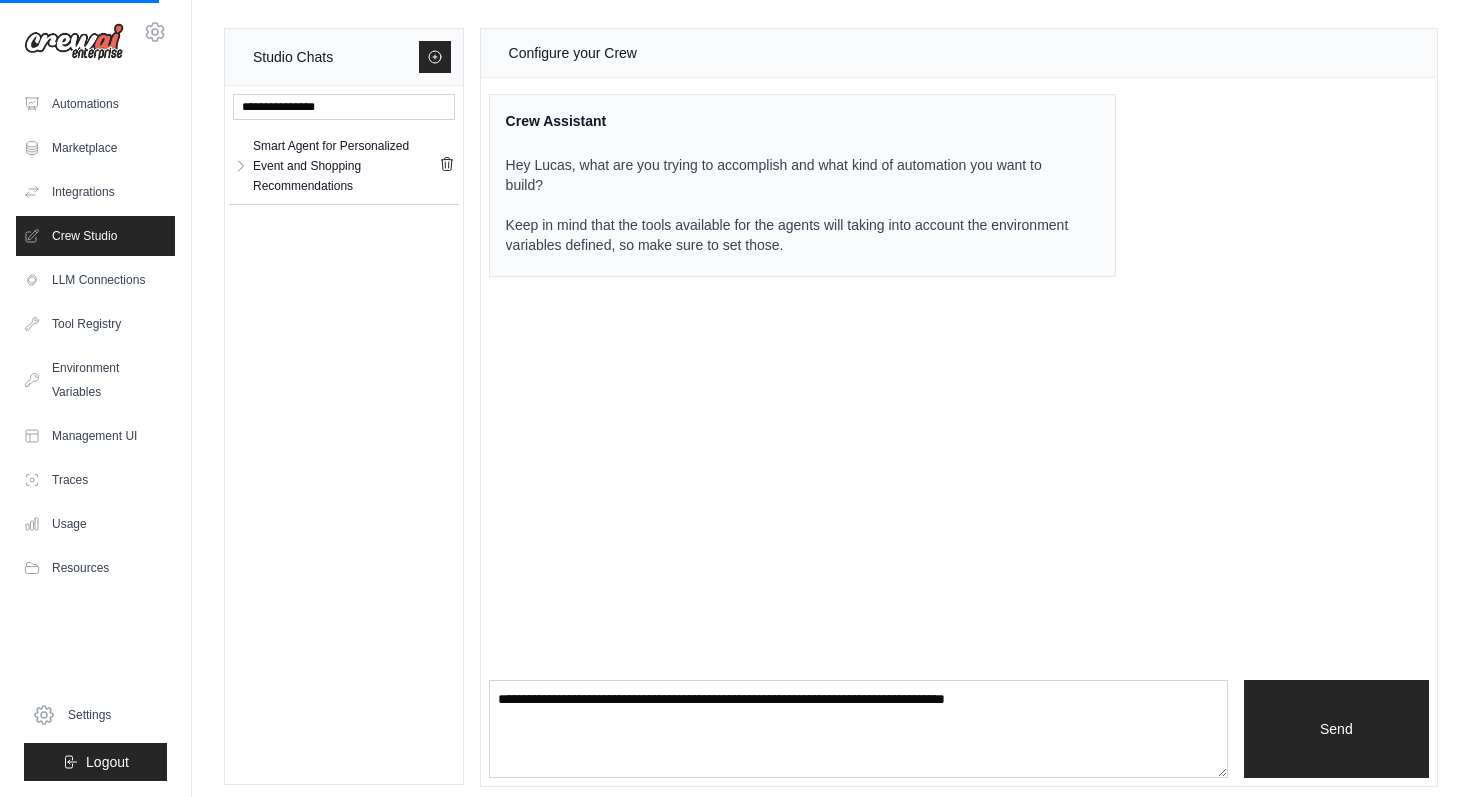 click on "Automations
Marketplace
Integrations
Crew Studio
LLM Connections" at bounding box center (95, 336) 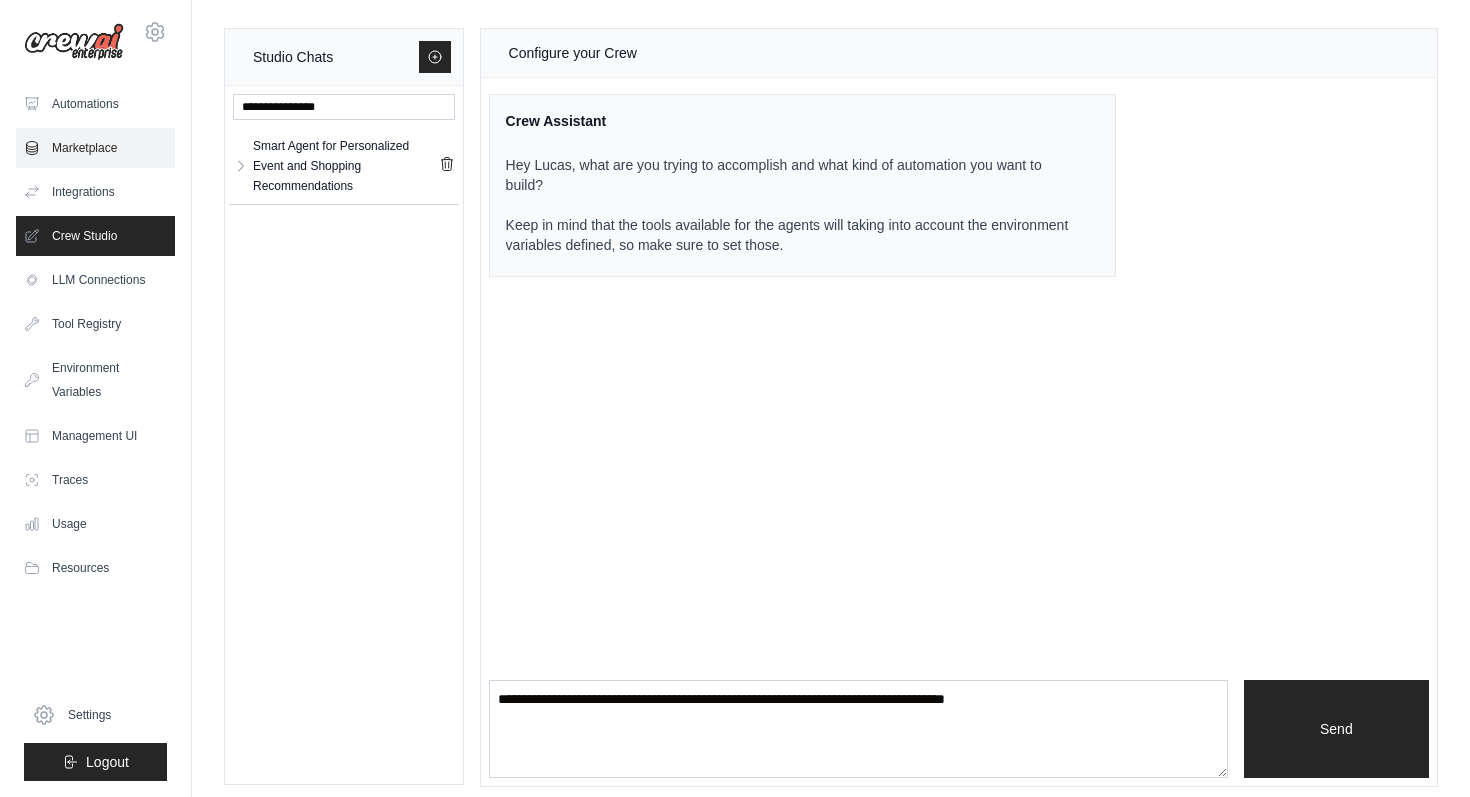 click on "Marketplace" at bounding box center [95, 148] 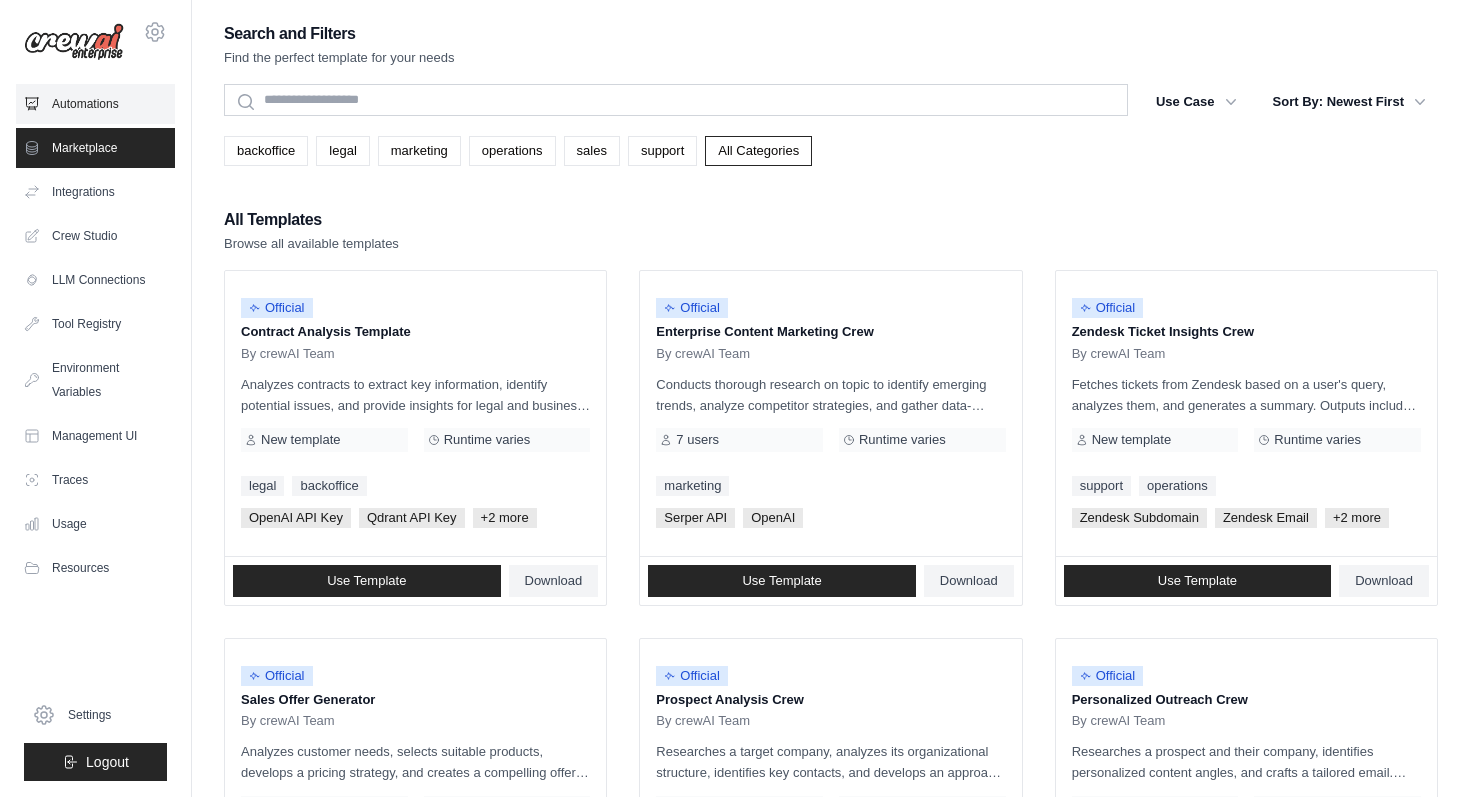 click on "Automations" at bounding box center (95, 104) 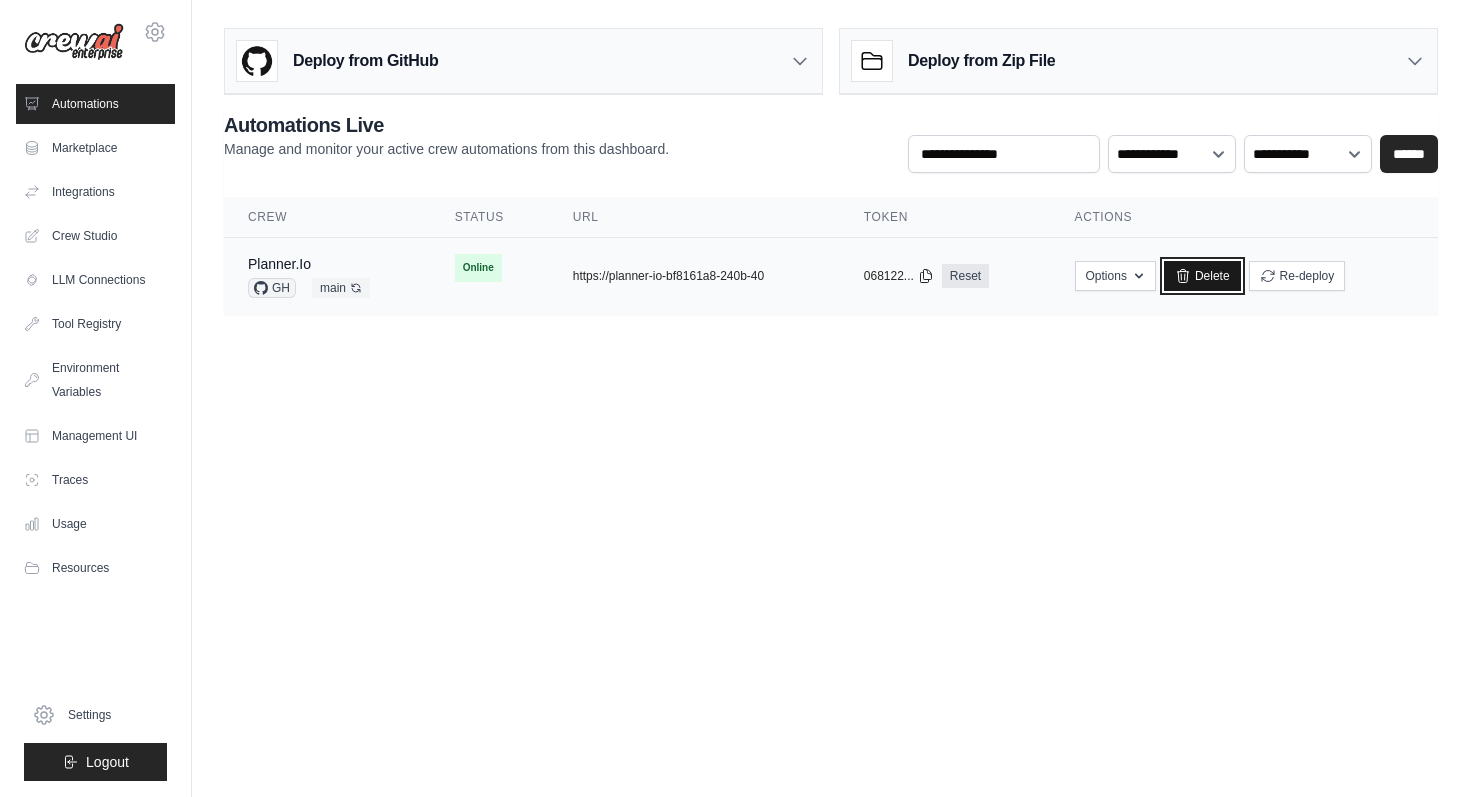 click on "Delete" at bounding box center [1202, 276] 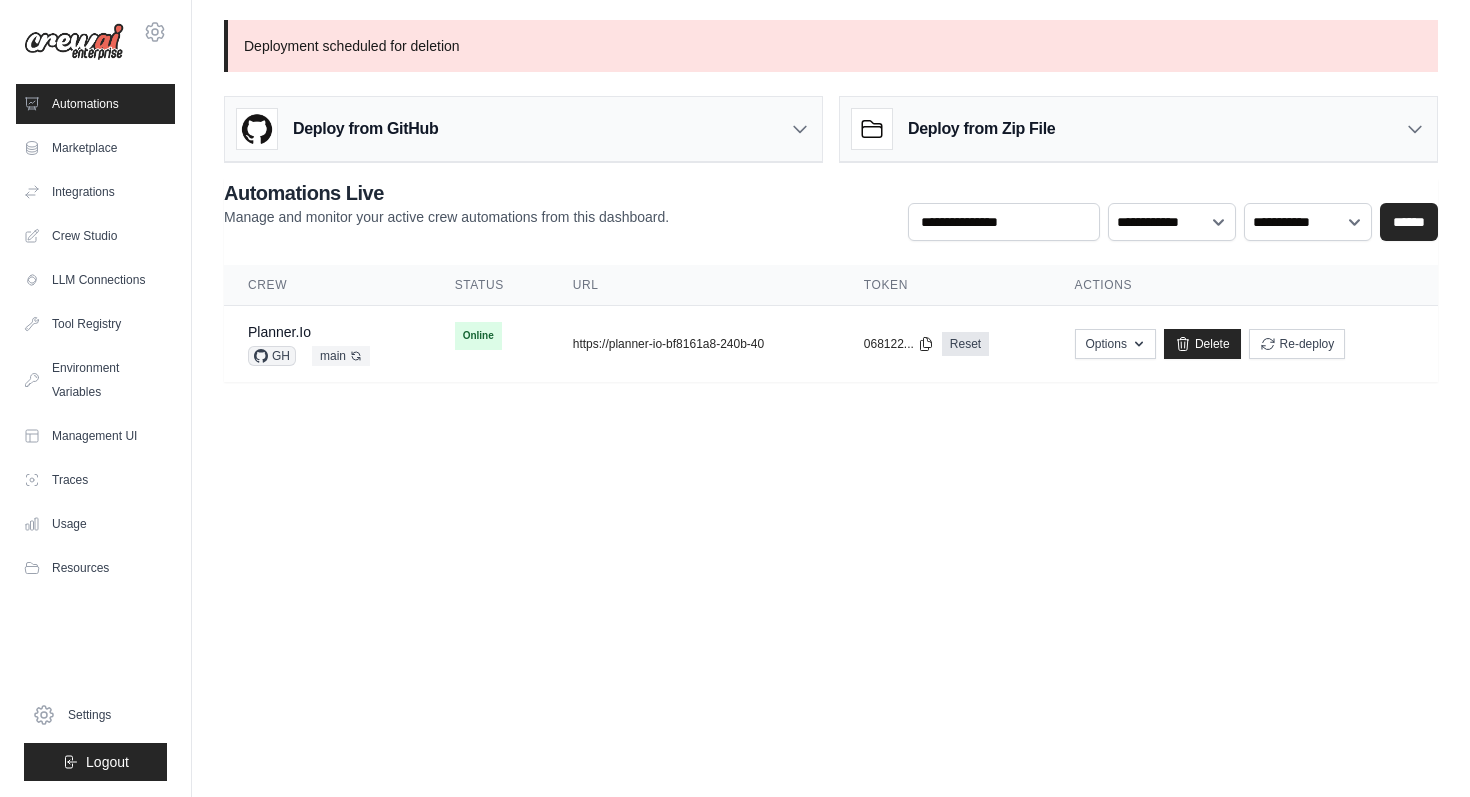 scroll, scrollTop: 0, scrollLeft: 0, axis: both 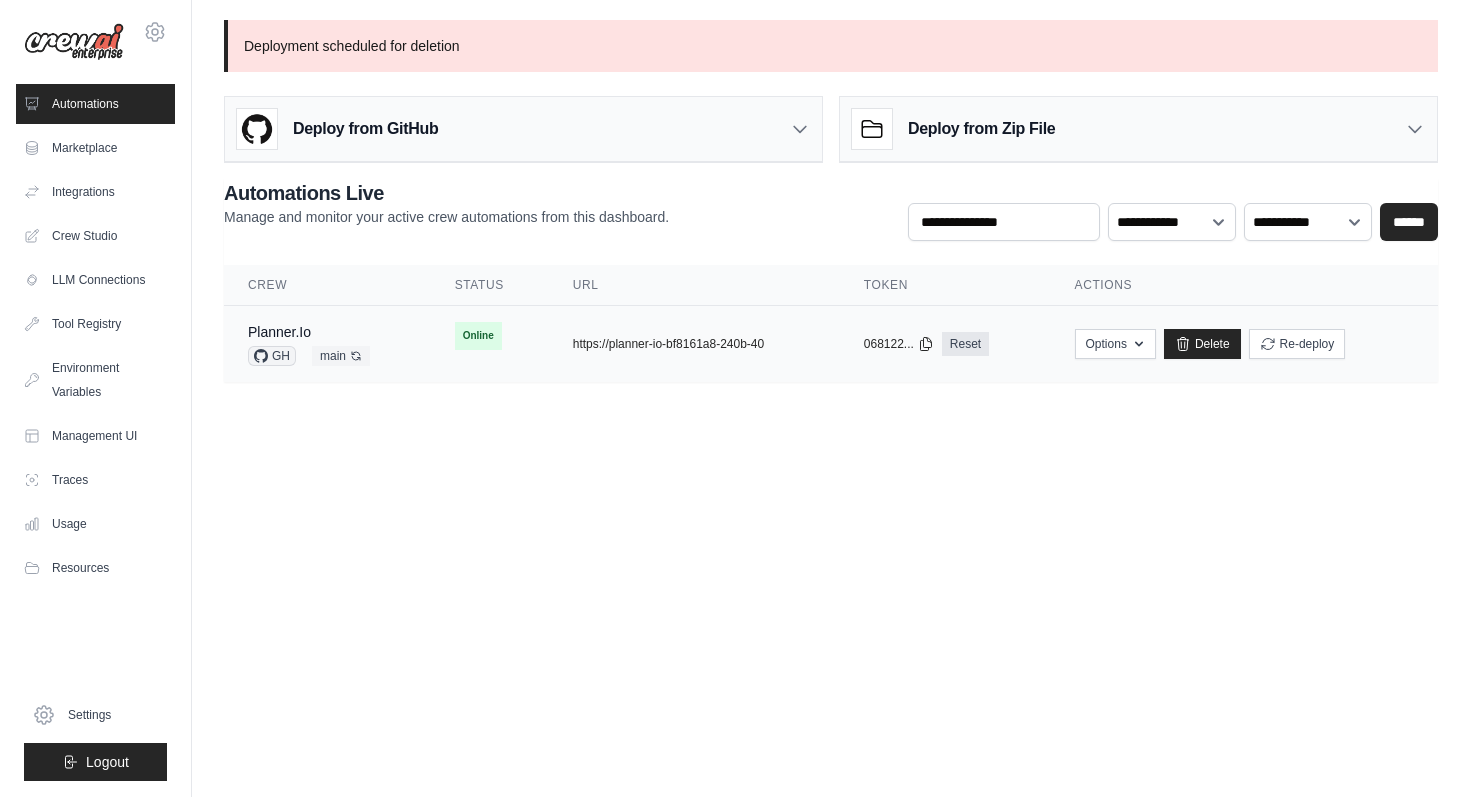click on "copied
https://planner-io-bf8161a8-240b-40" at bounding box center (694, 344) 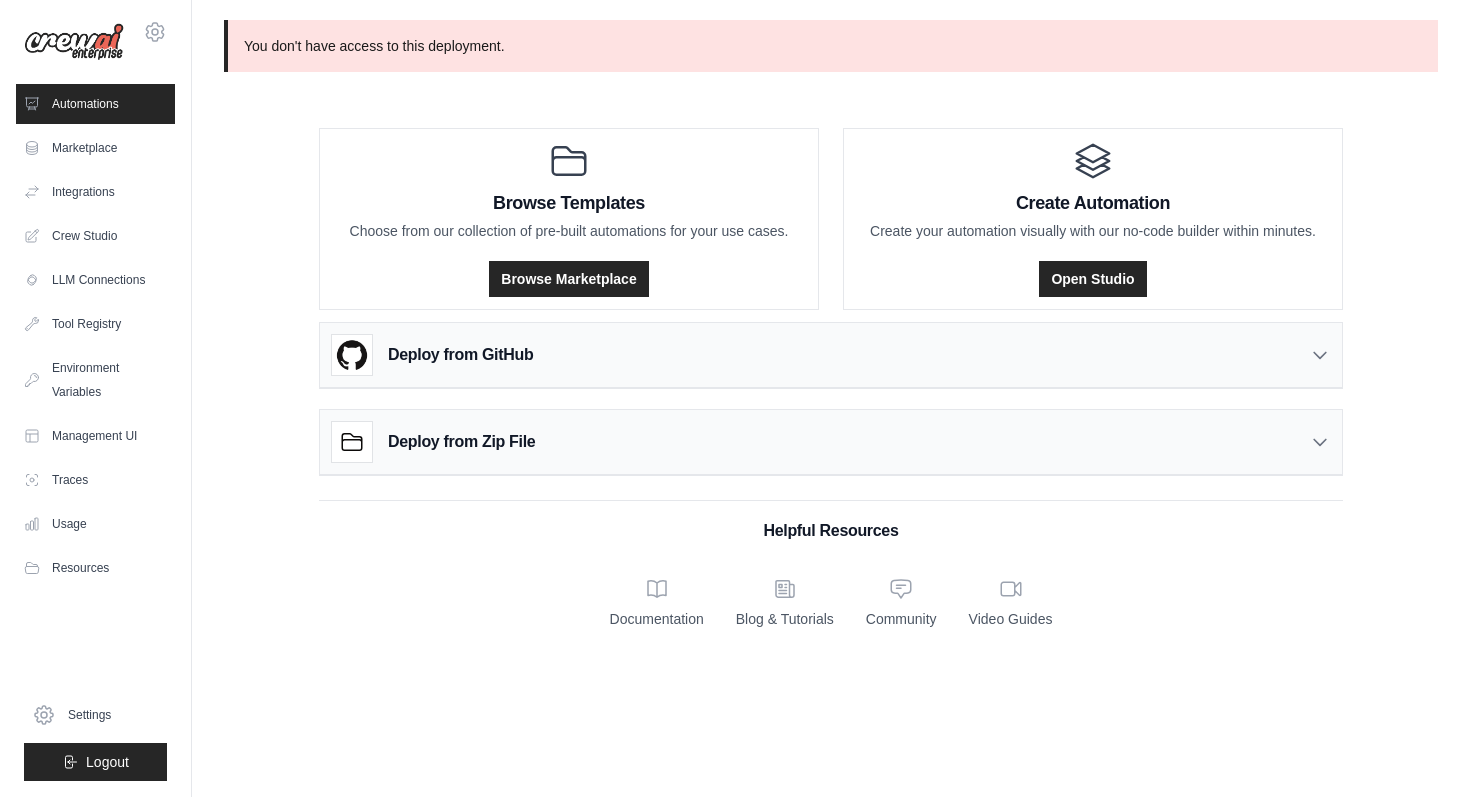 scroll, scrollTop: 0, scrollLeft: 0, axis: both 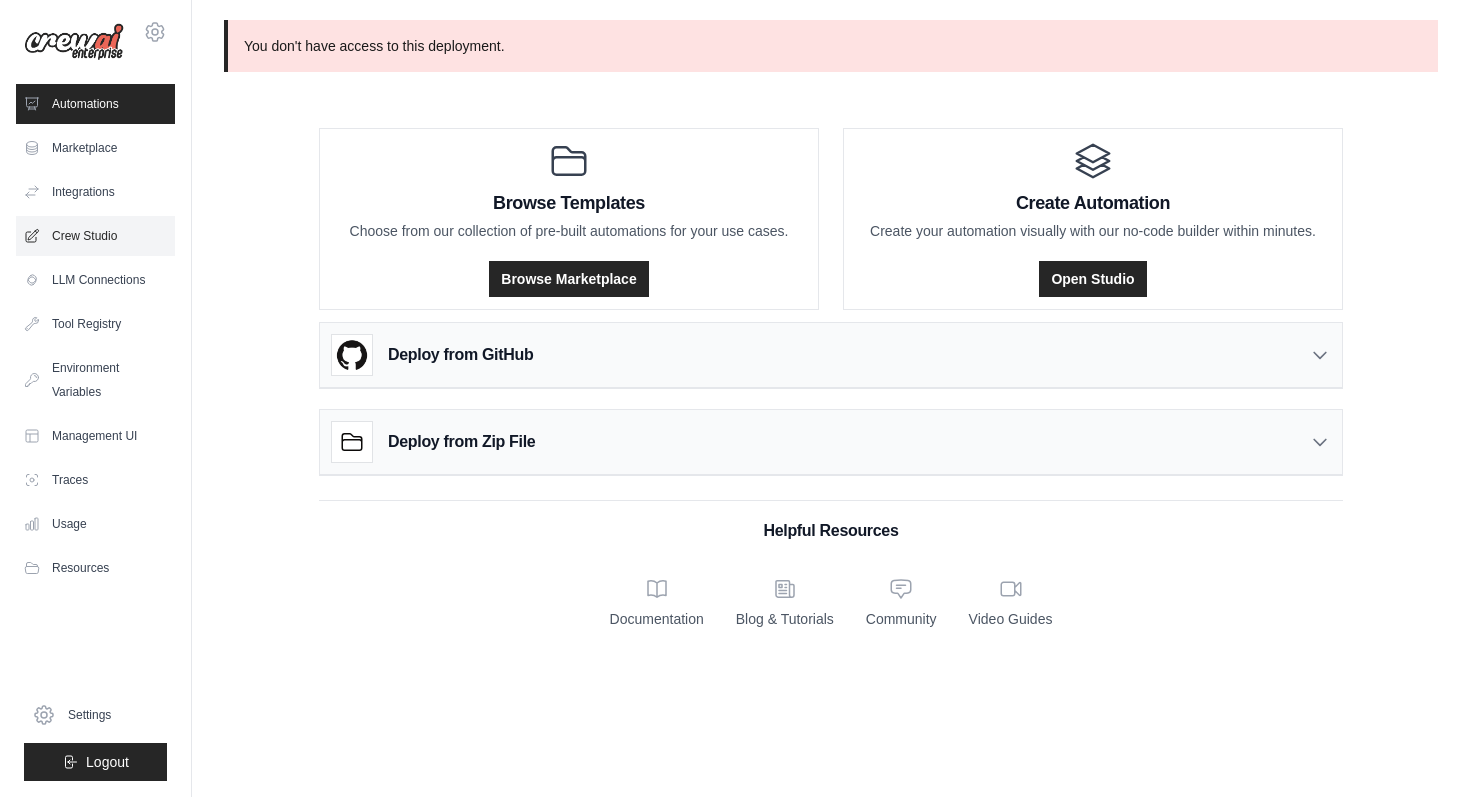 click on "Crew Studio" at bounding box center [95, 236] 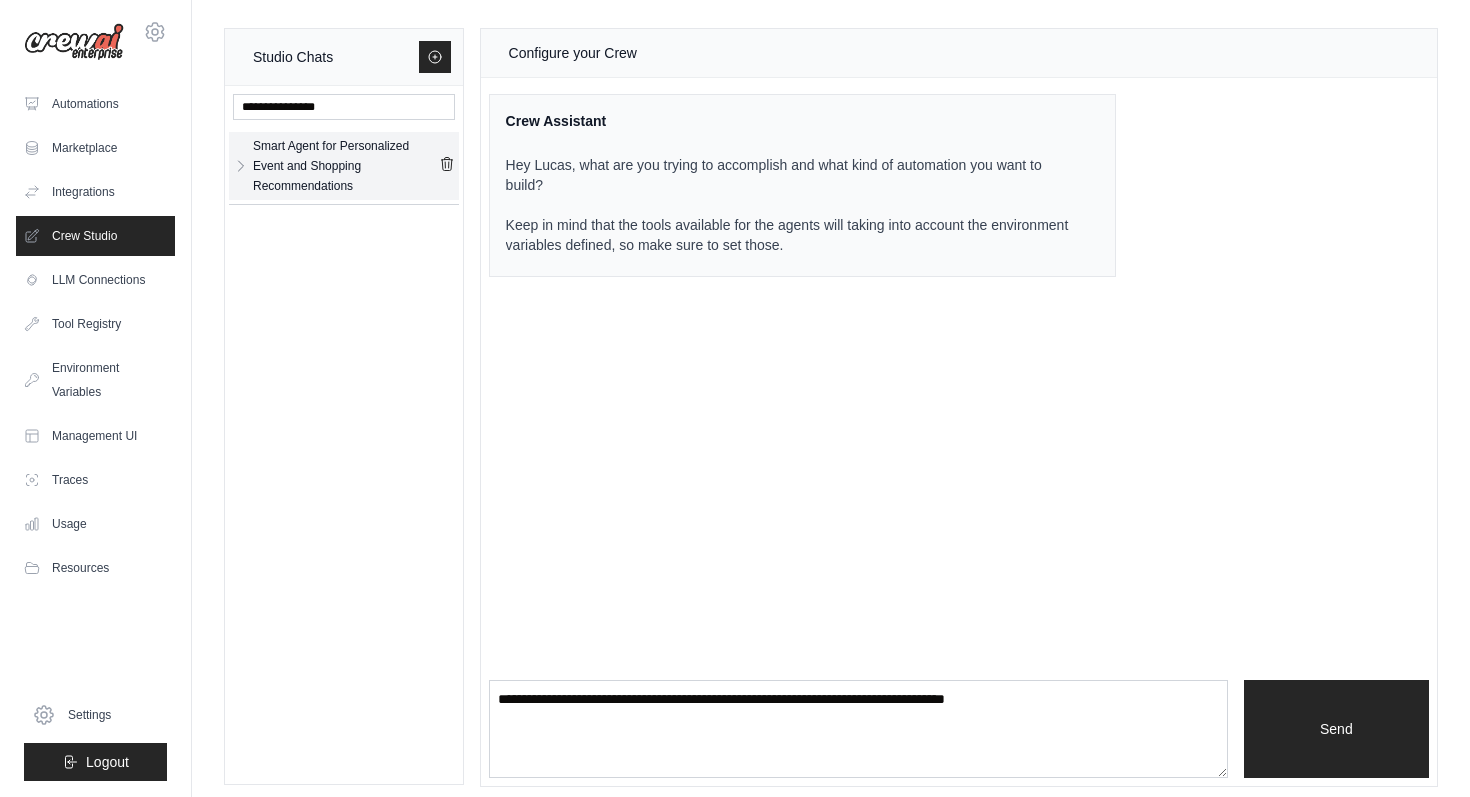 click on "Smart Agent for Personalized Event and Shopping Recommendations" at bounding box center [346, 166] 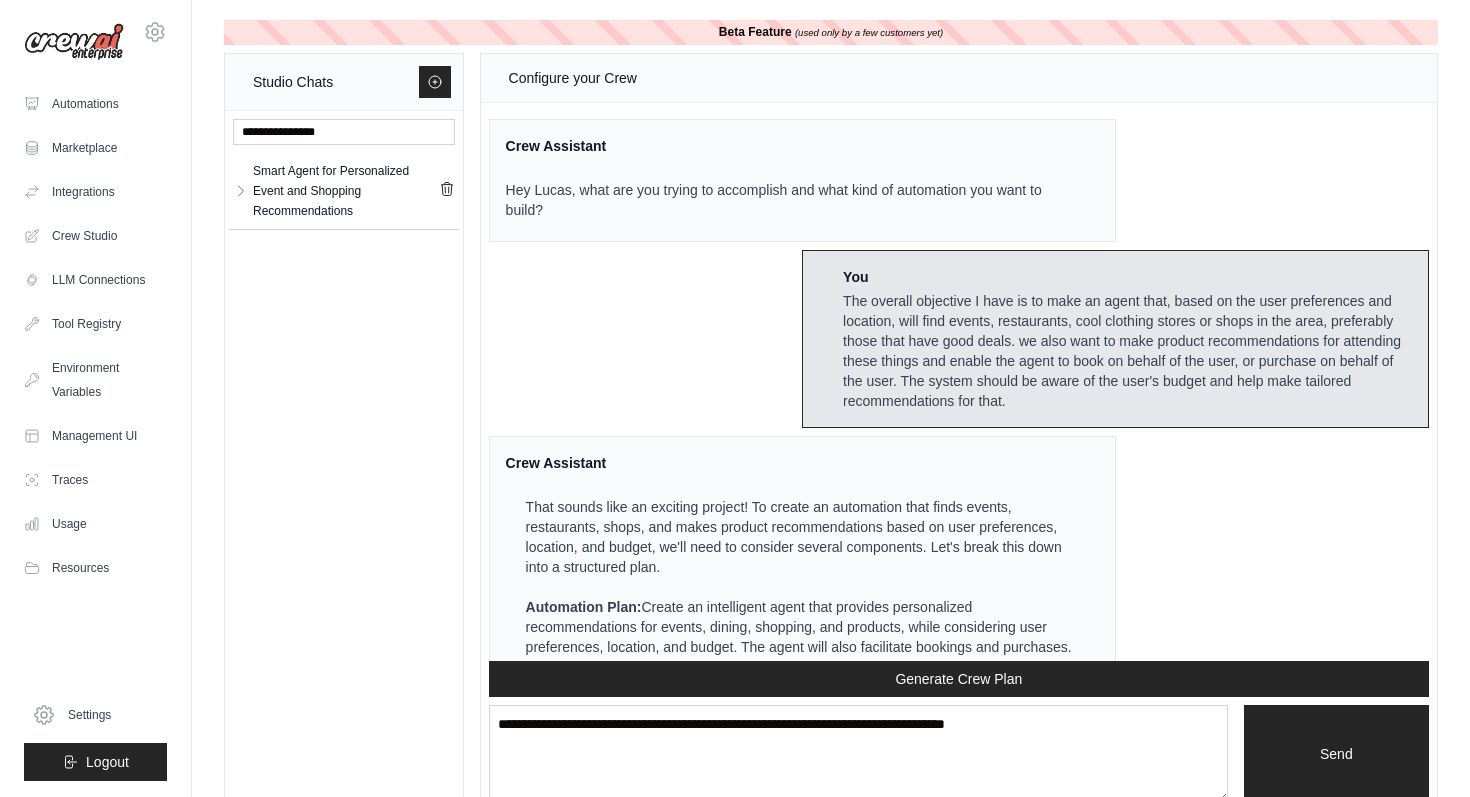 scroll, scrollTop: 3321, scrollLeft: 0, axis: vertical 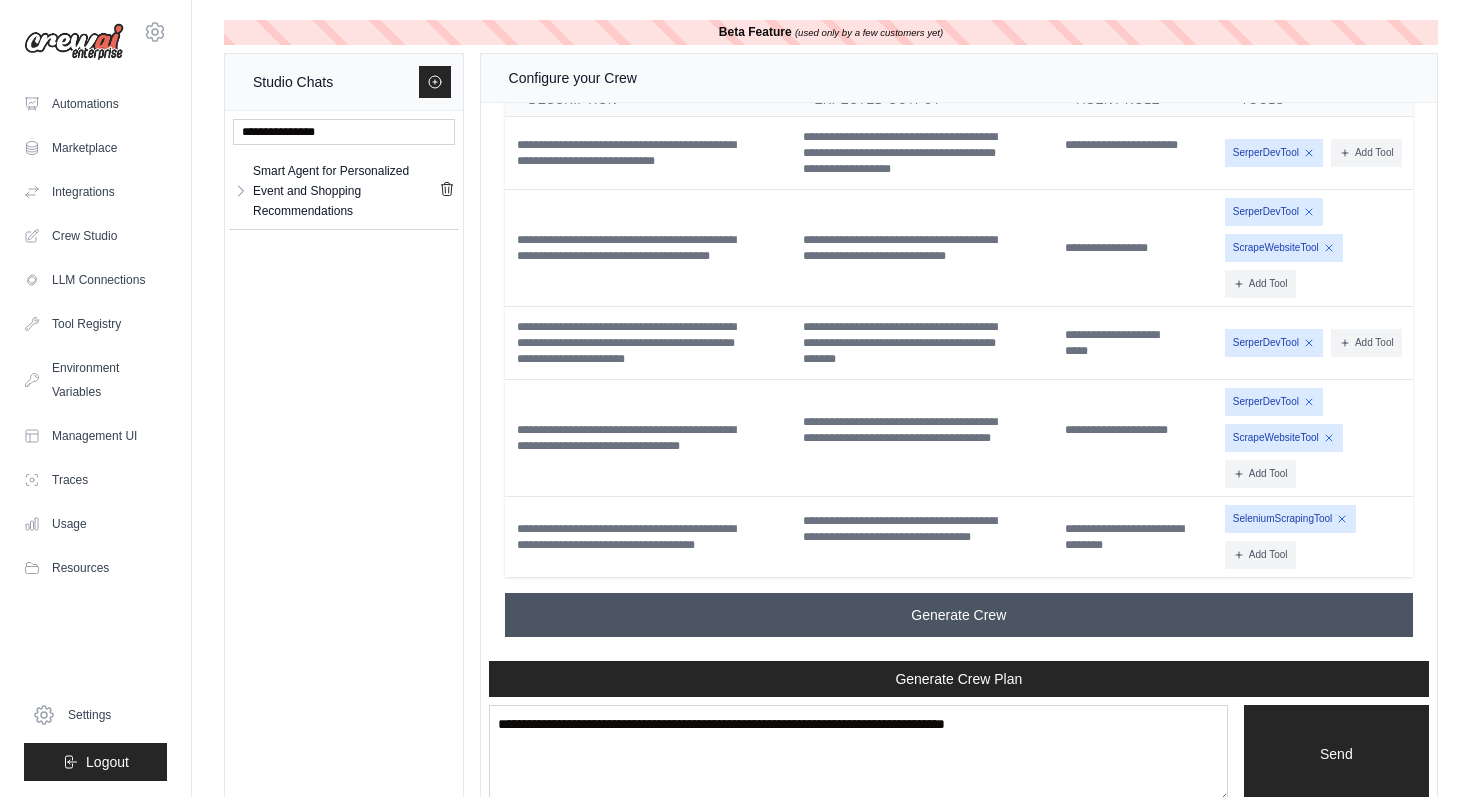 click on "Generate Crew" at bounding box center [959, 615] 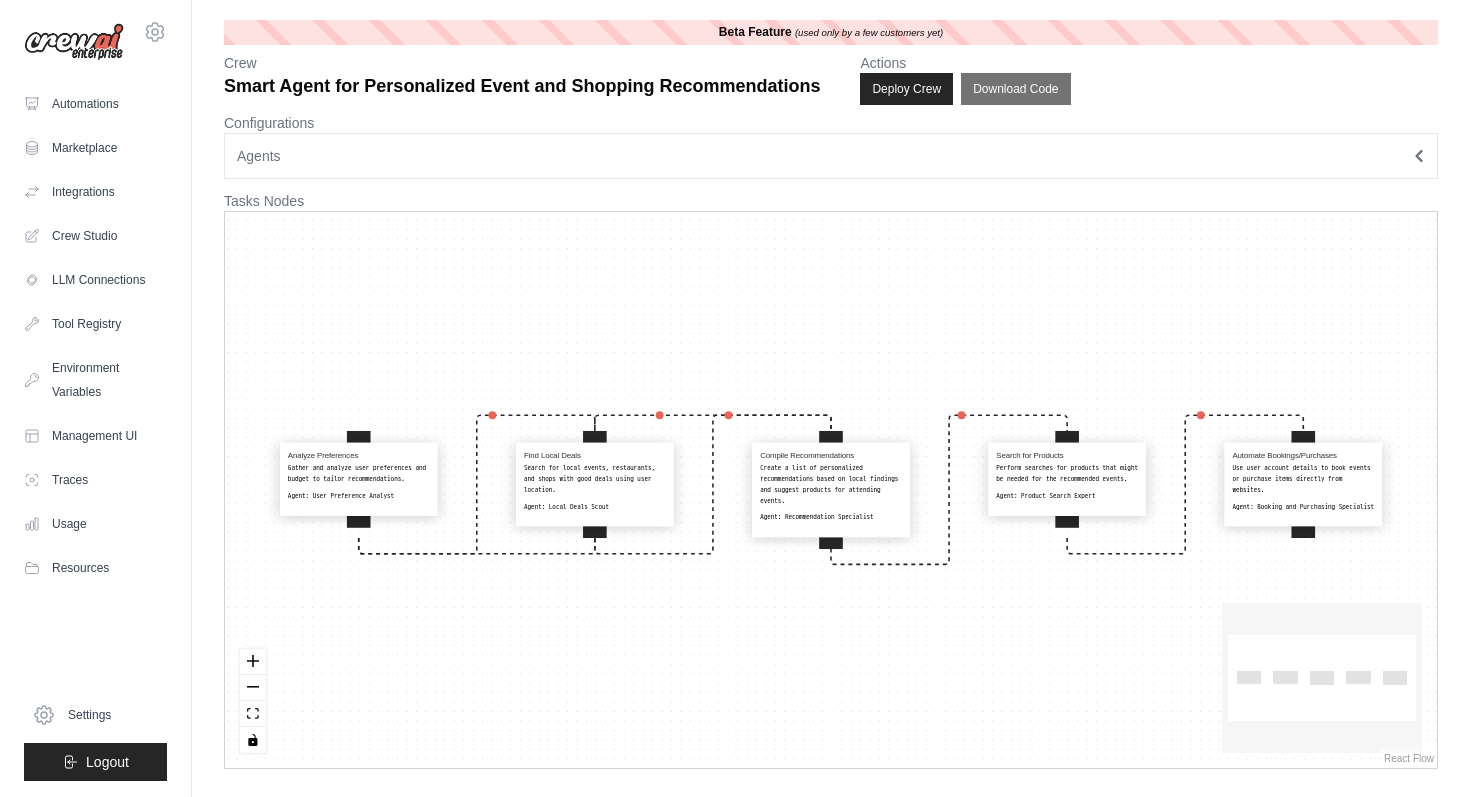 scroll, scrollTop: 0, scrollLeft: 0, axis: both 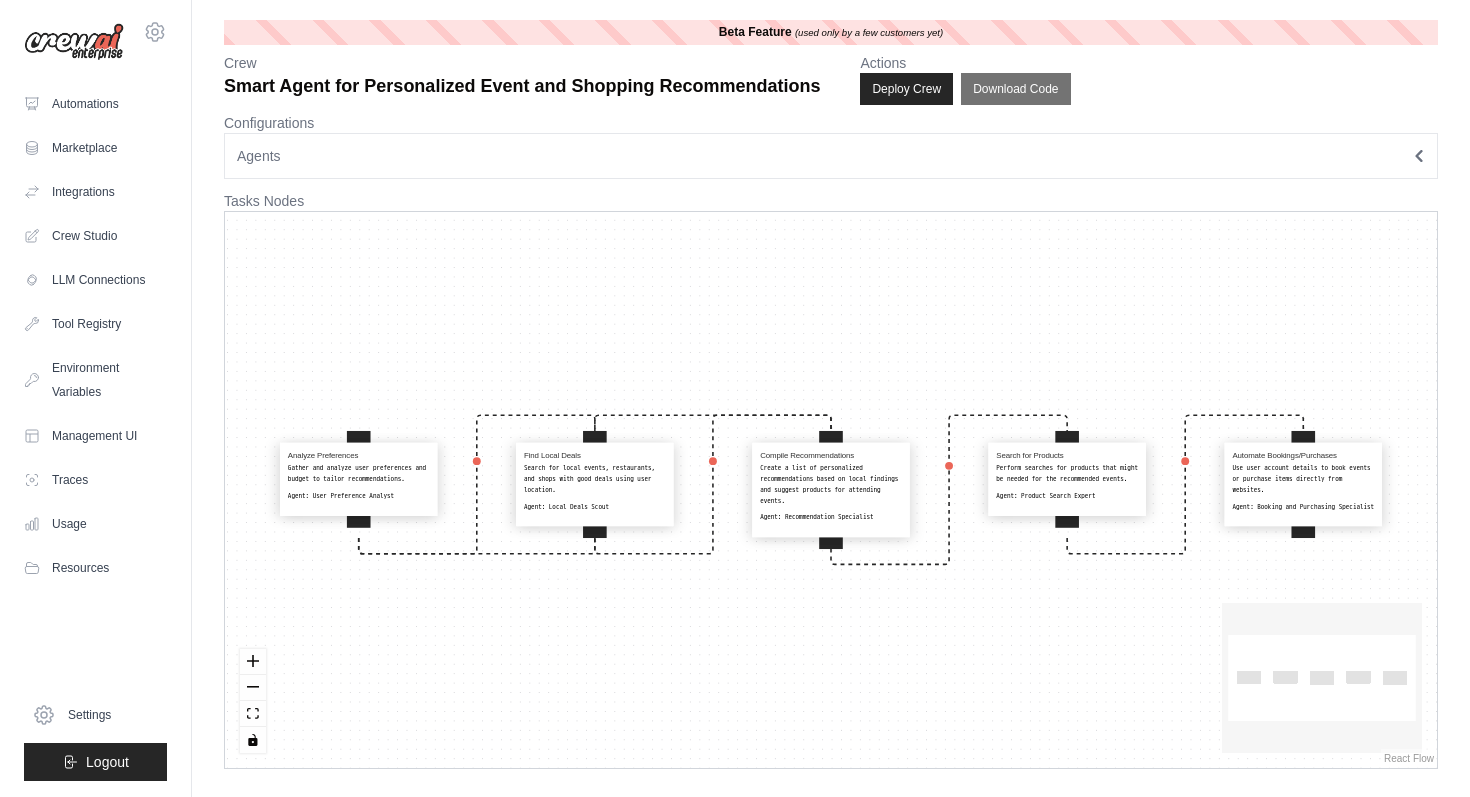 click on "**********" at bounding box center (831, 116) 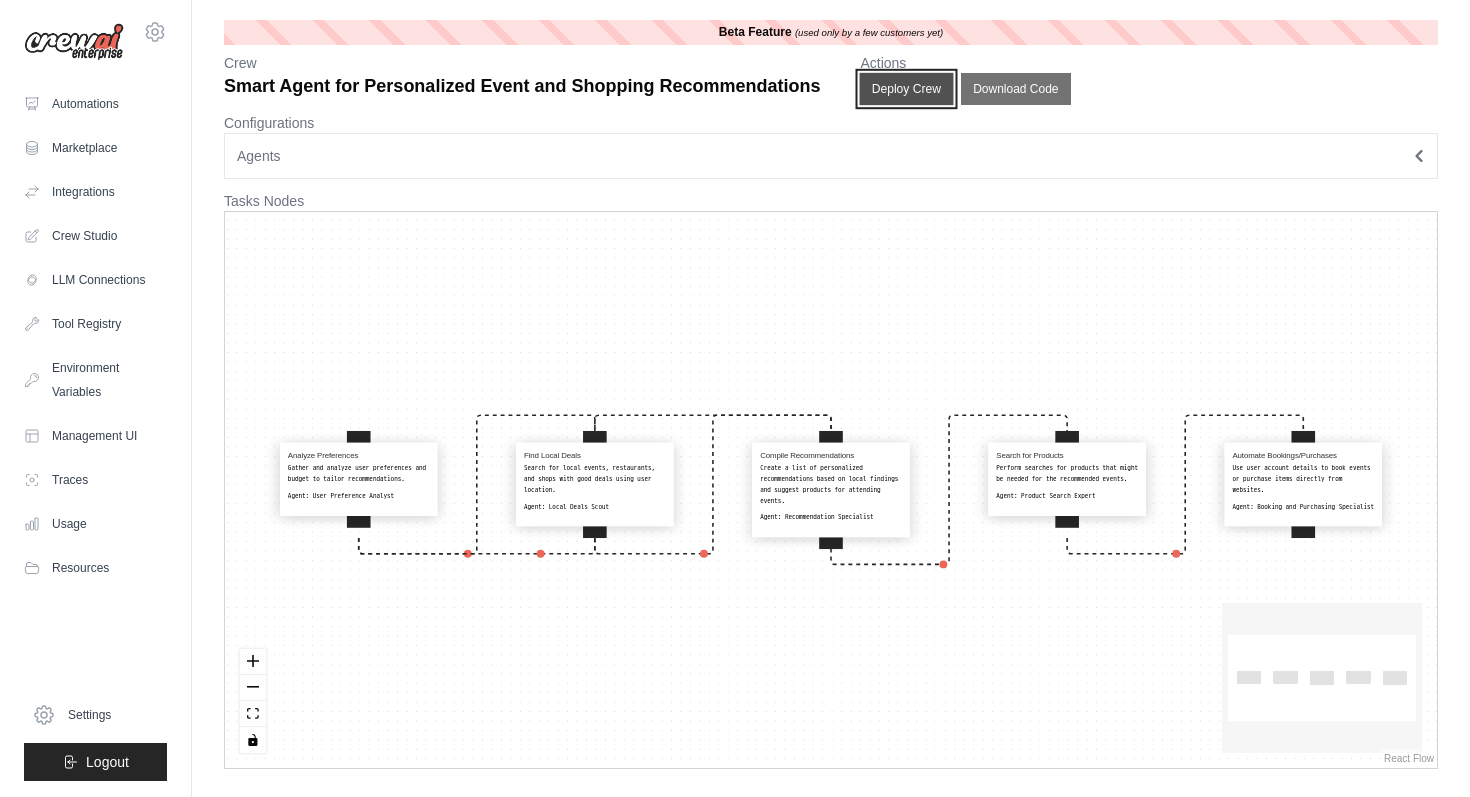 click on "Deploy Crew" at bounding box center [907, 89] 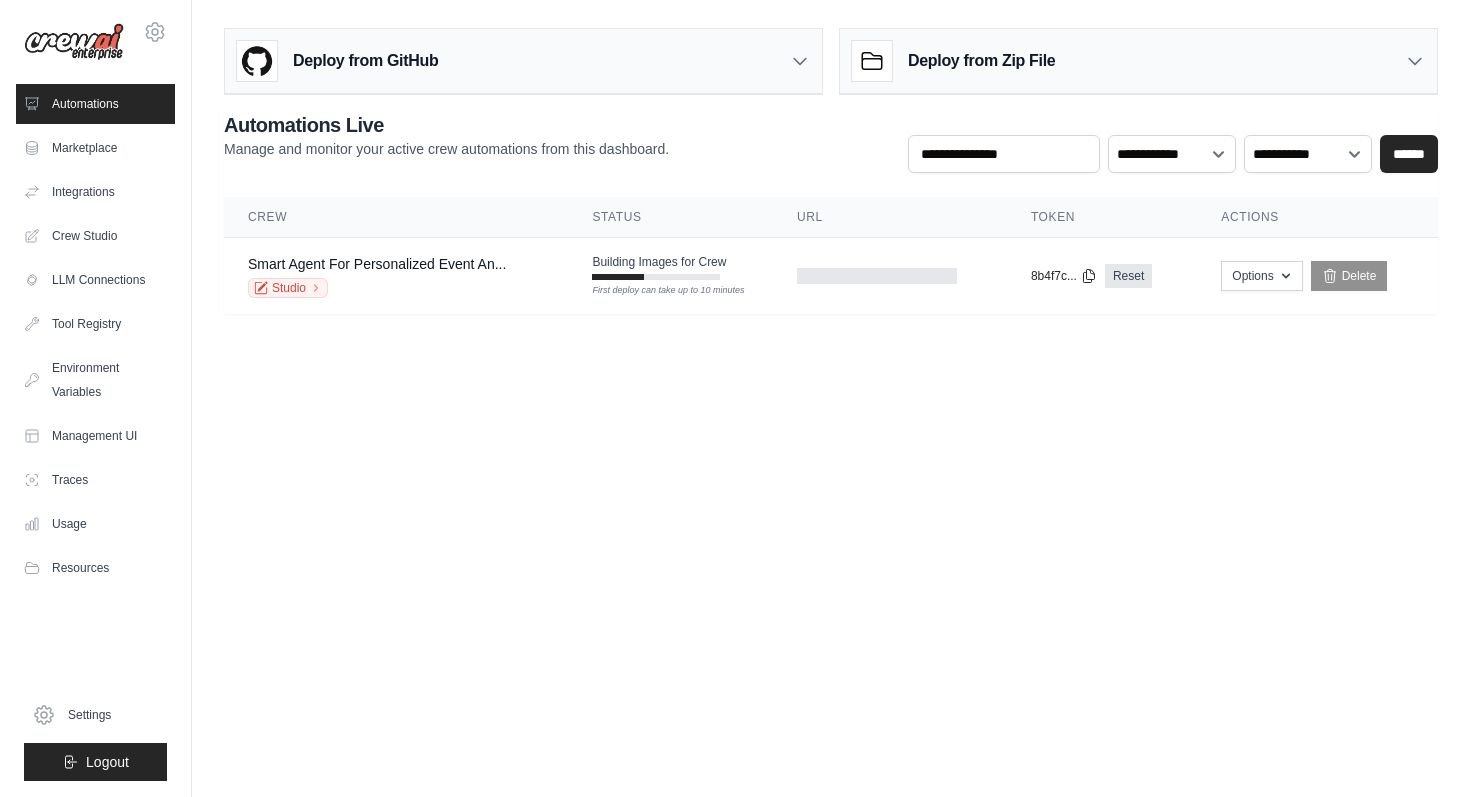 scroll, scrollTop: 0, scrollLeft: 0, axis: both 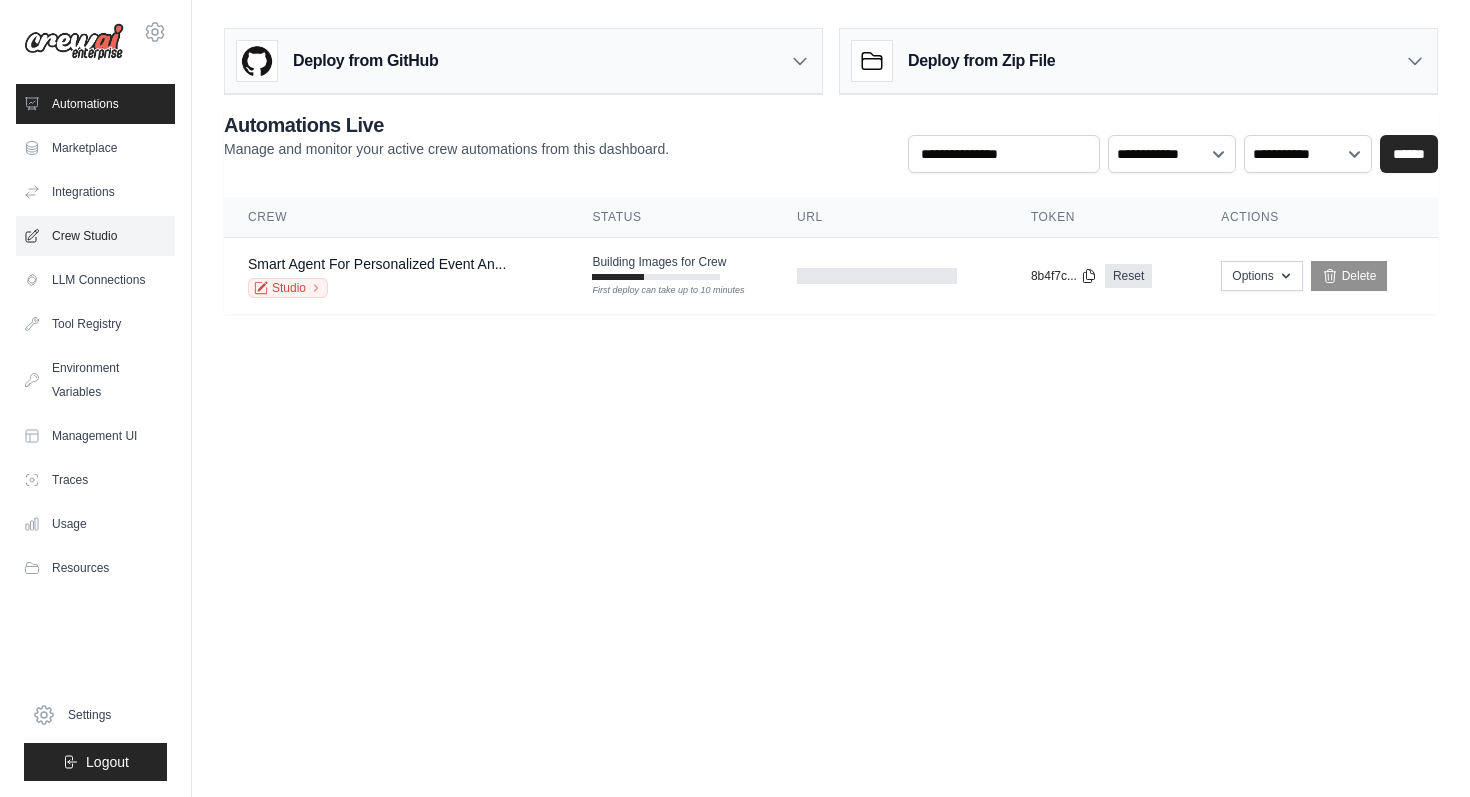 click on "Crew Studio" at bounding box center (95, 236) 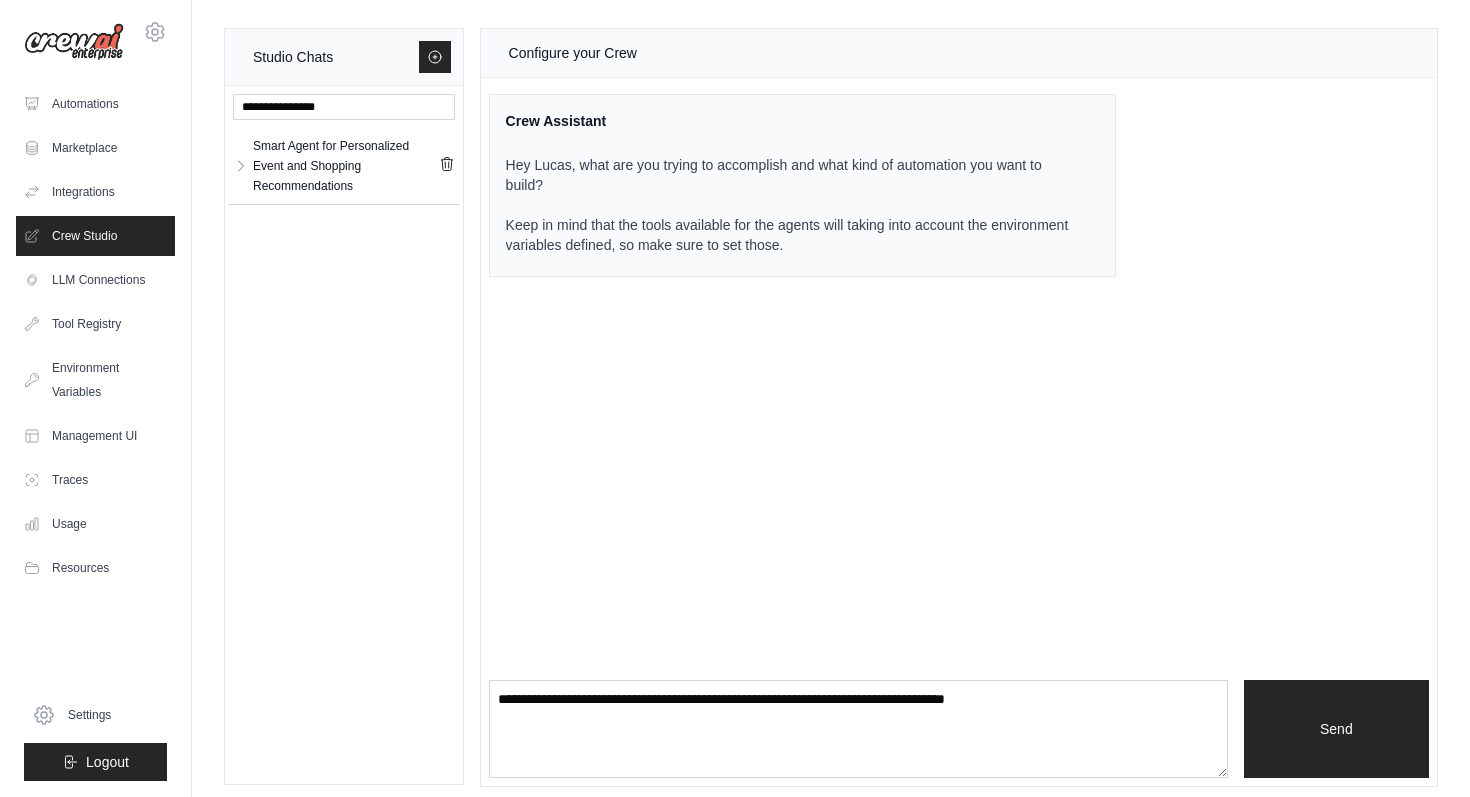 click on "Automations
Marketplace
Integrations
Crew Studio
LLM Connections" at bounding box center (95, 336) 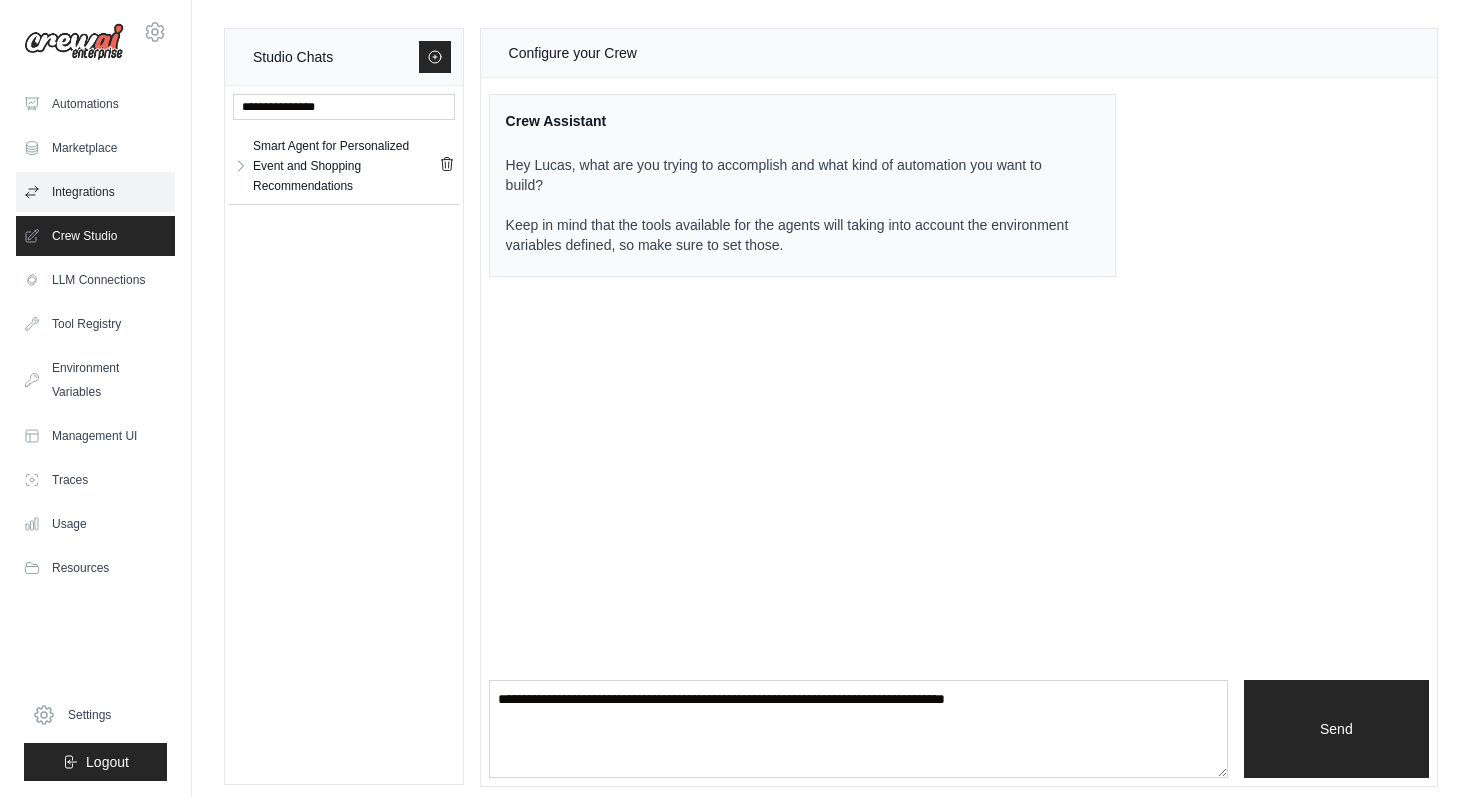 click on "Integrations" at bounding box center [95, 192] 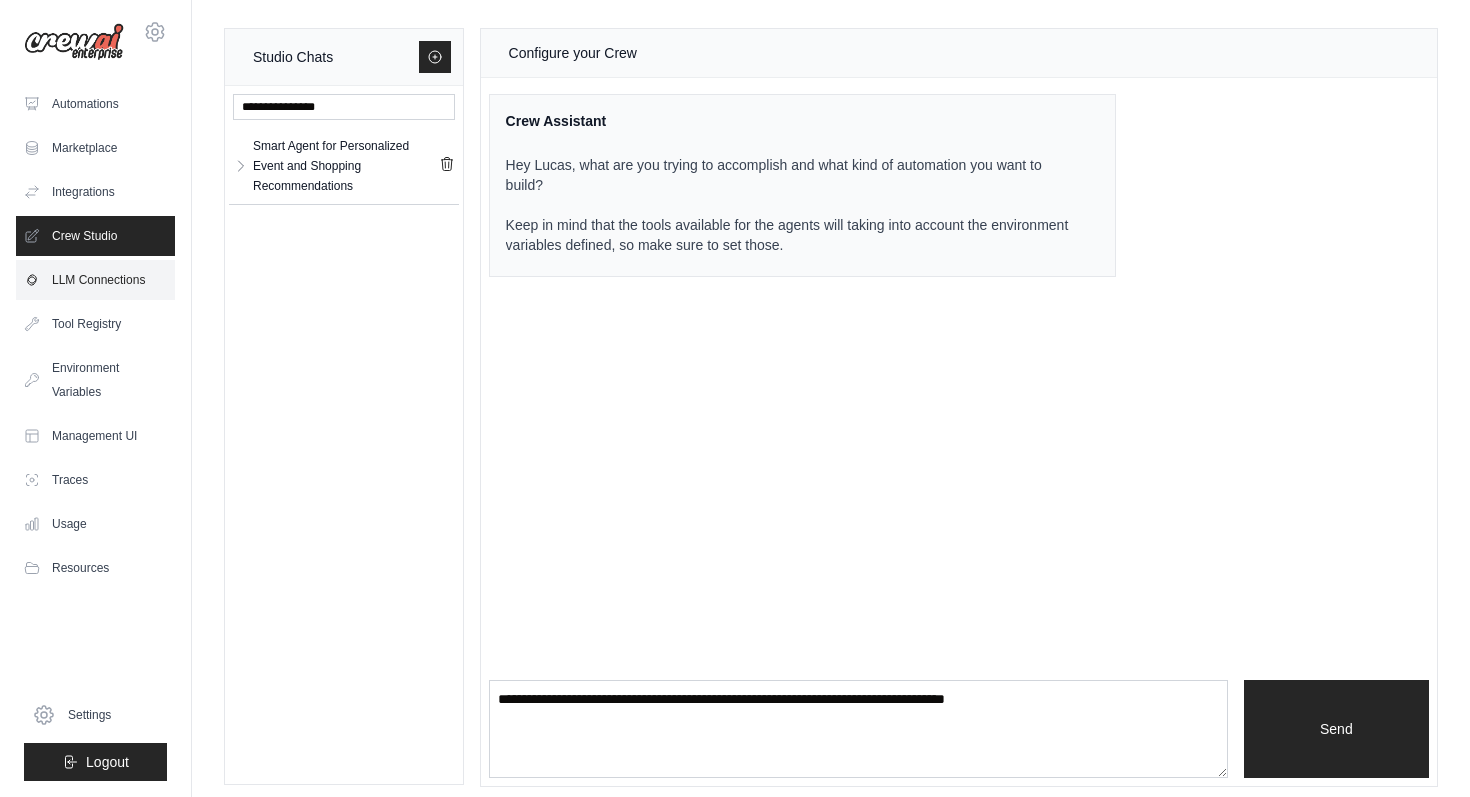 click on "LLM Connections" at bounding box center [95, 280] 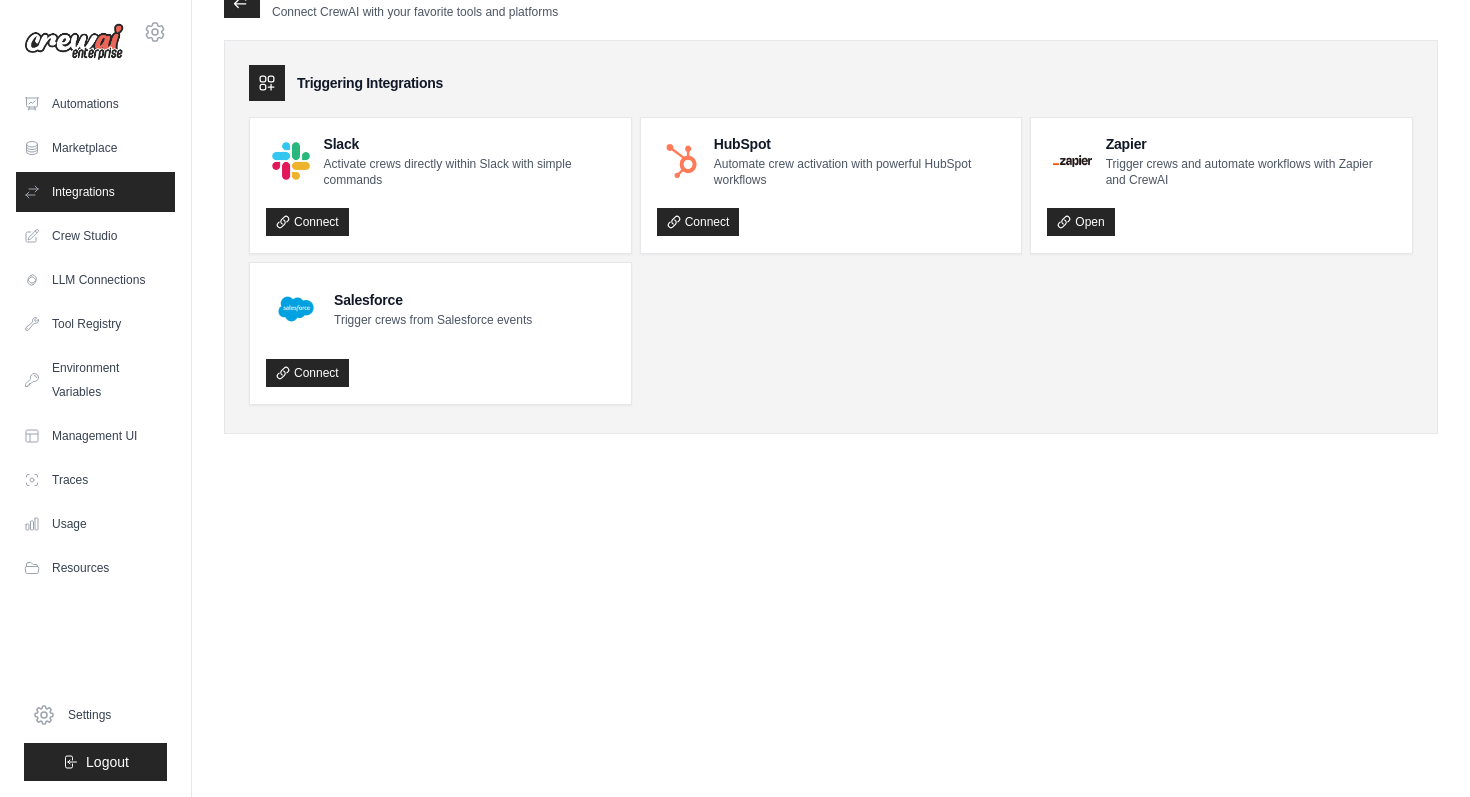 scroll, scrollTop: 9, scrollLeft: 0, axis: vertical 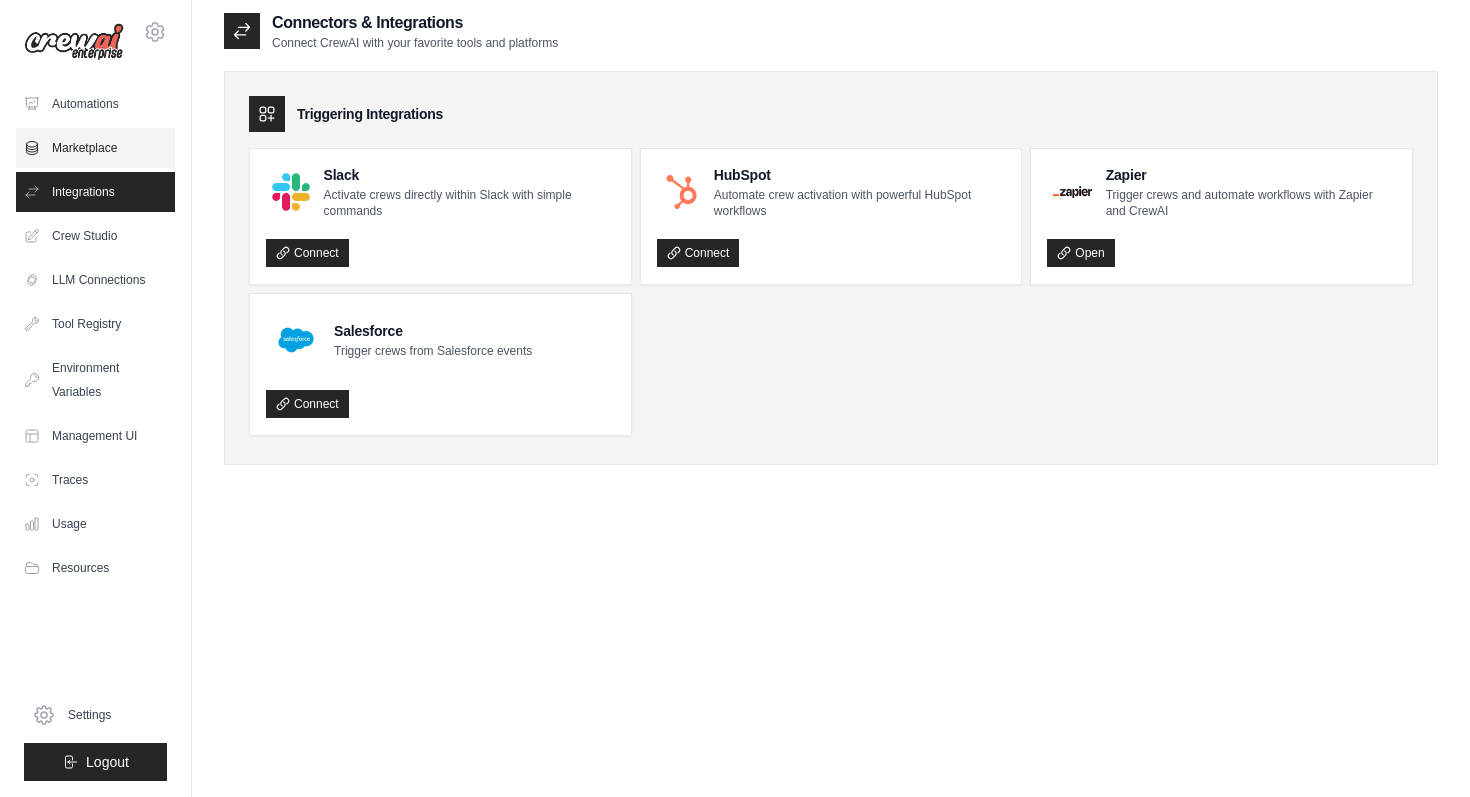 click on "Marketplace" at bounding box center (95, 148) 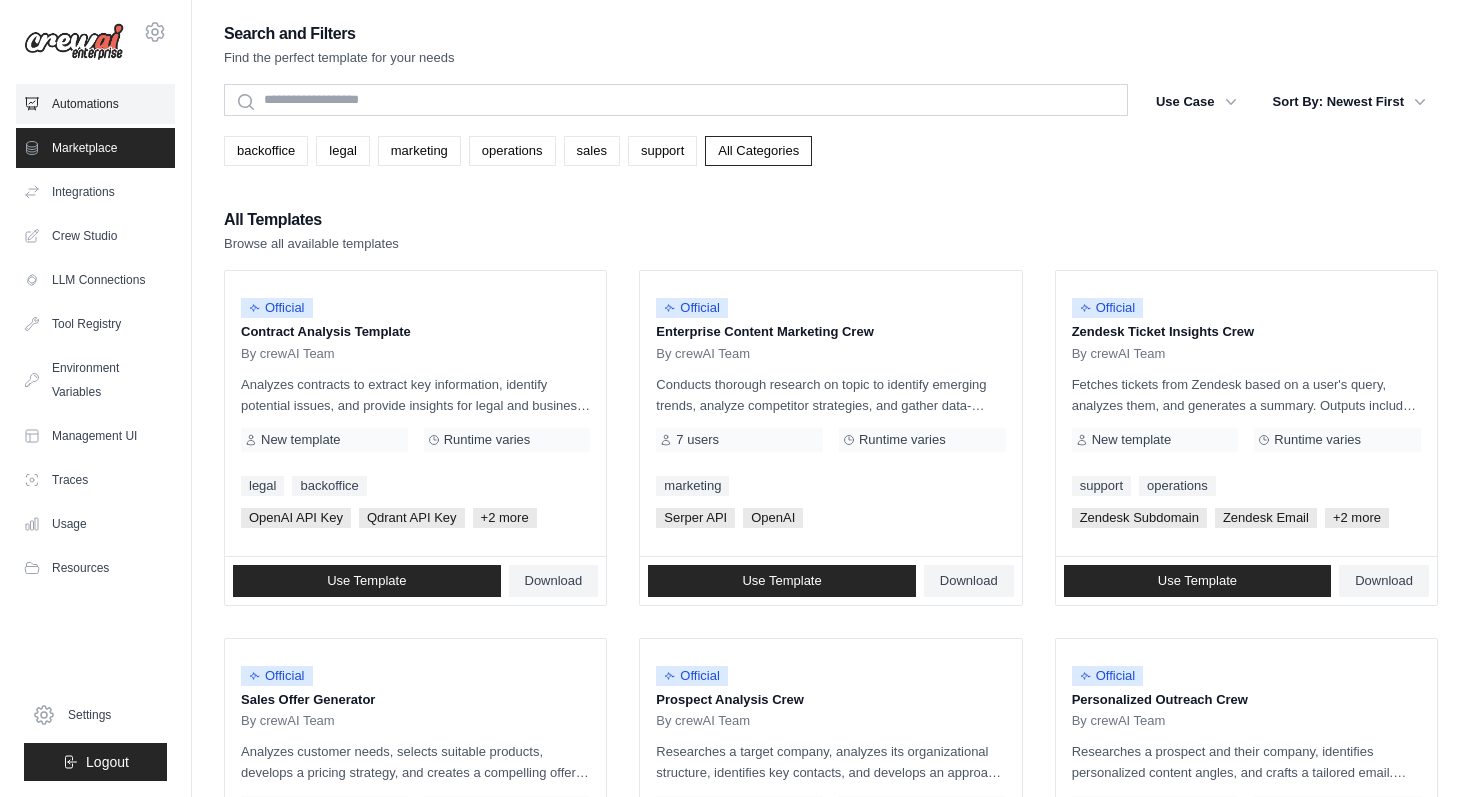 click on "Automations" at bounding box center [95, 104] 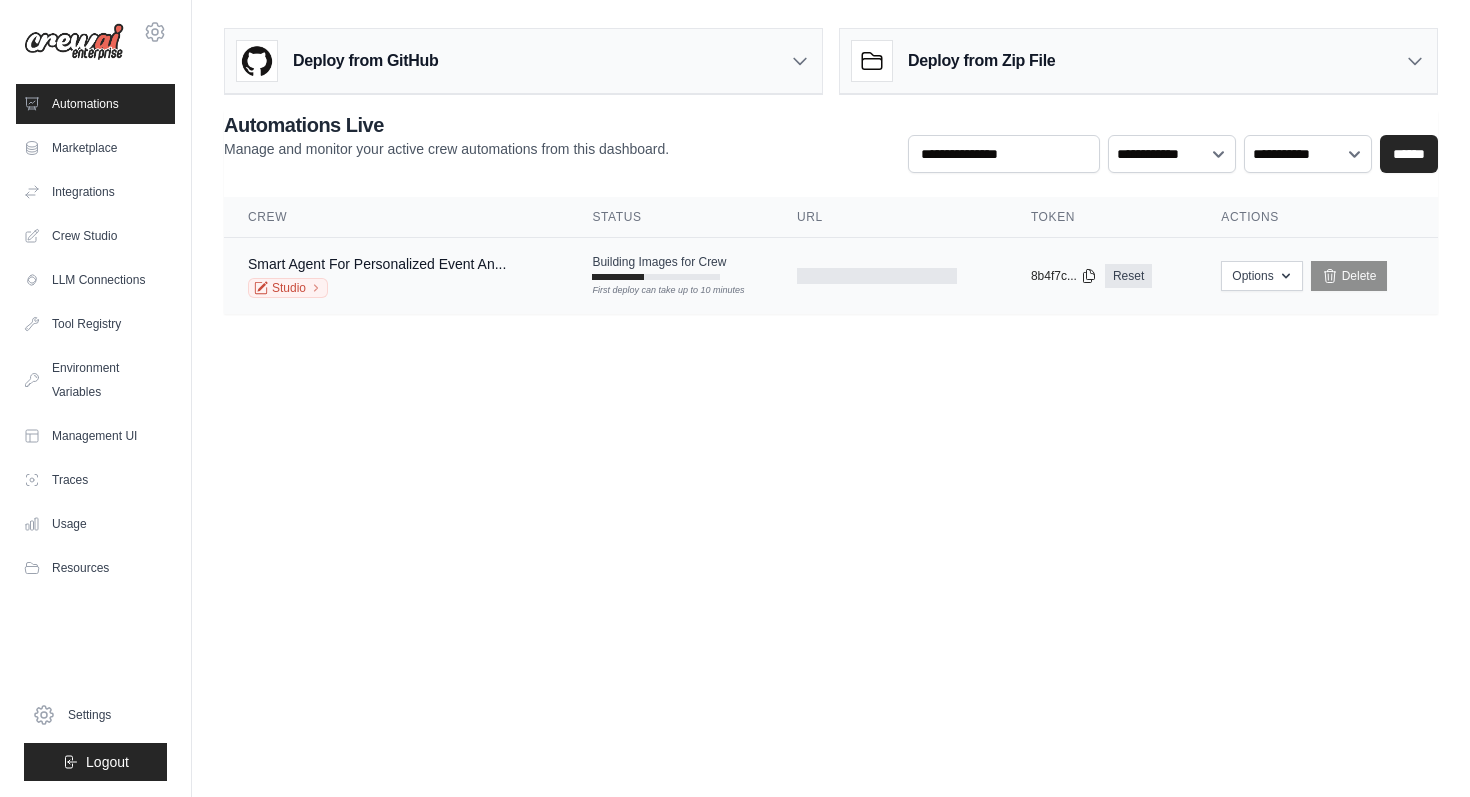 click on "Smart Agent For Personalized Event An...
Studio" at bounding box center (396, 276) 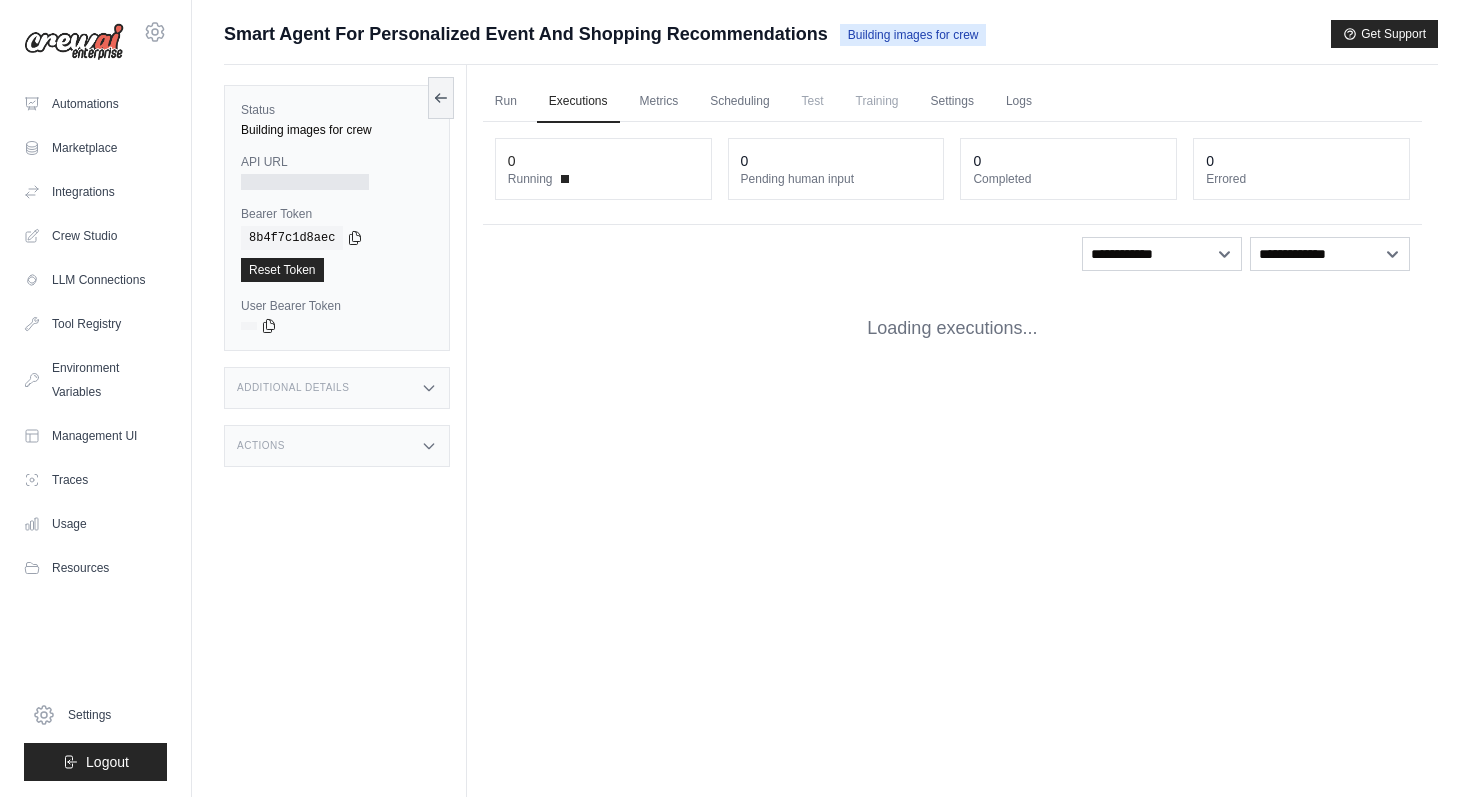 scroll, scrollTop: 0, scrollLeft: 0, axis: both 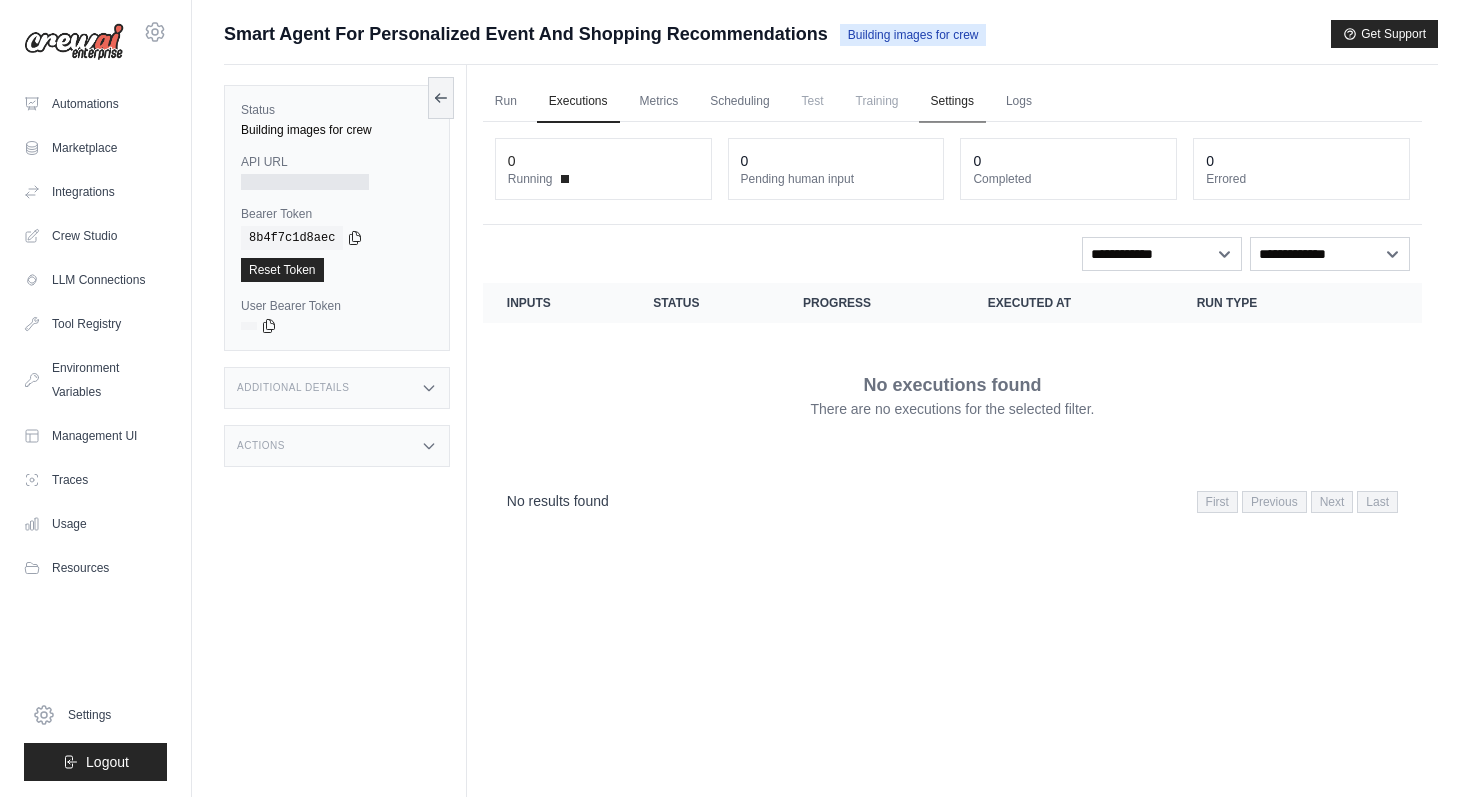 click on "Settings" at bounding box center (952, 102) 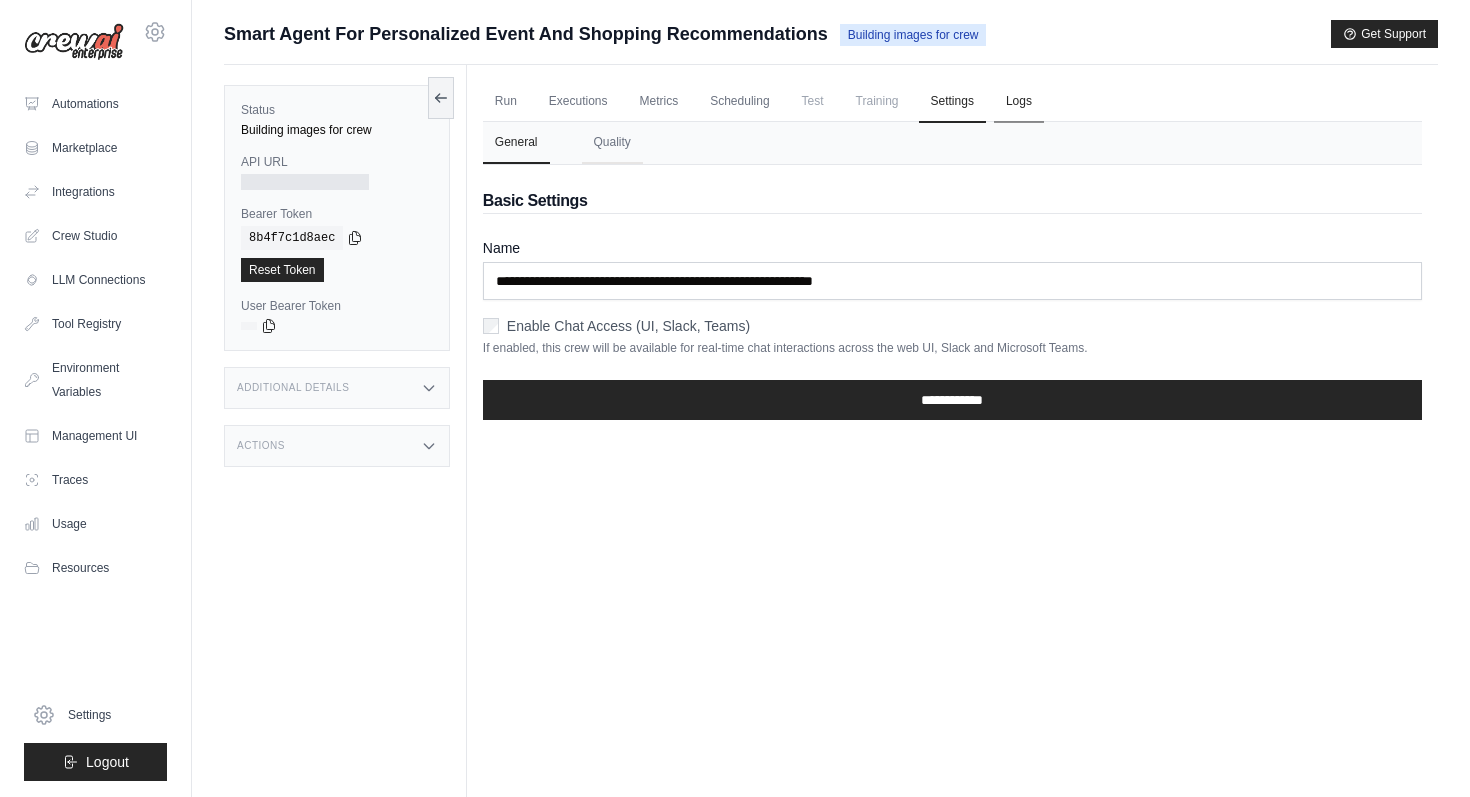 click on "Logs" at bounding box center [1019, 102] 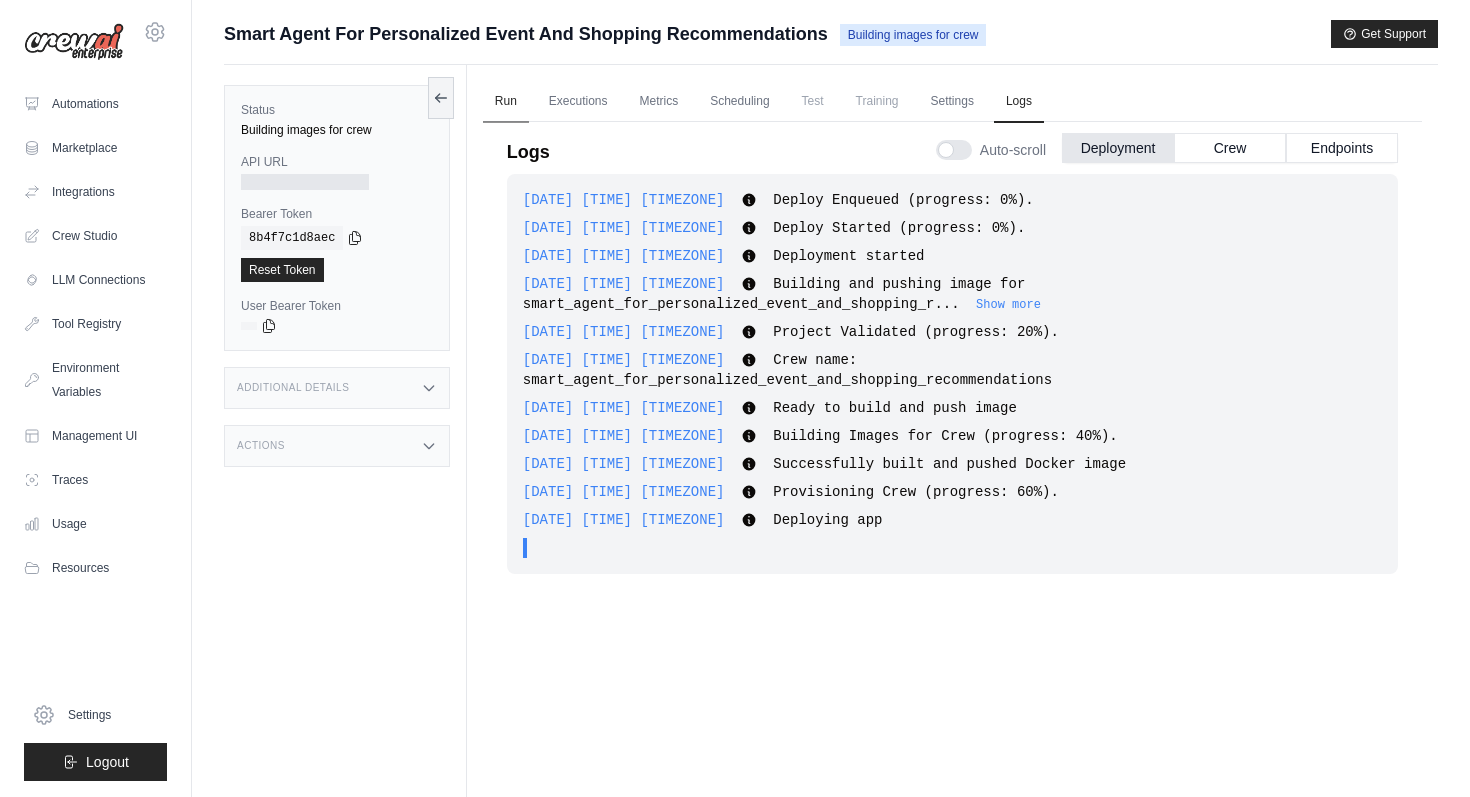 click on "Run" at bounding box center [506, 102] 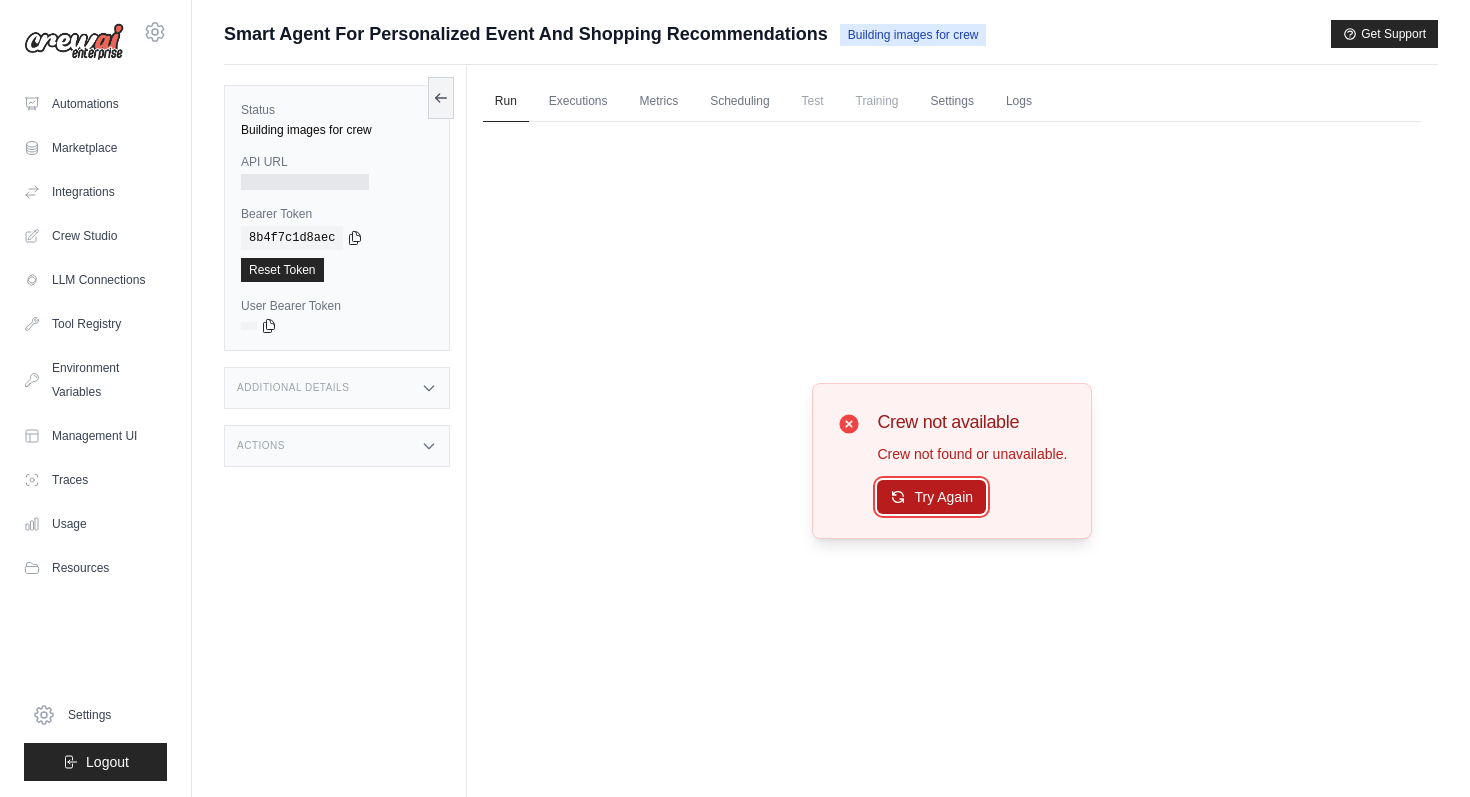 click on "Try Again" at bounding box center (931, 497) 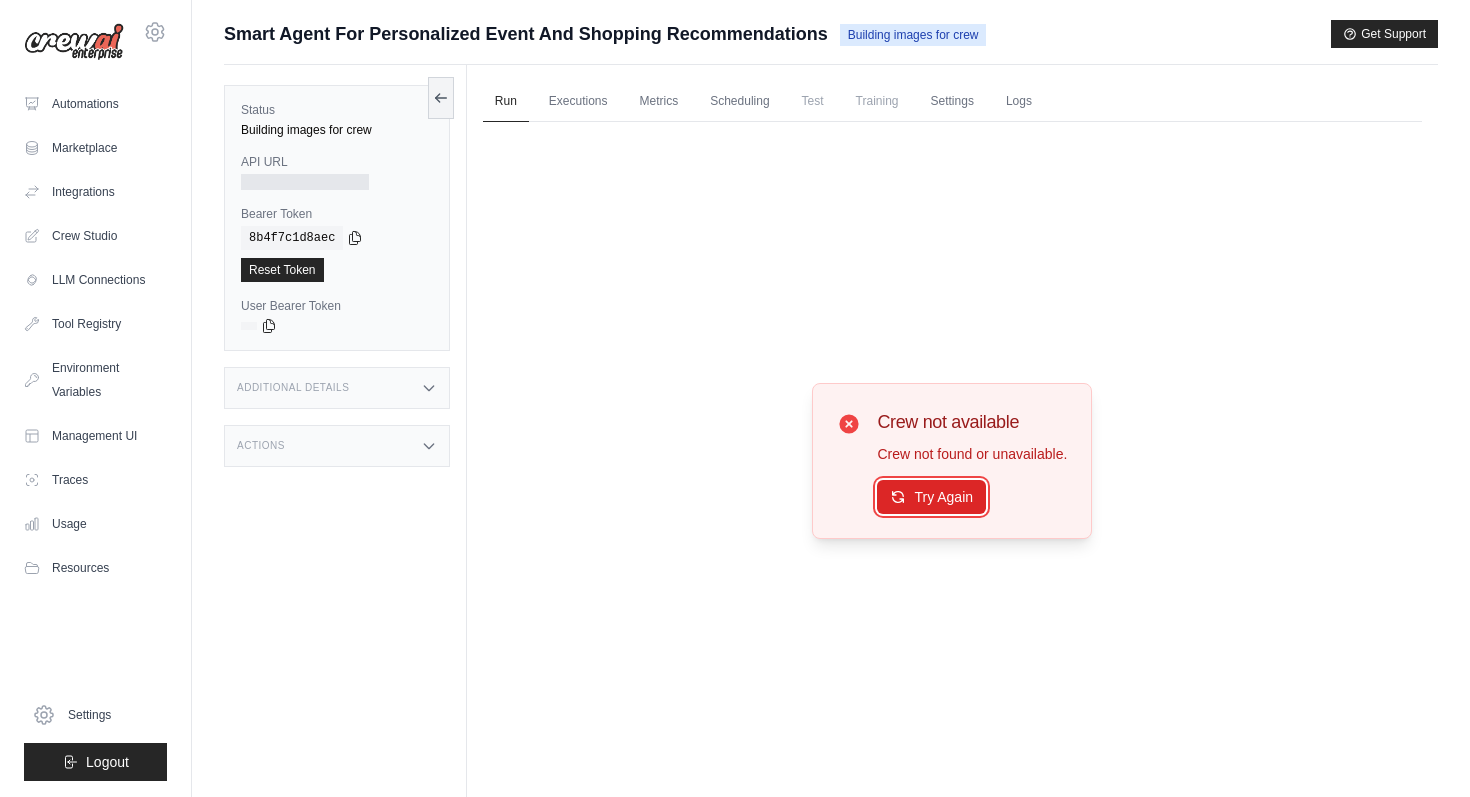 click on "Try Again" at bounding box center (931, 497) 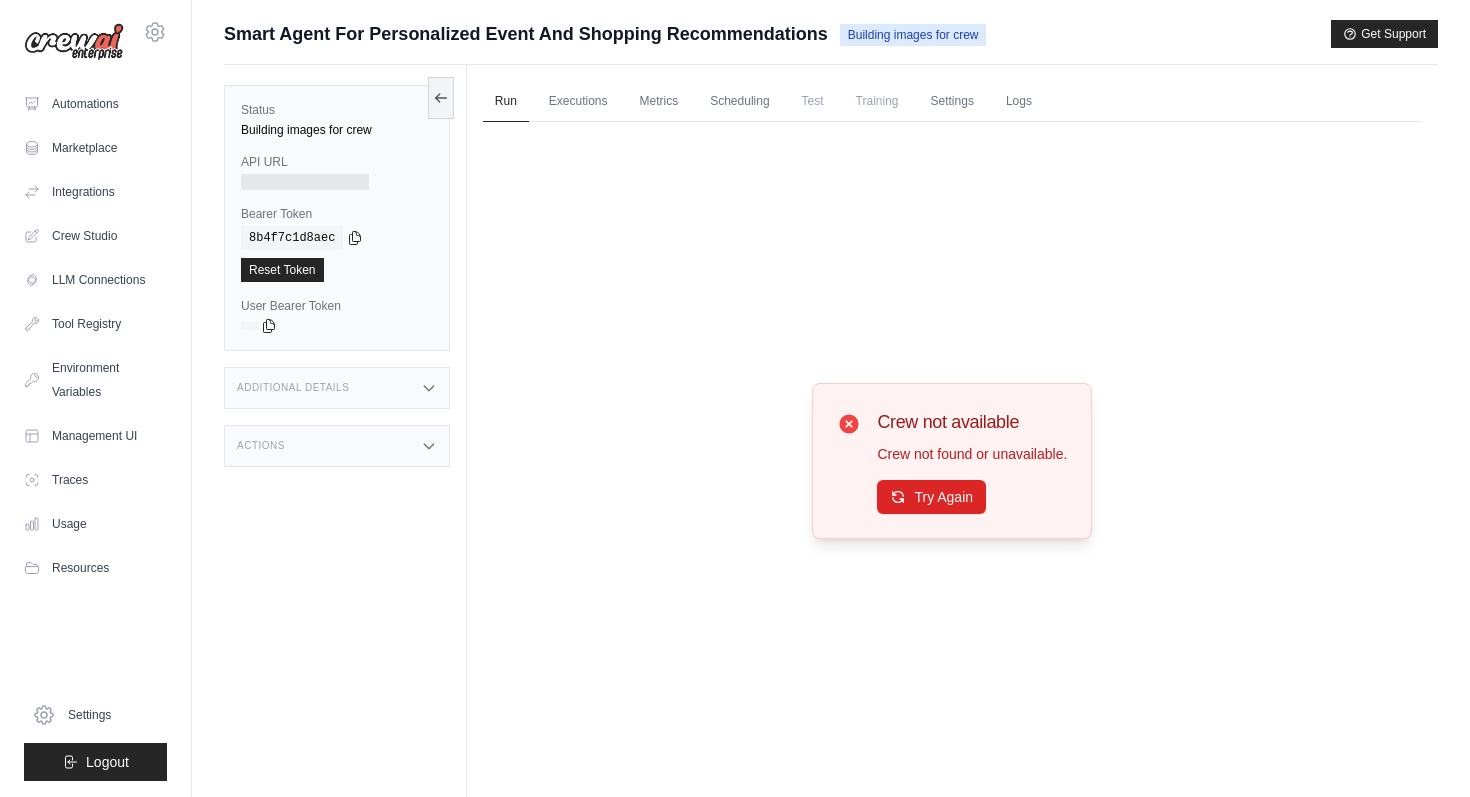 click on "Training" at bounding box center (877, 101) 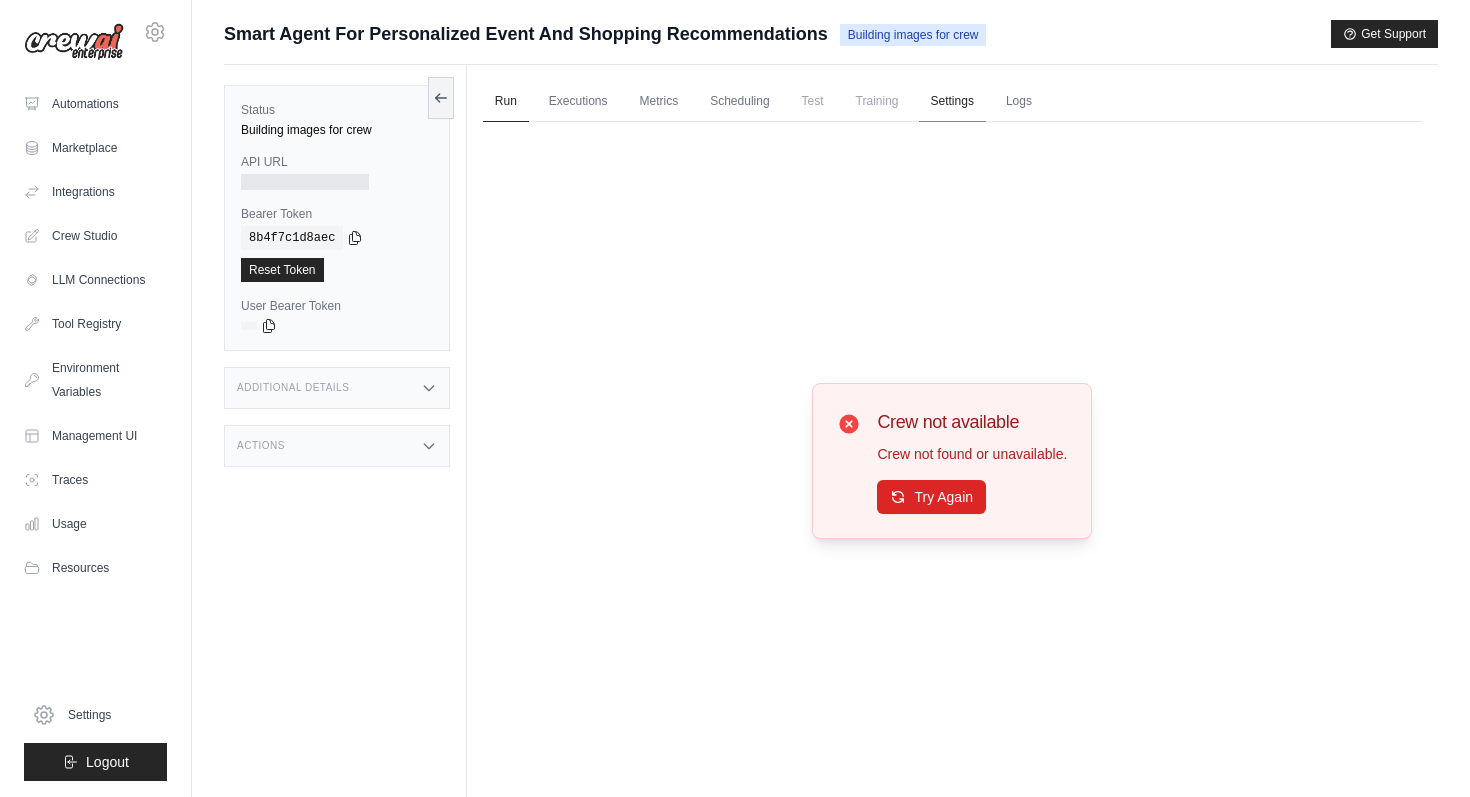 click on "Settings" at bounding box center [952, 102] 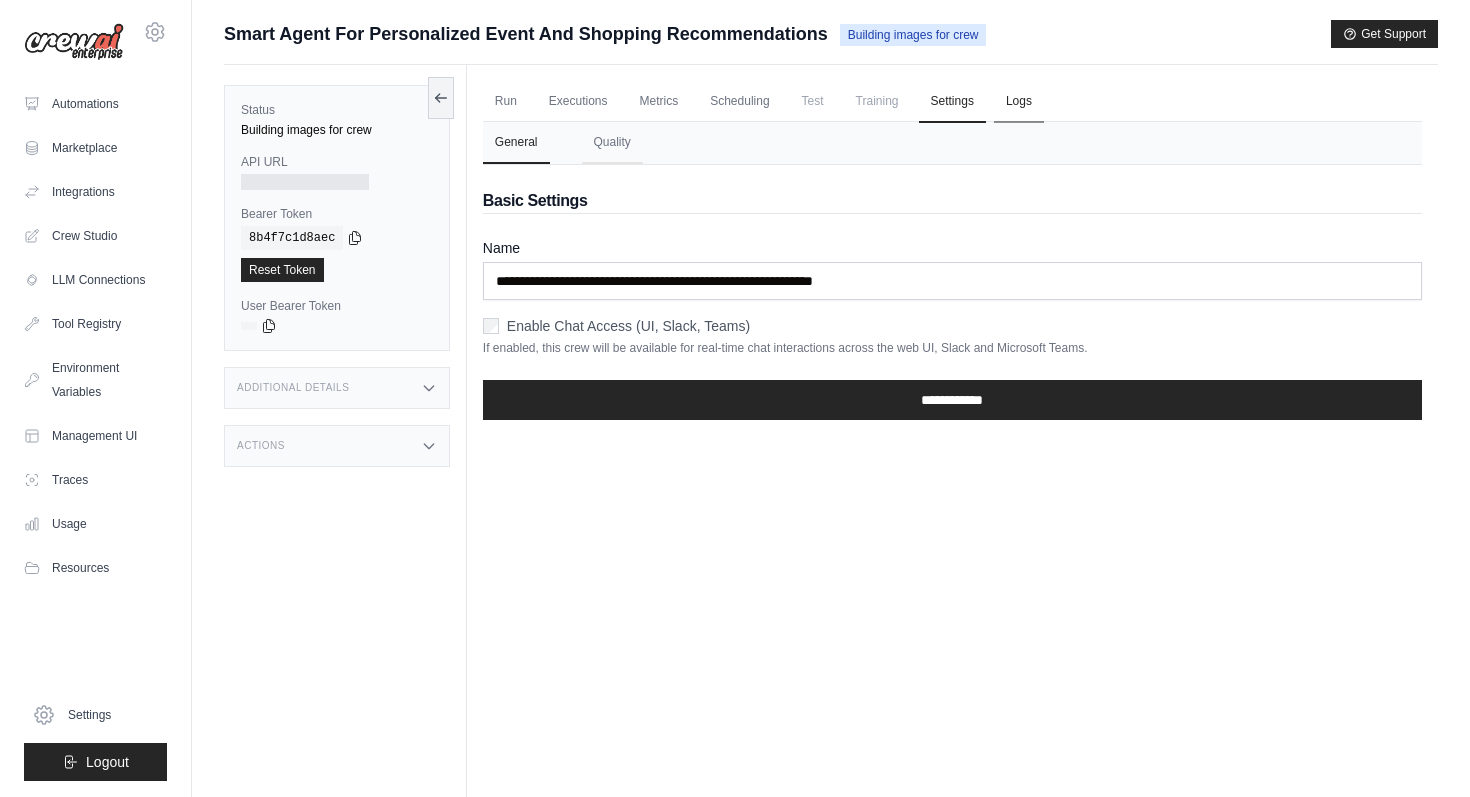 click on "Logs" at bounding box center [1019, 102] 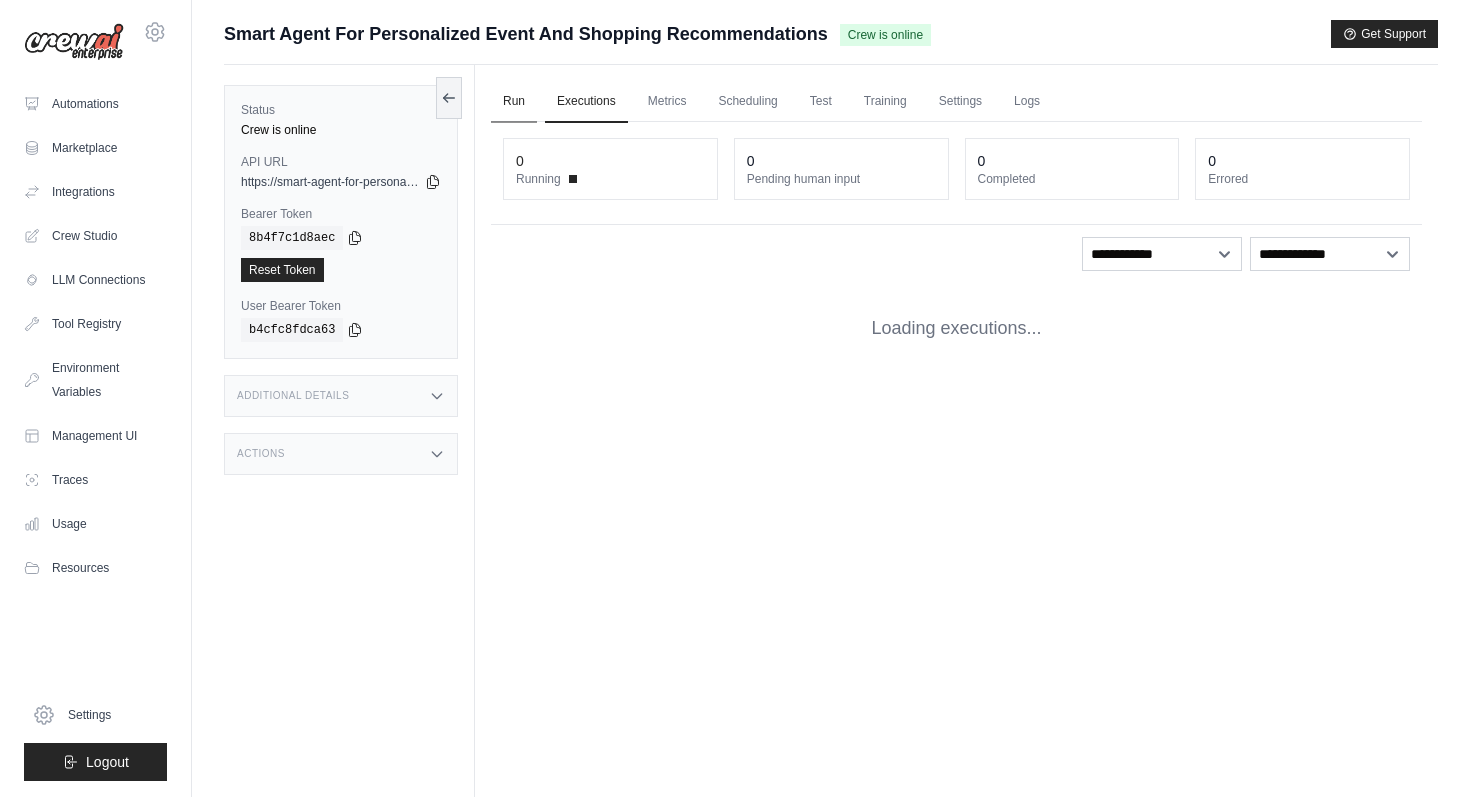 scroll, scrollTop: 0, scrollLeft: 0, axis: both 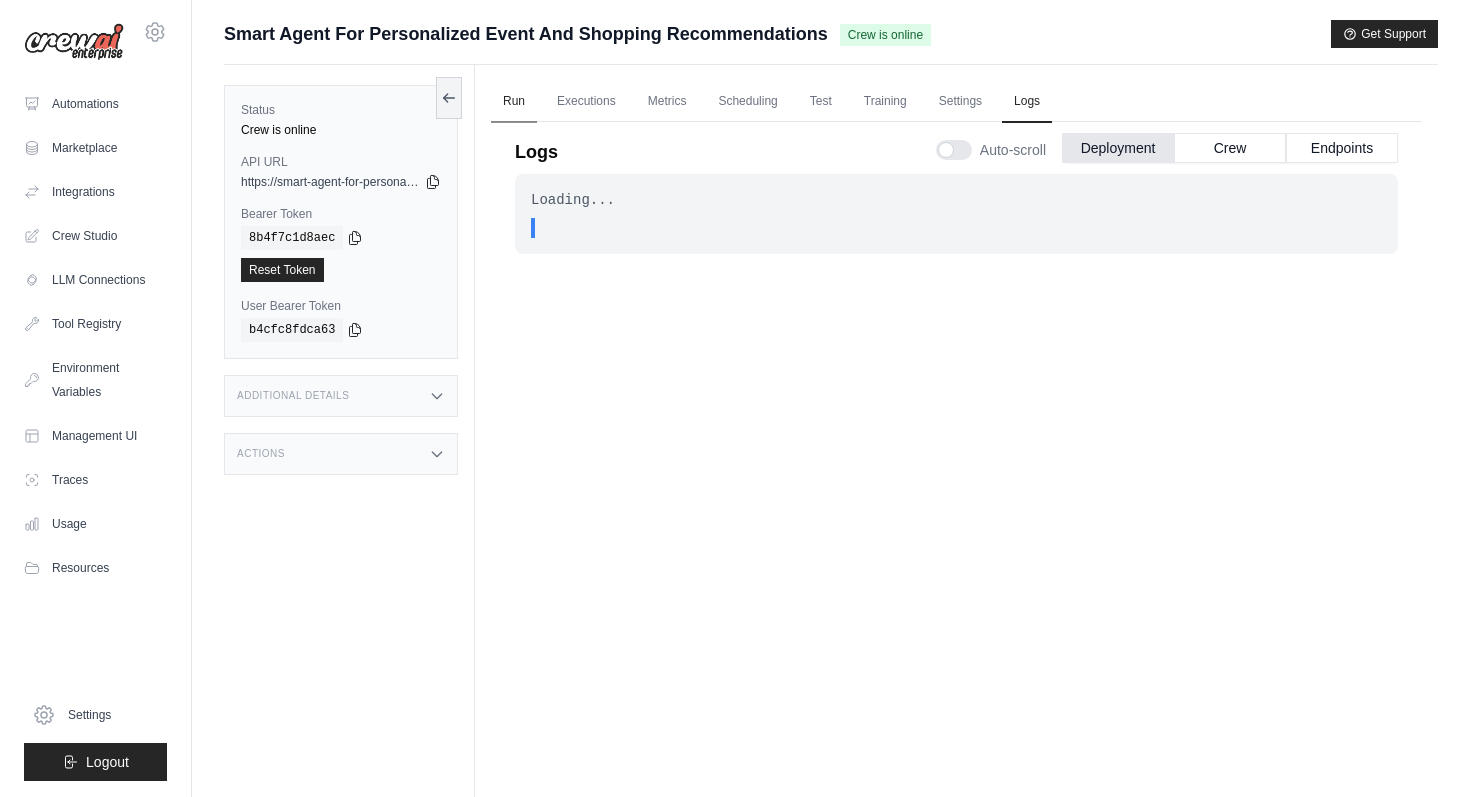 click on "Run" at bounding box center (514, 102) 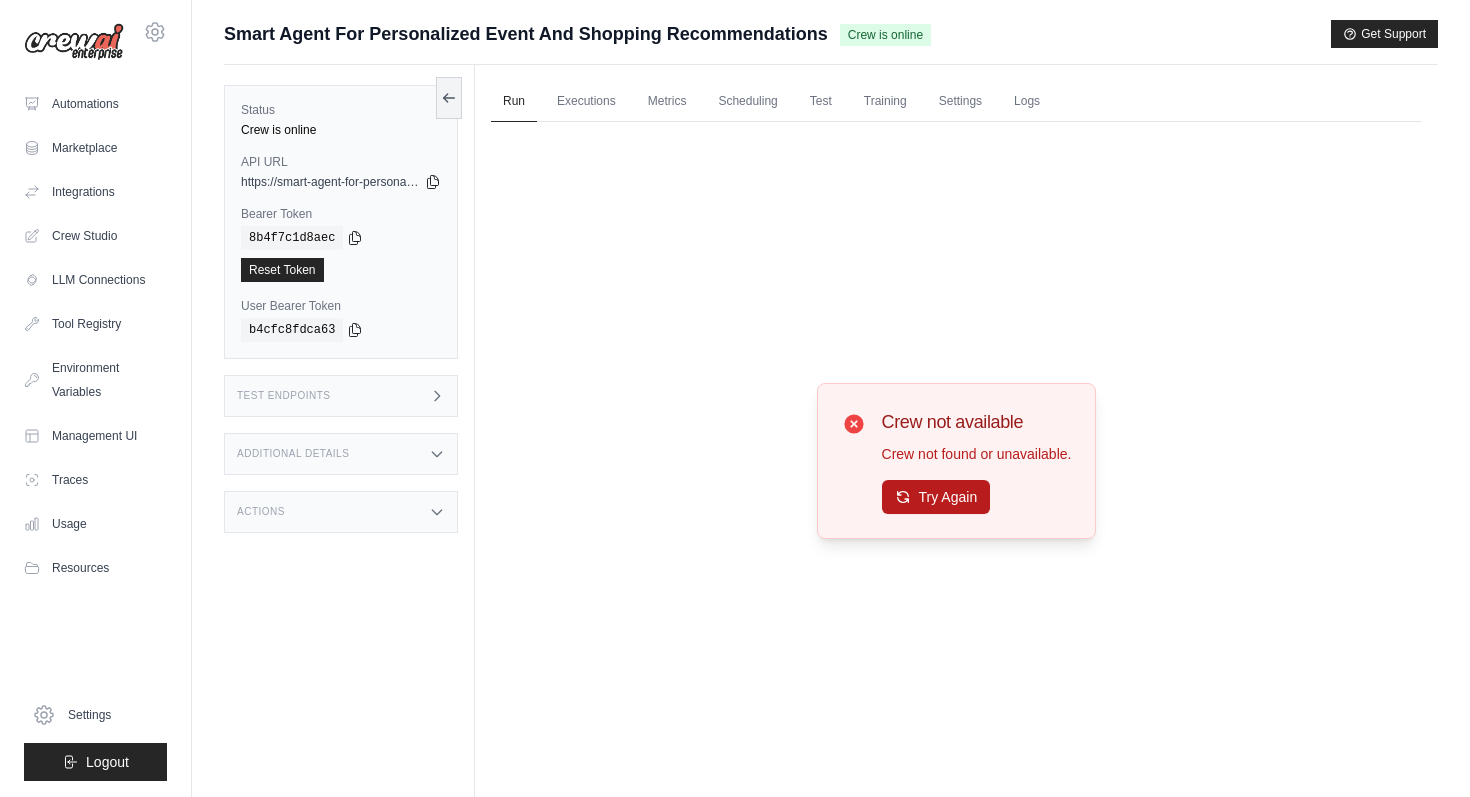 scroll, scrollTop: 0, scrollLeft: 0, axis: both 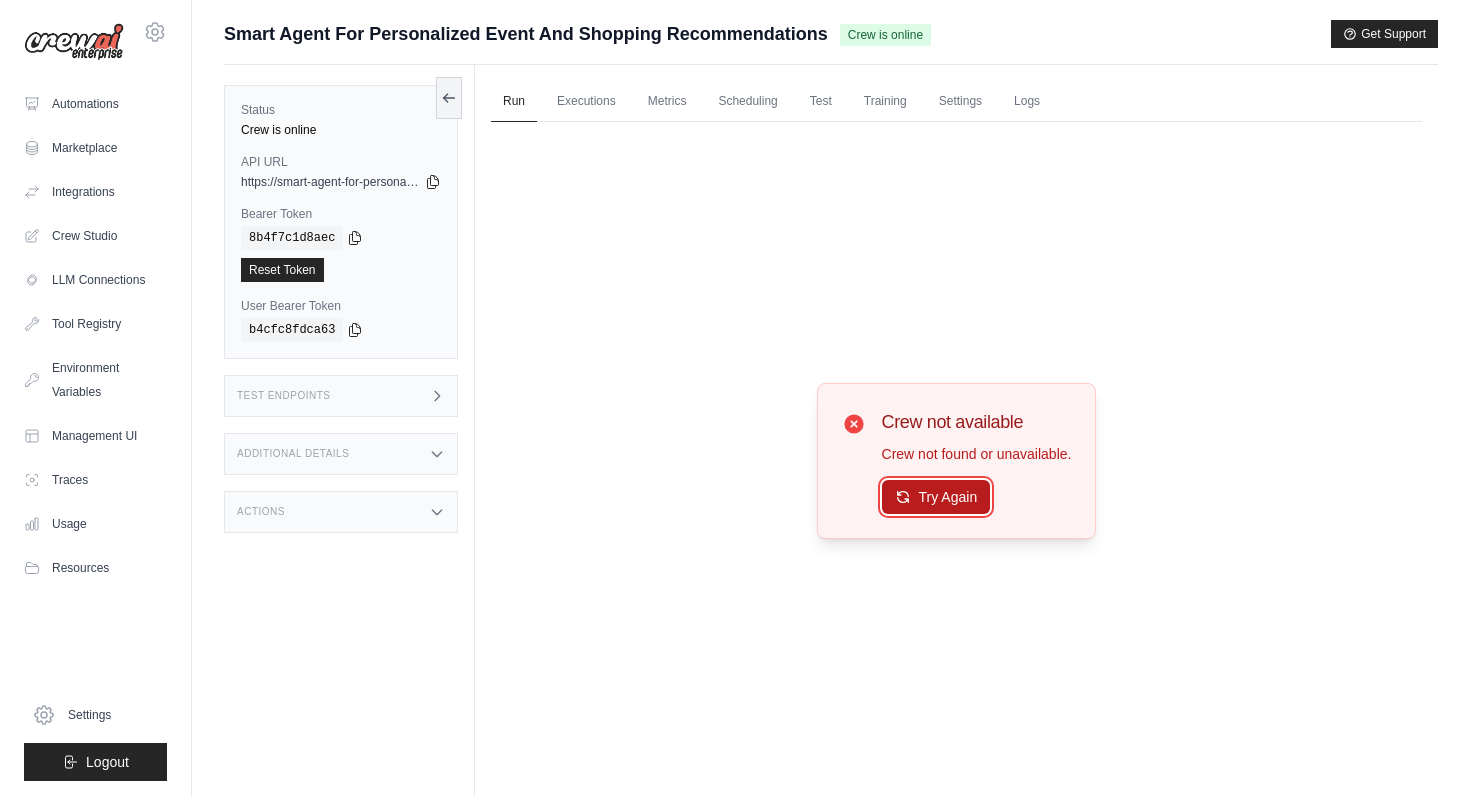 click on "Try Again" at bounding box center [936, 497] 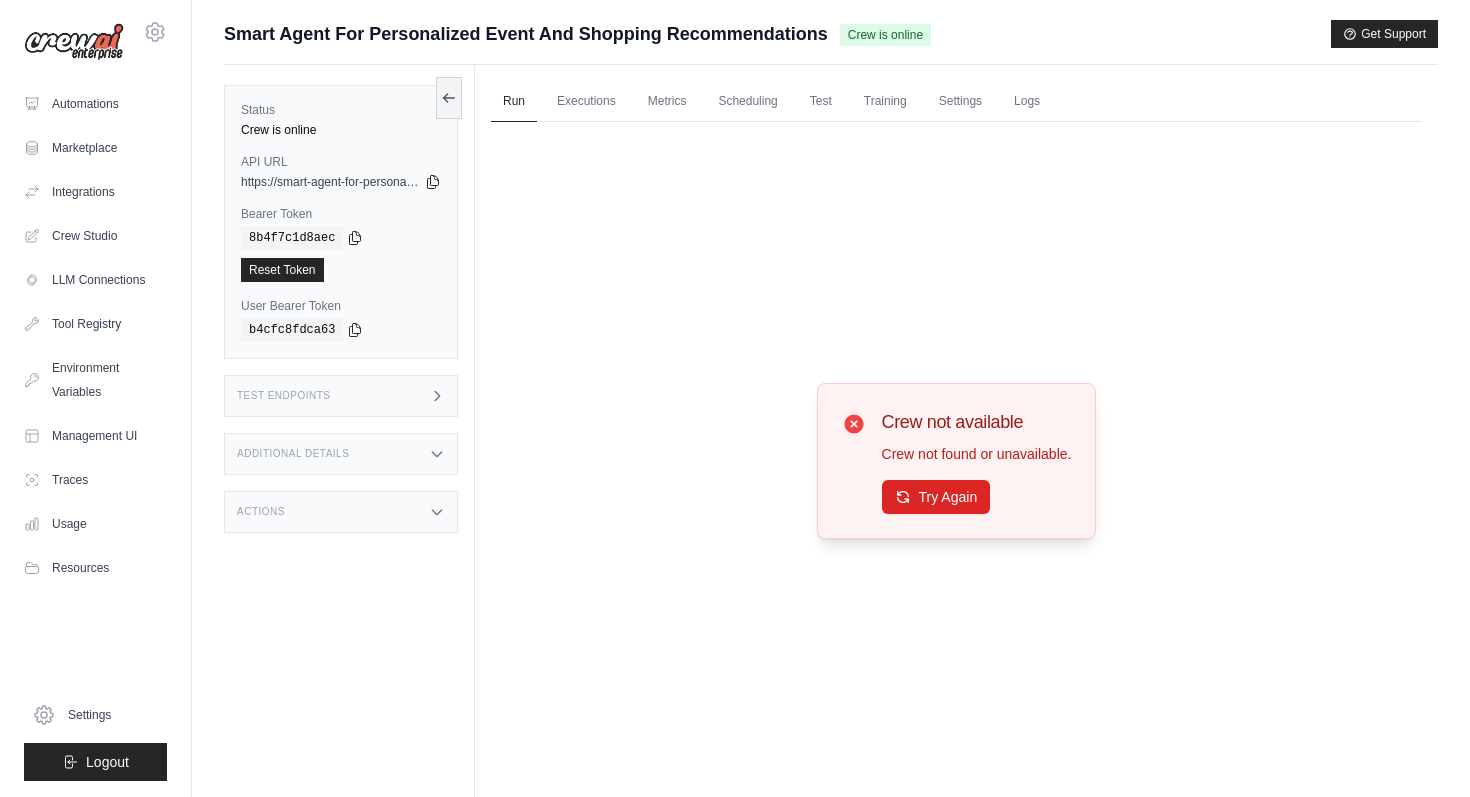 drag, startPoint x: 765, startPoint y: 353, endPoint x: 632, endPoint y: 350, distance: 133.03383 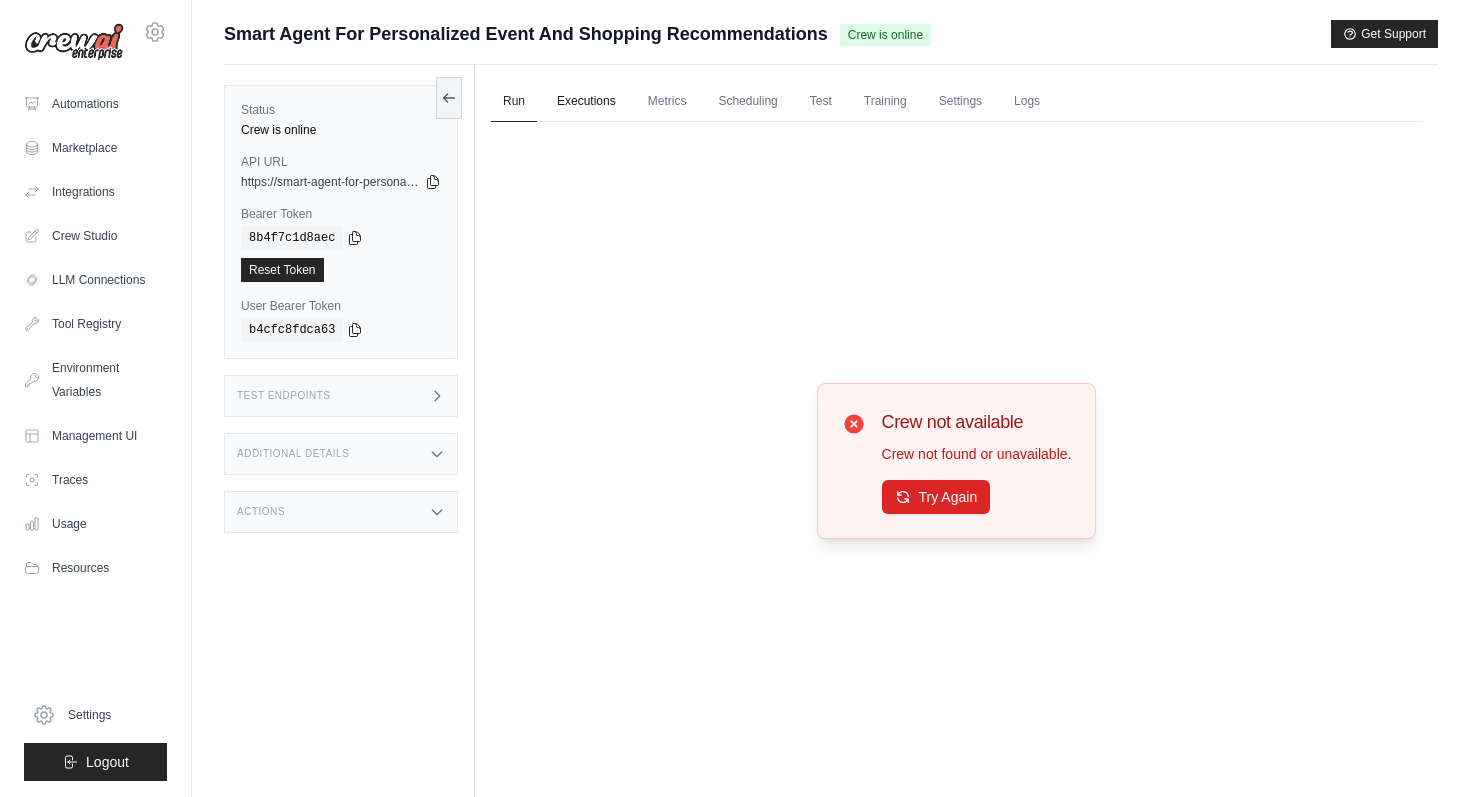 click on "Executions" at bounding box center (586, 102) 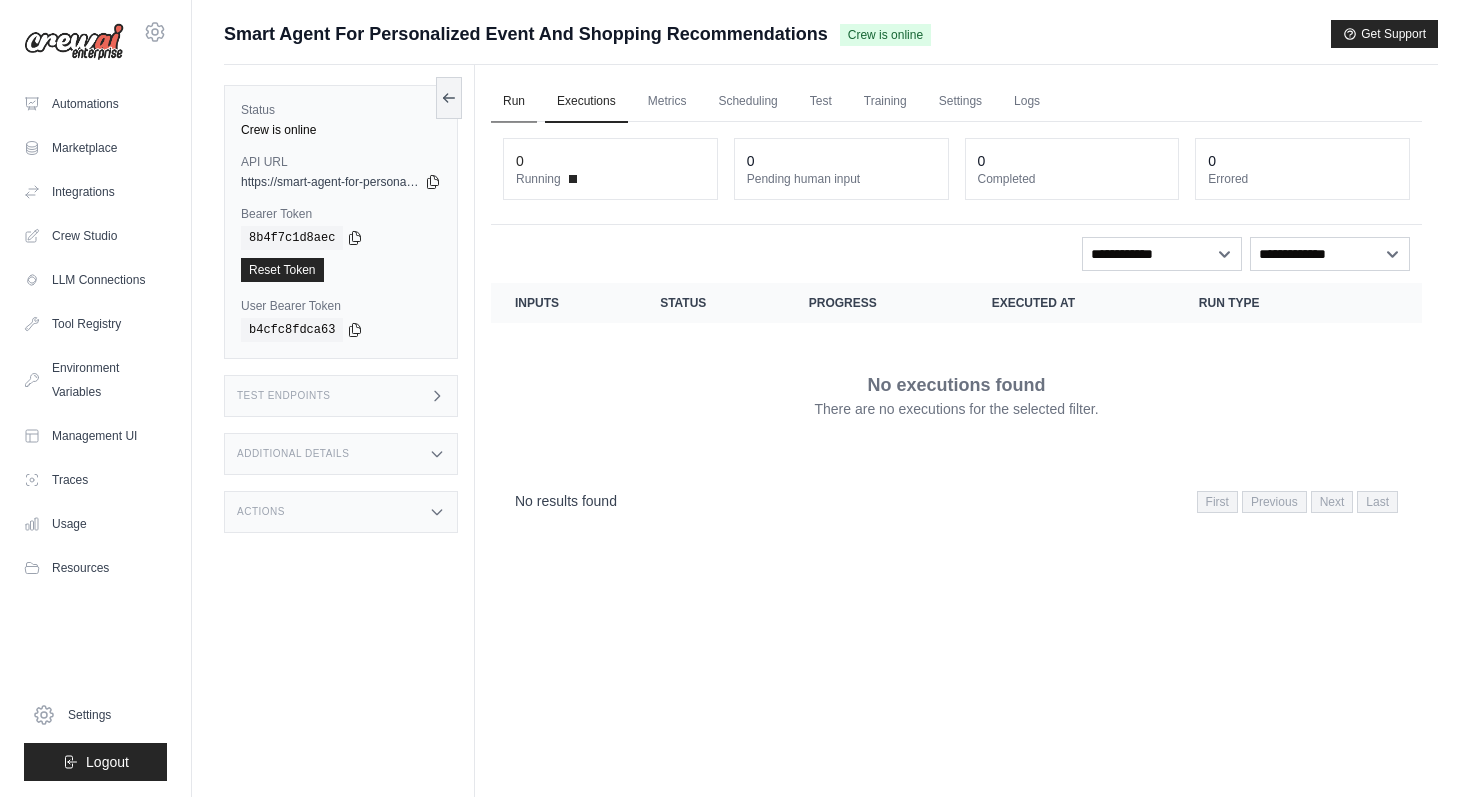 click on "Run" at bounding box center [514, 102] 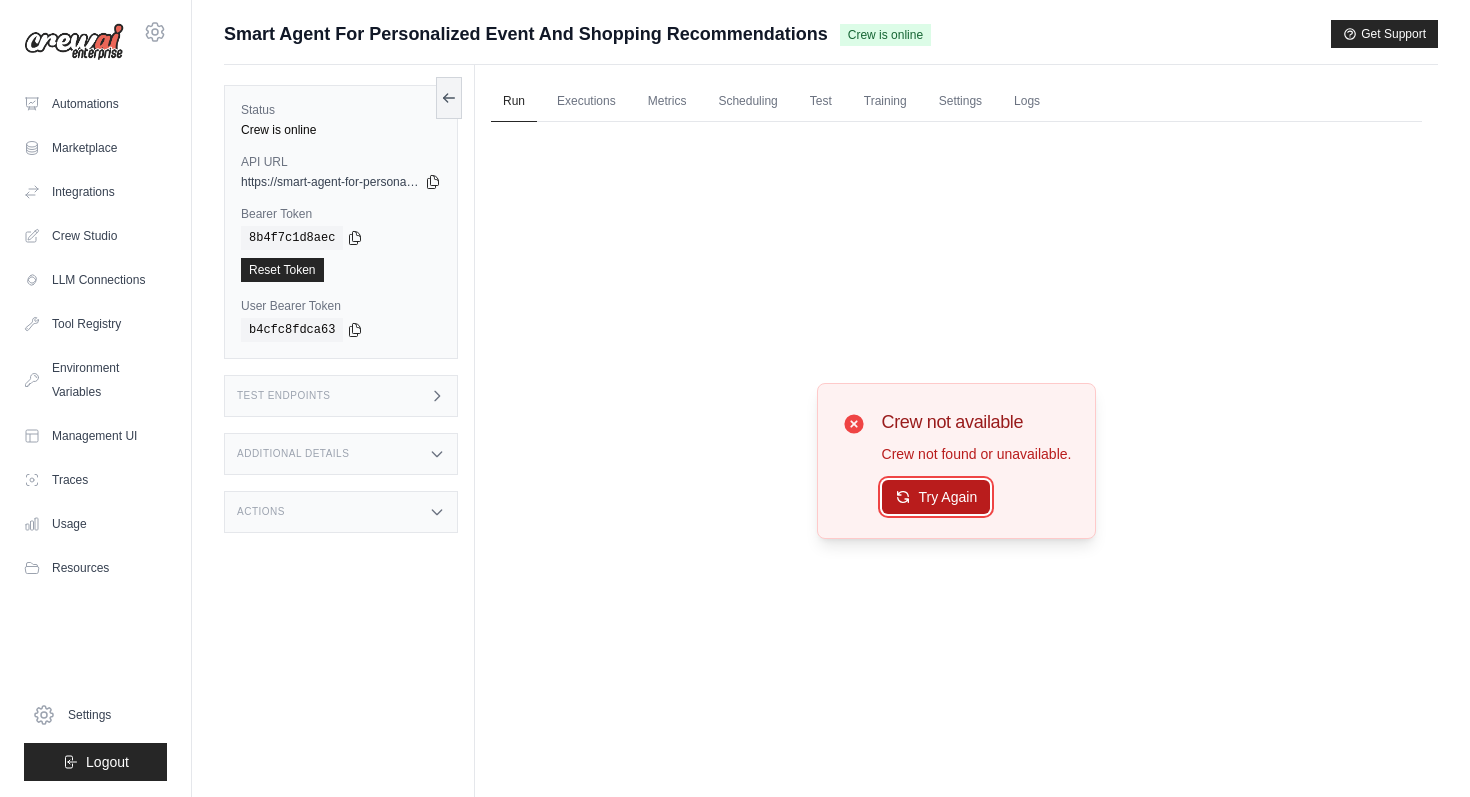 click on "Try Again" at bounding box center [936, 497] 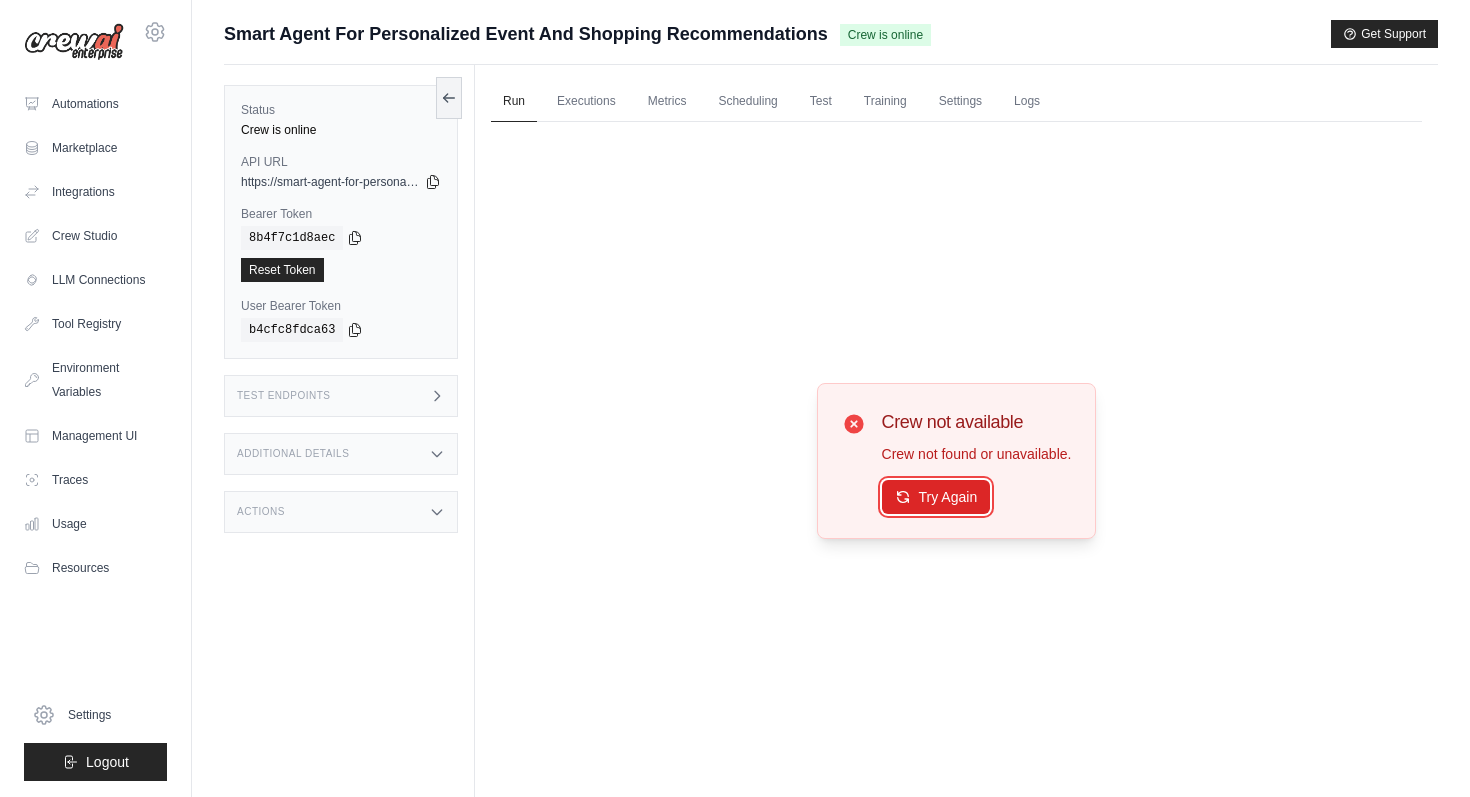 click on "Try Again" at bounding box center [936, 497] 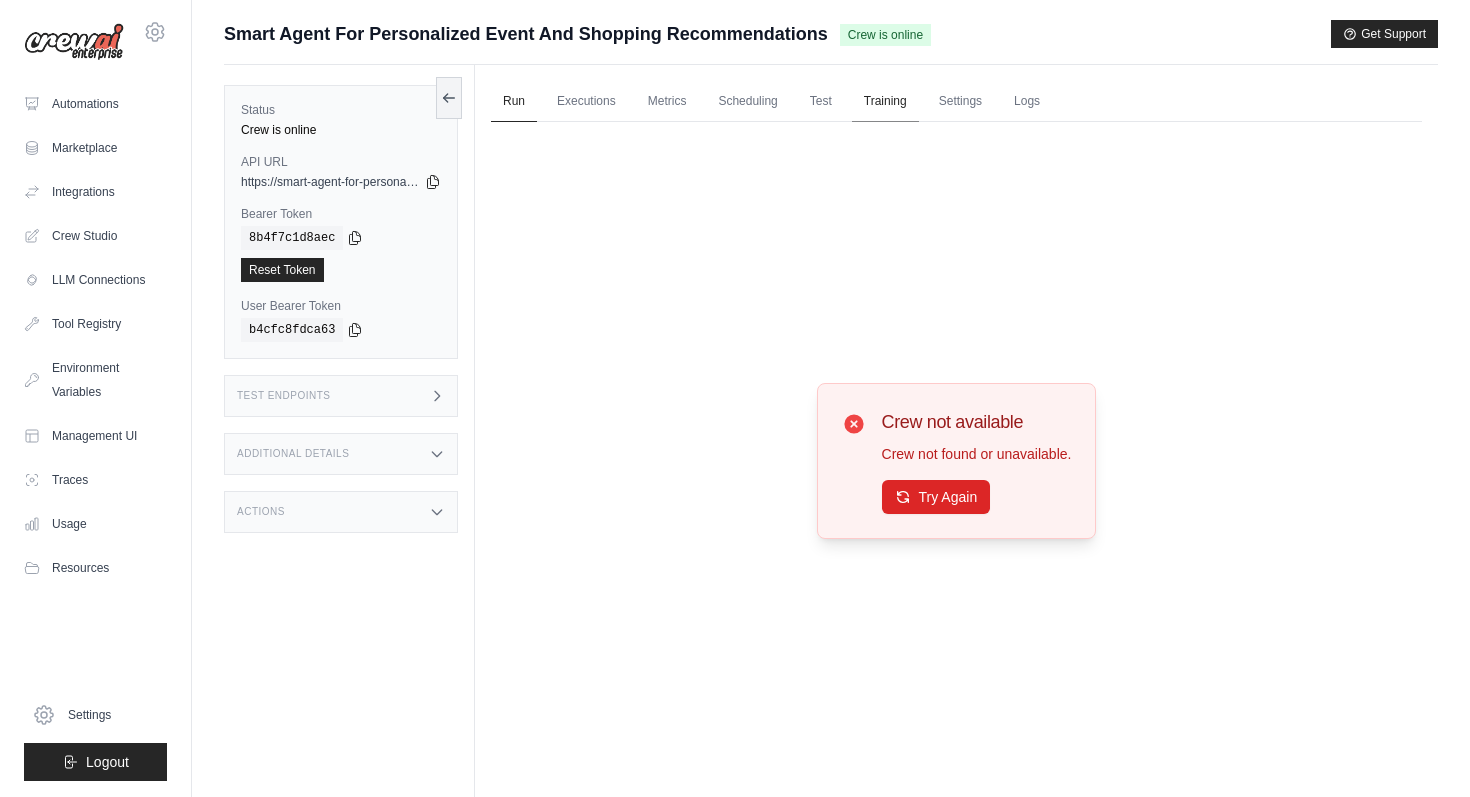 click on "Training" at bounding box center [885, 102] 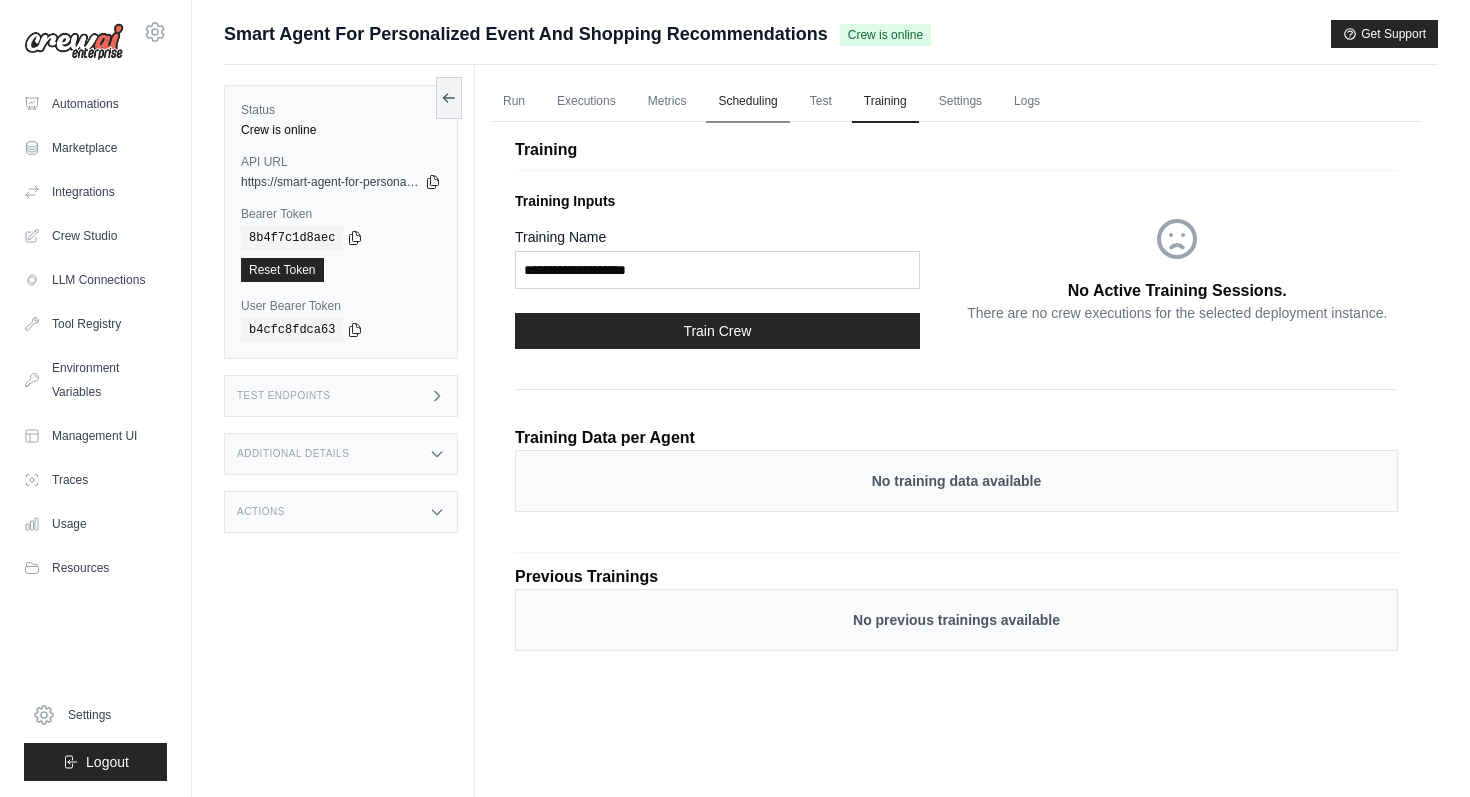 click on "Scheduling" at bounding box center [747, 102] 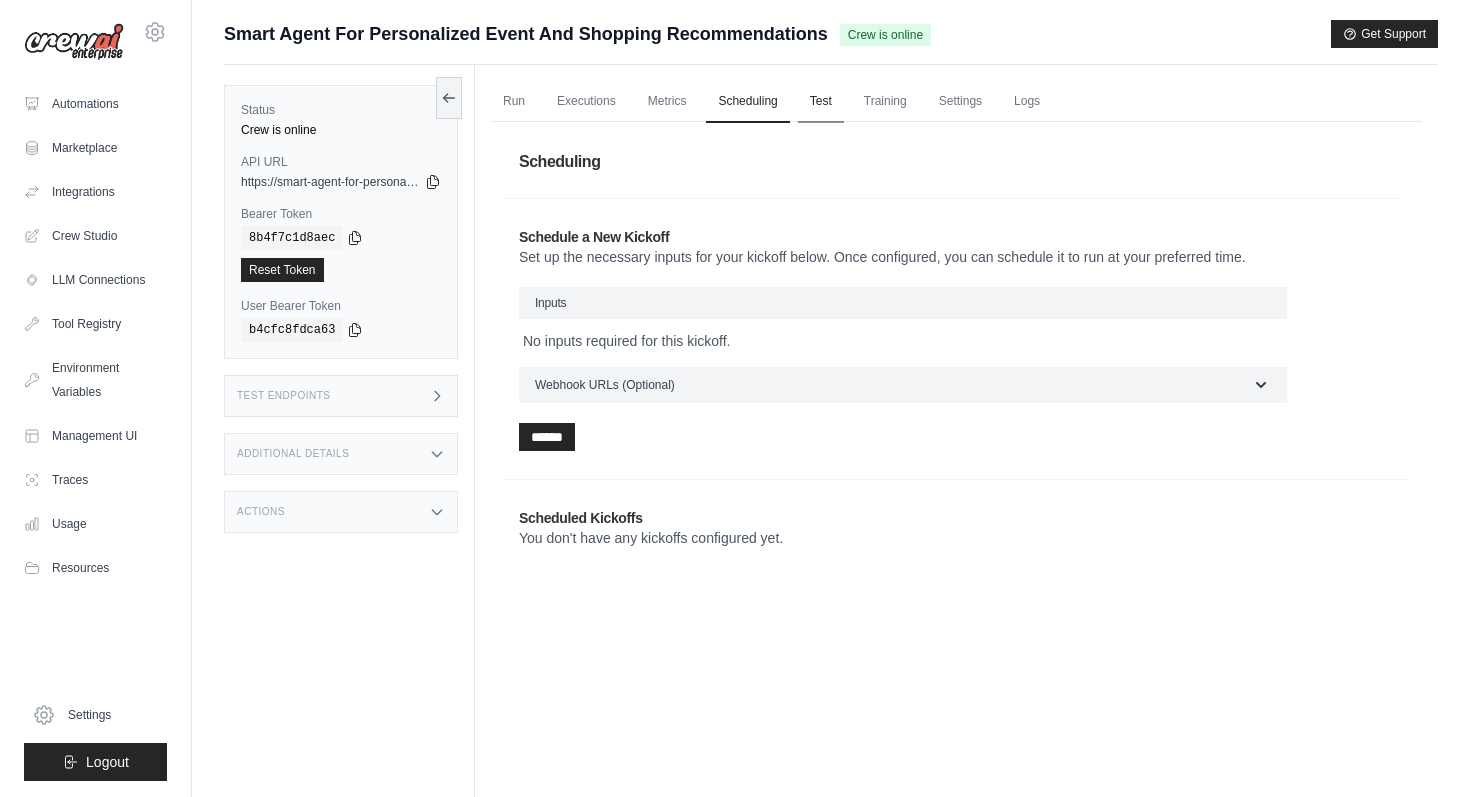 click on "Test" at bounding box center (821, 102) 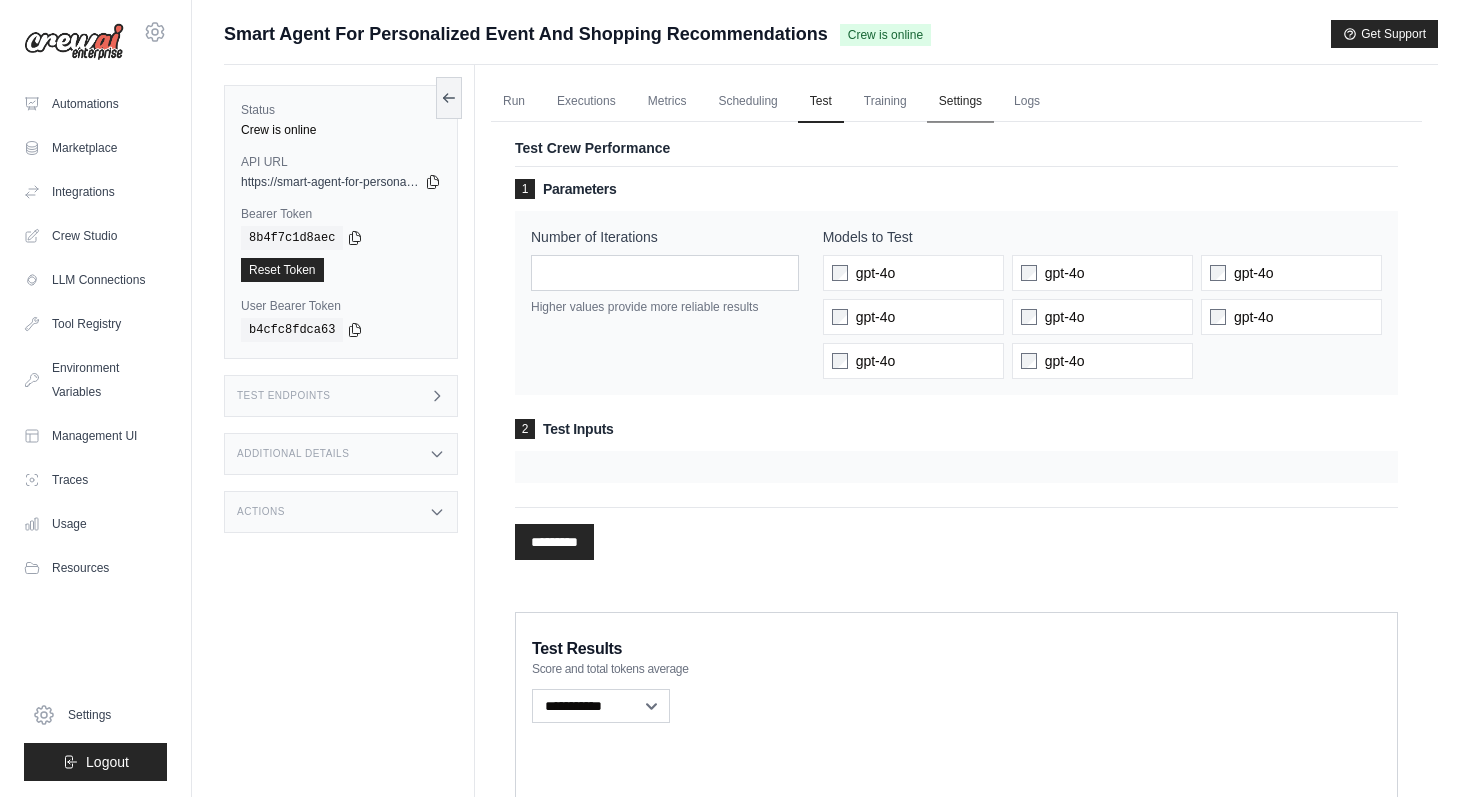 click on "Settings" at bounding box center [960, 102] 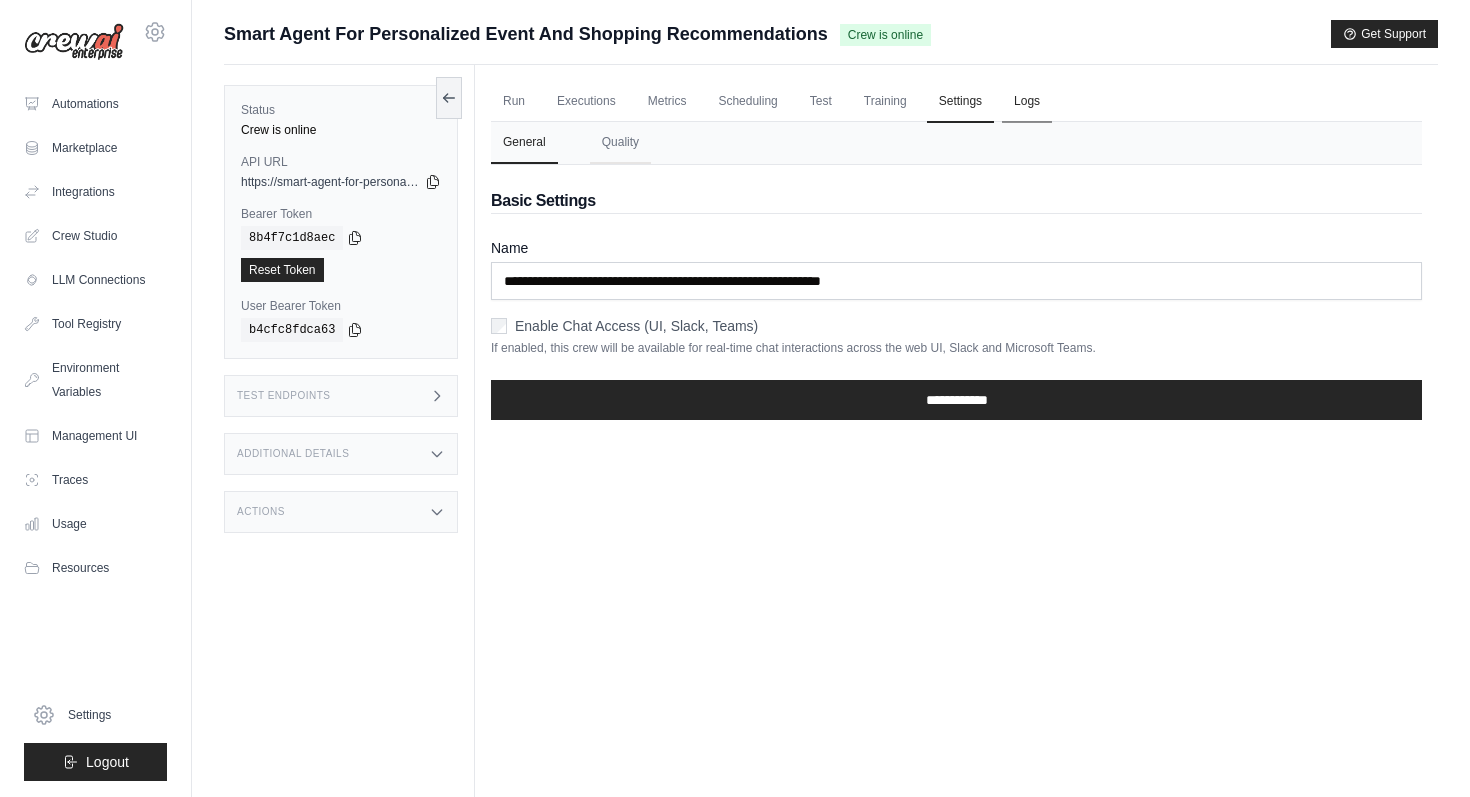 click on "Logs" at bounding box center (1027, 102) 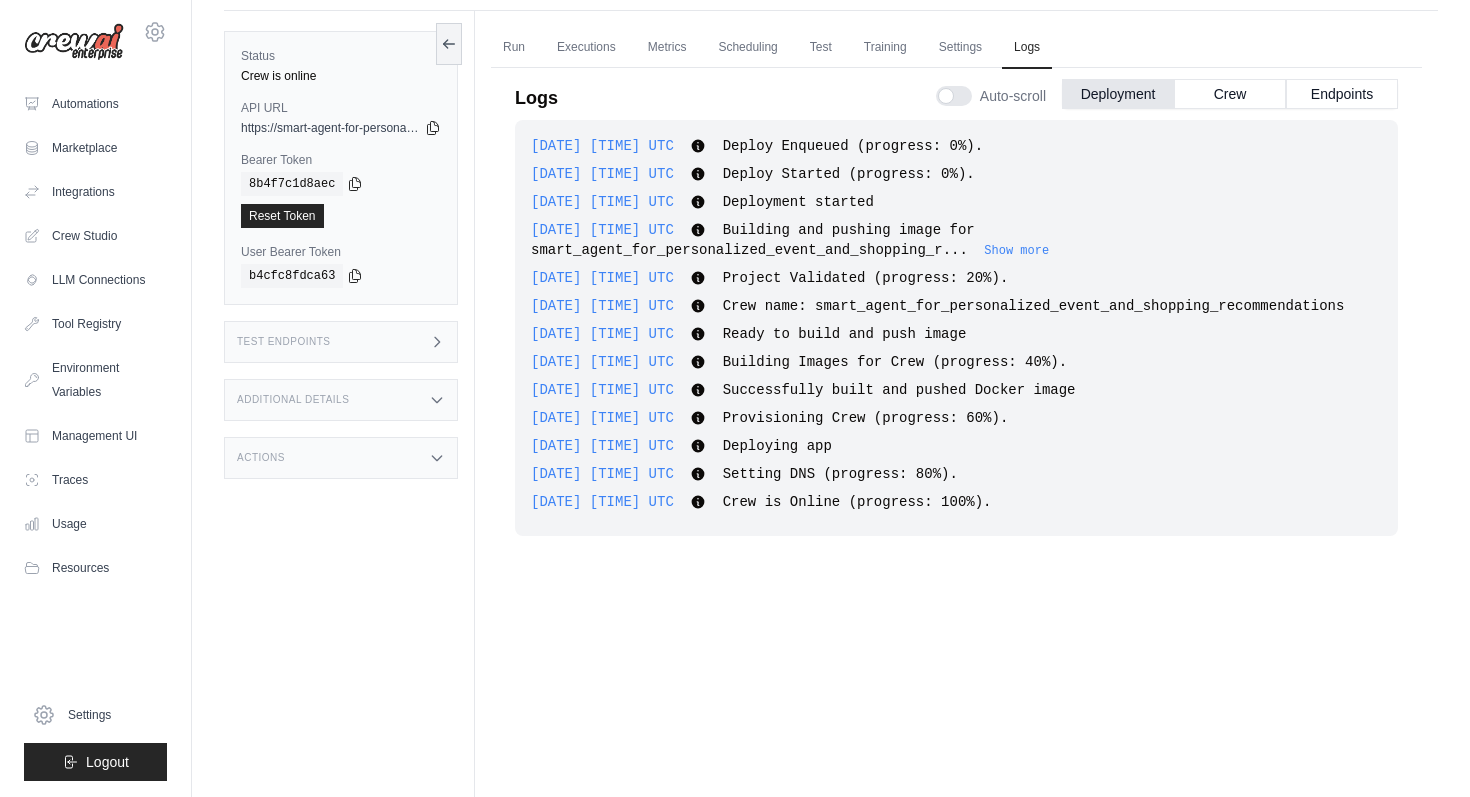 scroll, scrollTop: 55, scrollLeft: 0, axis: vertical 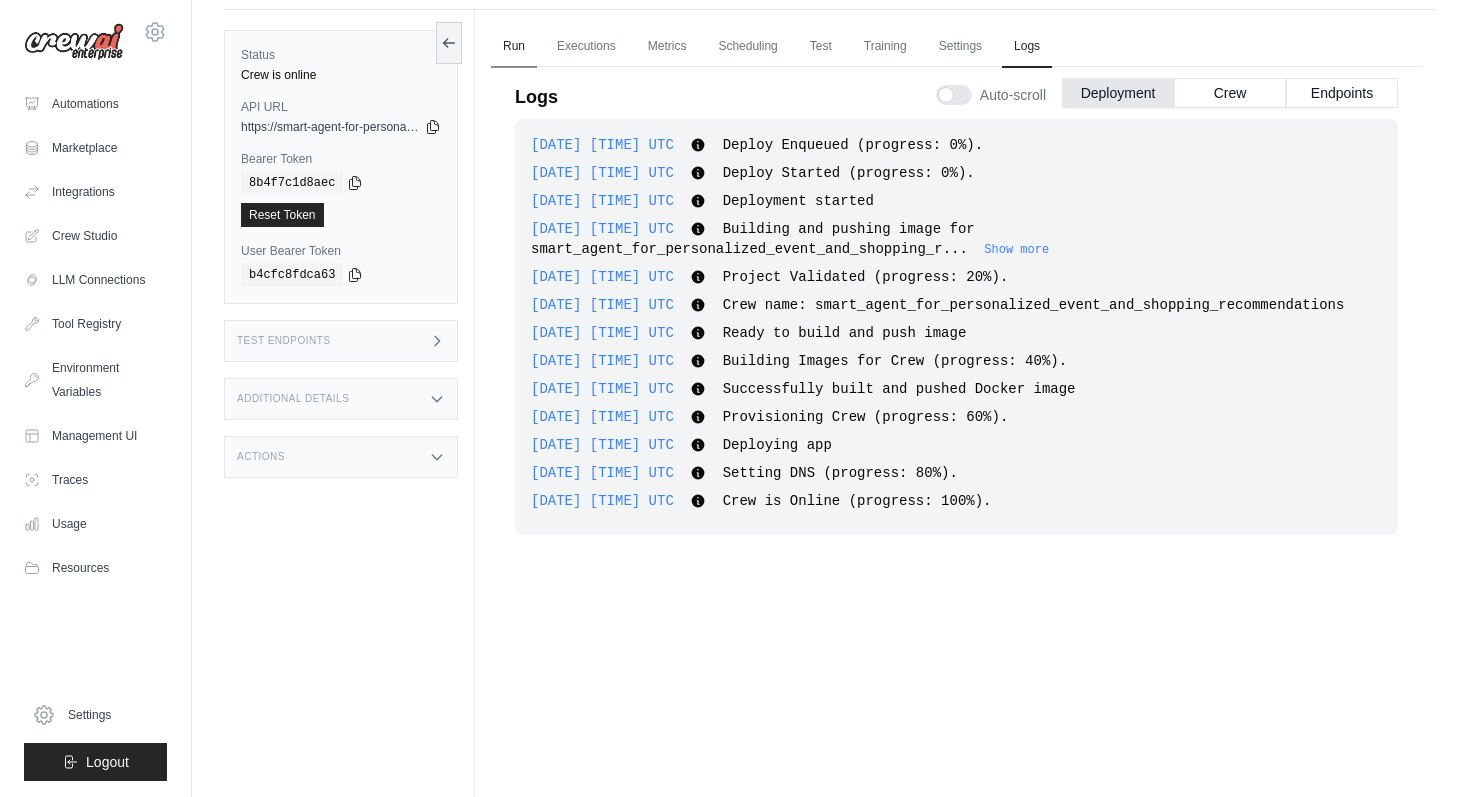 click on "Run" at bounding box center [514, 47] 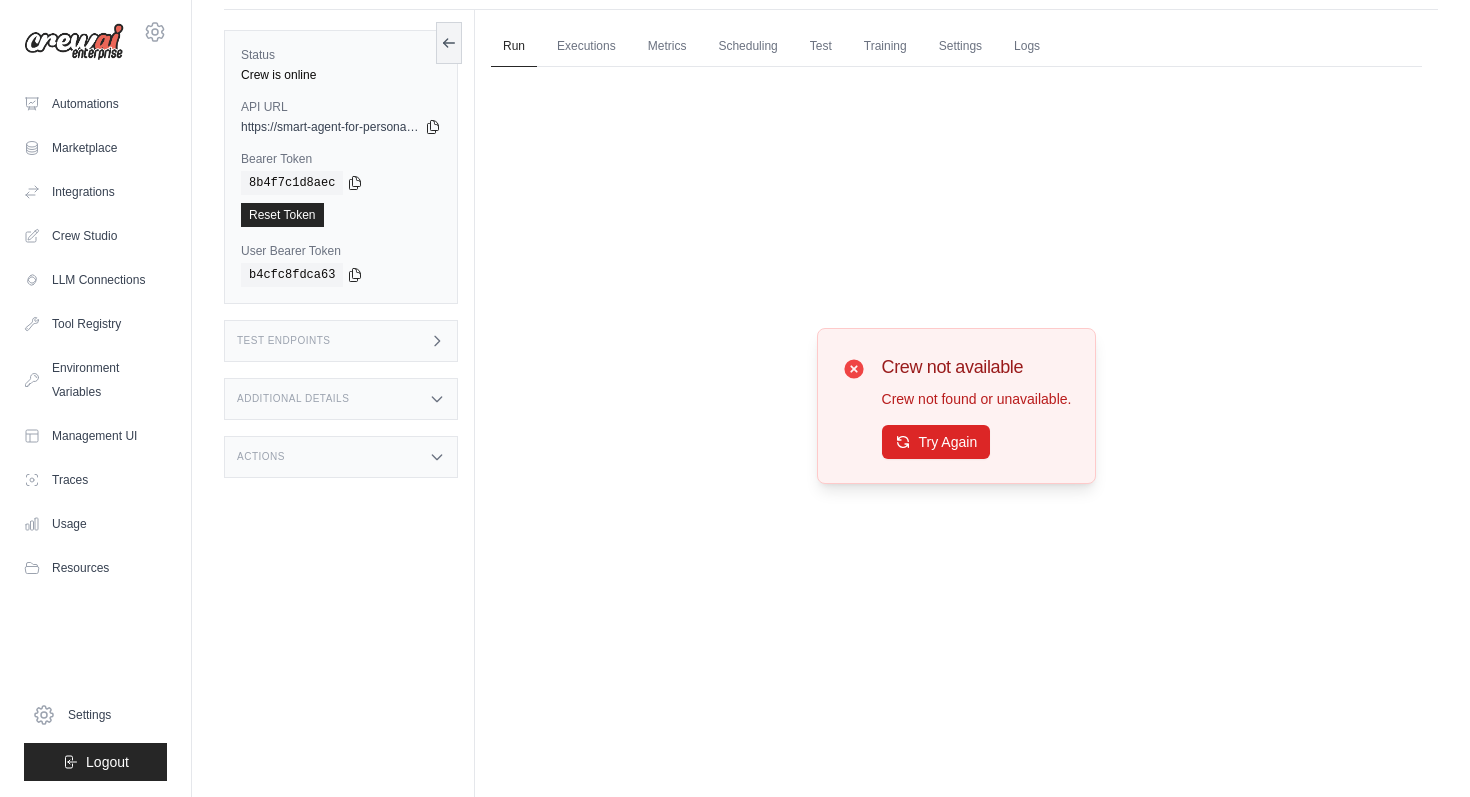 click on "Crew not available Crew not found or unavailable. Try Again" at bounding box center (957, 406) 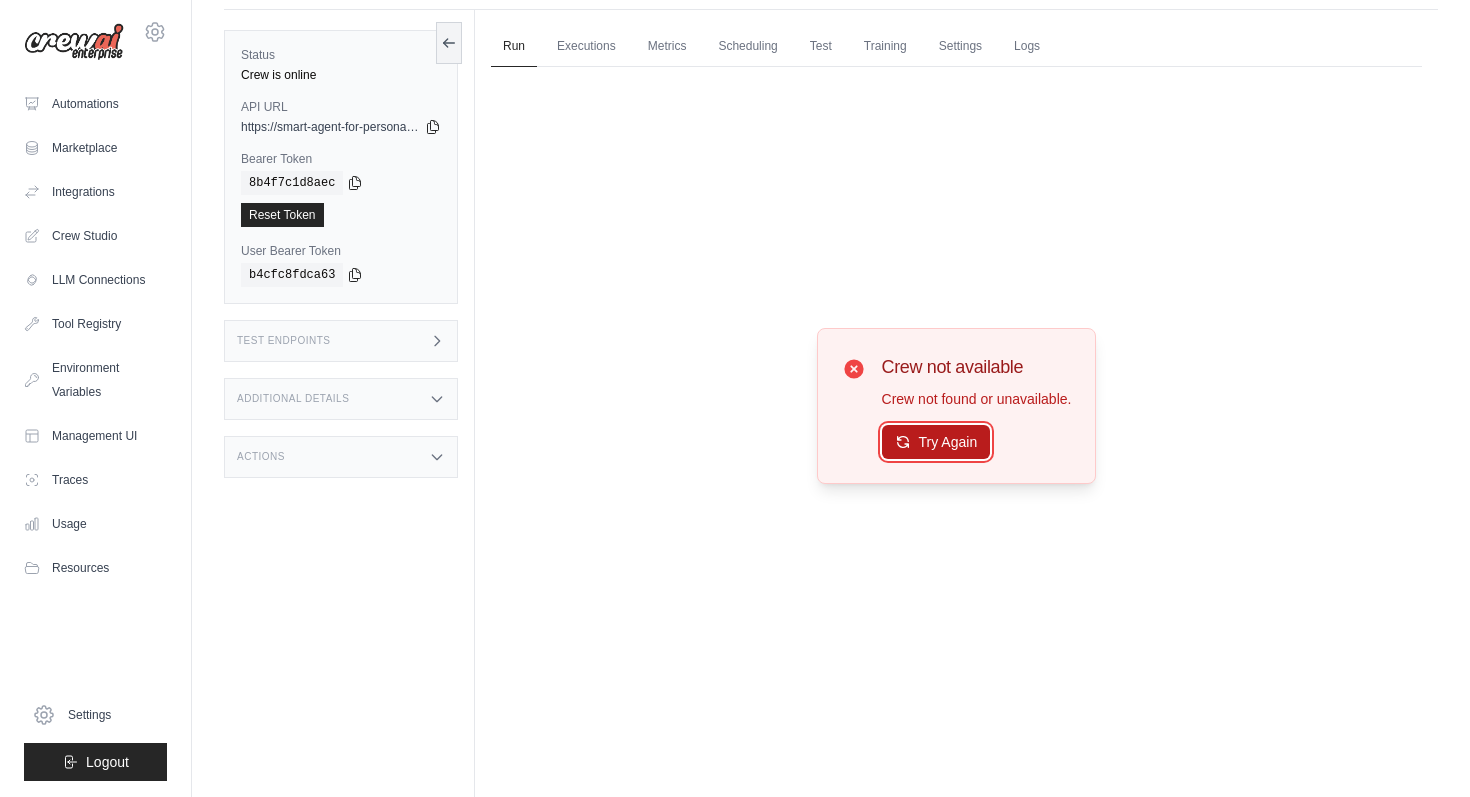 click on "Try Again" at bounding box center [936, 442] 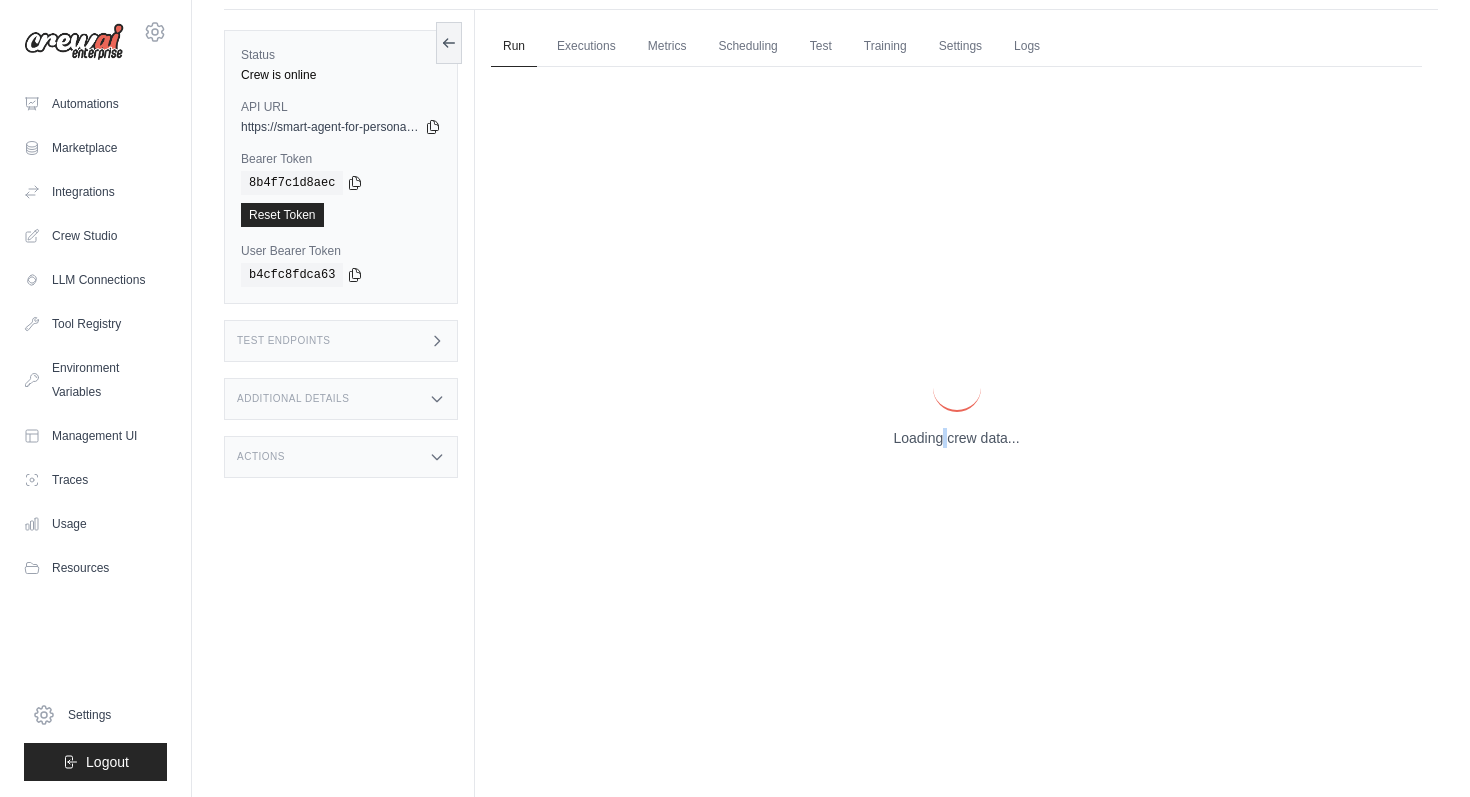 click on "Loading crew data..." at bounding box center [956, 438] 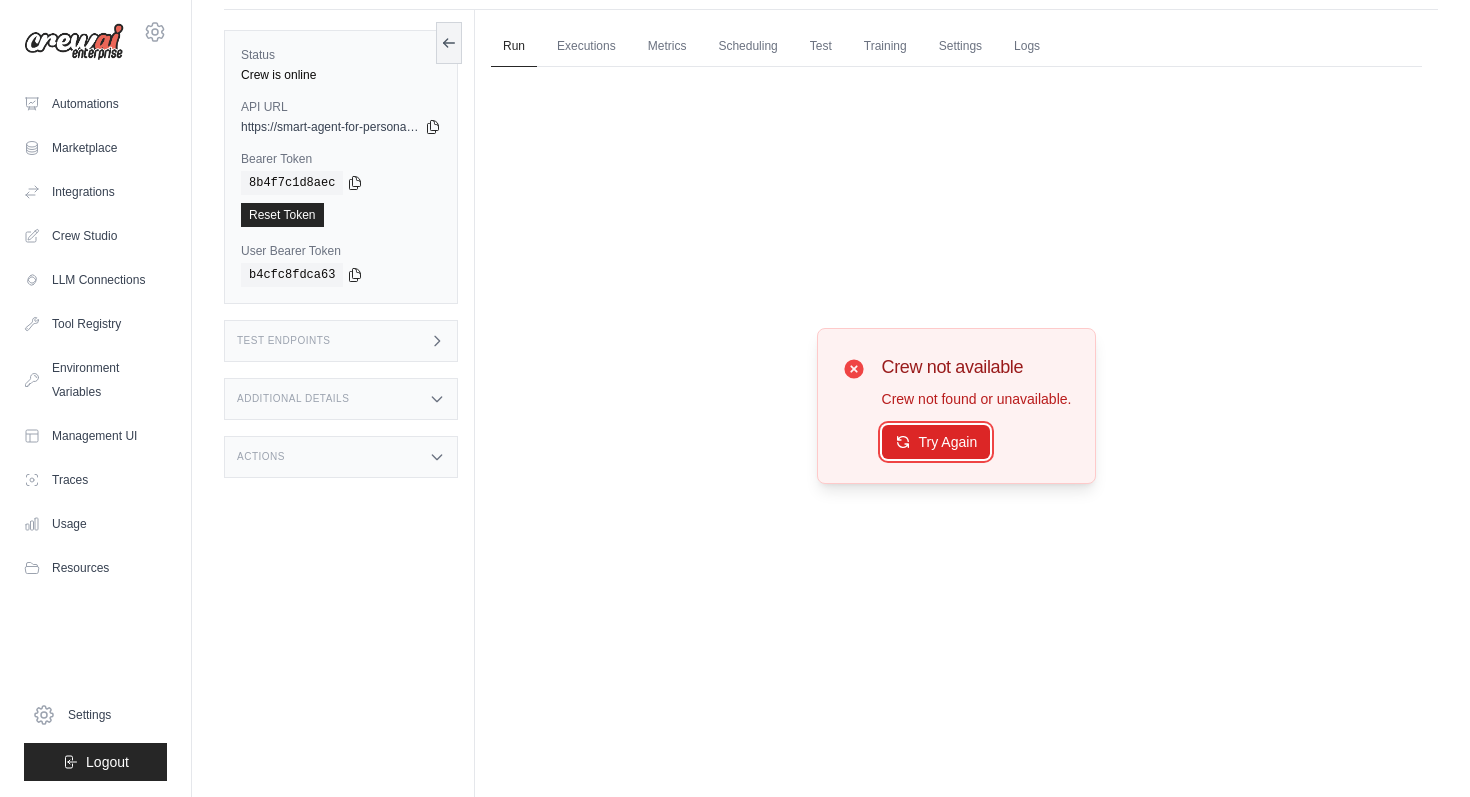click on "Try Again" at bounding box center (936, 442) 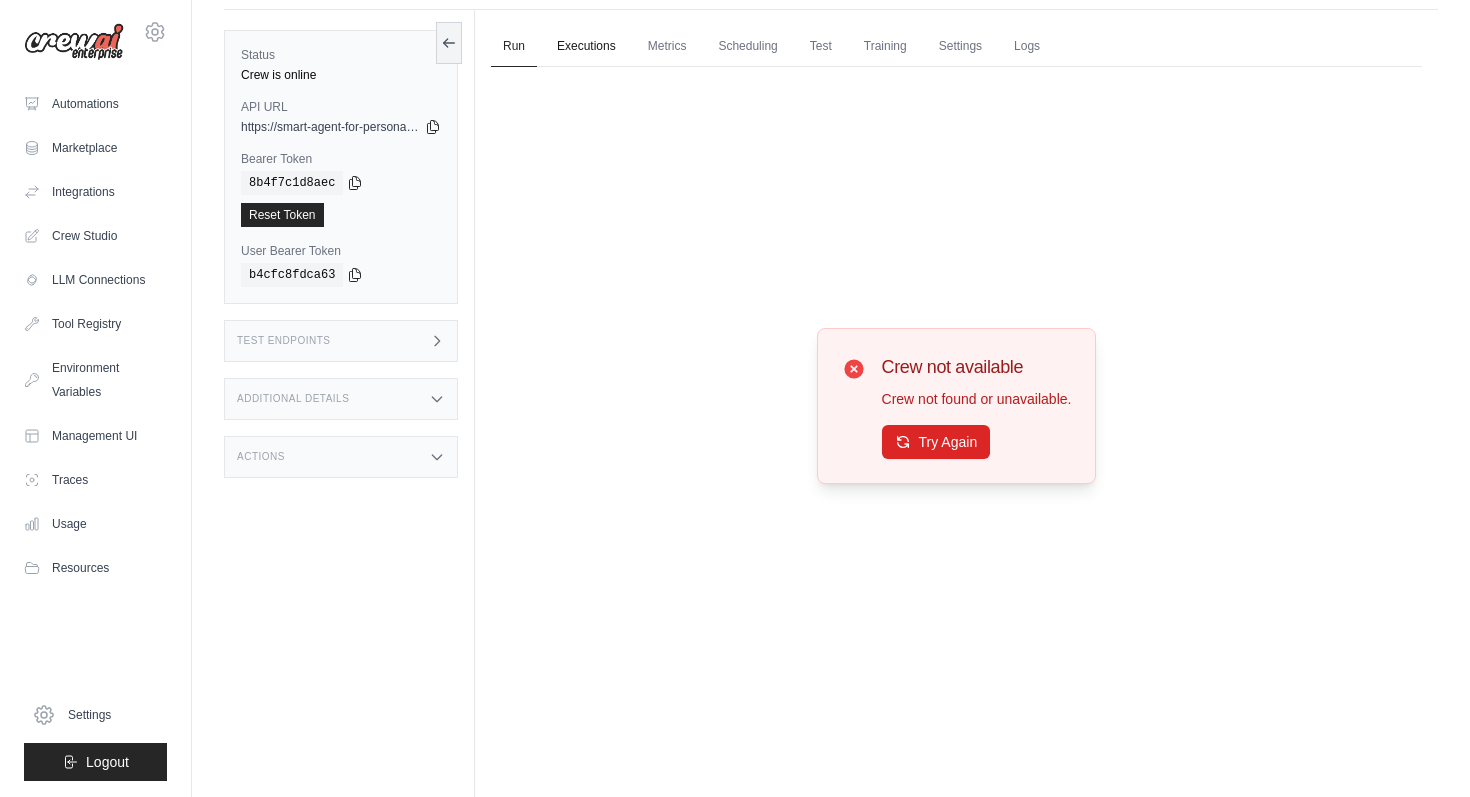 click on "Executions" at bounding box center (586, 47) 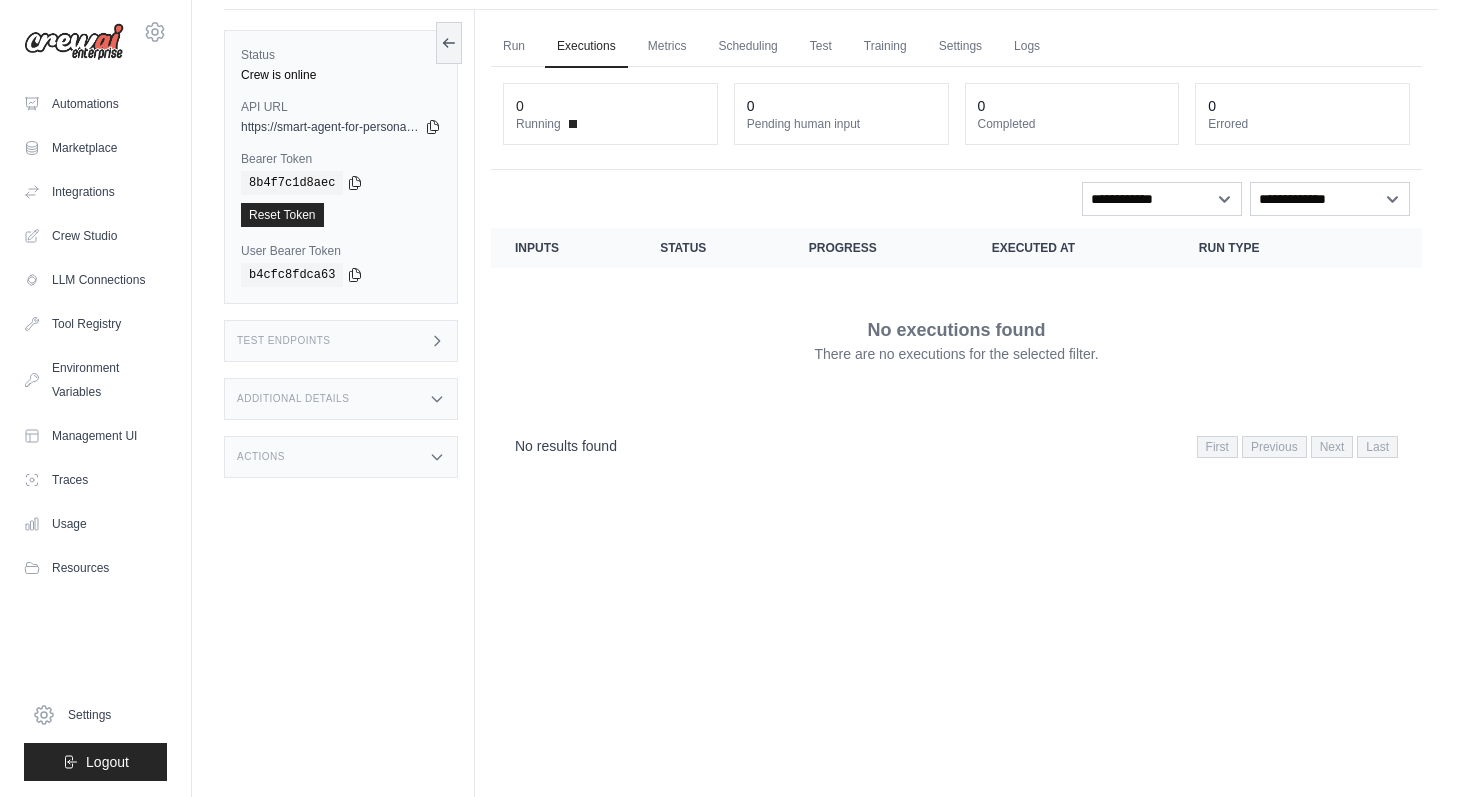 click at bounding box center [74, 42] 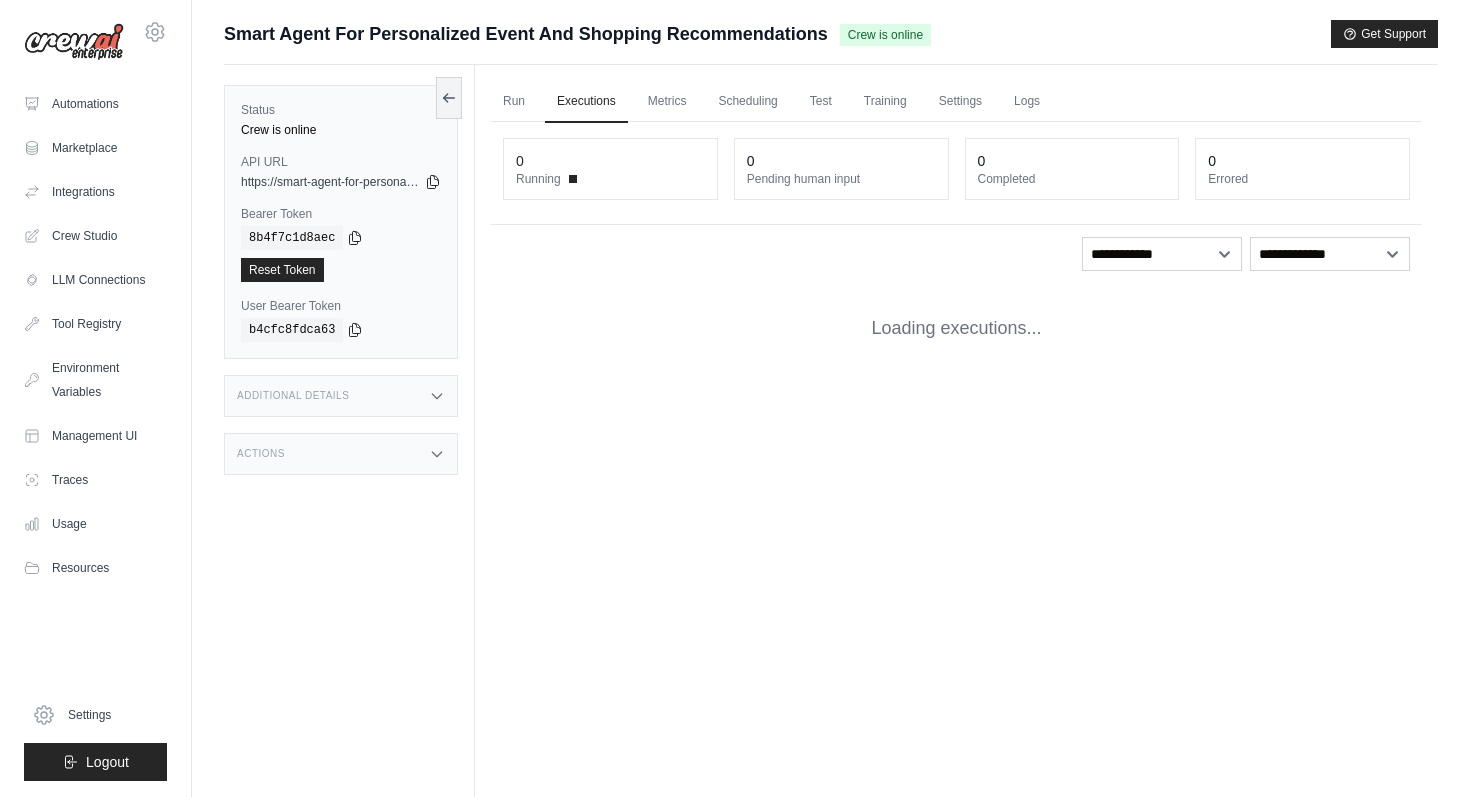scroll, scrollTop: 55, scrollLeft: 0, axis: vertical 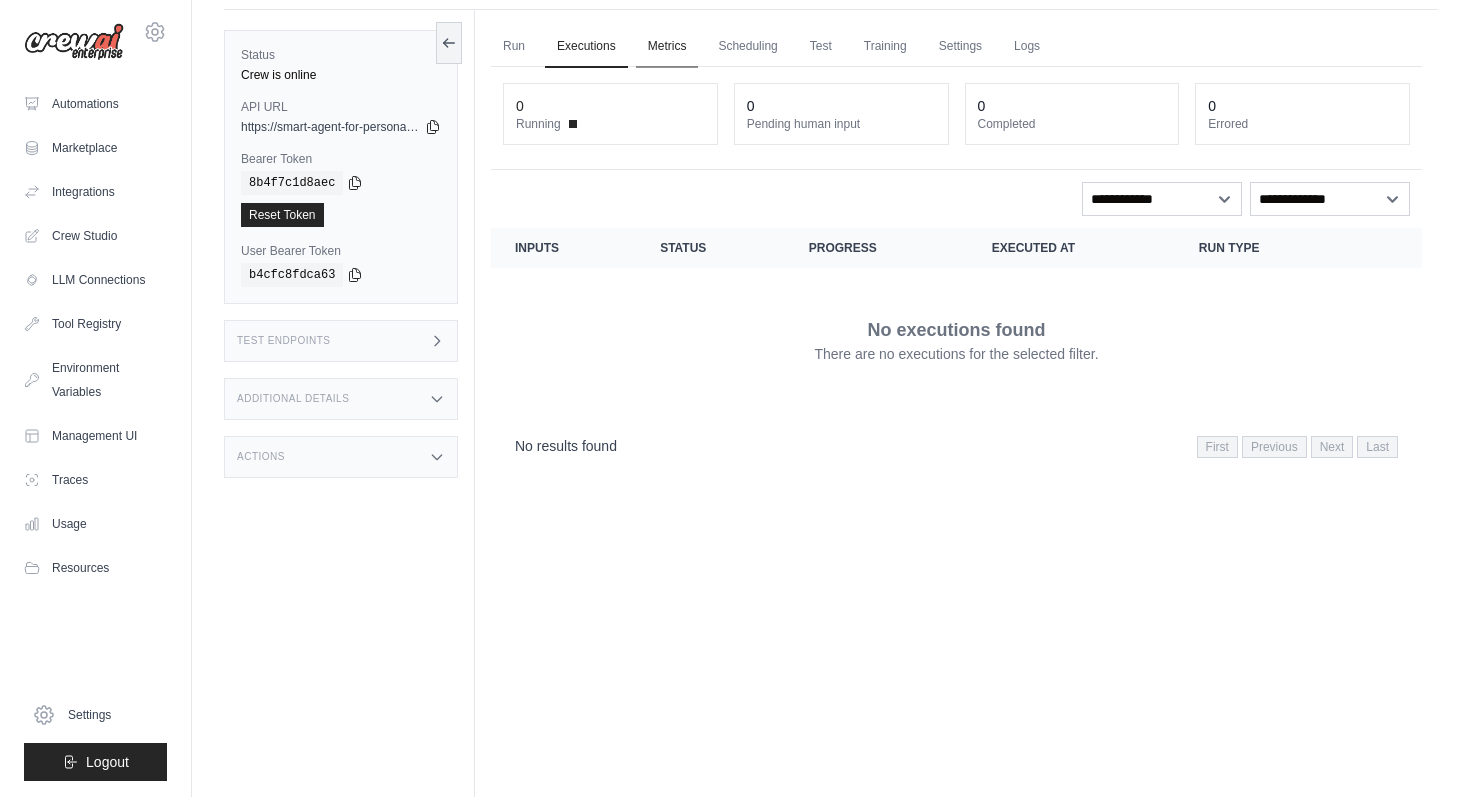 click on "Metrics" at bounding box center [667, 47] 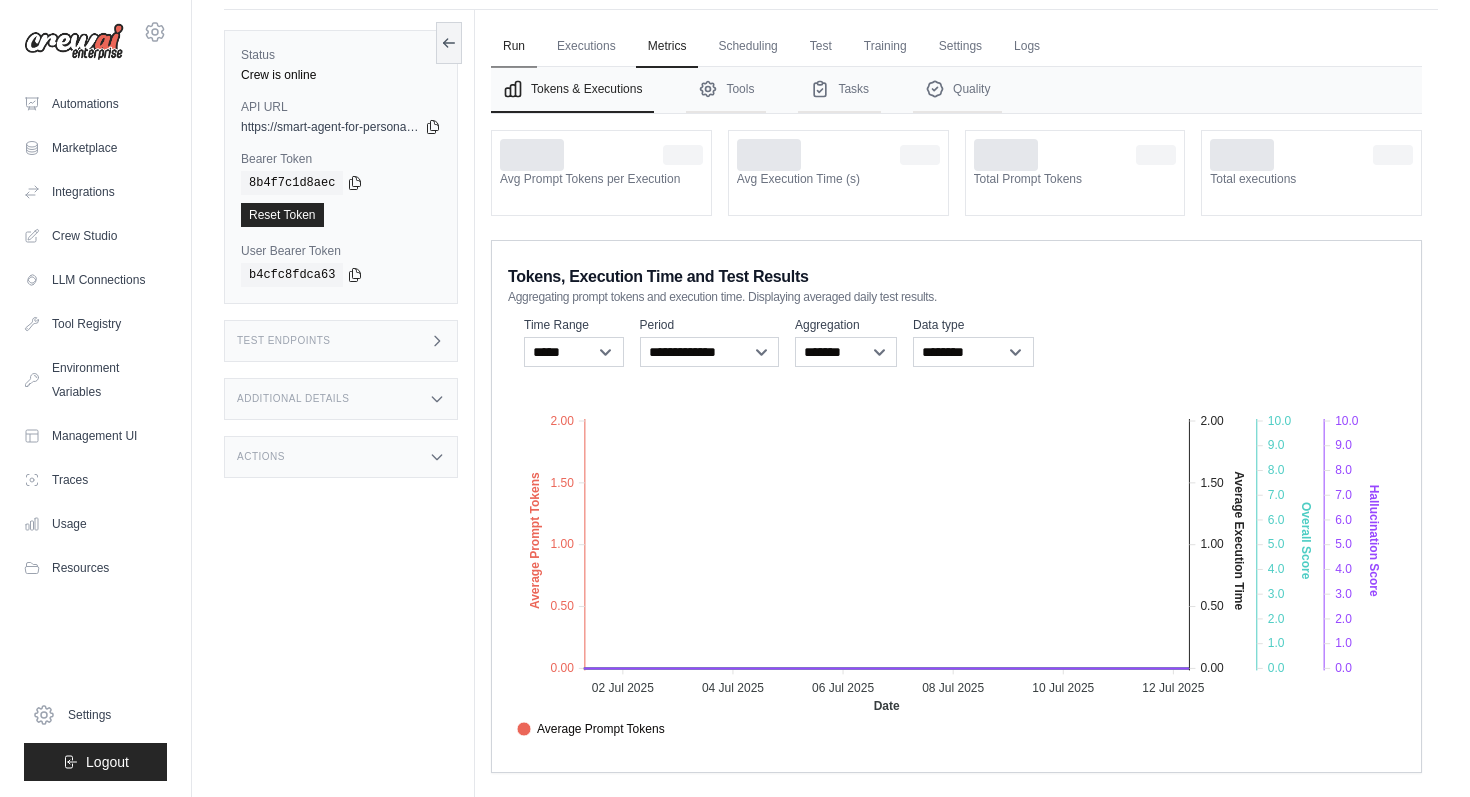 click on "Run" at bounding box center (514, 47) 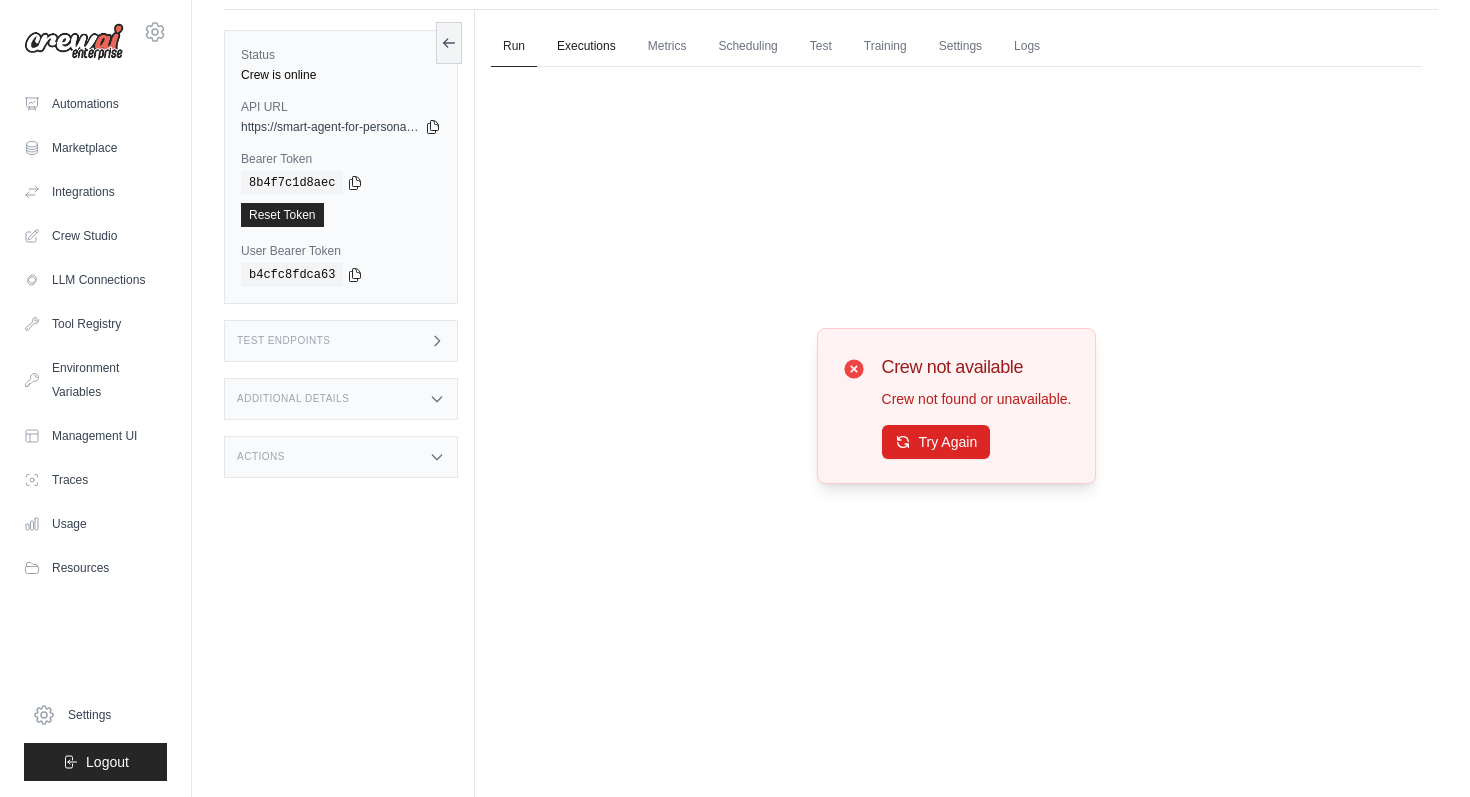 click on "Executions" at bounding box center (586, 47) 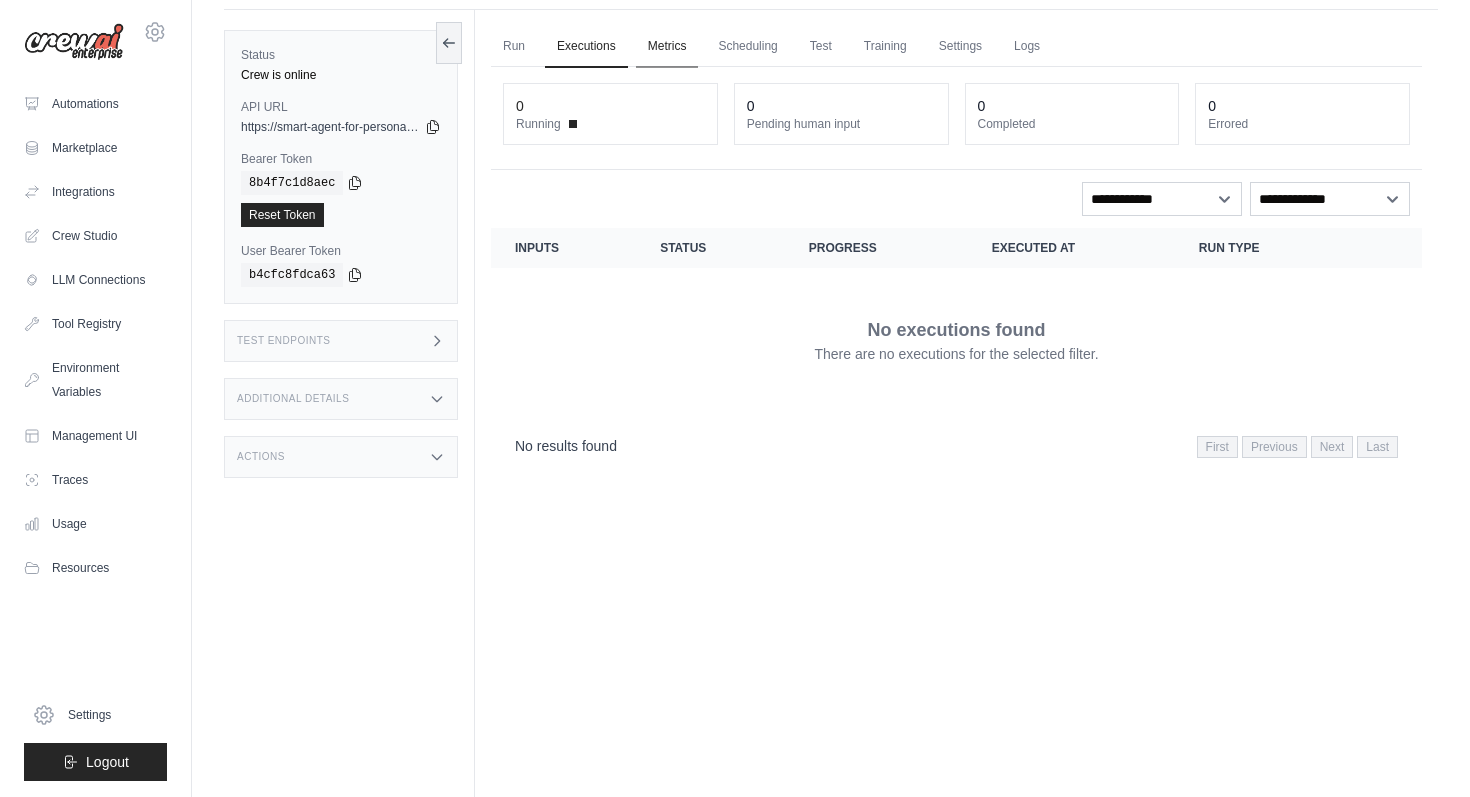 click on "Metrics" at bounding box center (667, 47) 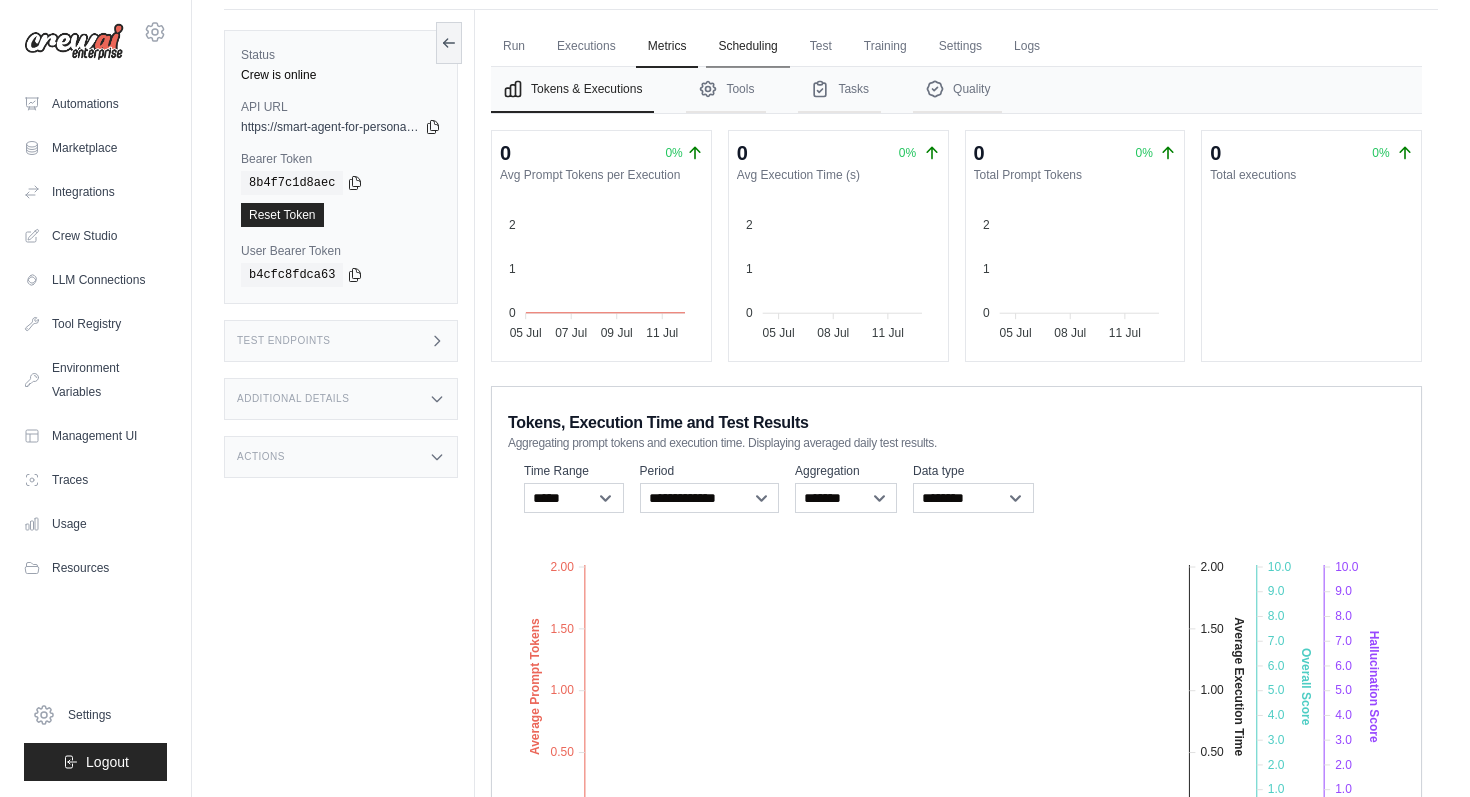 click on "Scheduling" at bounding box center (747, 47) 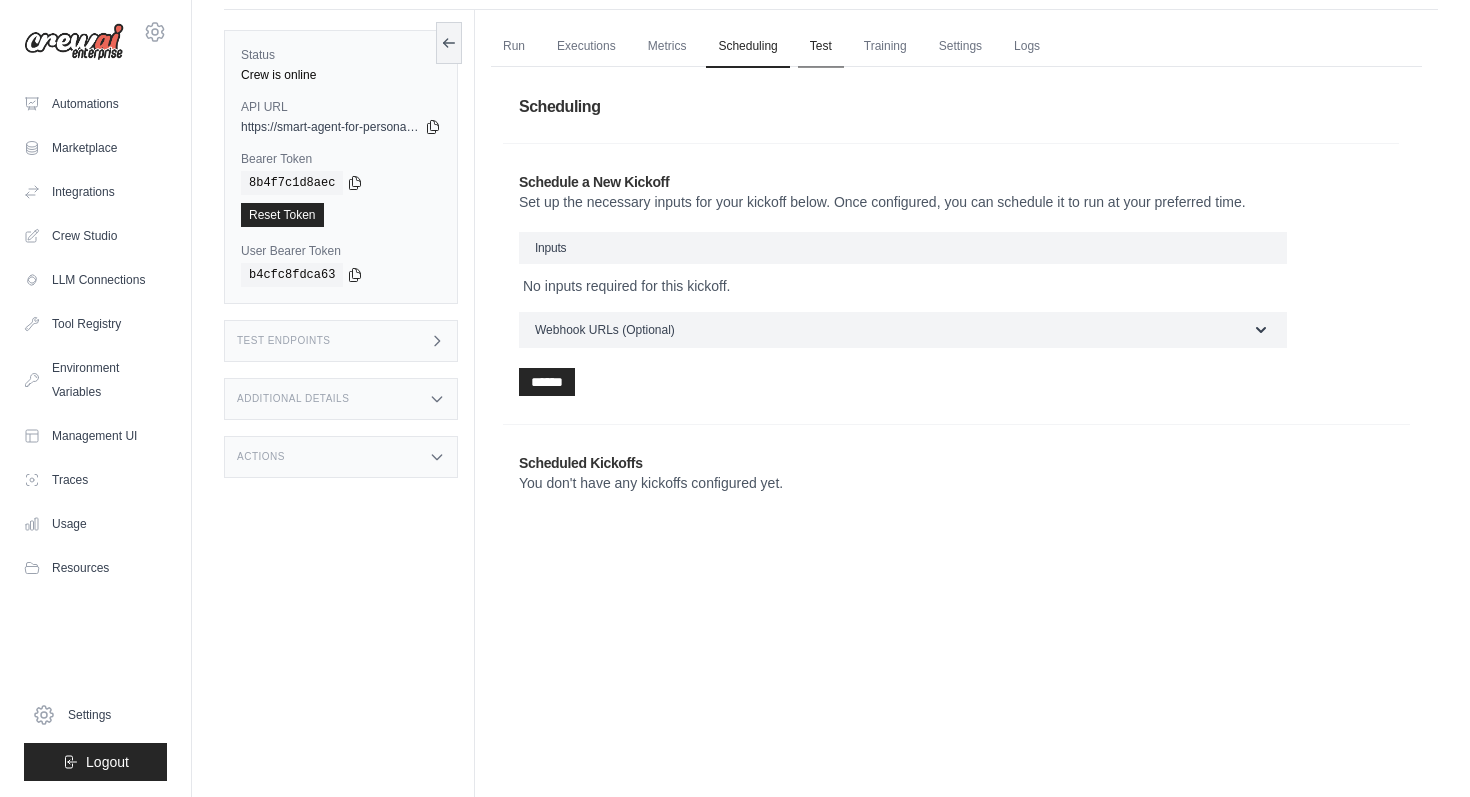 click on "Test" at bounding box center [821, 47] 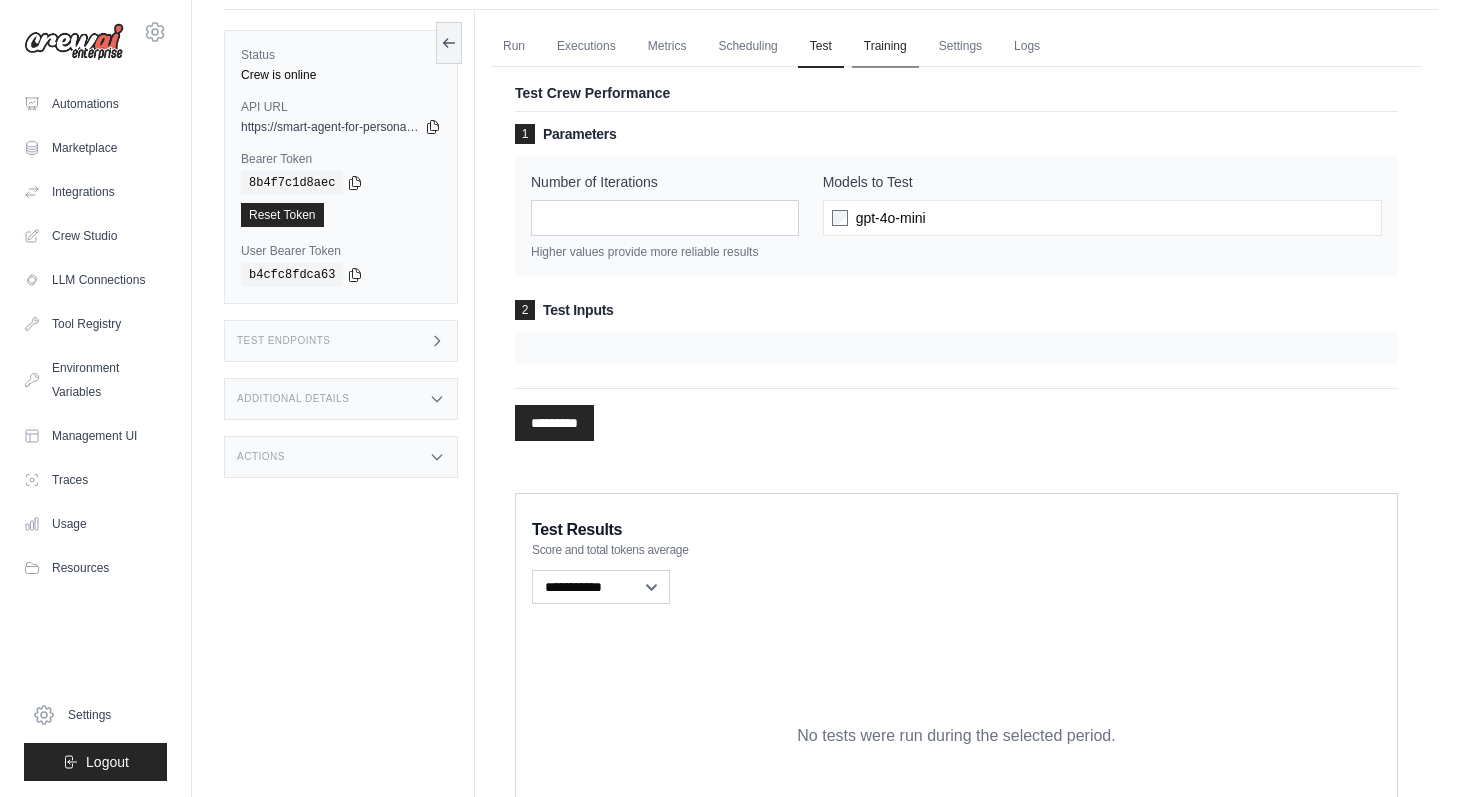 click on "Training" at bounding box center (885, 47) 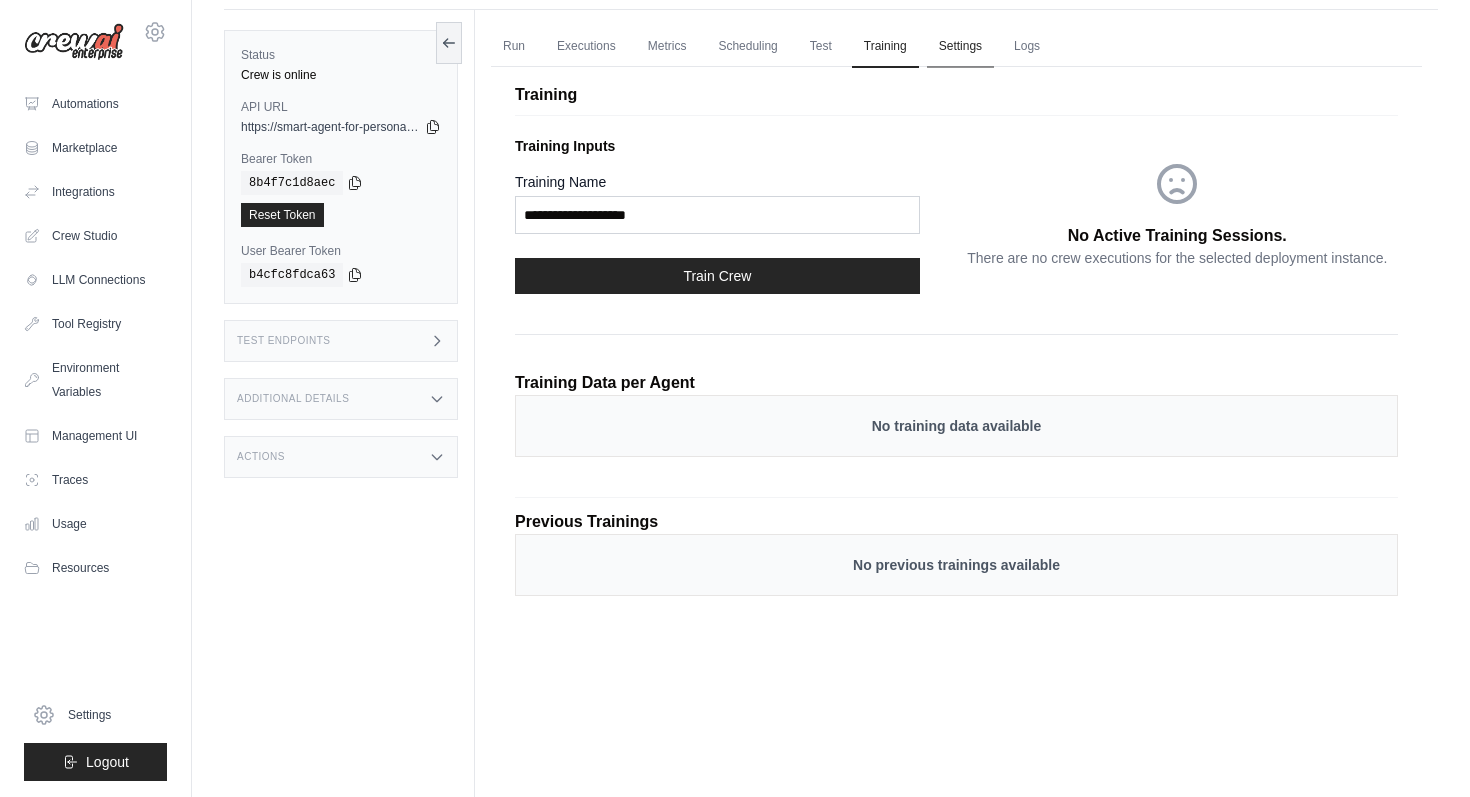 click on "Settings" at bounding box center [960, 47] 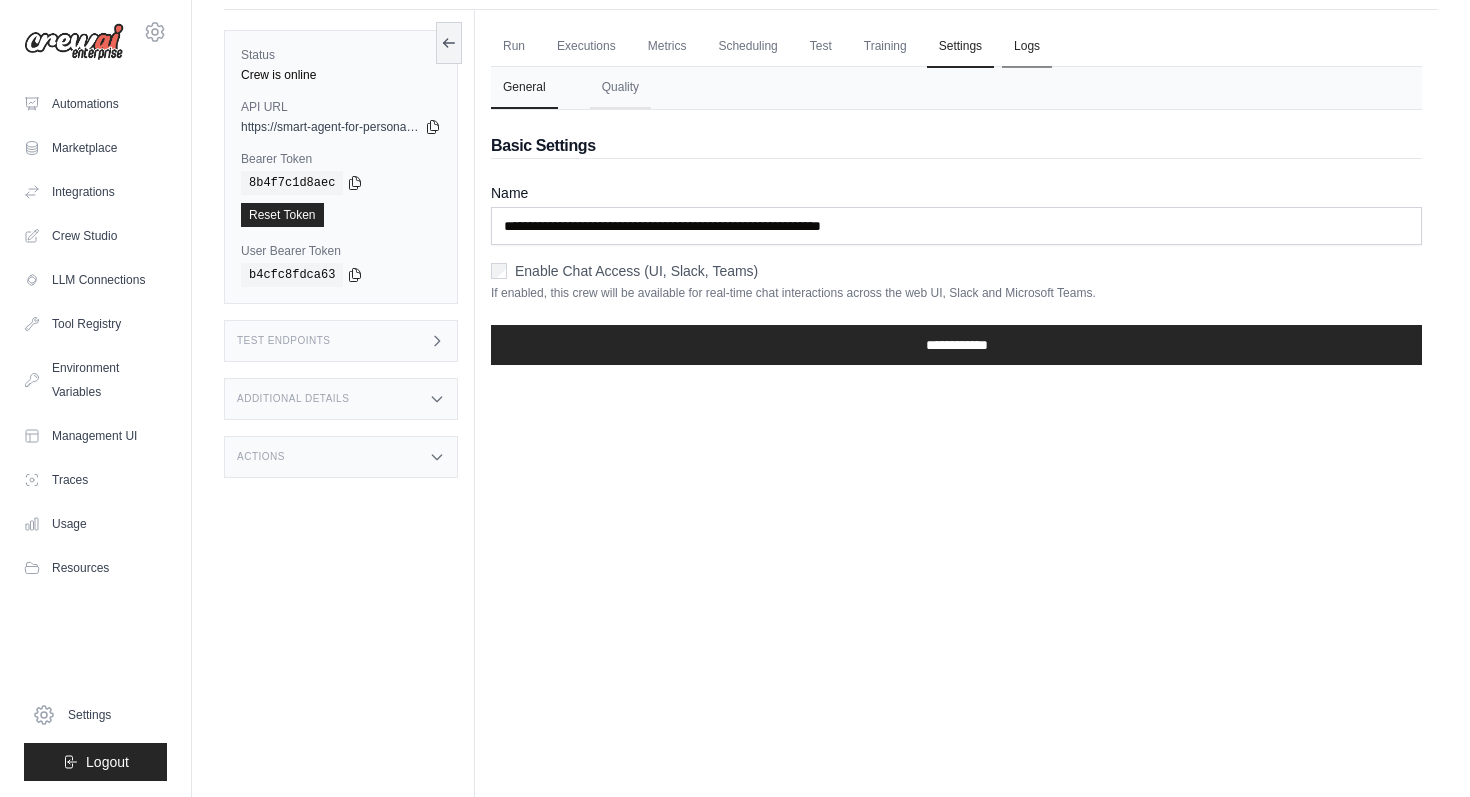 click on "Logs" at bounding box center (1027, 47) 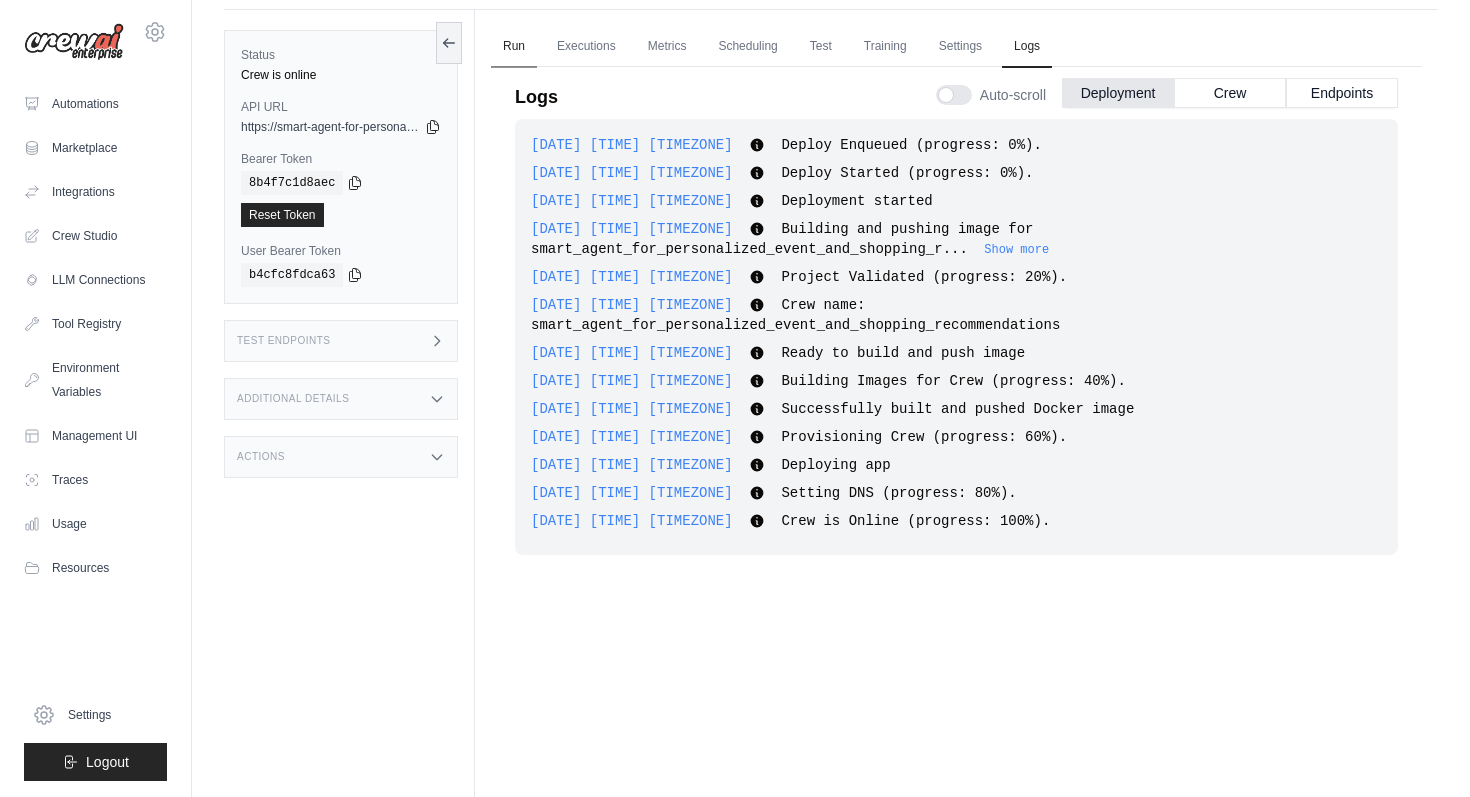 click on "Run" at bounding box center [514, 47] 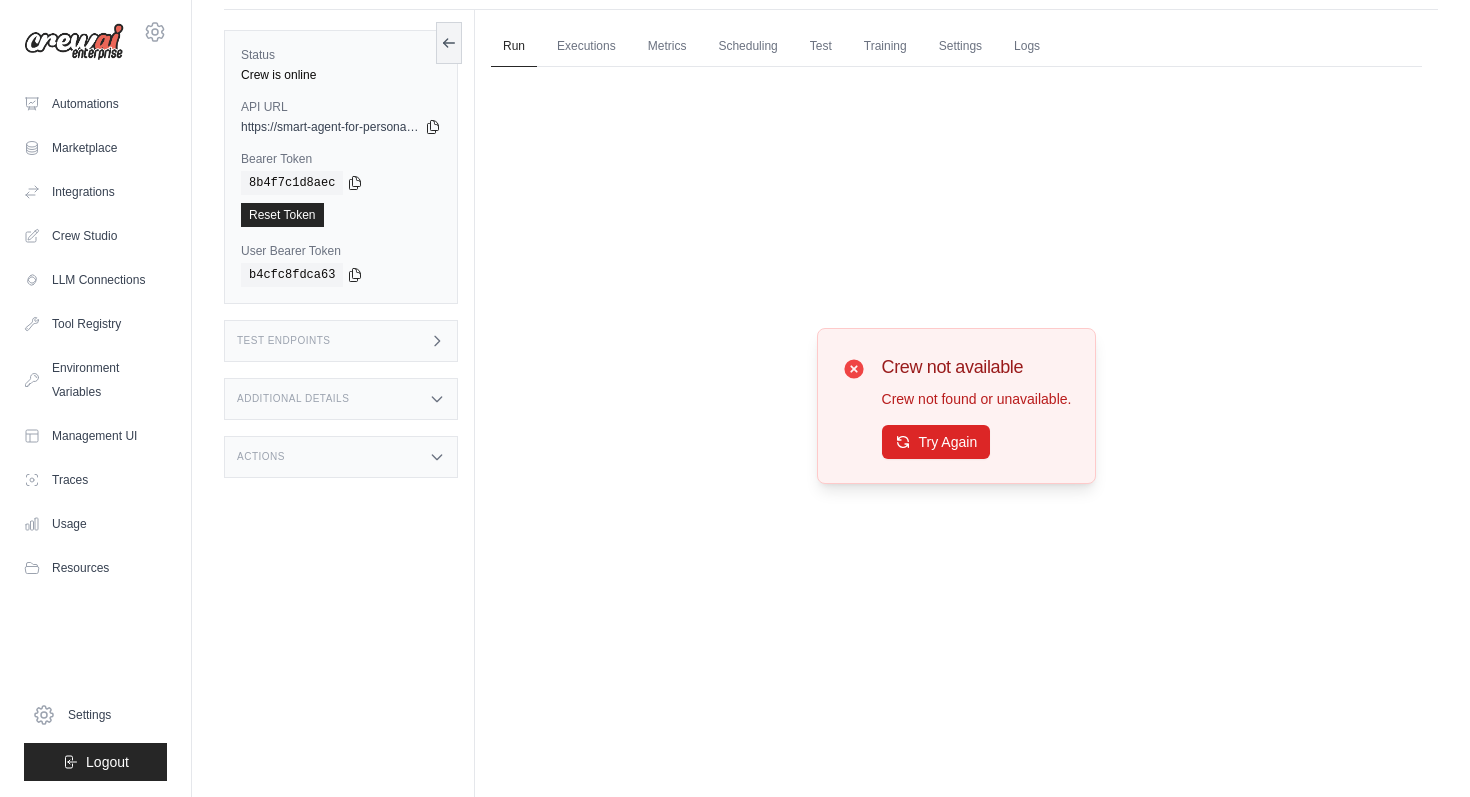 click on "Test Endpoints" at bounding box center [341, 341] 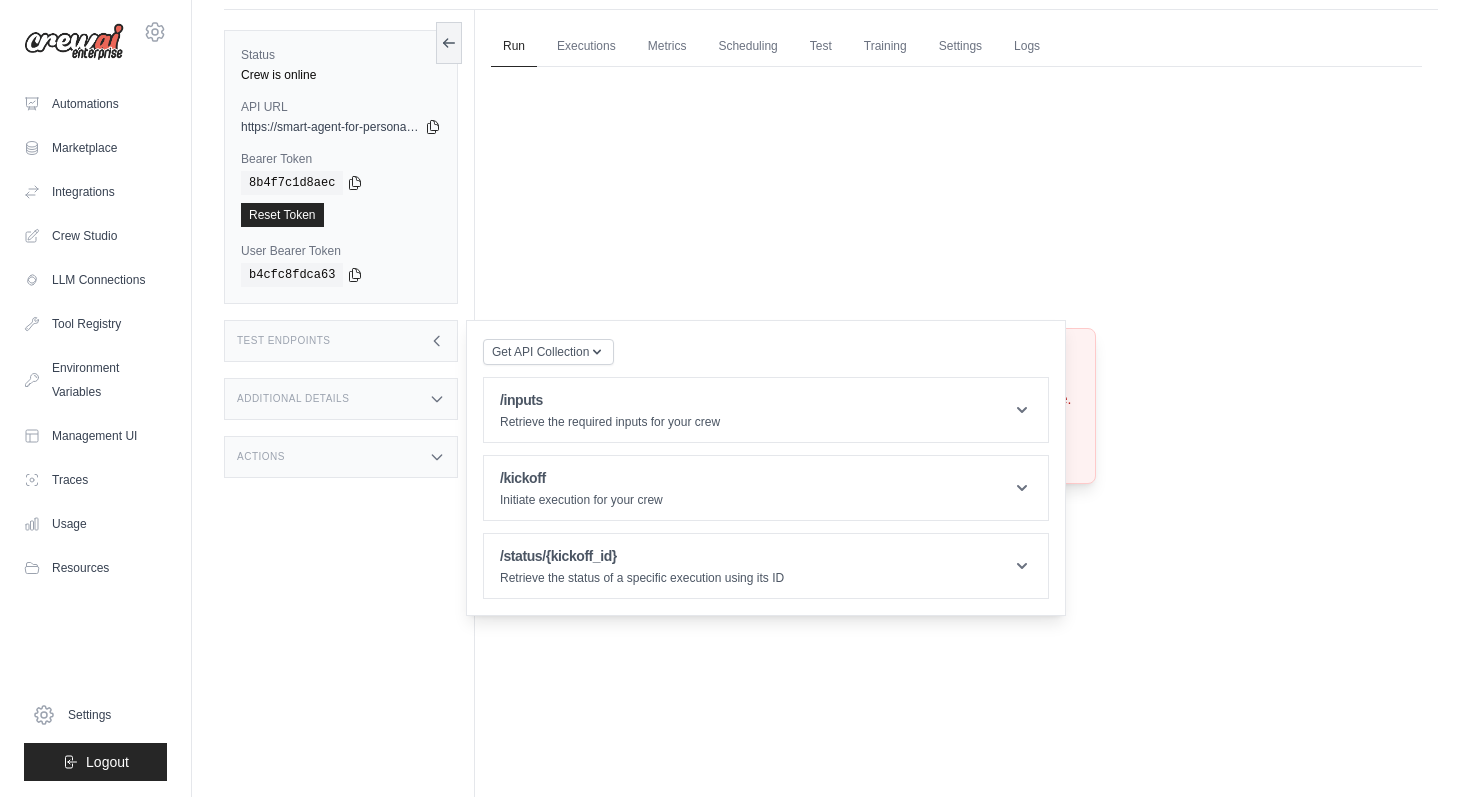 click on "Additional Details" at bounding box center [341, 399] 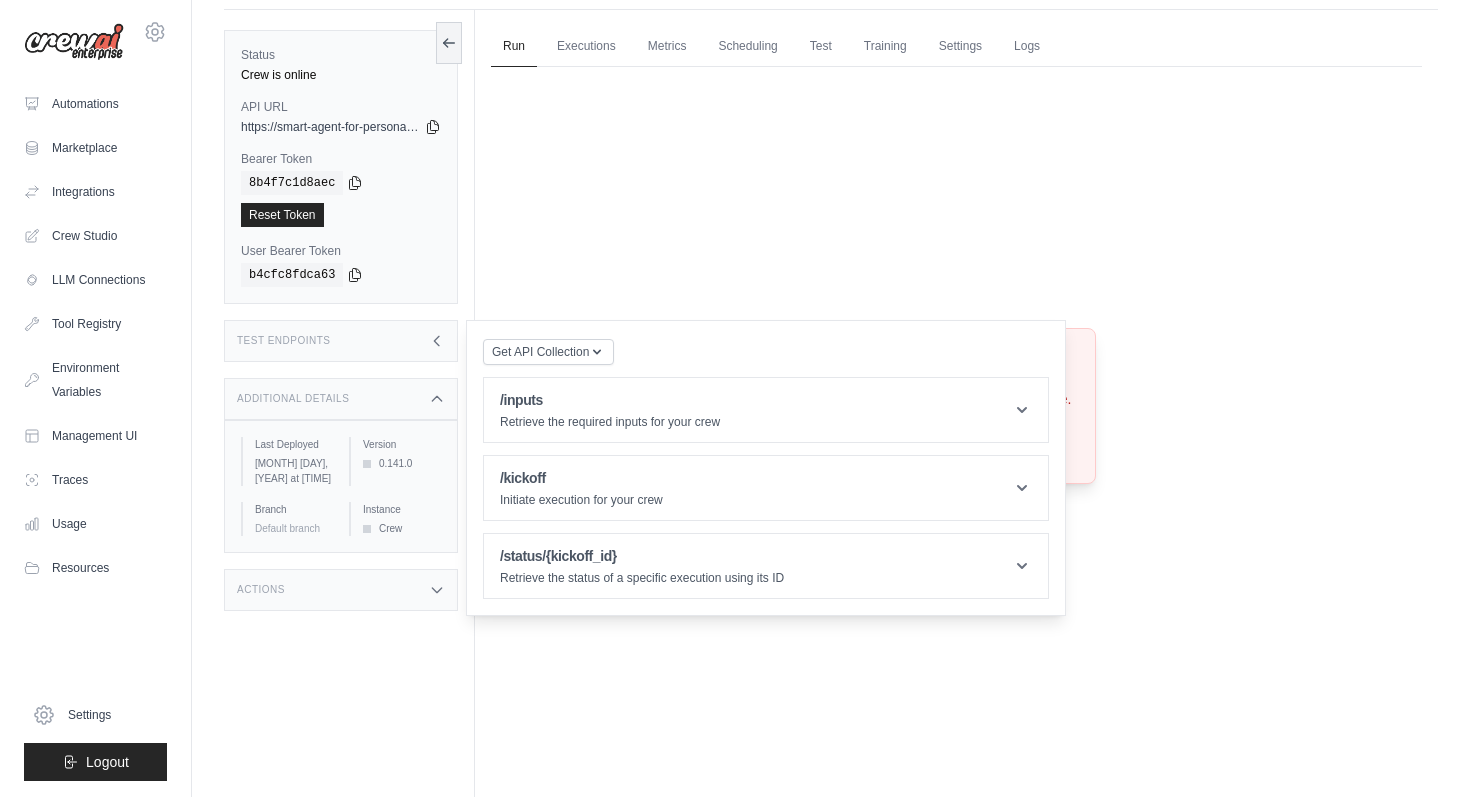 click on "Actions" at bounding box center [341, 590] 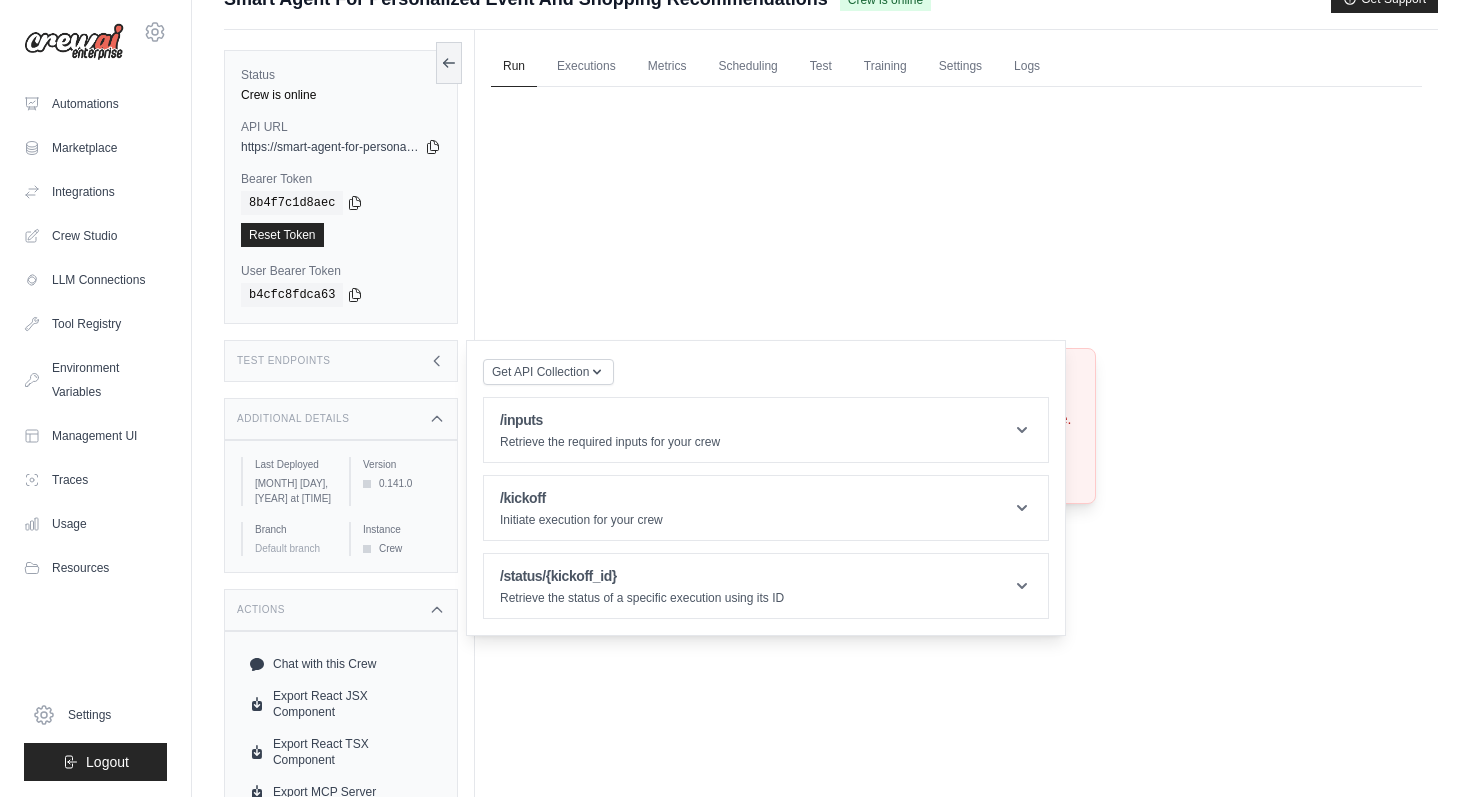 scroll, scrollTop: 0, scrollLeft: 0, axis: both 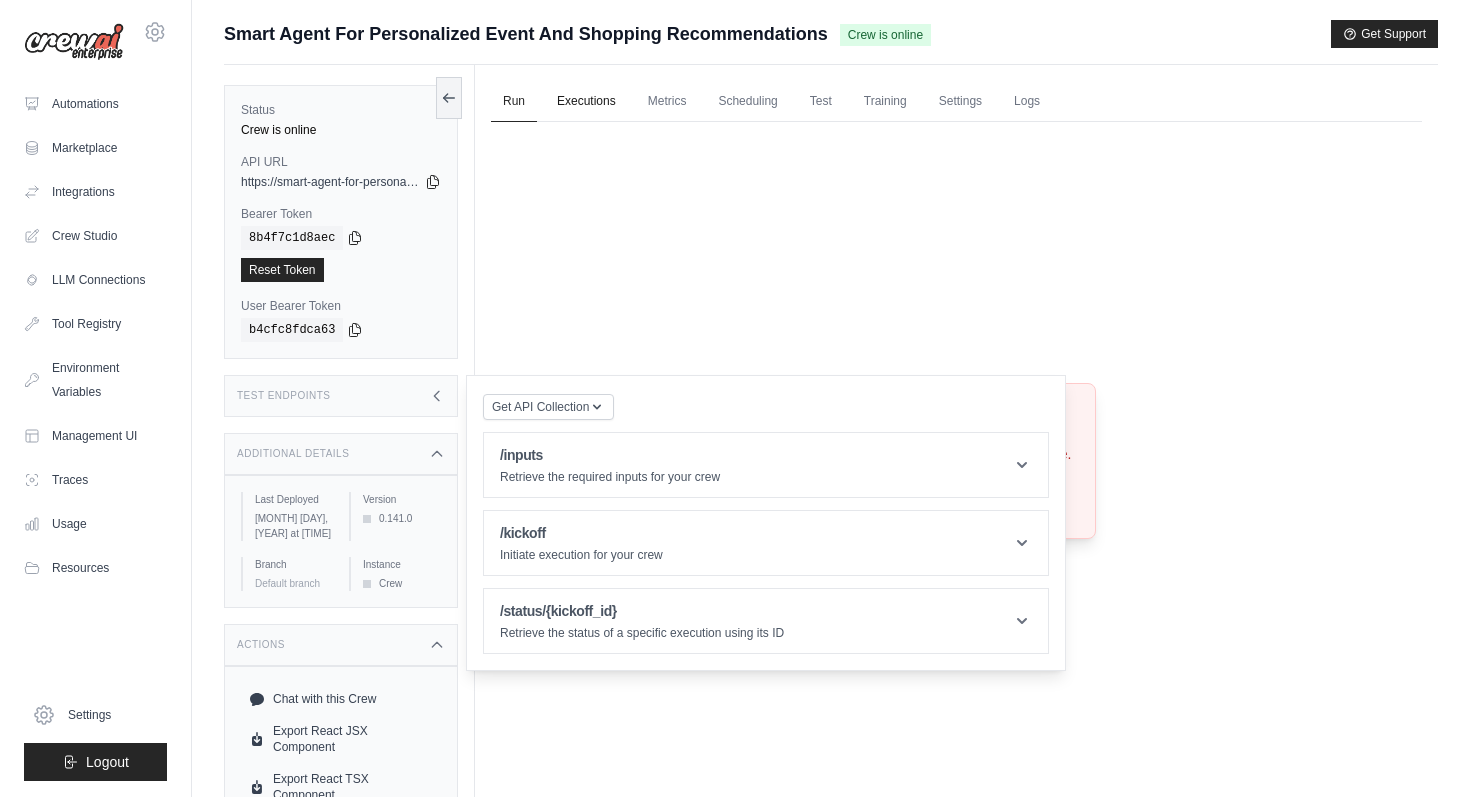 click on "Executions" at bounding box center [586, 102] 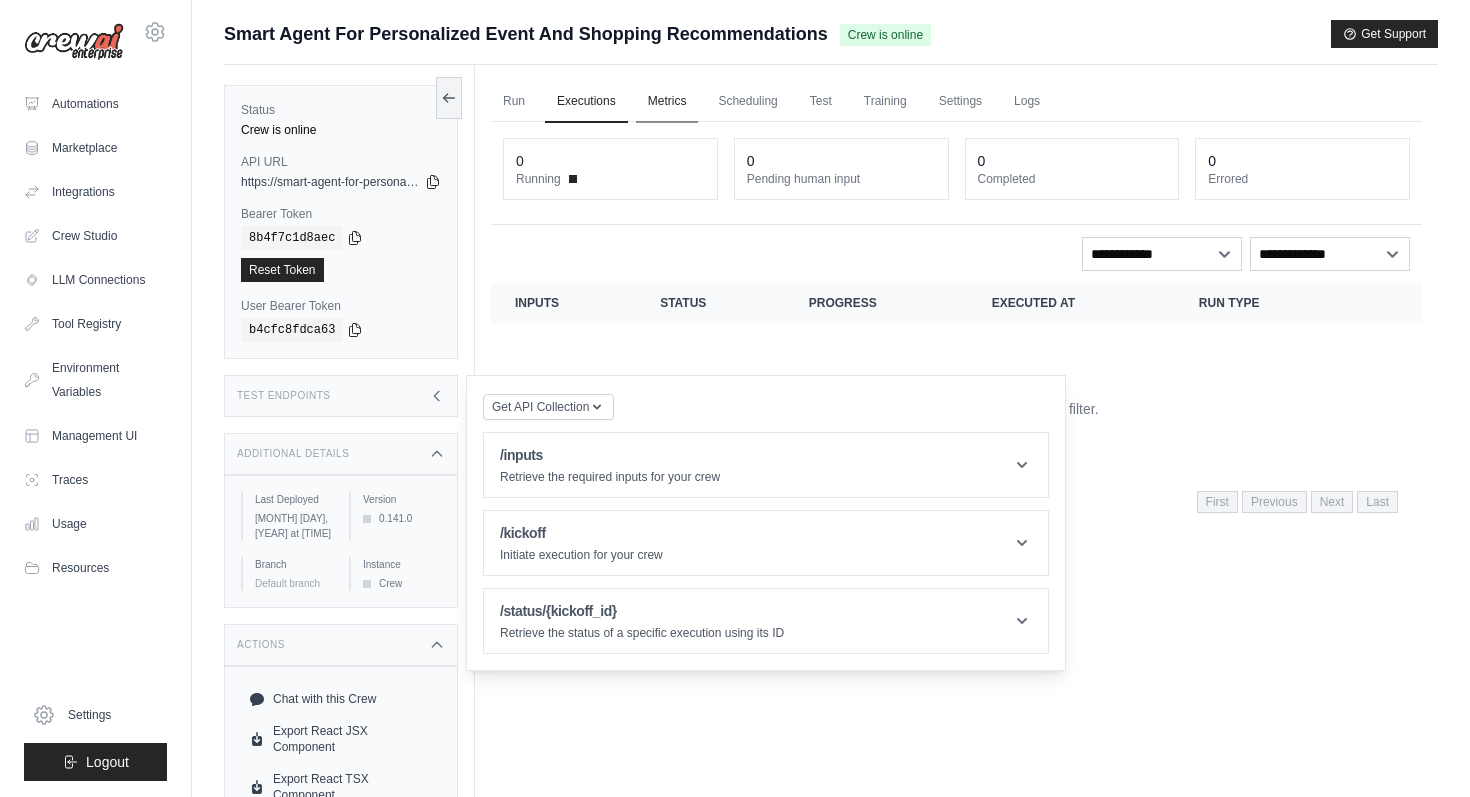 click on "Metrics" at bounding box center (667, 102) 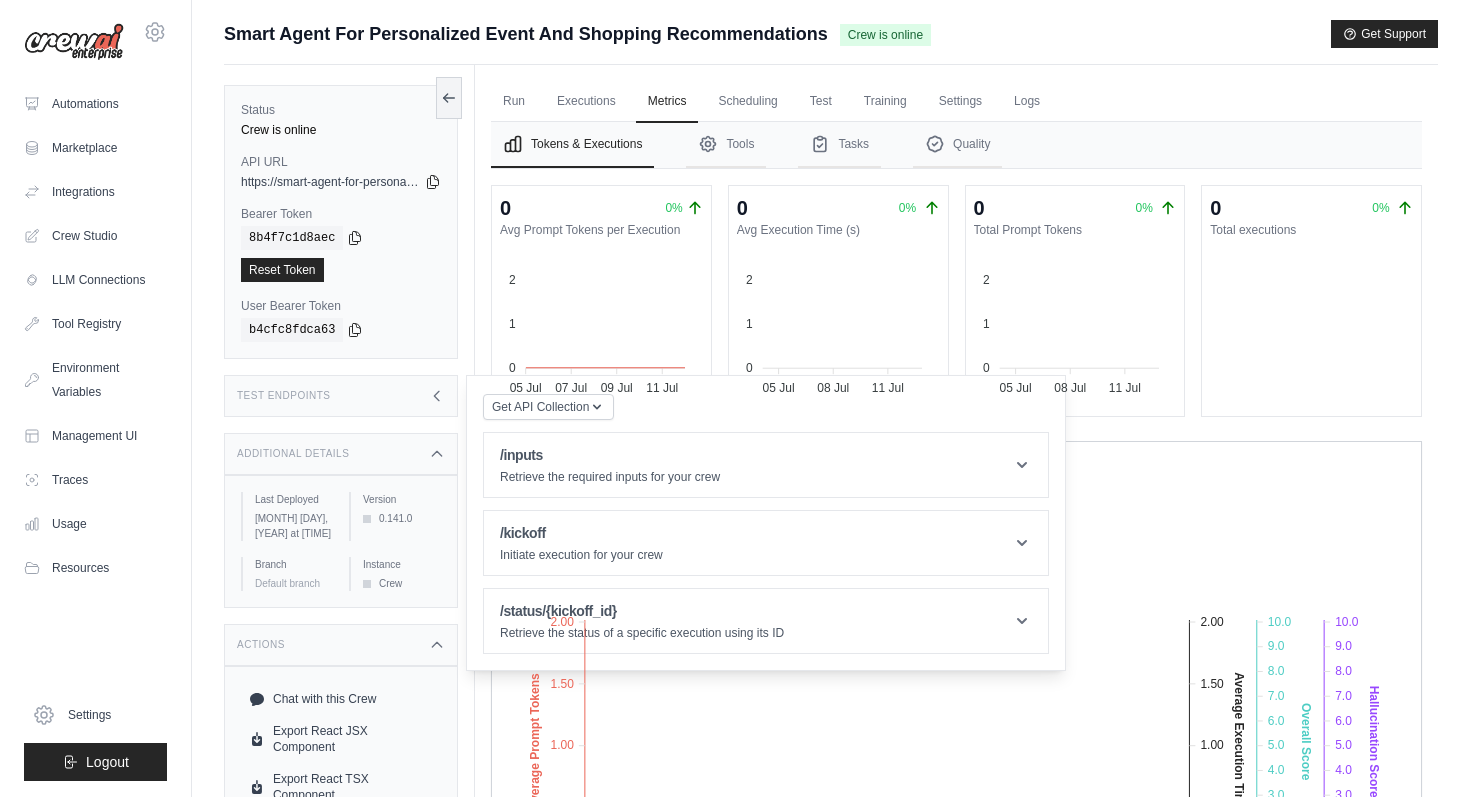 click on "Get API Collection
Postman API Collection
/inputs
Retrieve the required inputs for your crew
Parameters
Send Request
Response
Waiting for request...
/kickoff
Initiate execution for your crew
Parameters
{" at bounding box center (766, 523) 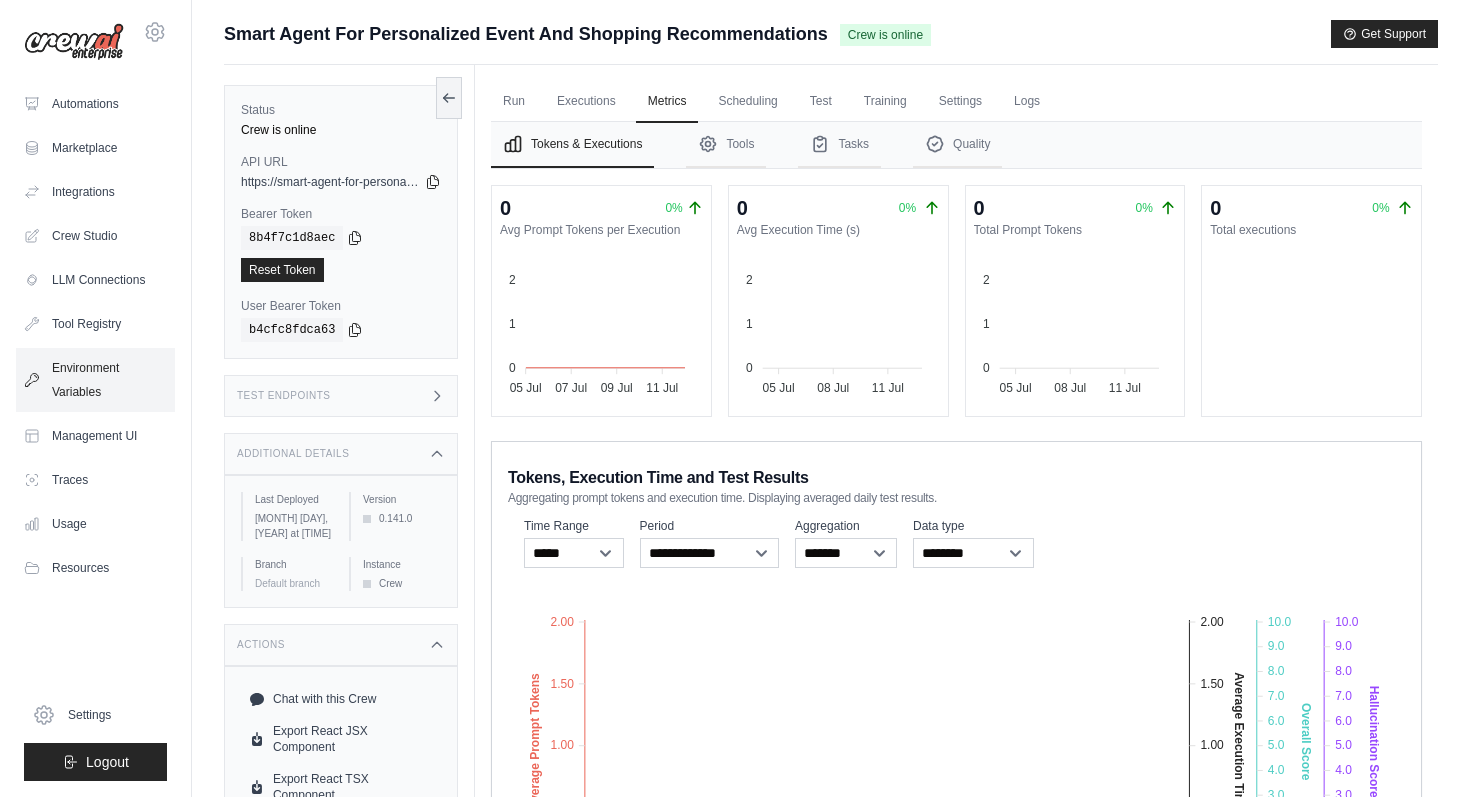 click on "Environment Variables" at bounding box center (95, 380) 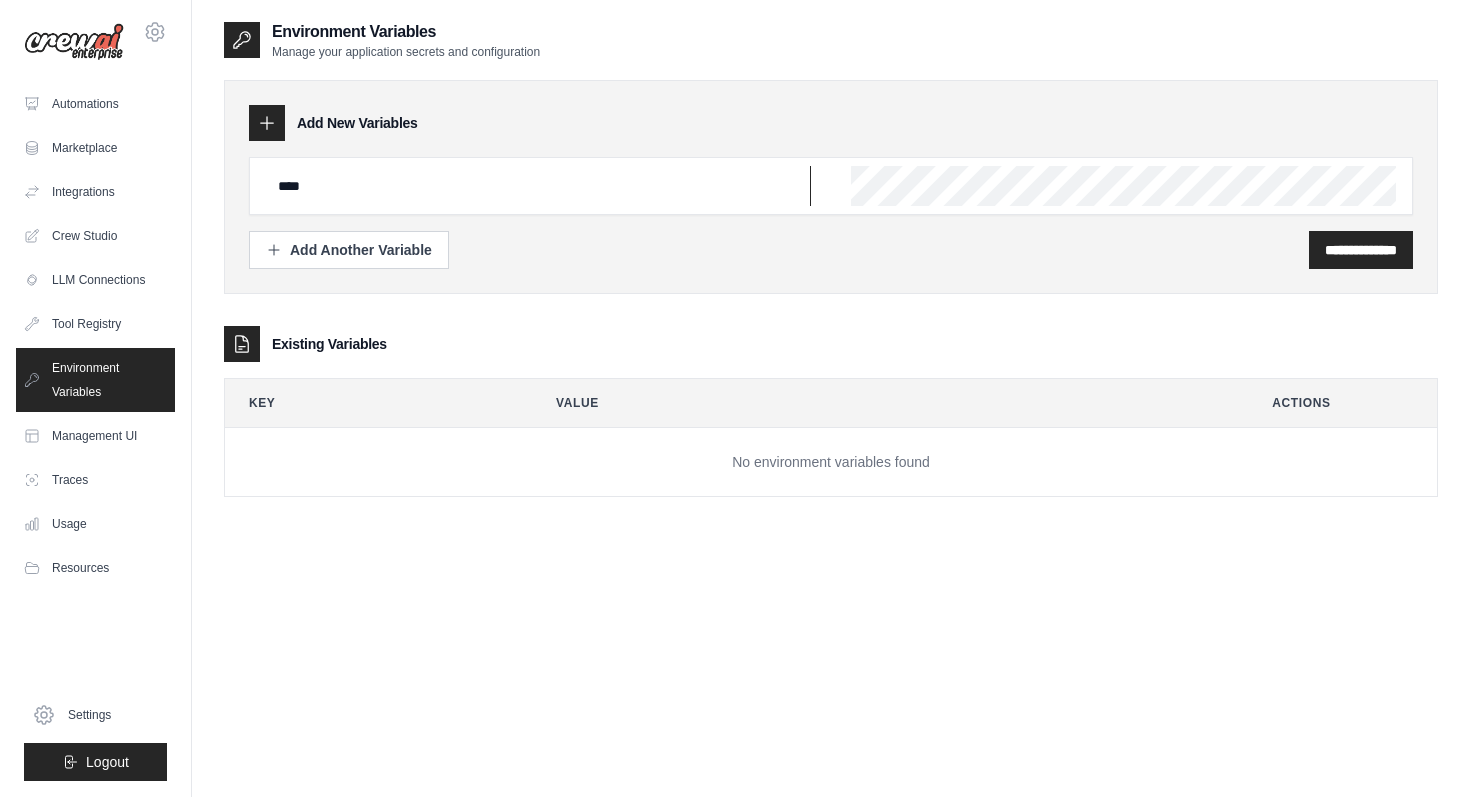 click on "****" at bounding box center [538, 186] 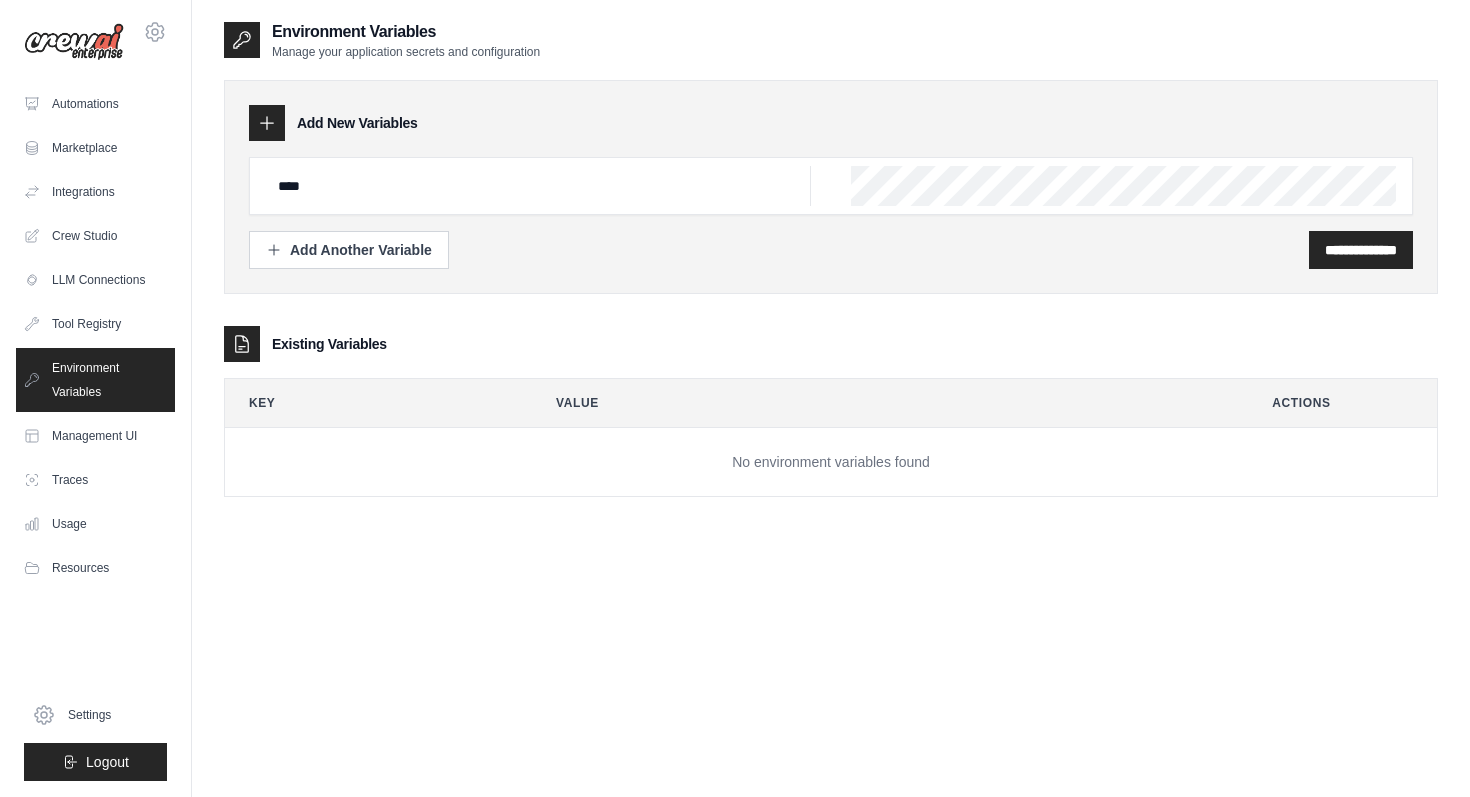 scroll, scrollTop: 0, scrollLeft: 800, axis: horizontal 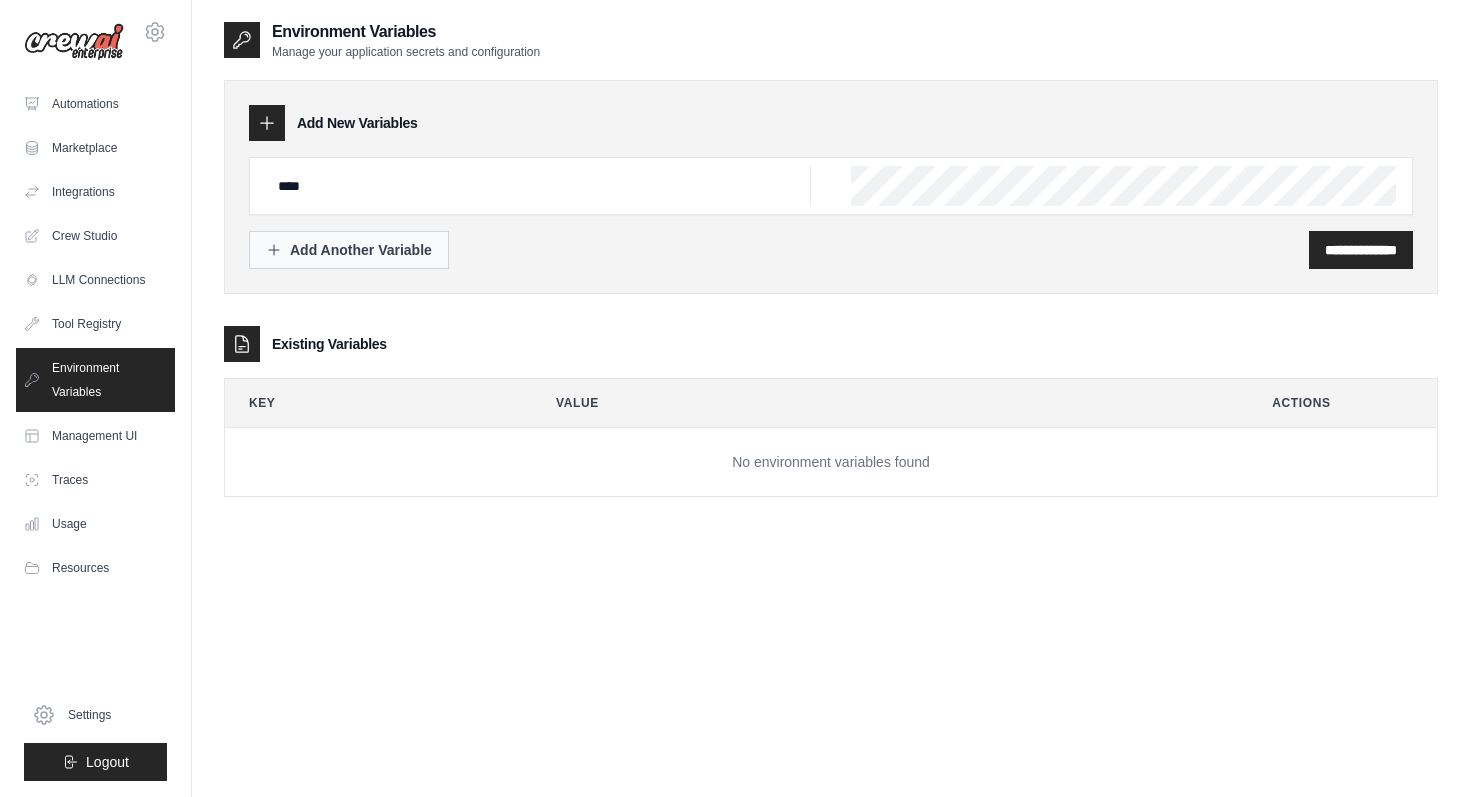 click on "Add Another Variable" at bounding box center [349, 250] 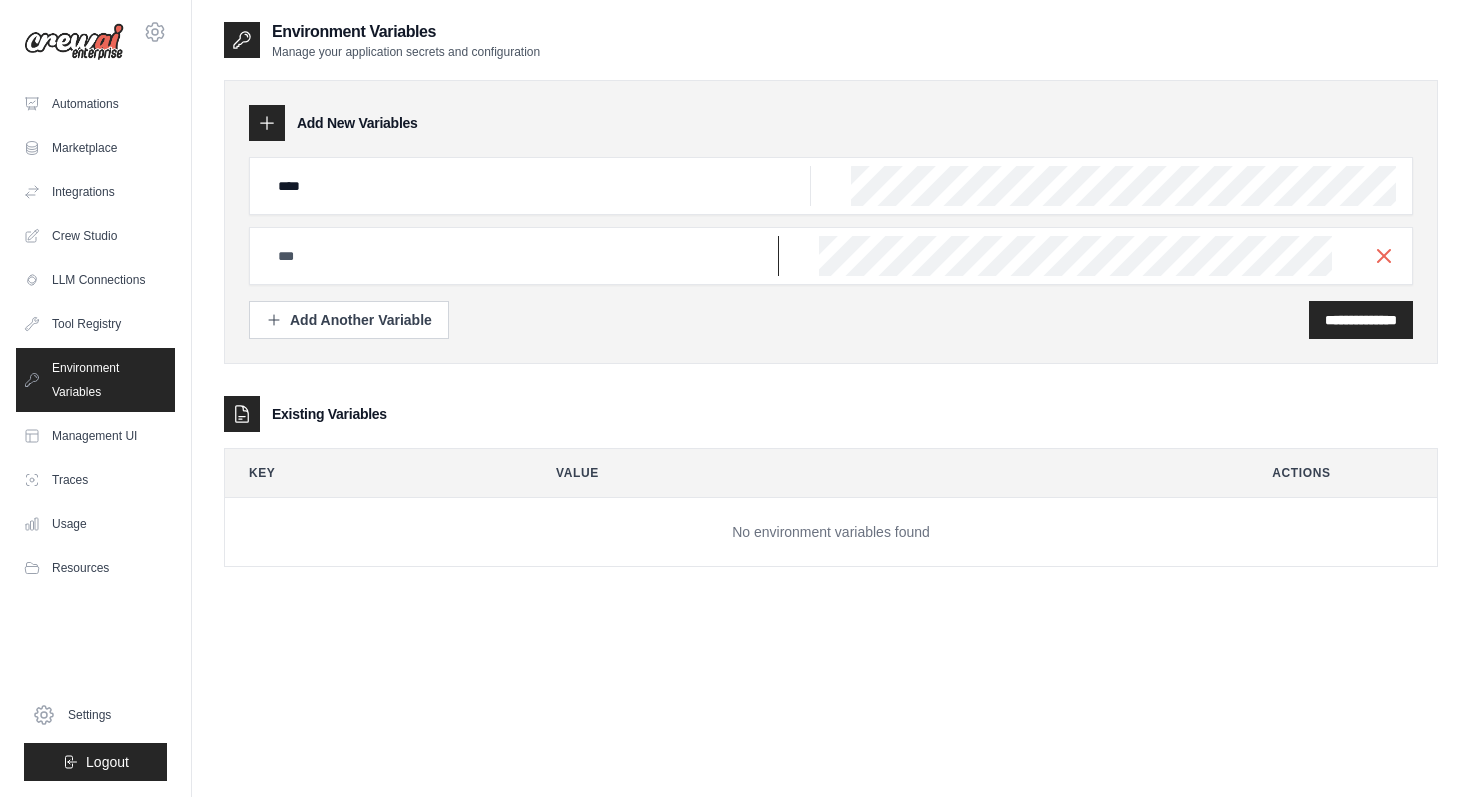 click at bounding box center (538, 186) 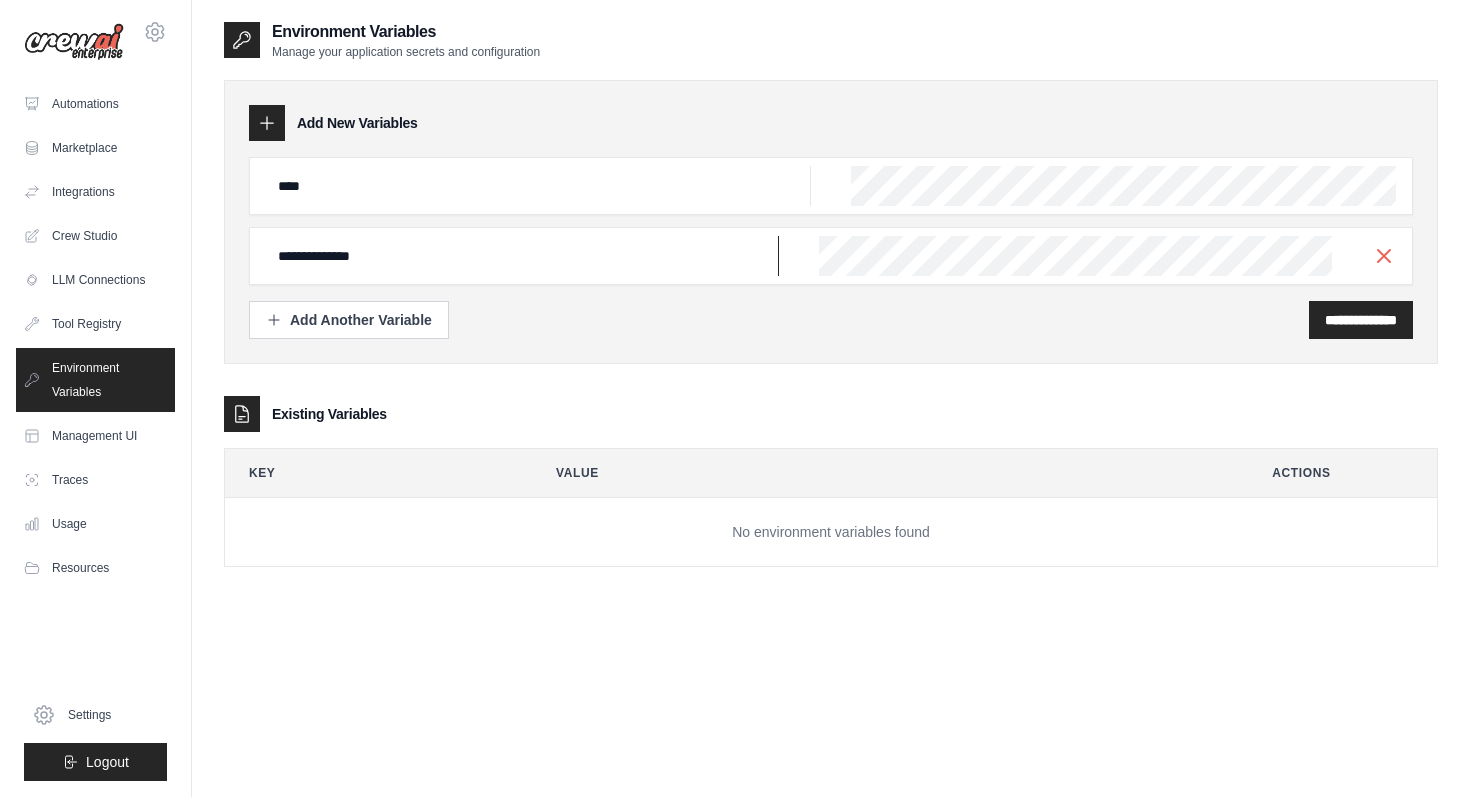 type on "**********" 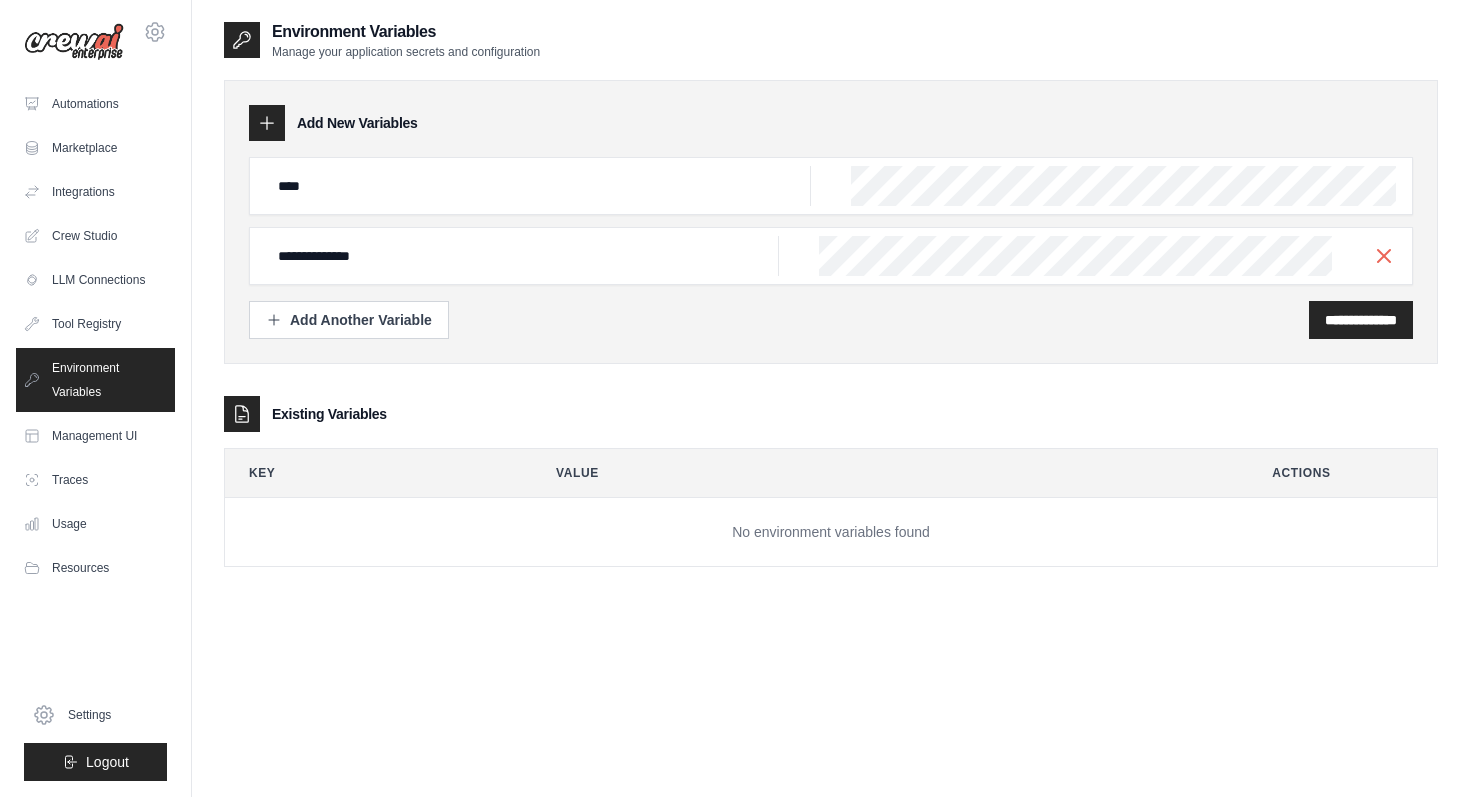 click on "**********" at bounding box center [831, 256] 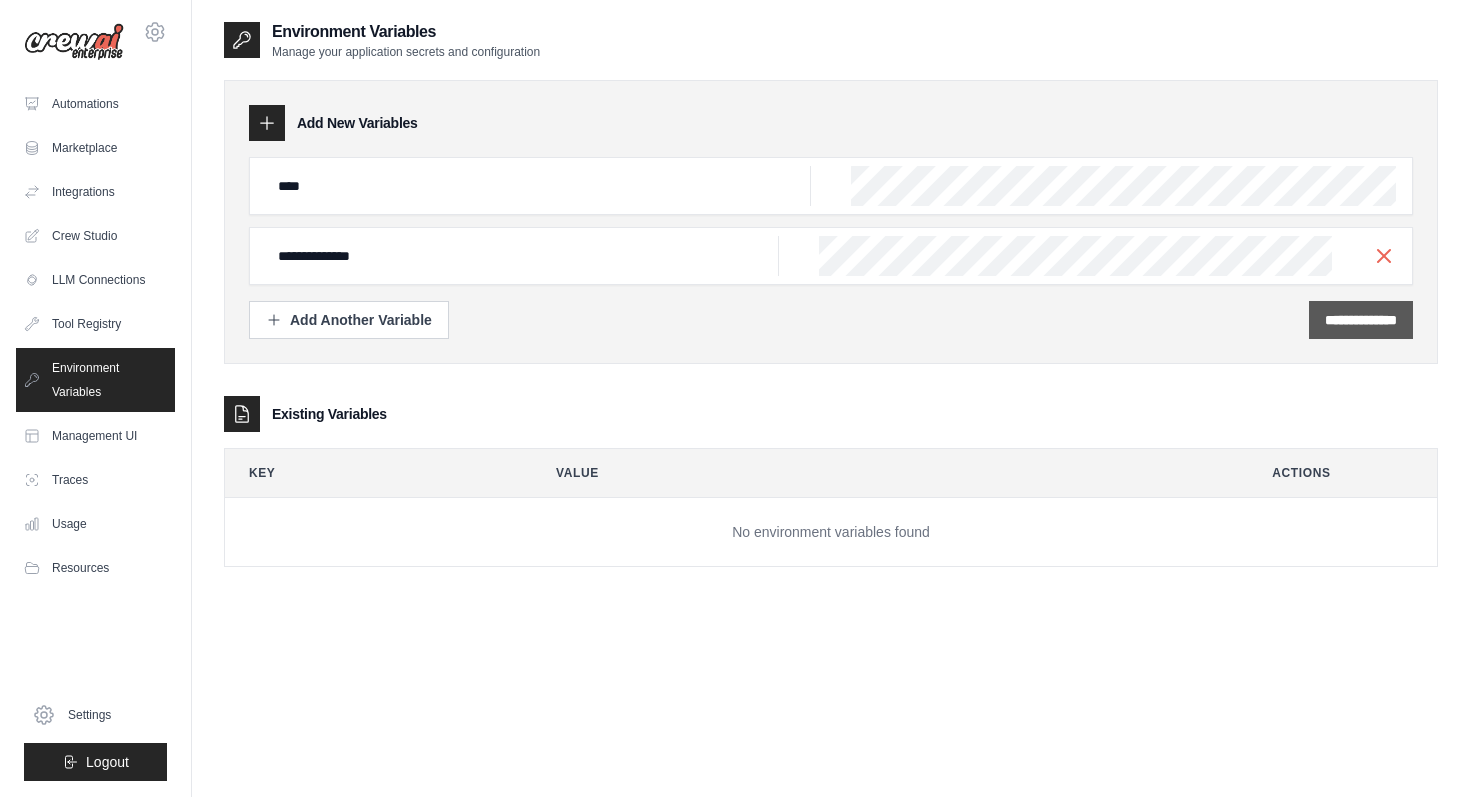 click on "**********" at bounding box center (1361, 320) 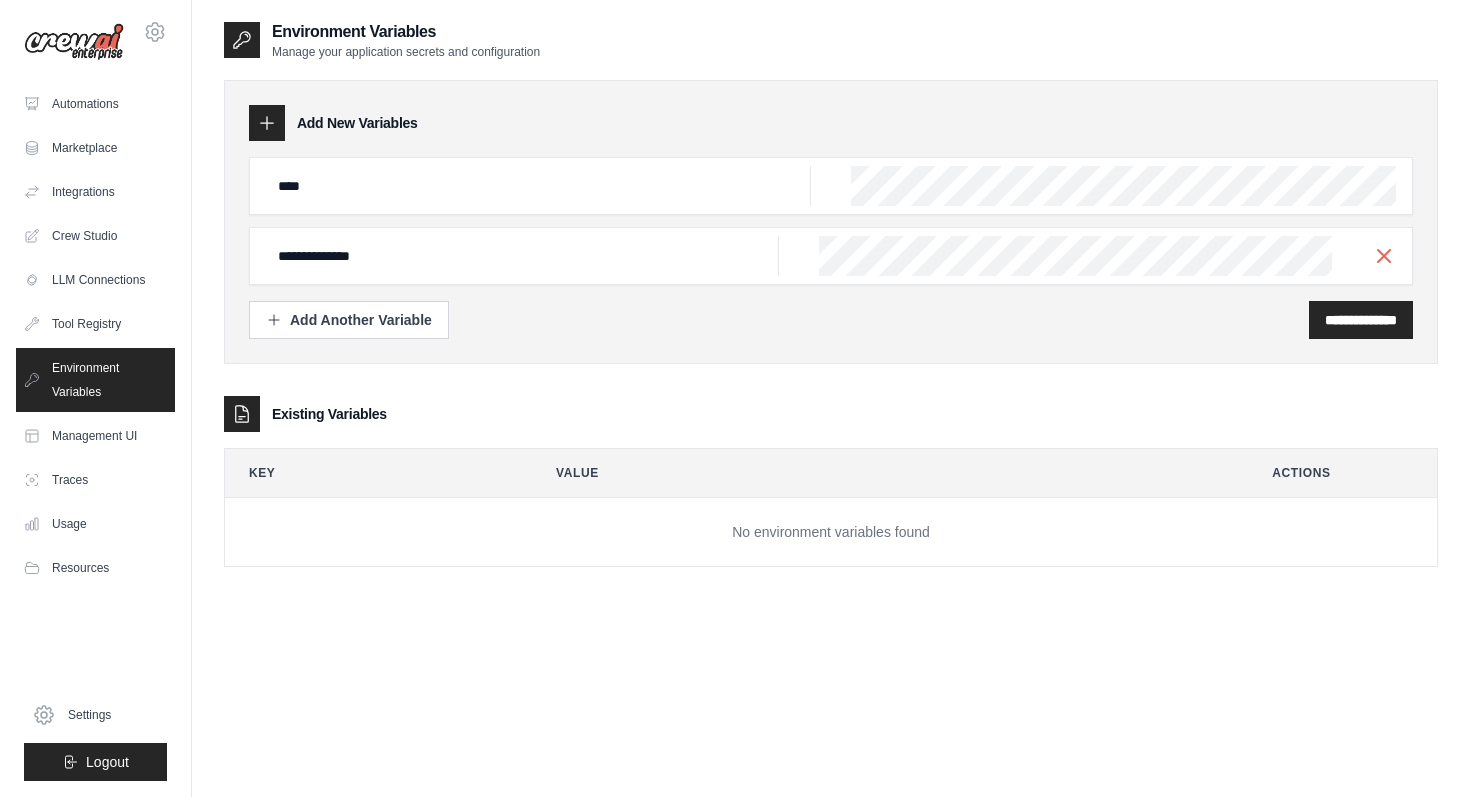 click on "**********" at bounding box center [831, 222] 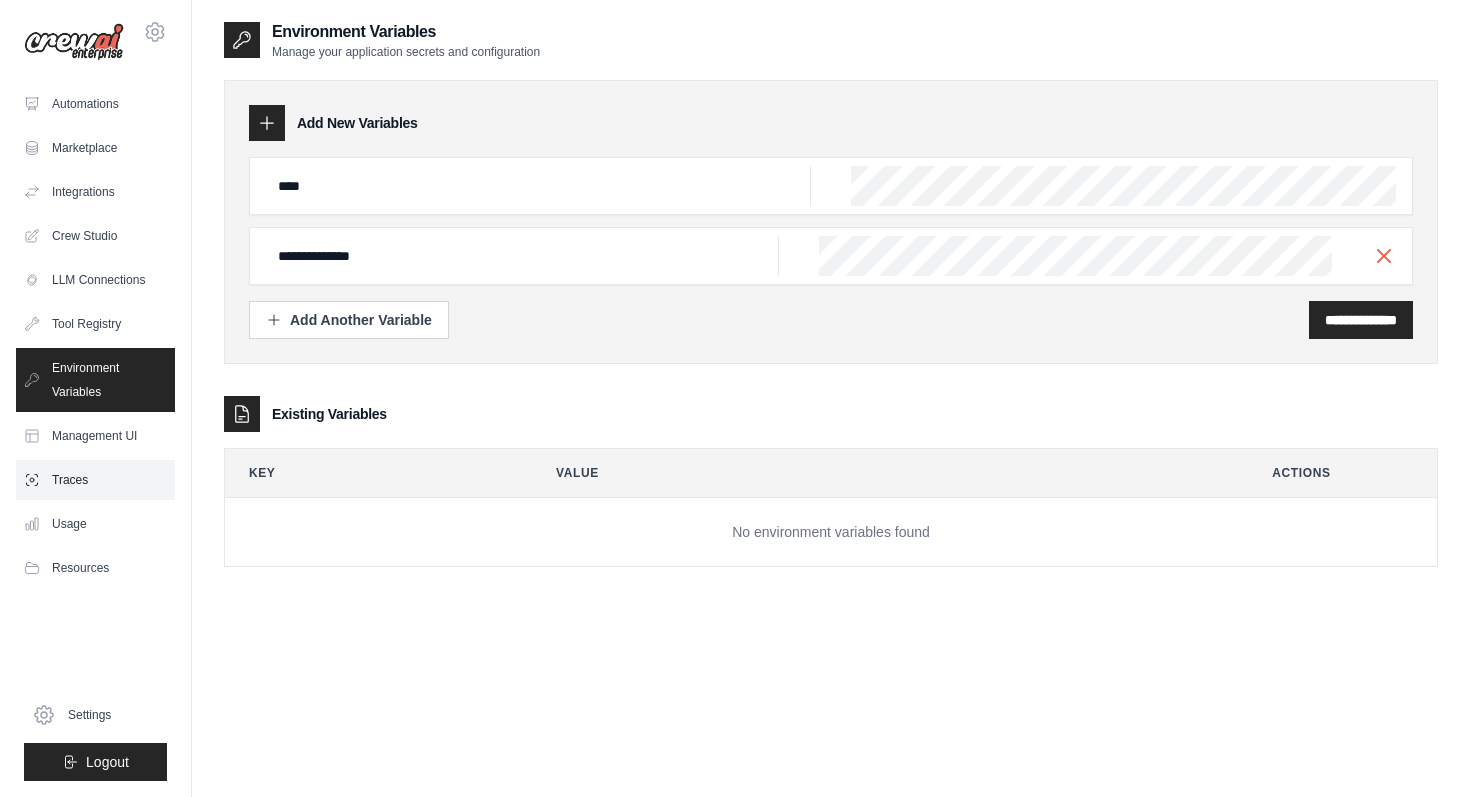 click on "Traces" at bounding box center (95, 480) 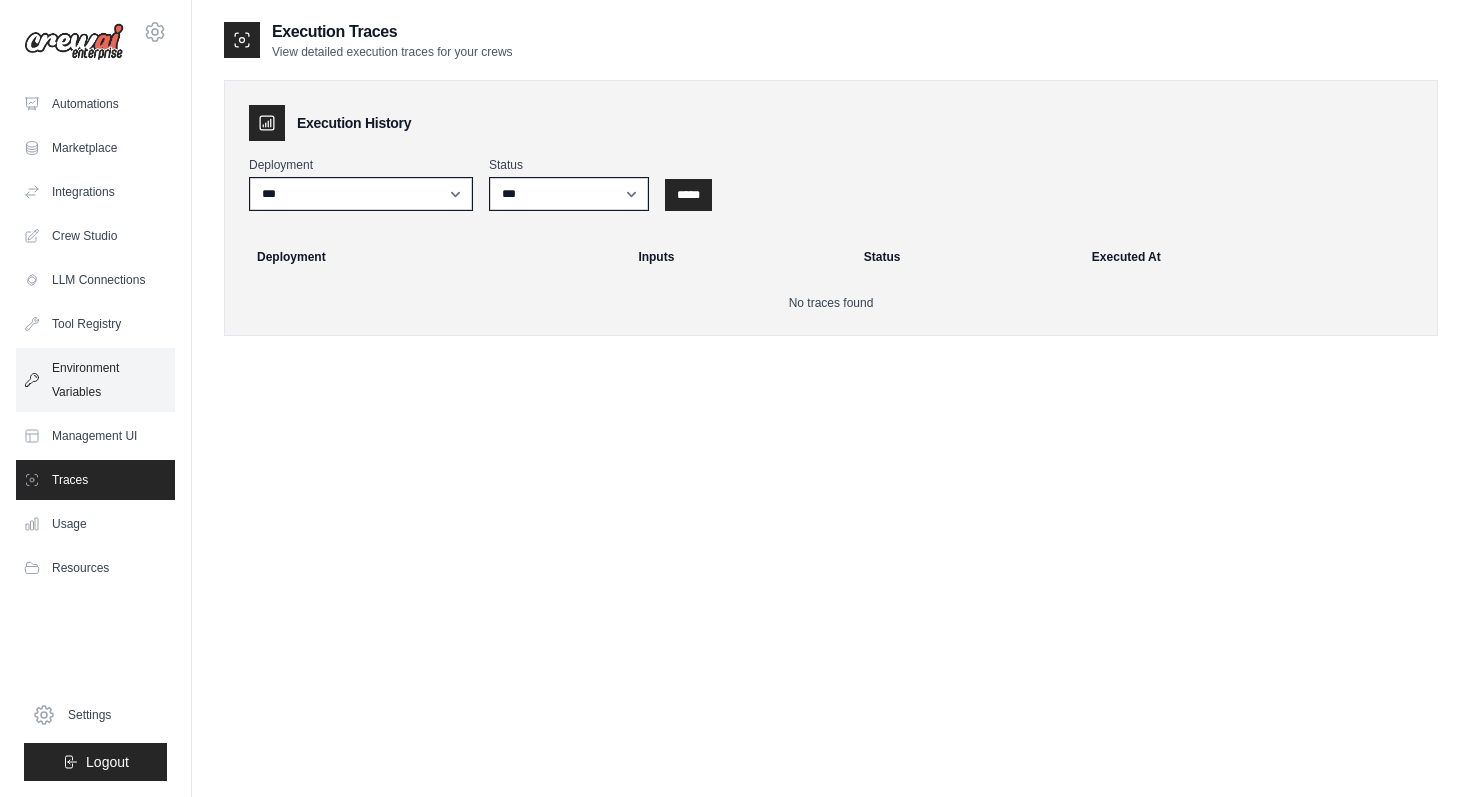 click on "Environment Variables" at bounding box center [95, 380] 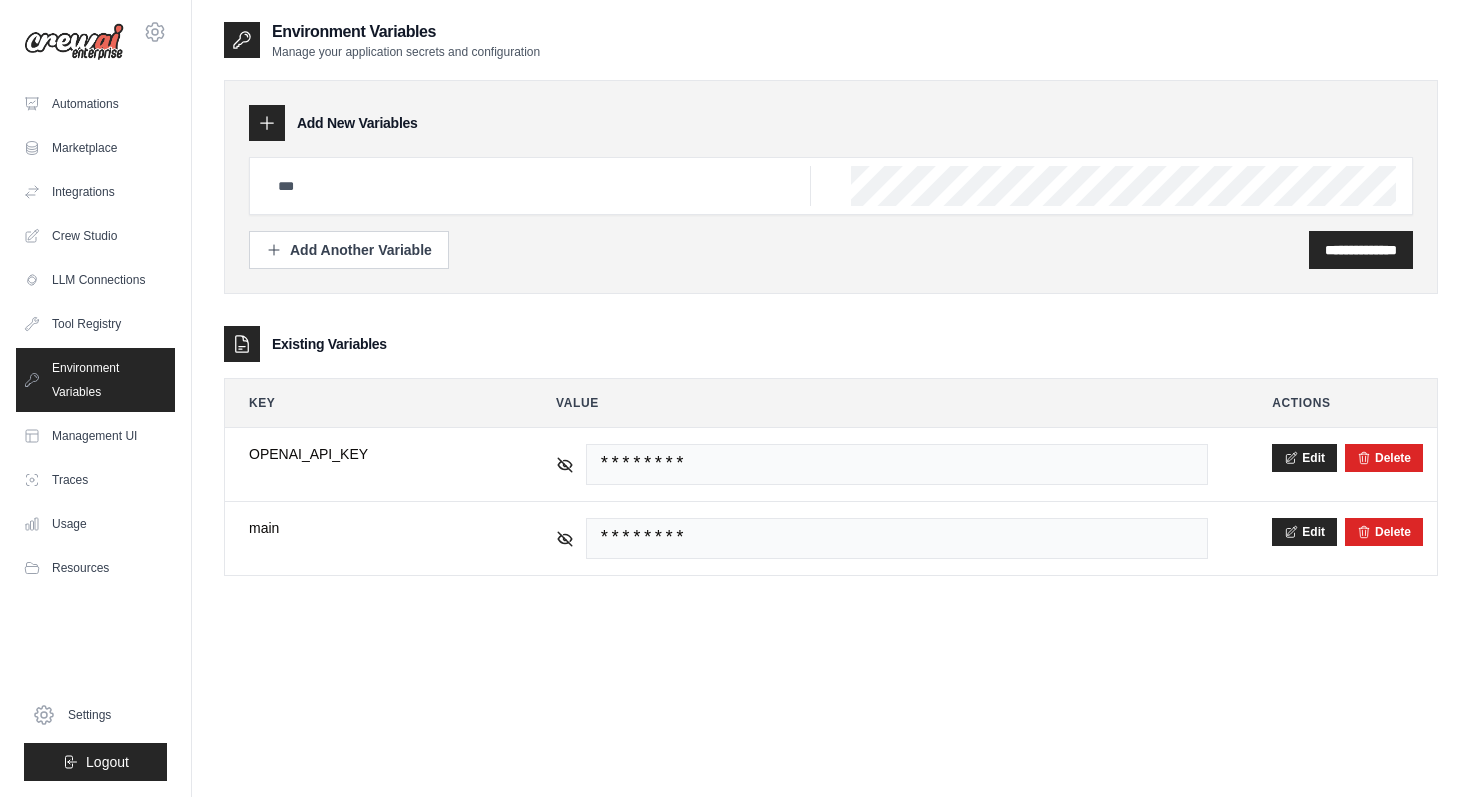 type on "****" 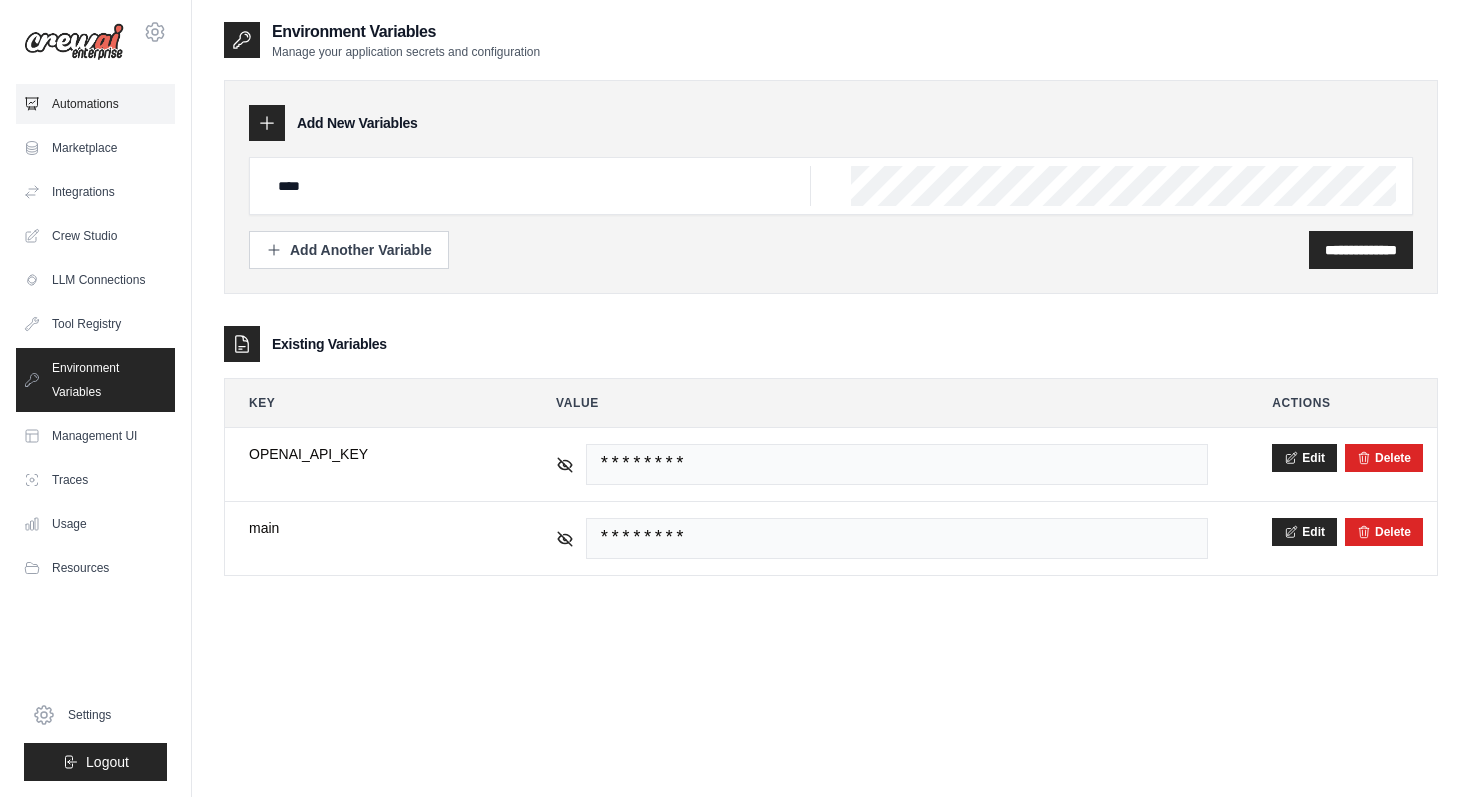 click on "Automations" at bounding box center [95, 104] 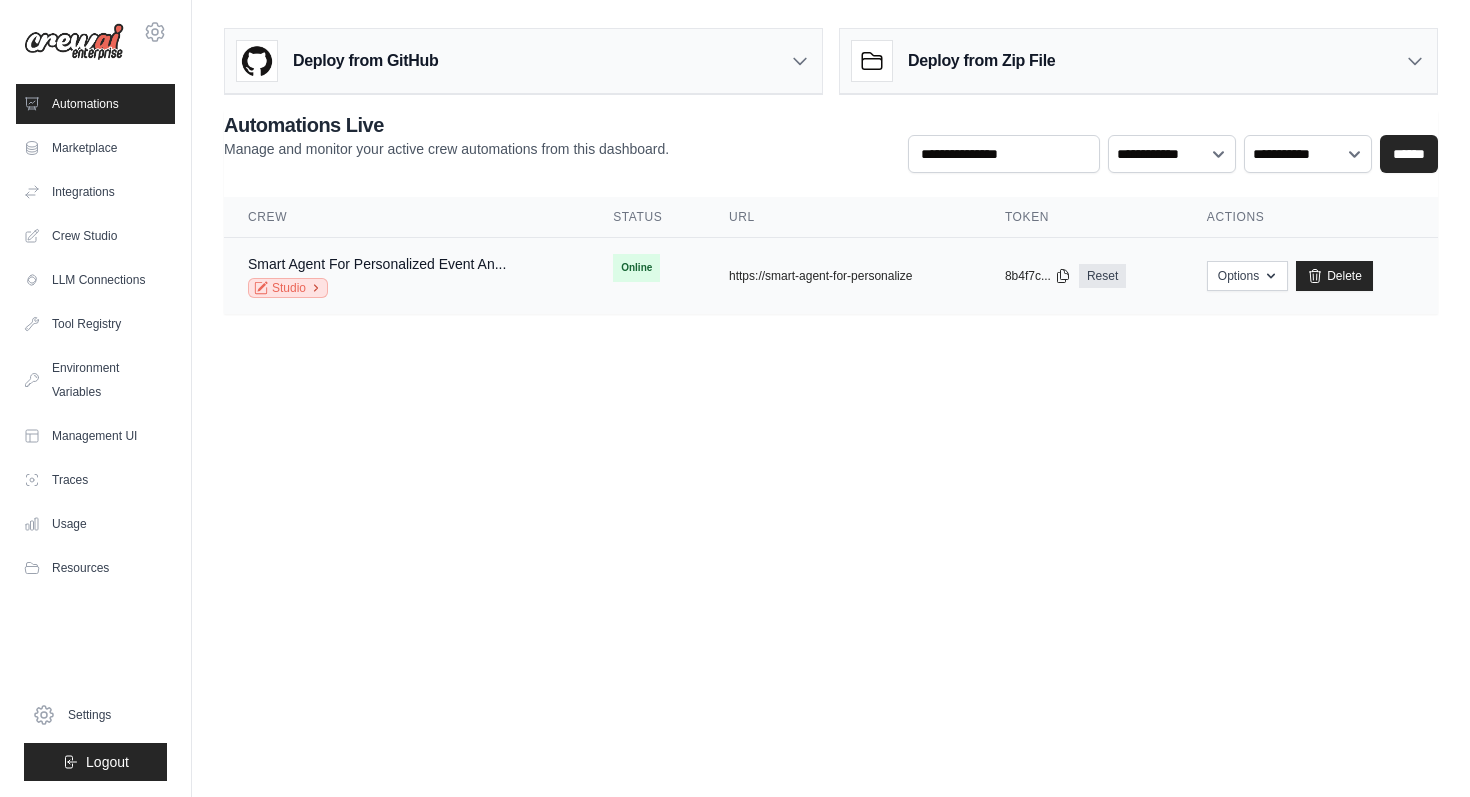 click on "Studio" at bounding box center (288, 288) 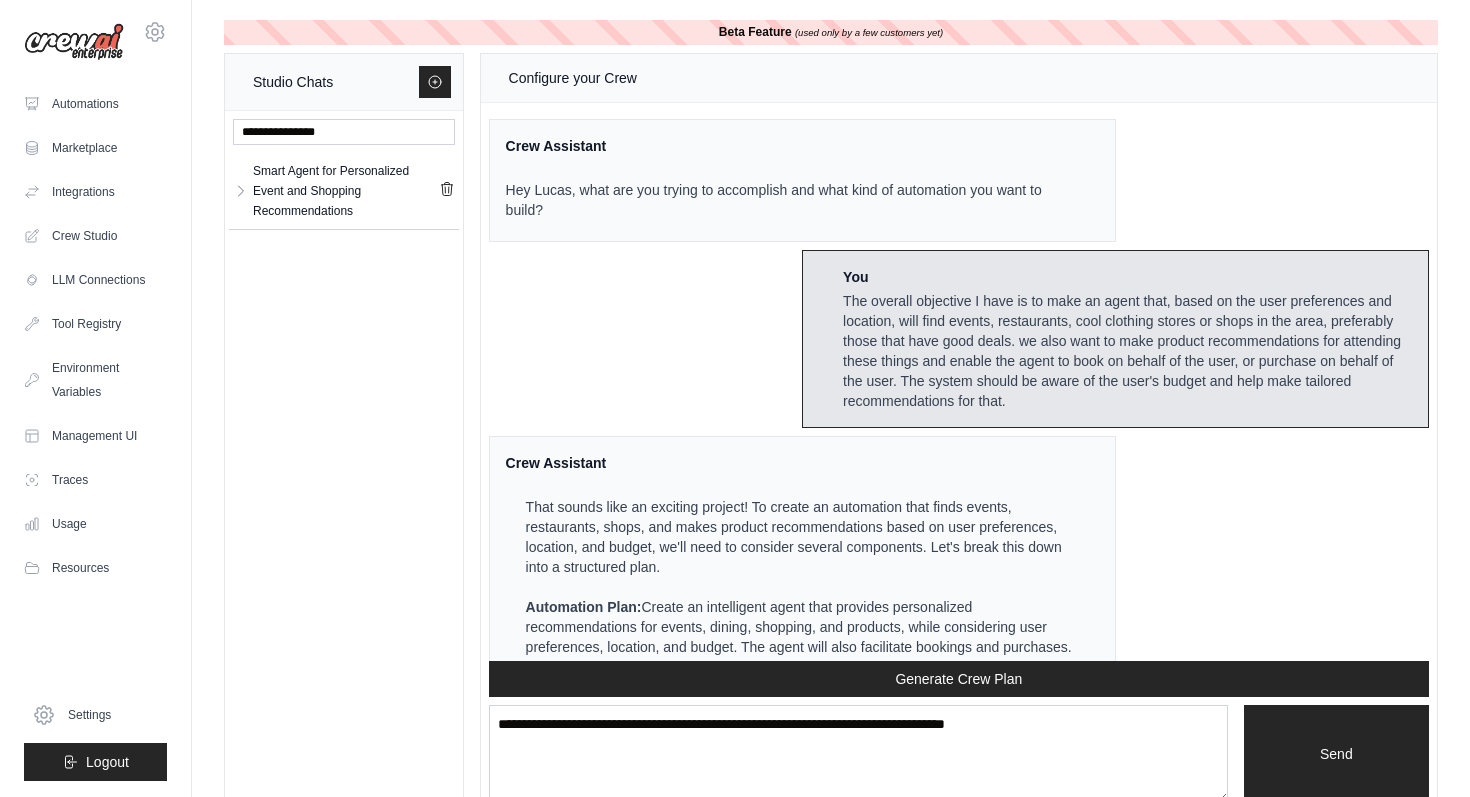scroll, scrollTop: 3321, scrollLeft: 0, axis: vertical 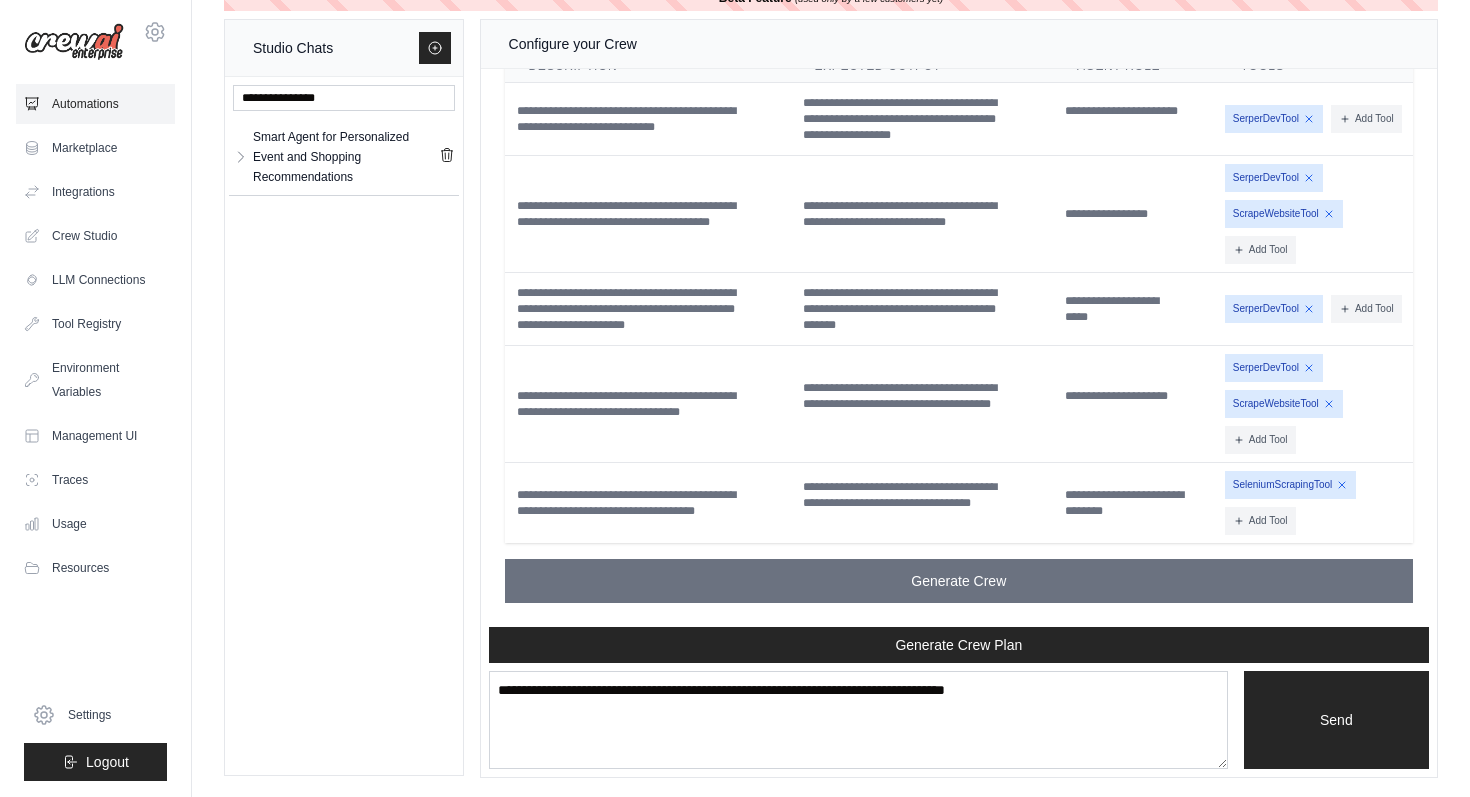 click on "Automations" at bounding box center (95, 104) 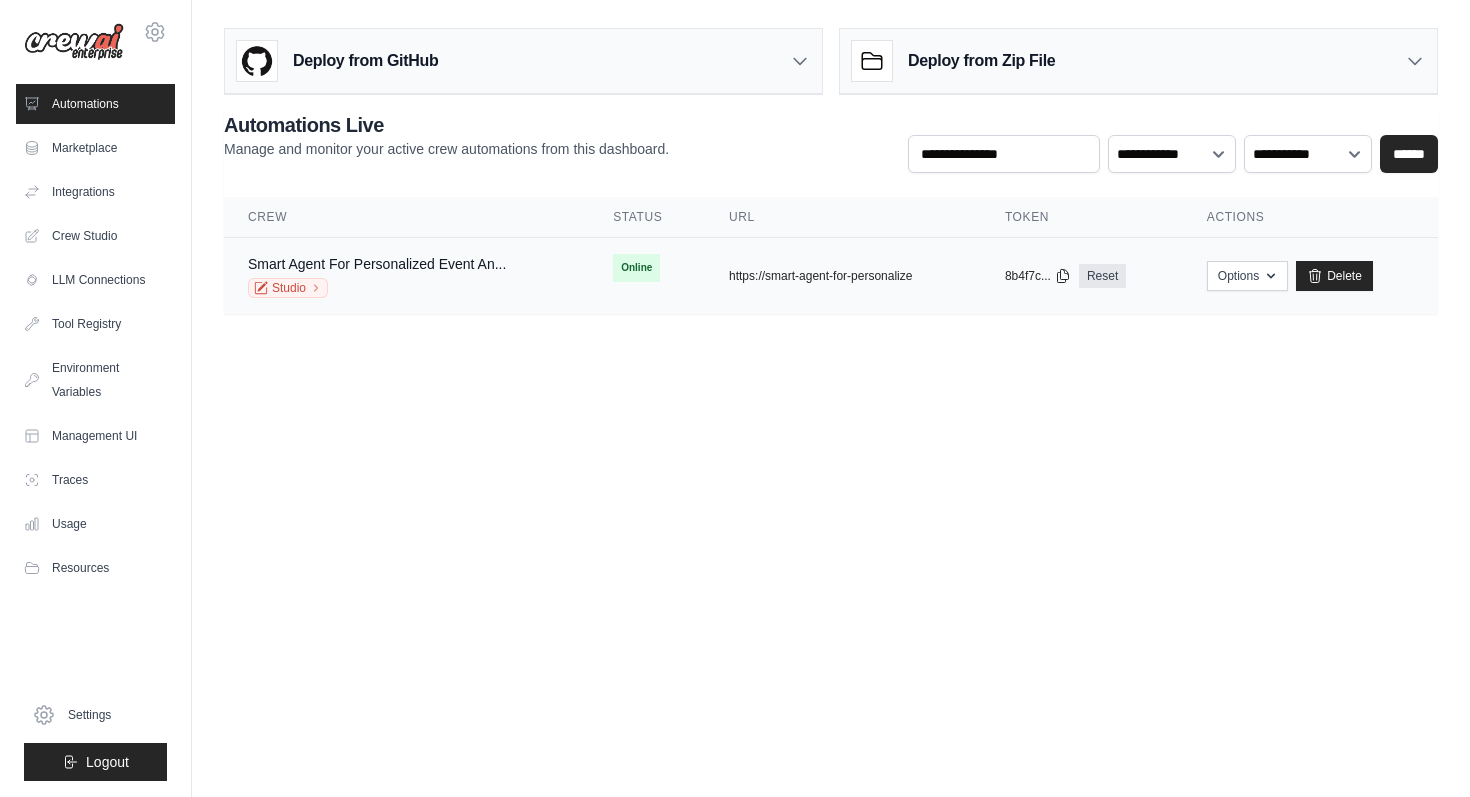 click on "copied
https://smart-agent-for-personalize" at bounding box center (843, 276) 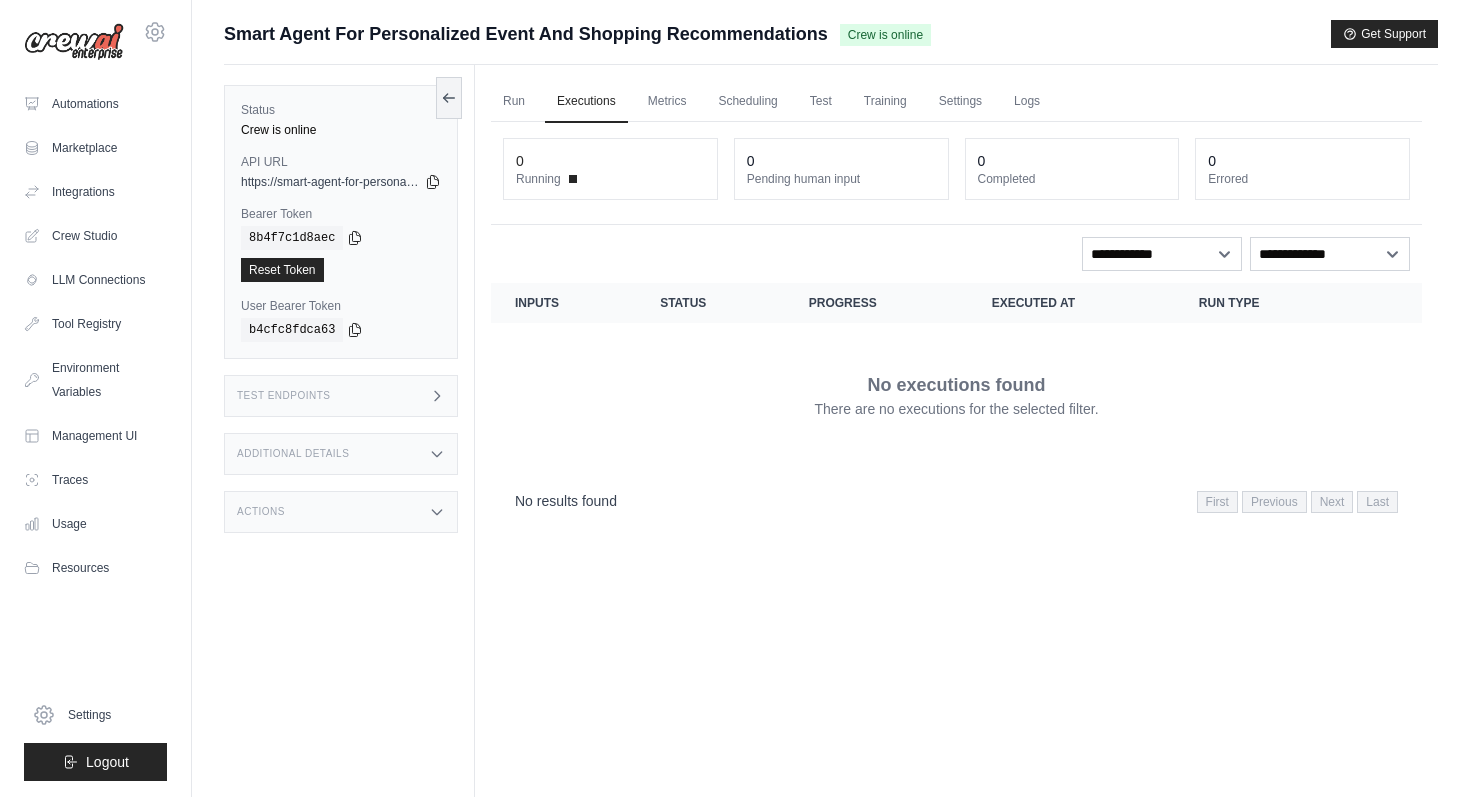 scroll, scrollTop: 0, scrollLeft: 0, axis: both 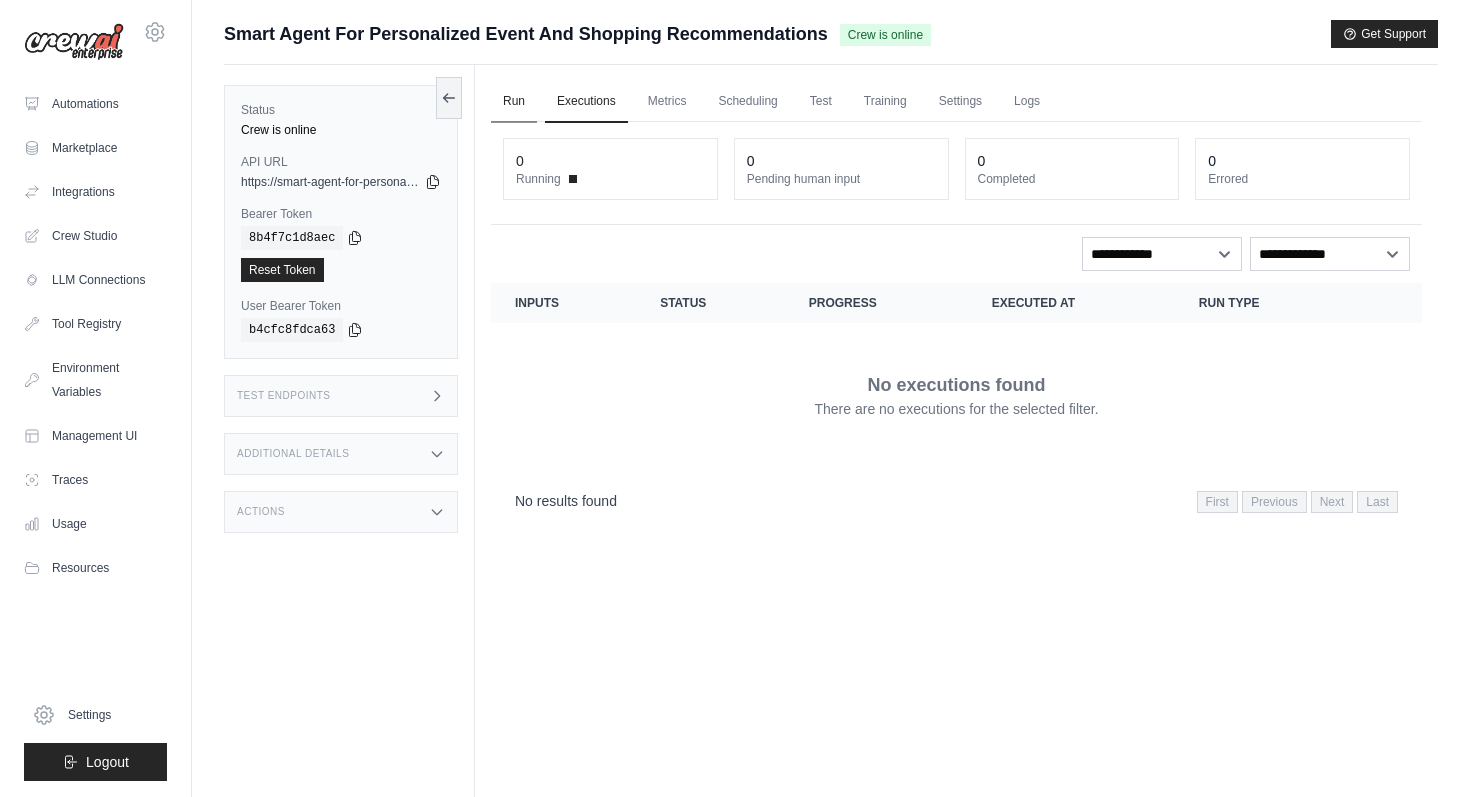 click on "Run" at bounding box center [514, 102] 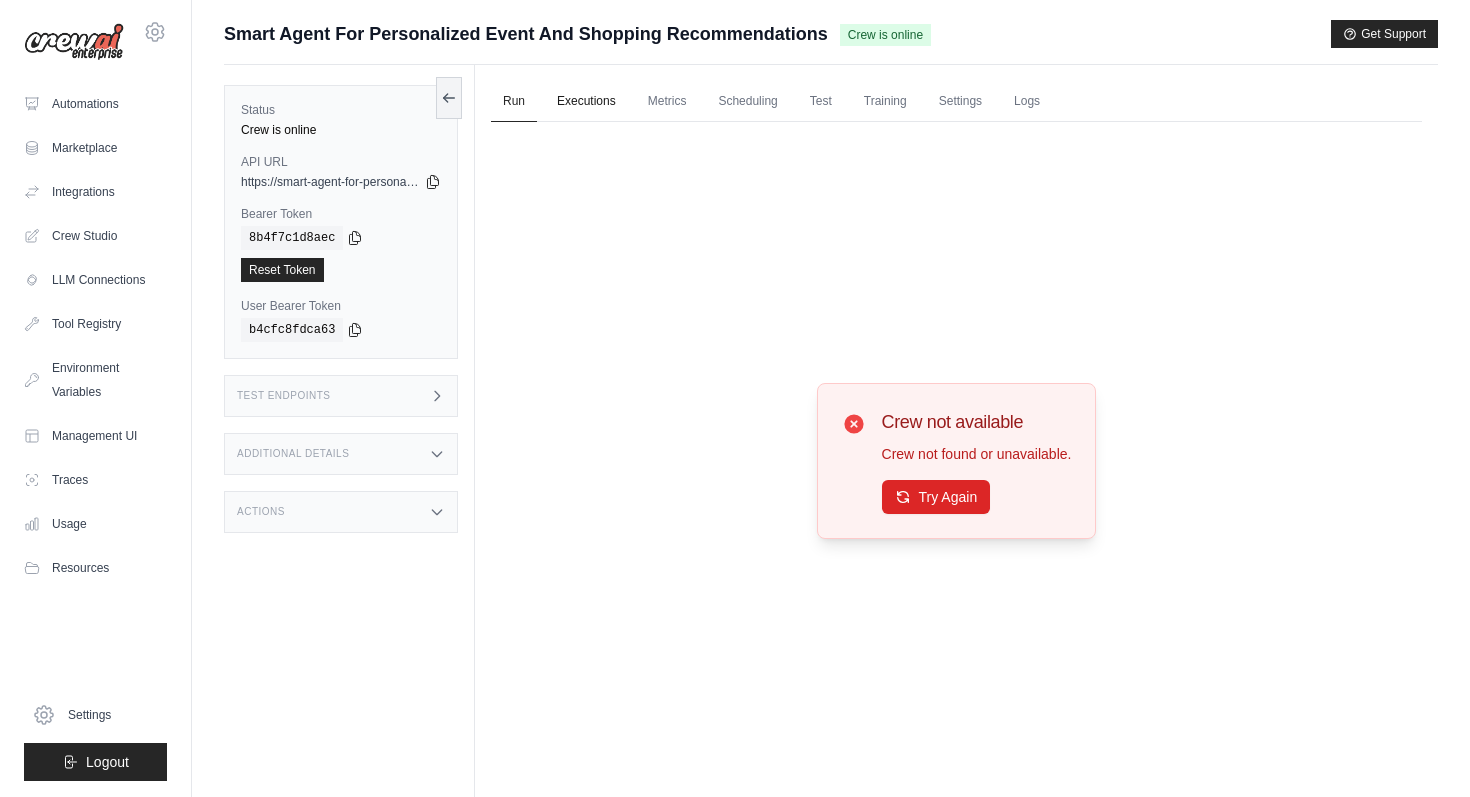 click on "Executions" at bounding box center [586, 102] 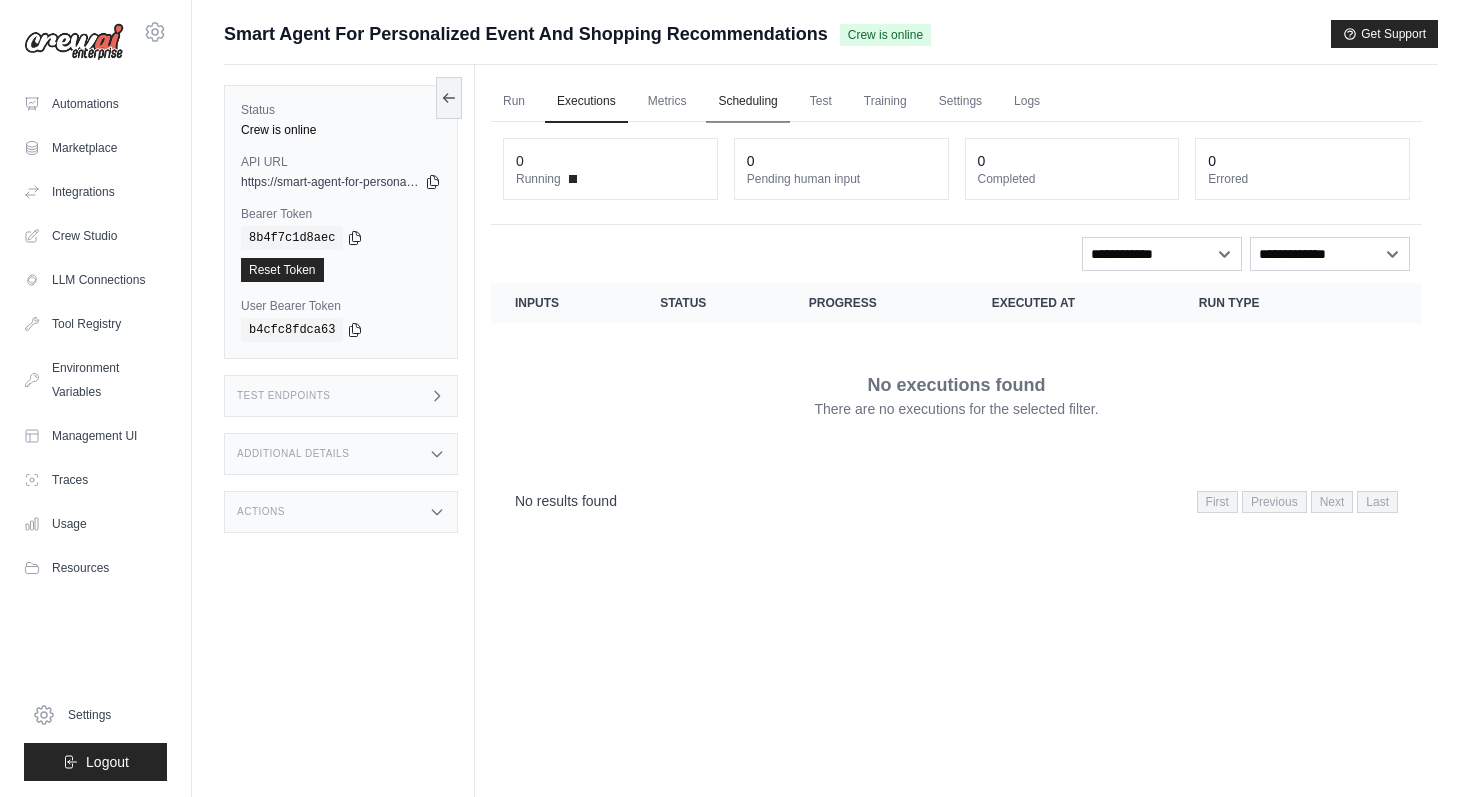 click on "Scheduling" at bounding box center [747, 102] 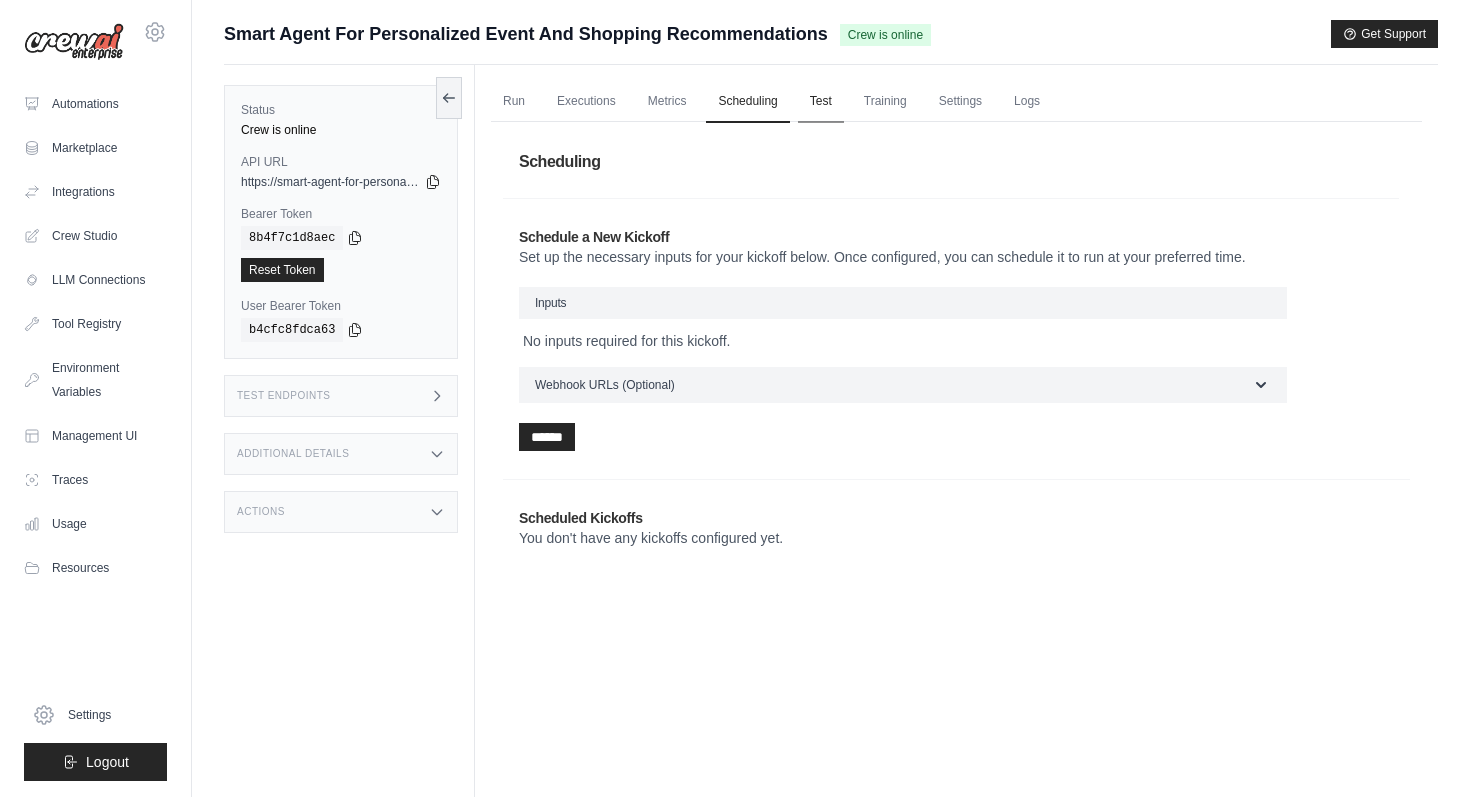 click on "Test" at bounding box center (821, 102) 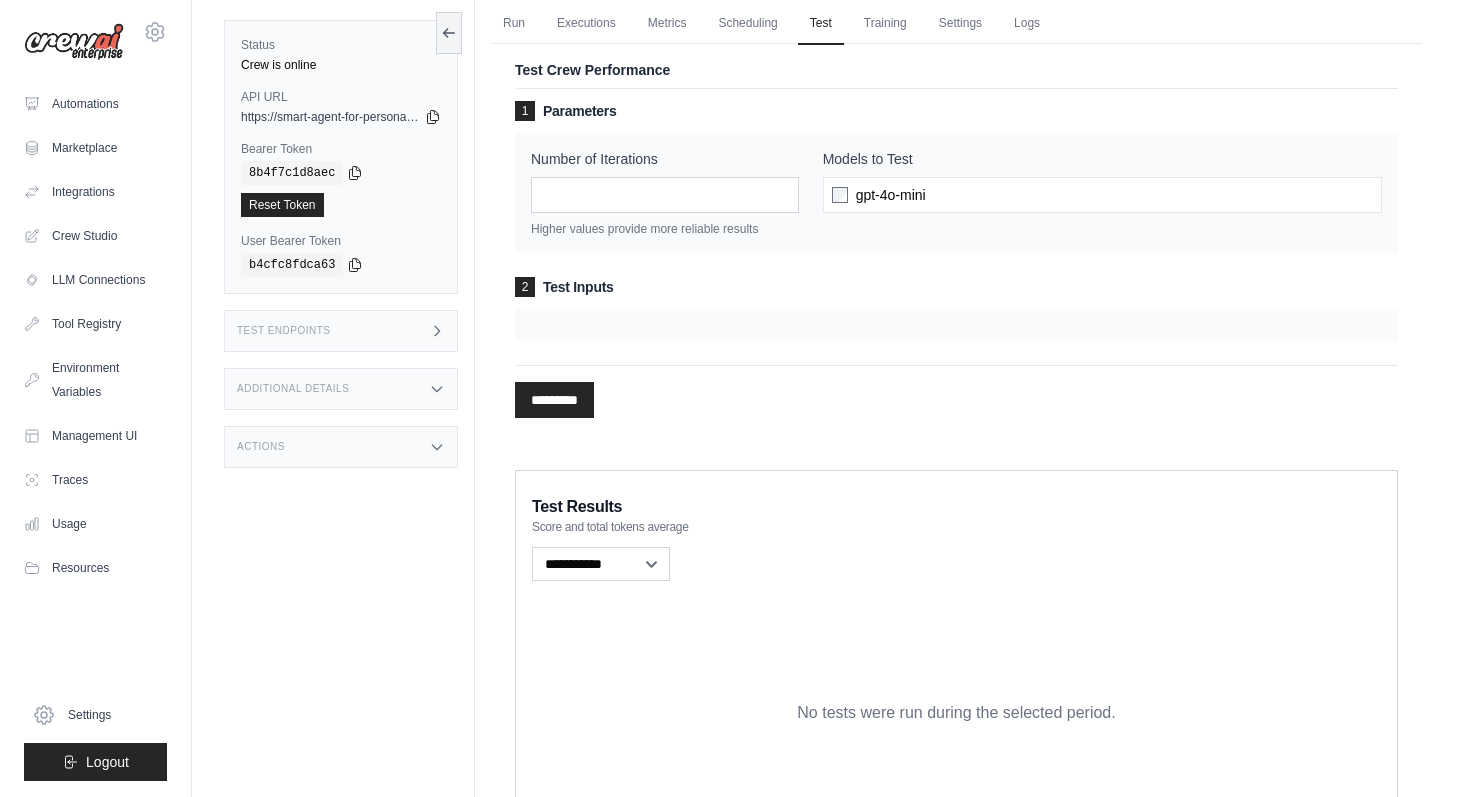 scroll, scrollTop: 79, scrollLeft: 0, axis: vertical 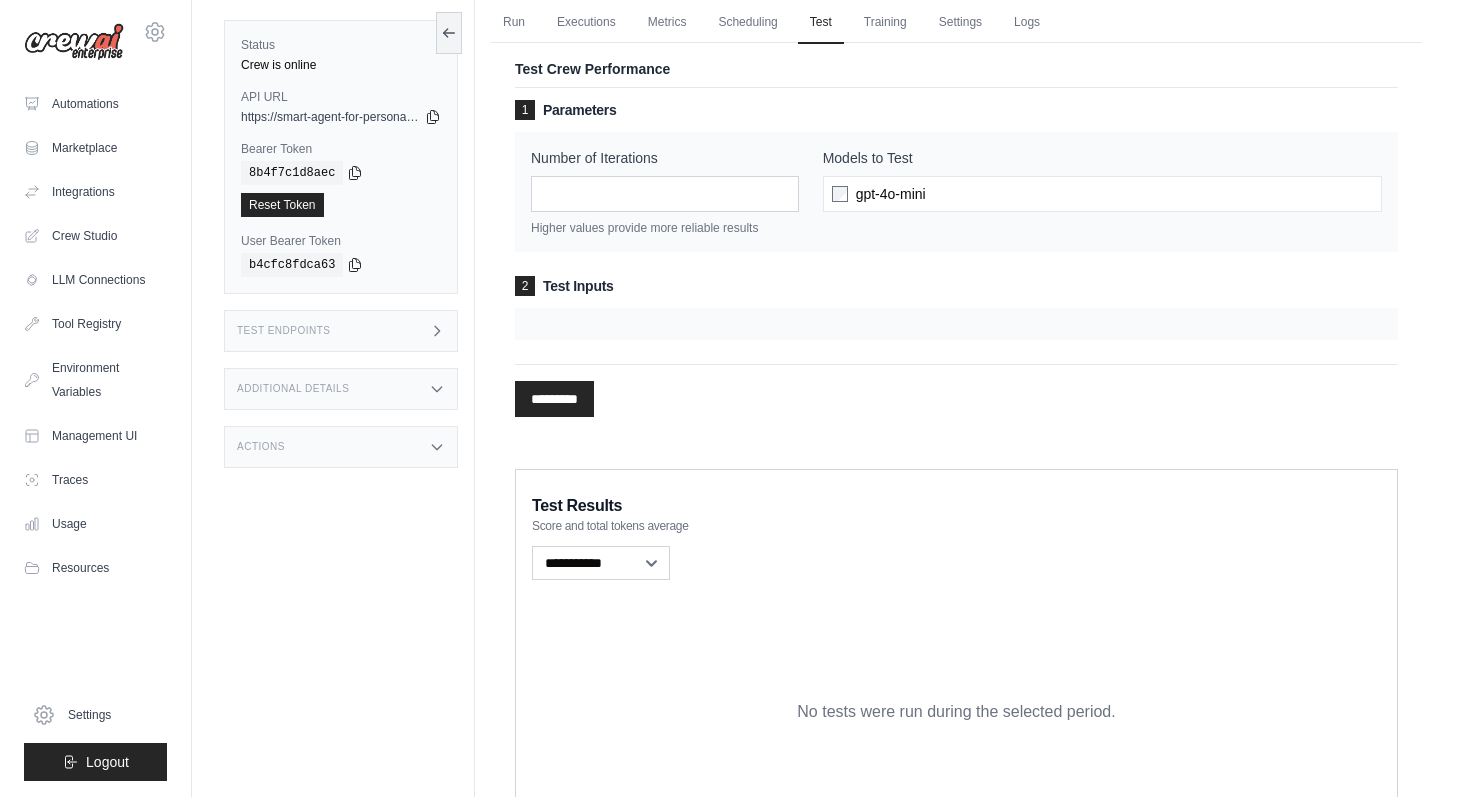 click on "gpt-4o-mini" at bounding box center (1102, 194) 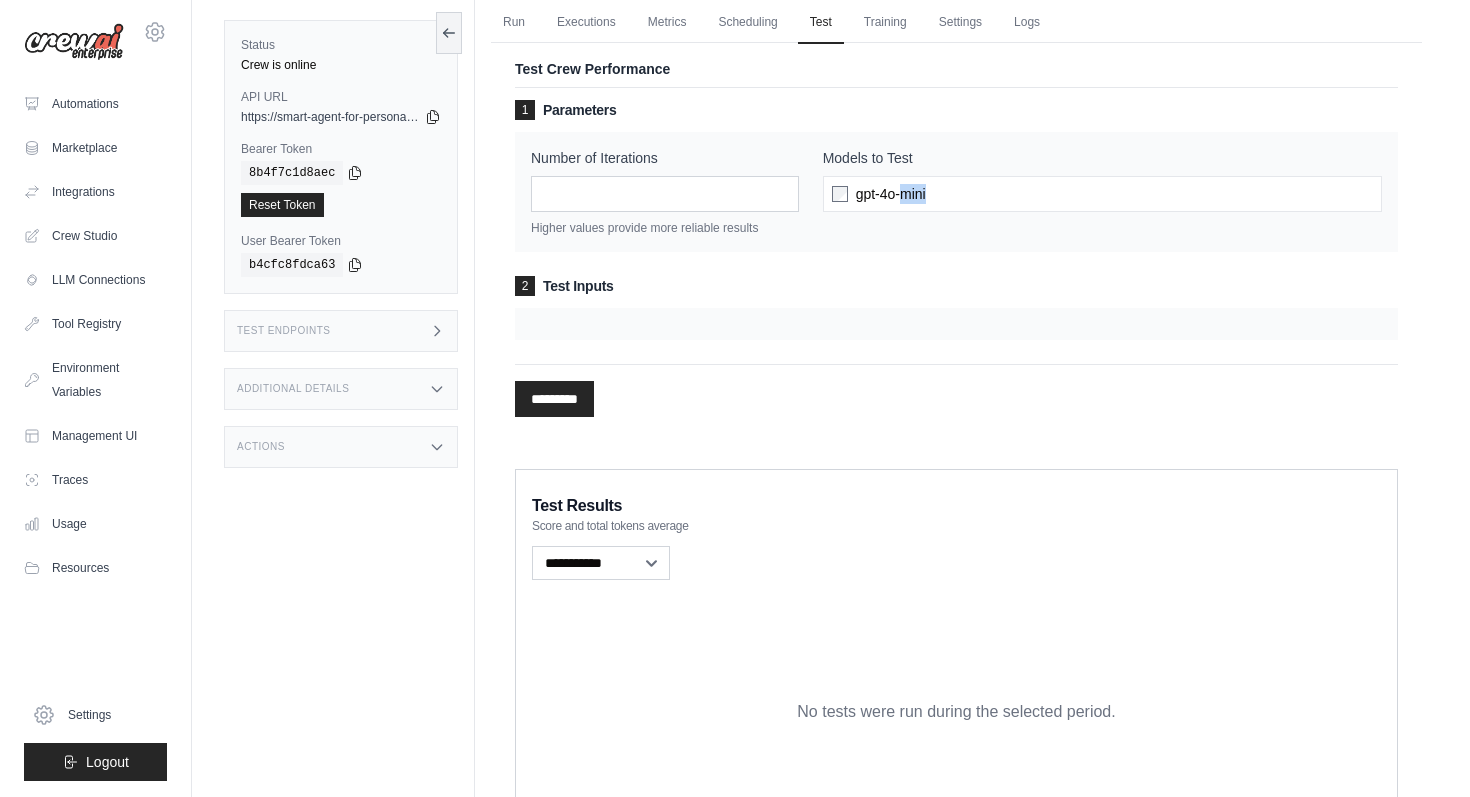 click on "gpt-4o-mini" at bounding box center (891, 194) 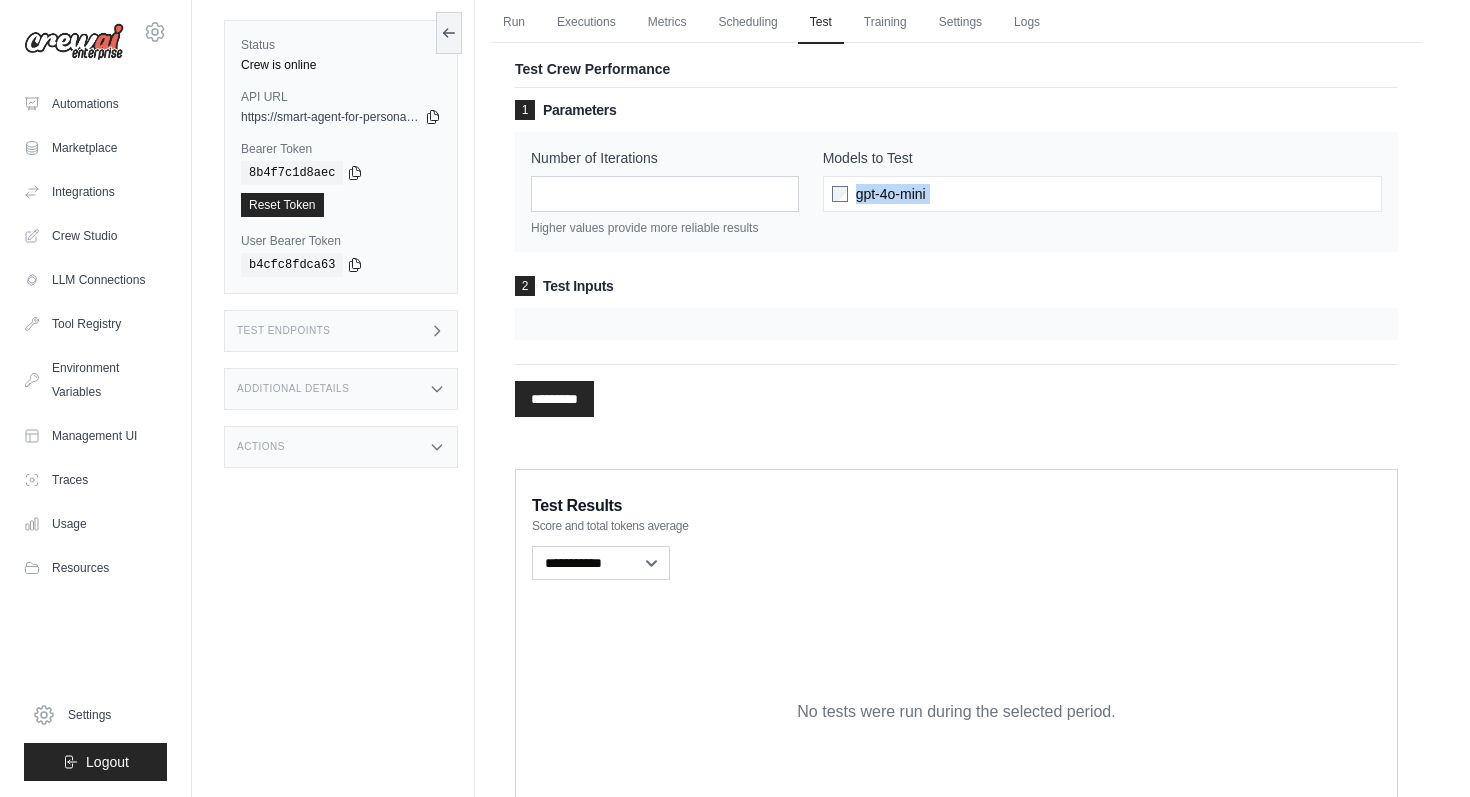 click on "gpt-4o-mini" at bounding box center (891, 194) 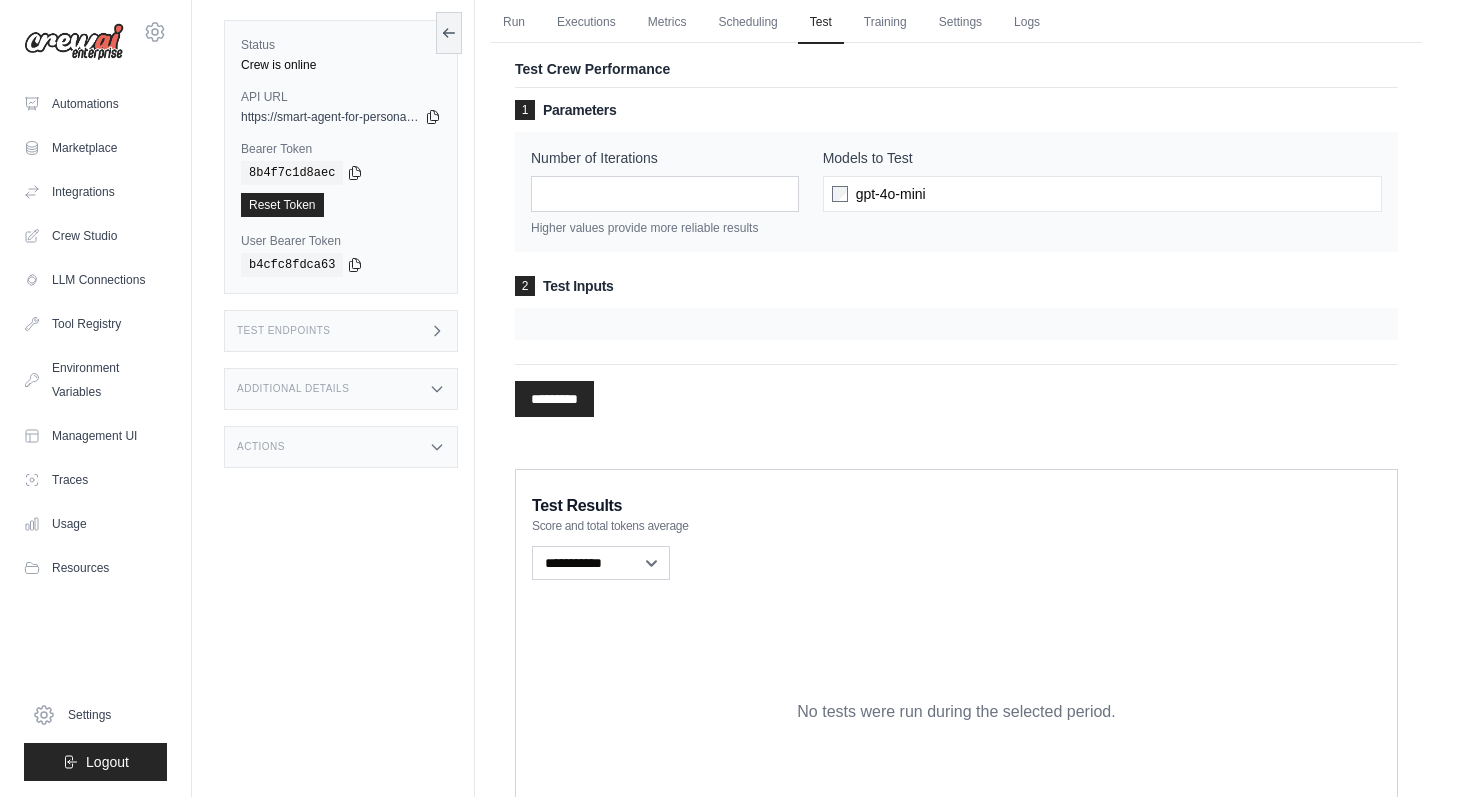 click on "gpt-4o-mini" at bounding box center [1102, 194] 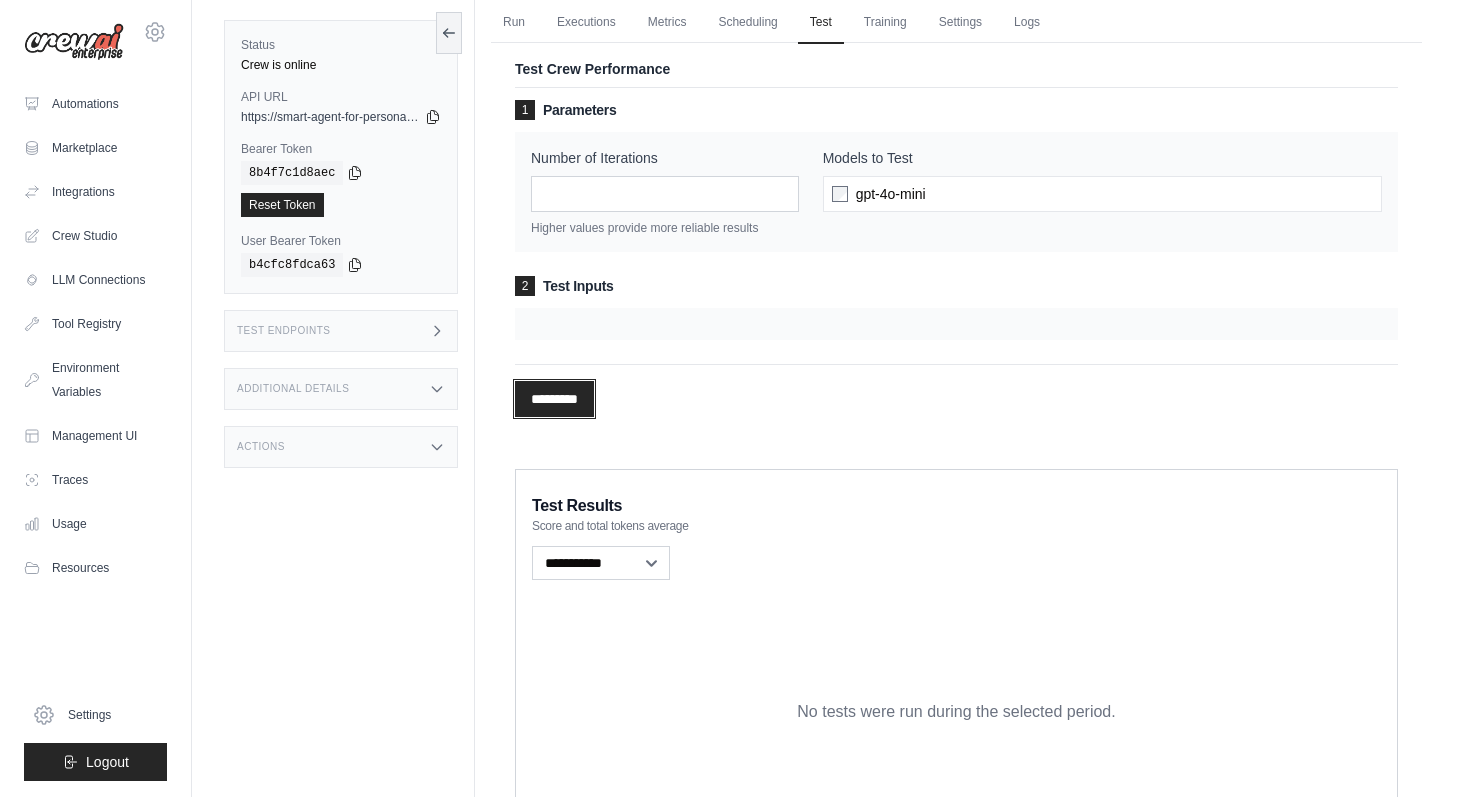 click on "*********" at bounding box center (554, 399) 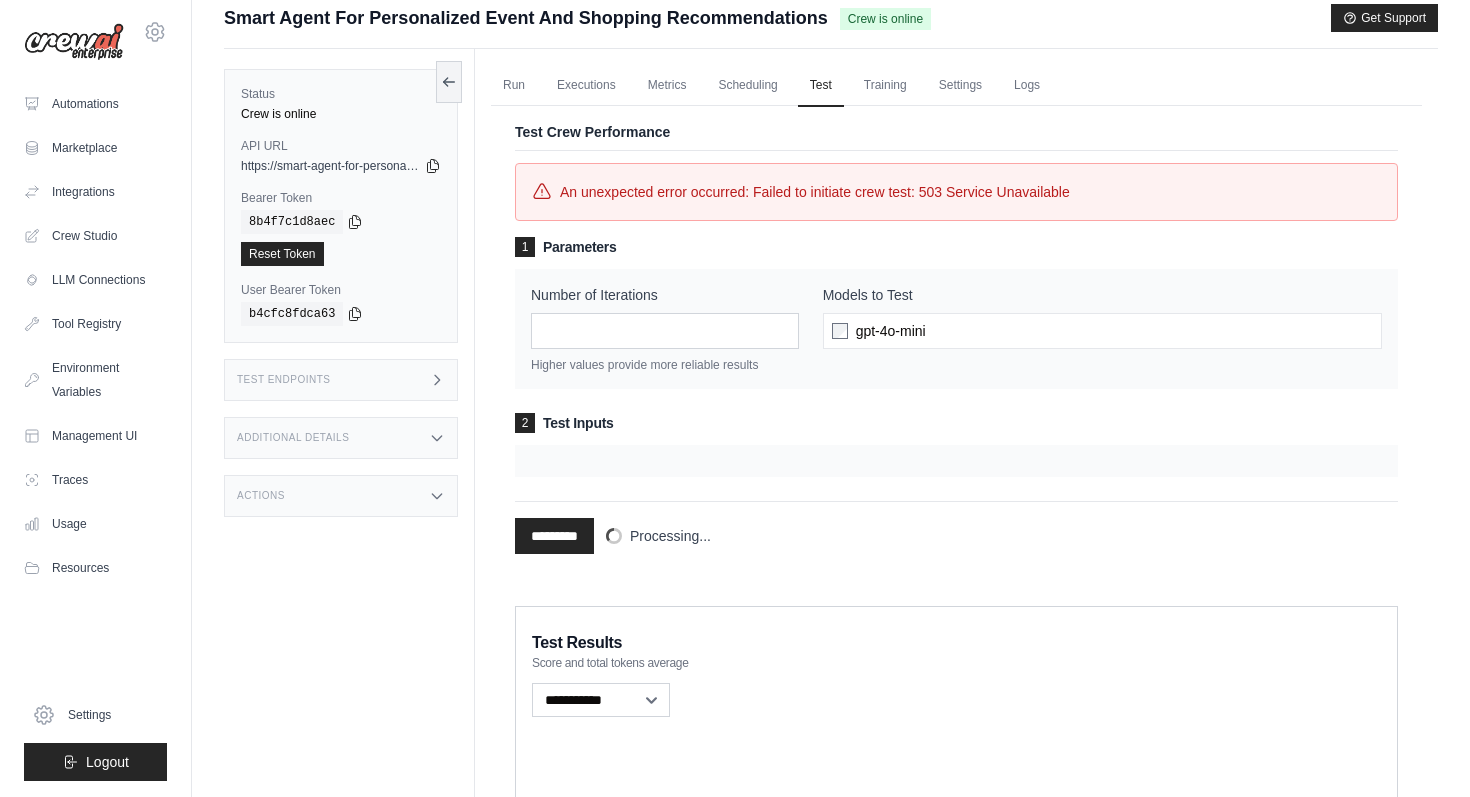 scroll, scrollTop: 0, scrollLeft: 0, axis: both 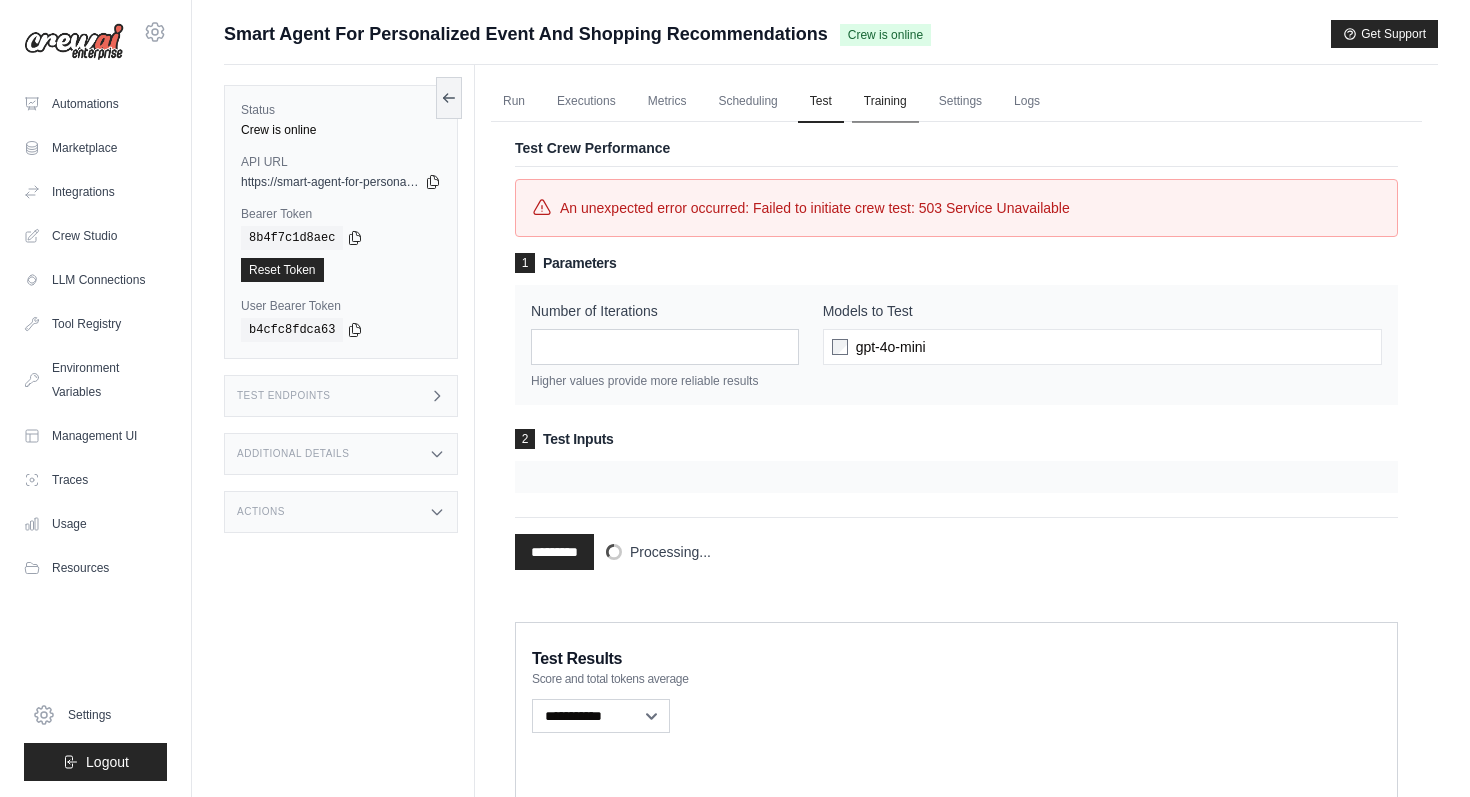 click on "Training" at bounding box center [885, 102] 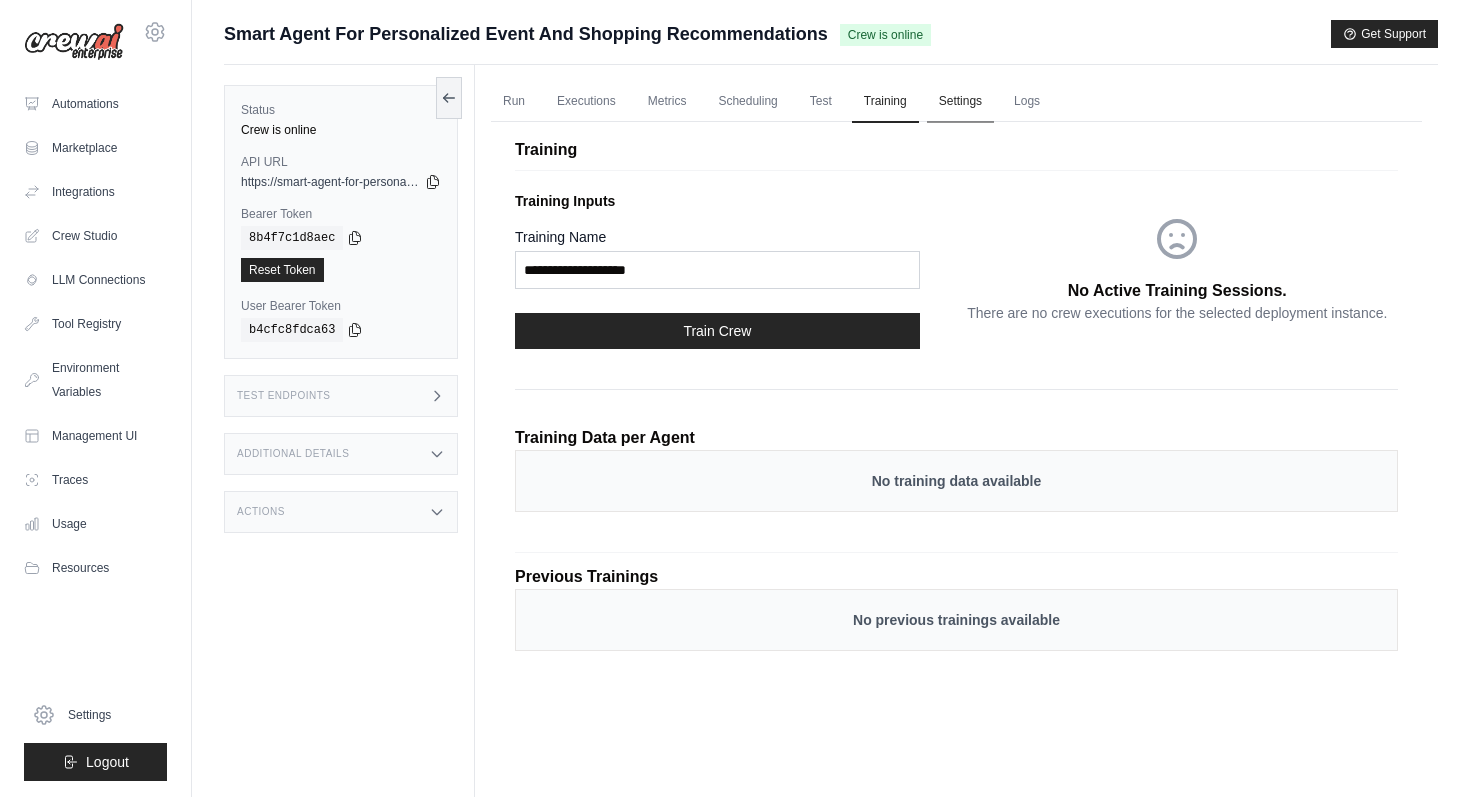 click on "Settings" at bounding box center [960, 102] 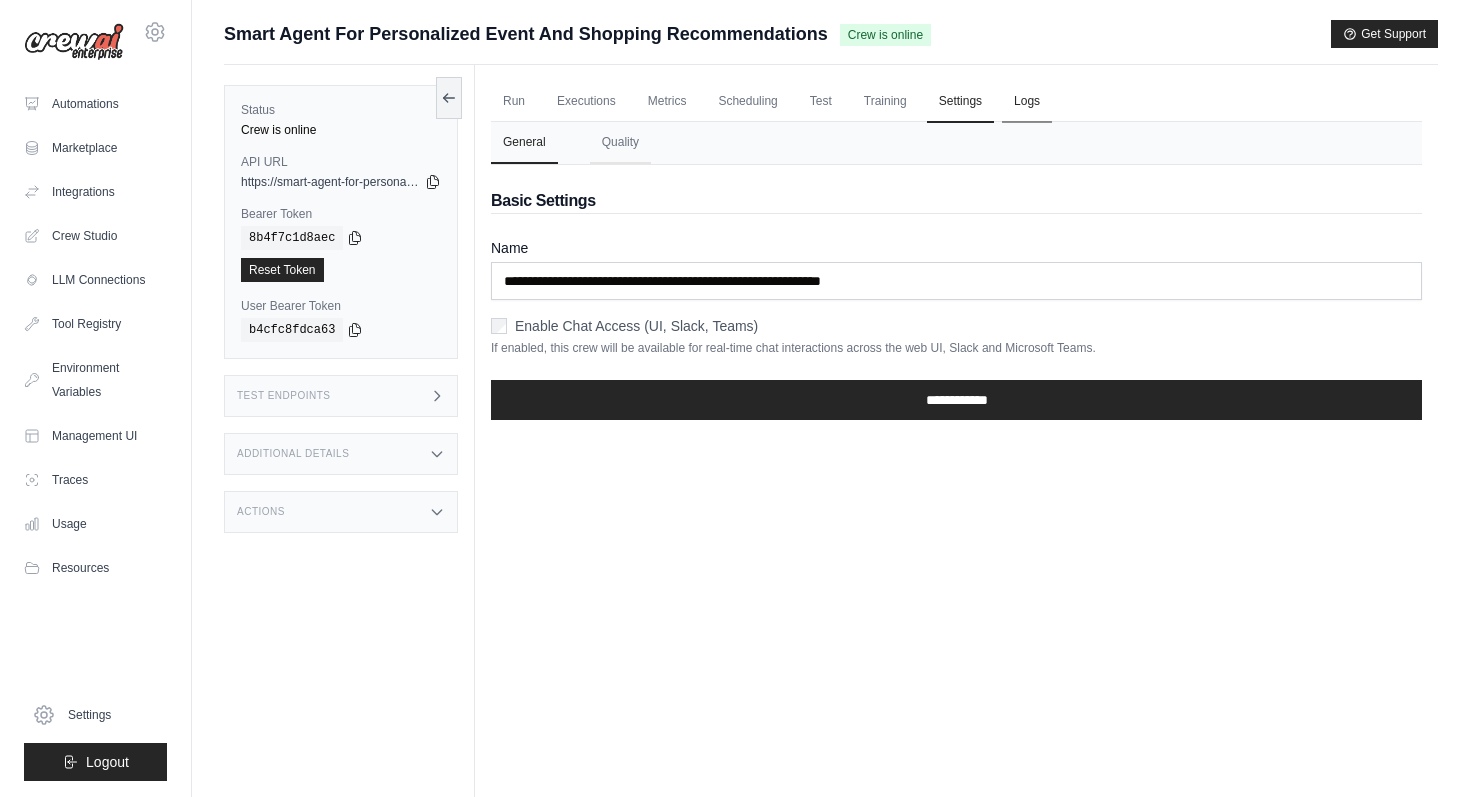 click on "Logs" at bounding box center (1027, 102) 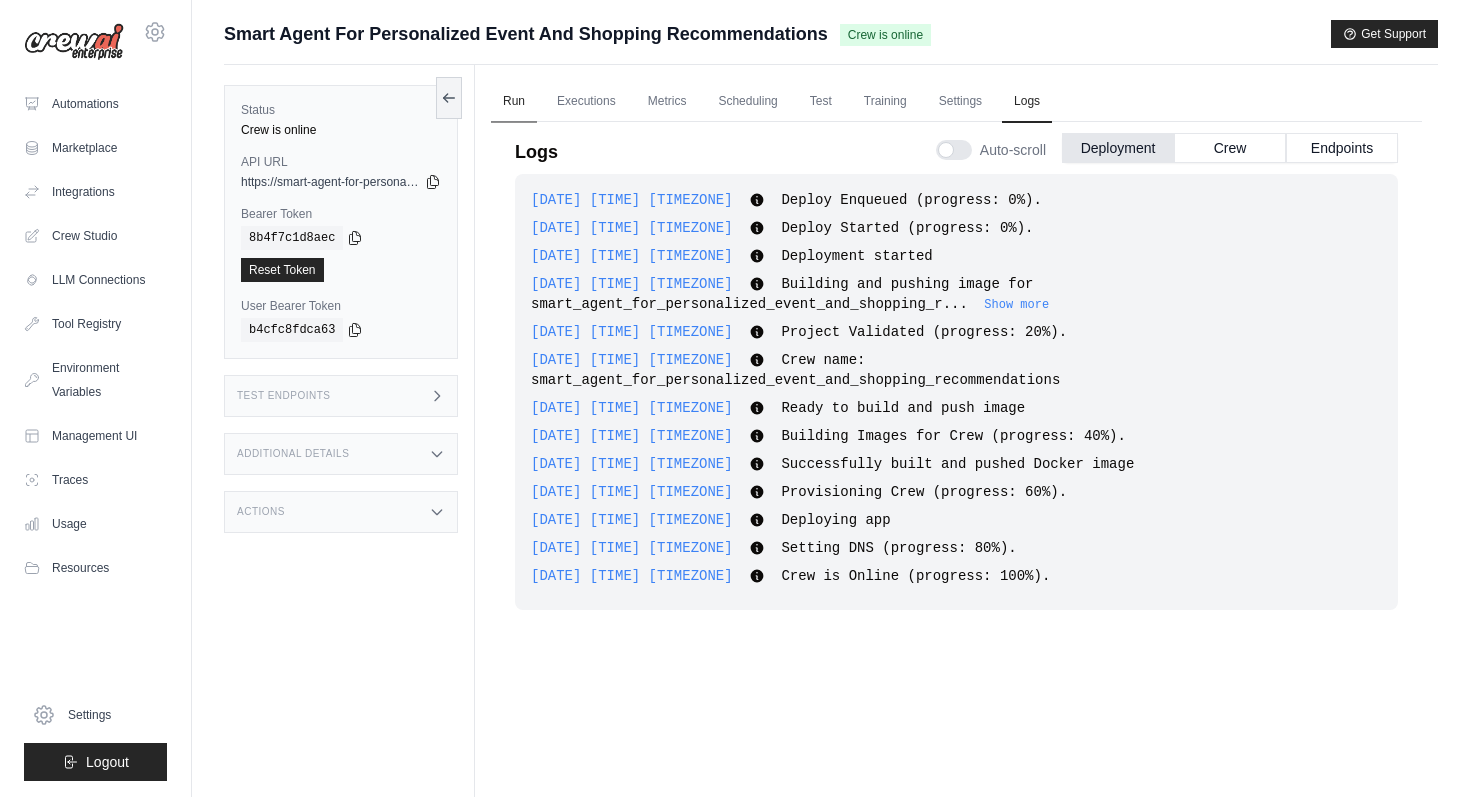 click on "Run" at bounding box center (514, 102) 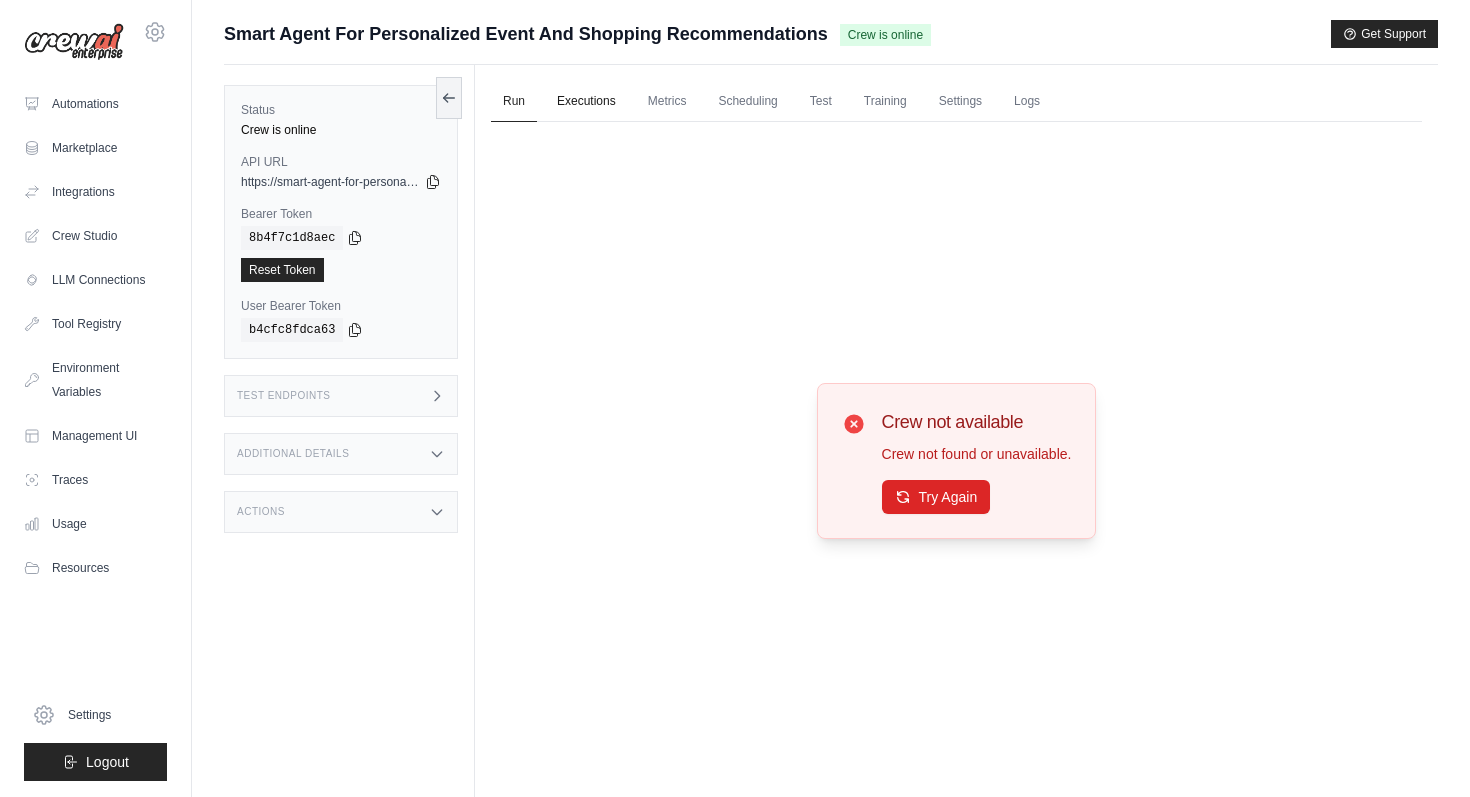 click on "Executions" at bounding box center [586, 102] 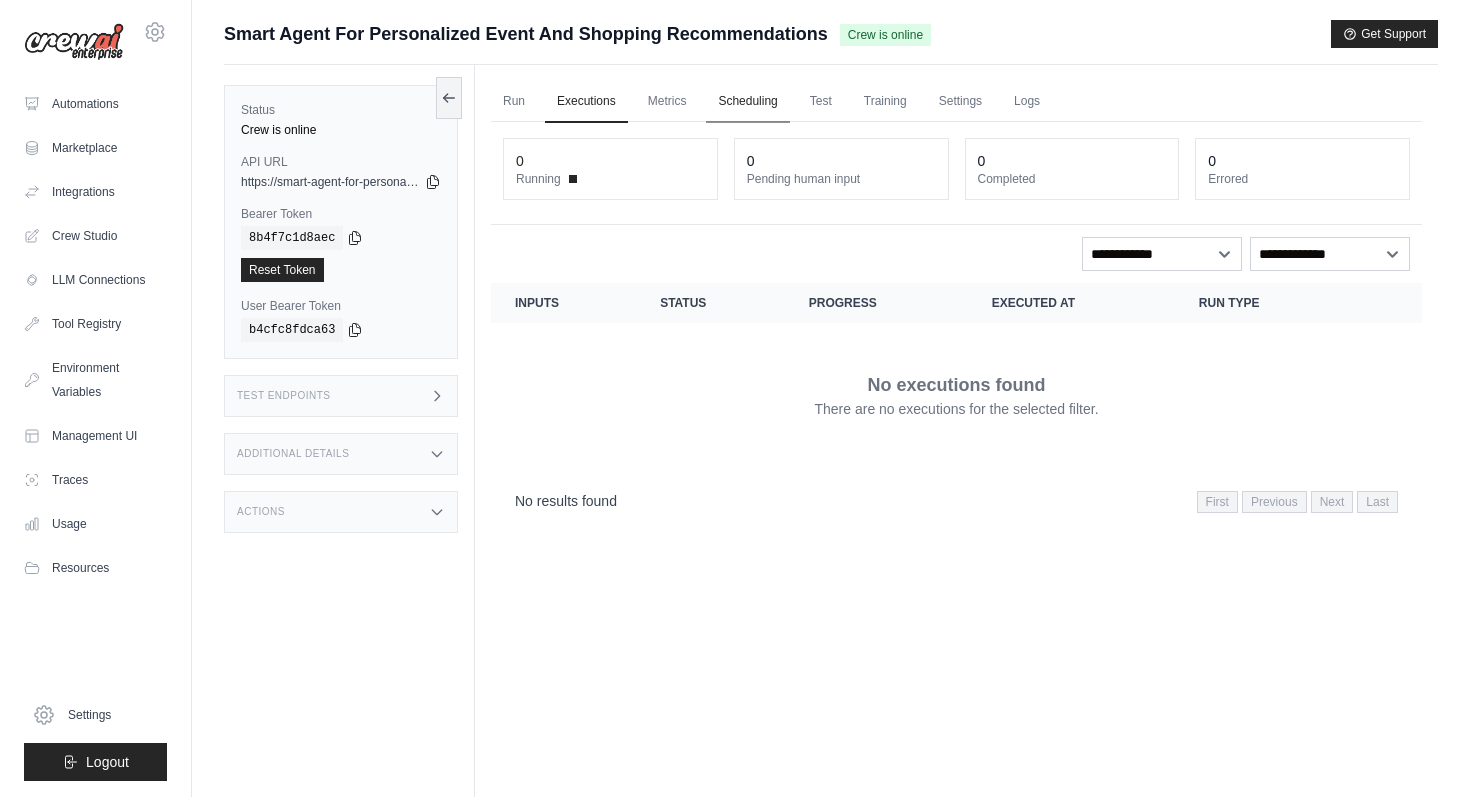 click on "Scheduling" at bounding box center (747, 102) 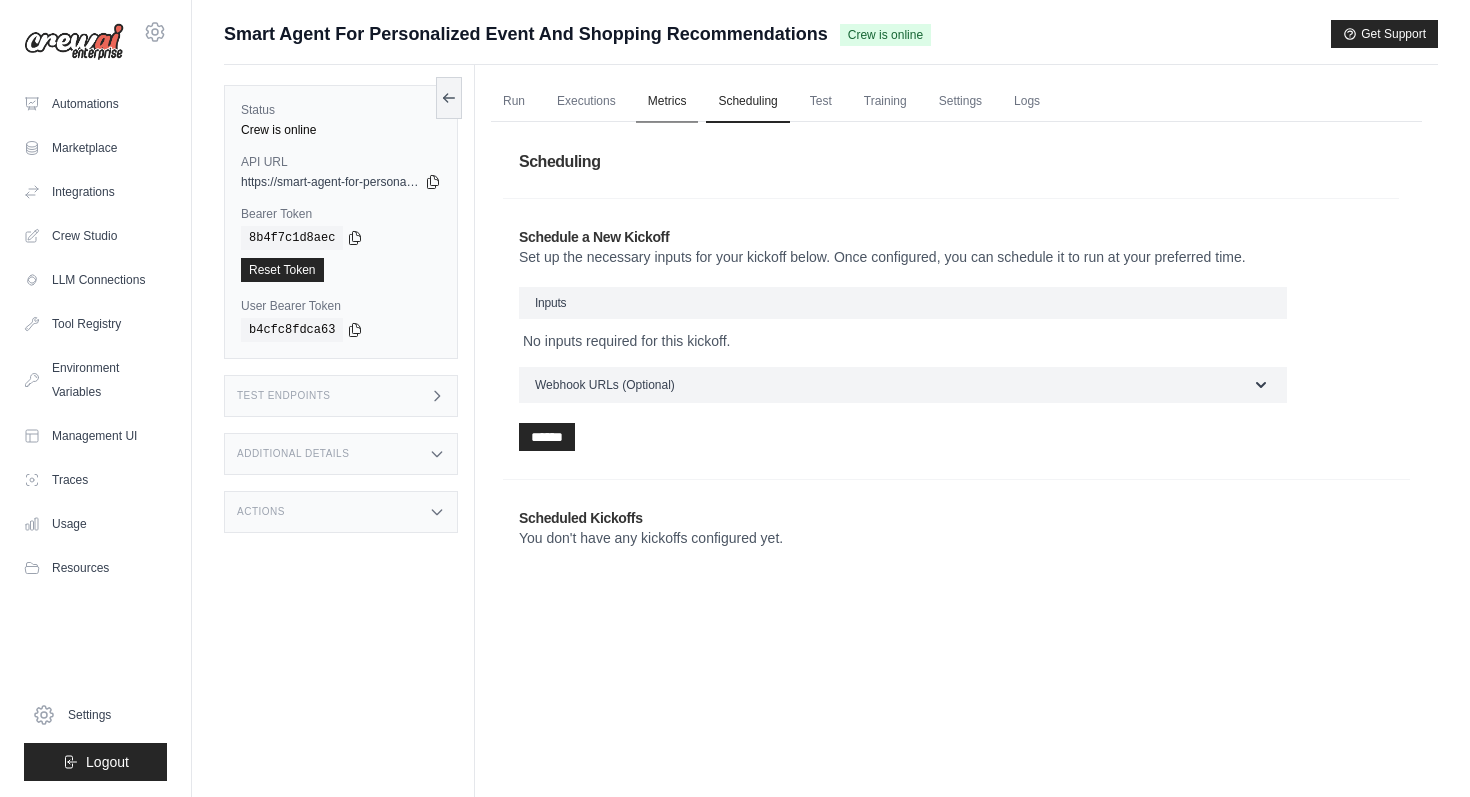 click on "Metrics" at bounding box center [667, 102] 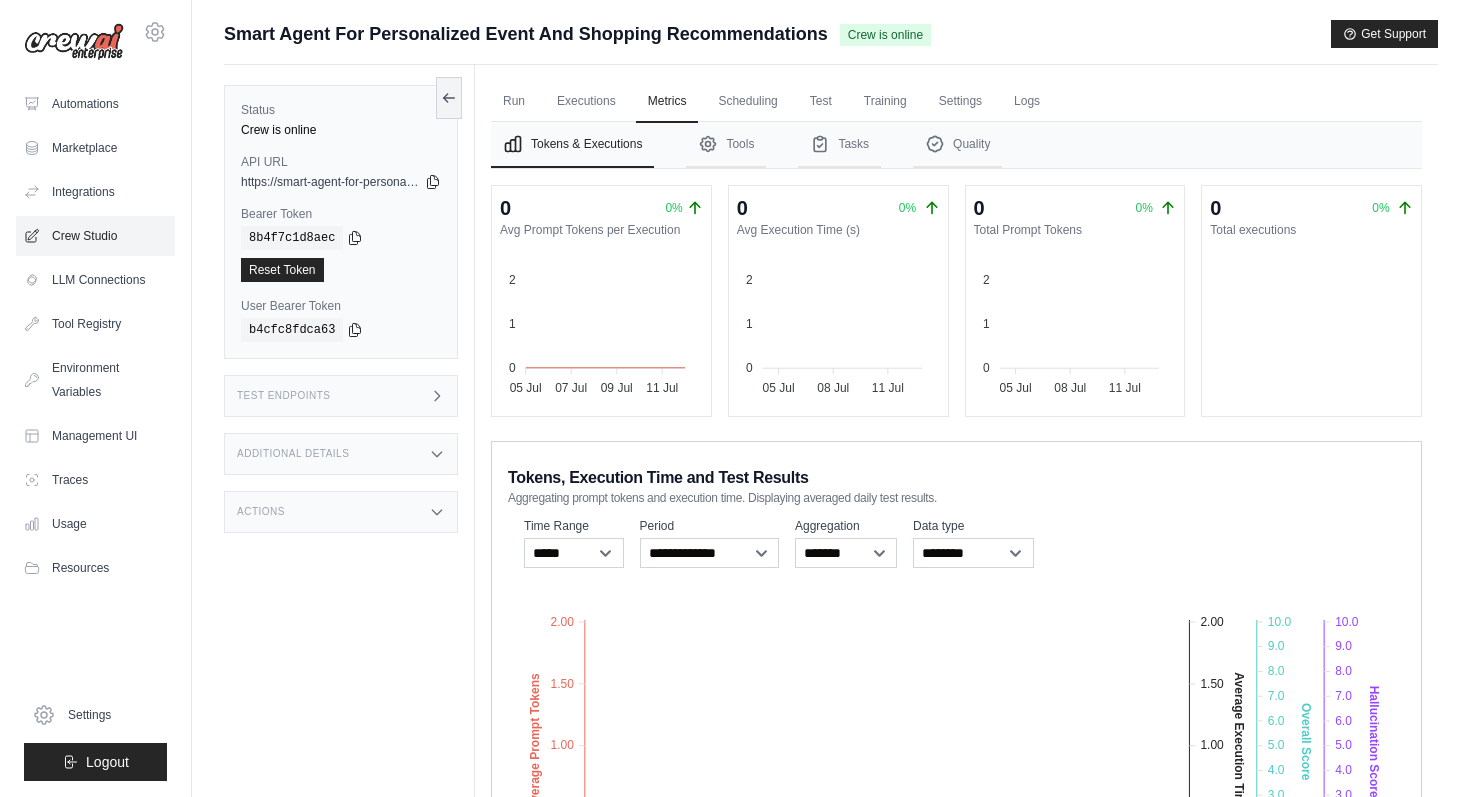 click on "Crew Studio" at bounding box center (95, 236) 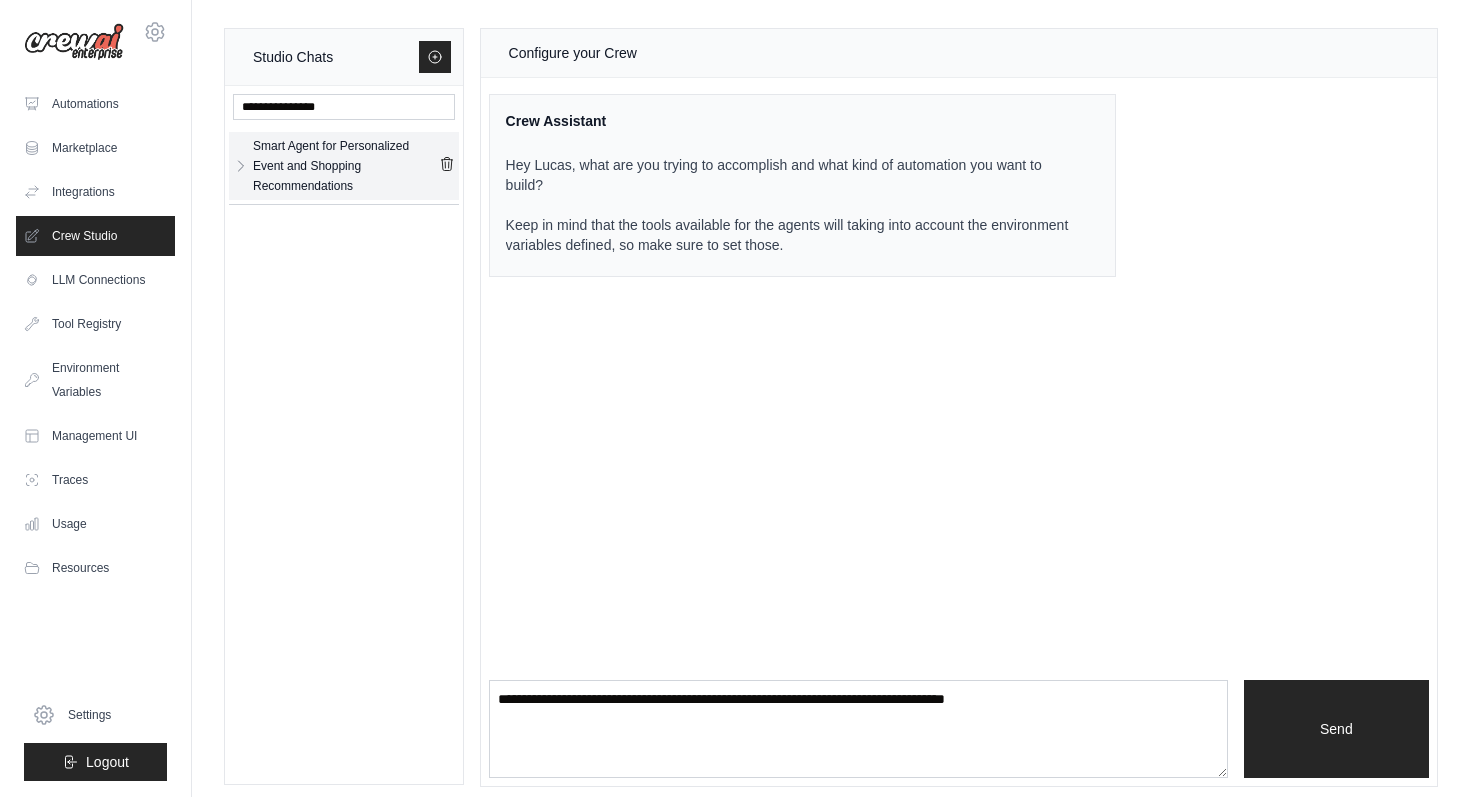 click on "Smart Agent for Personalized Event and Shopping Recommendations" at bounding box center [346, 166] 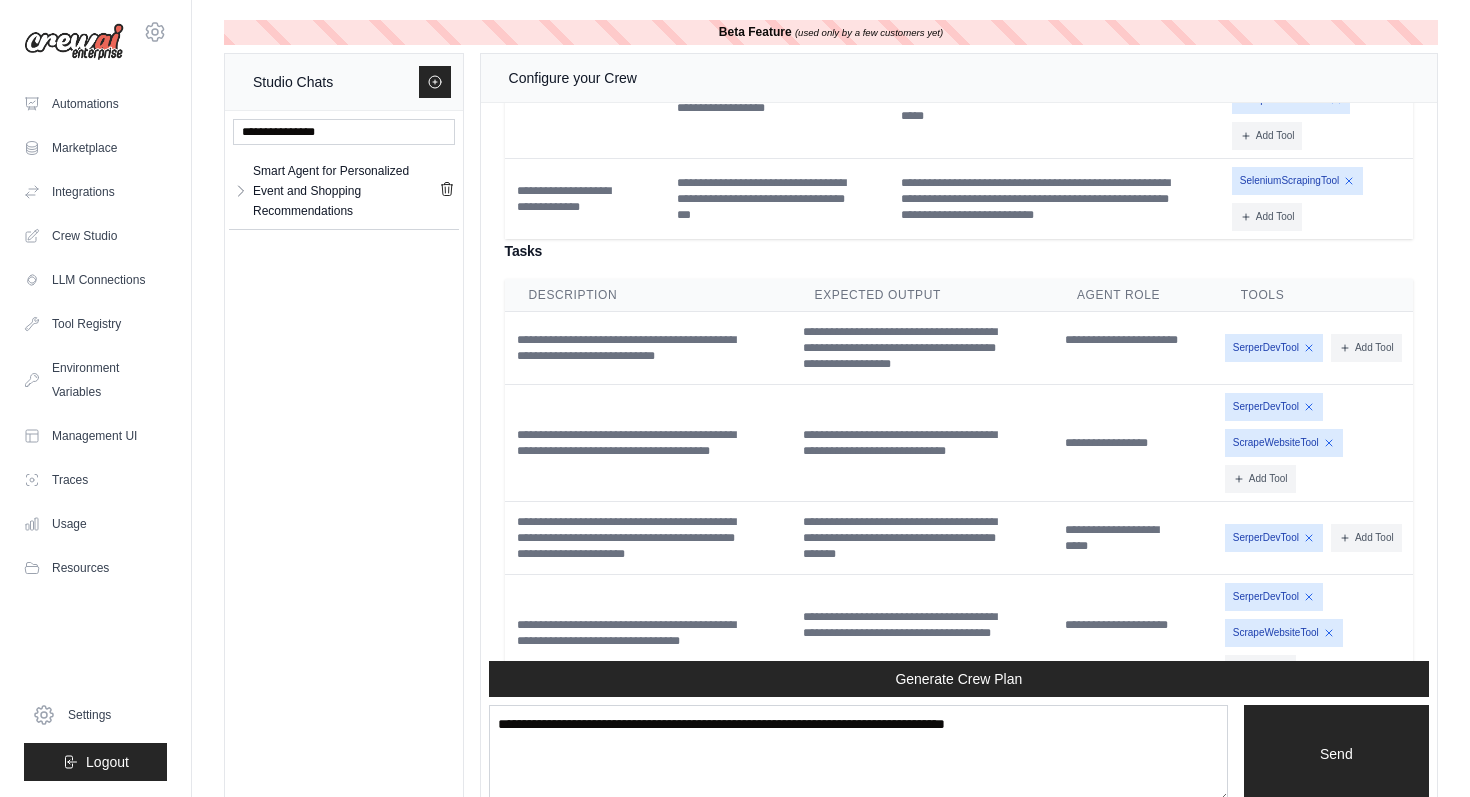 scroll, scrollTop: 3321, scrollLeft: 0, axis: vertical 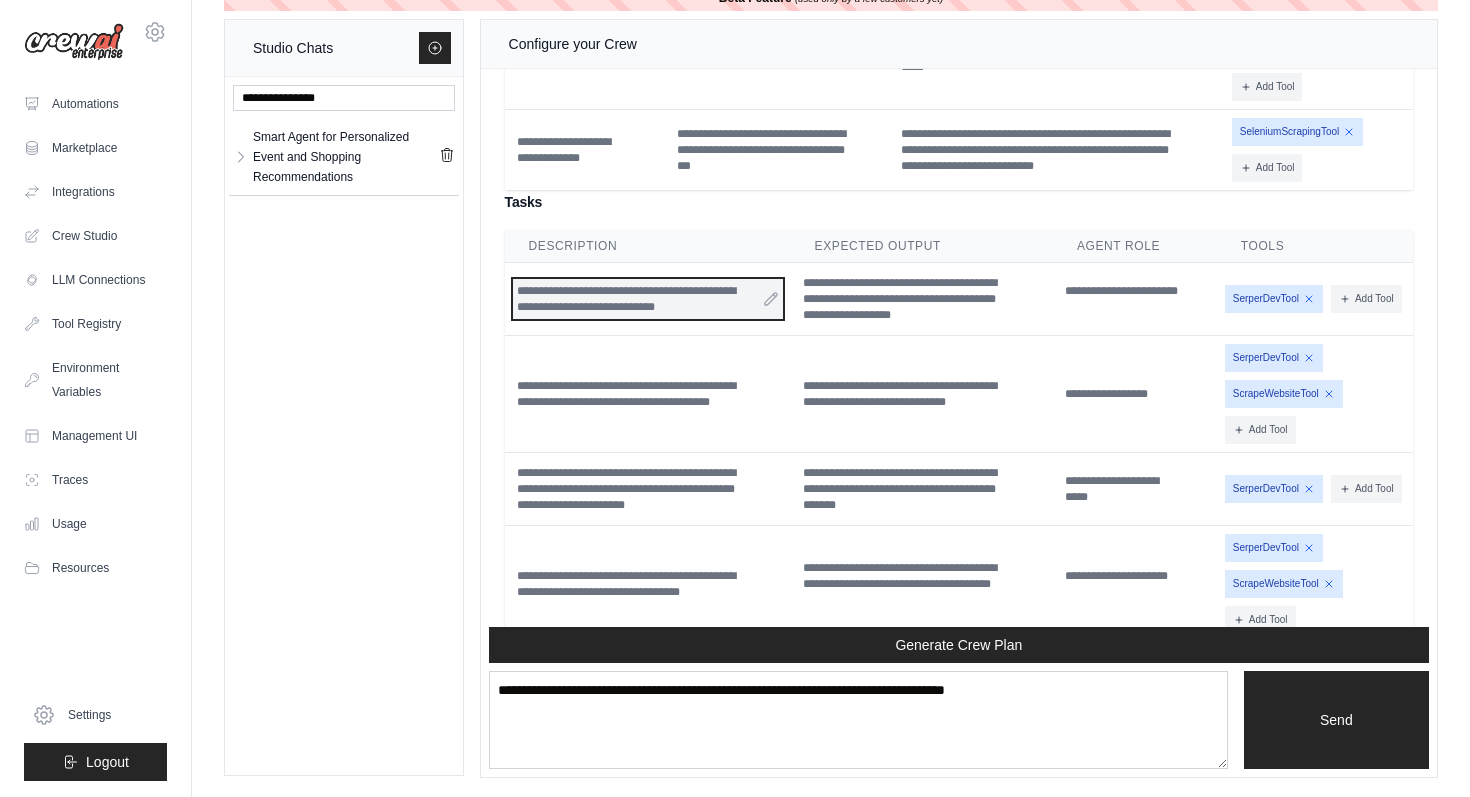 click on "**********" at bounding box center (648, 299) 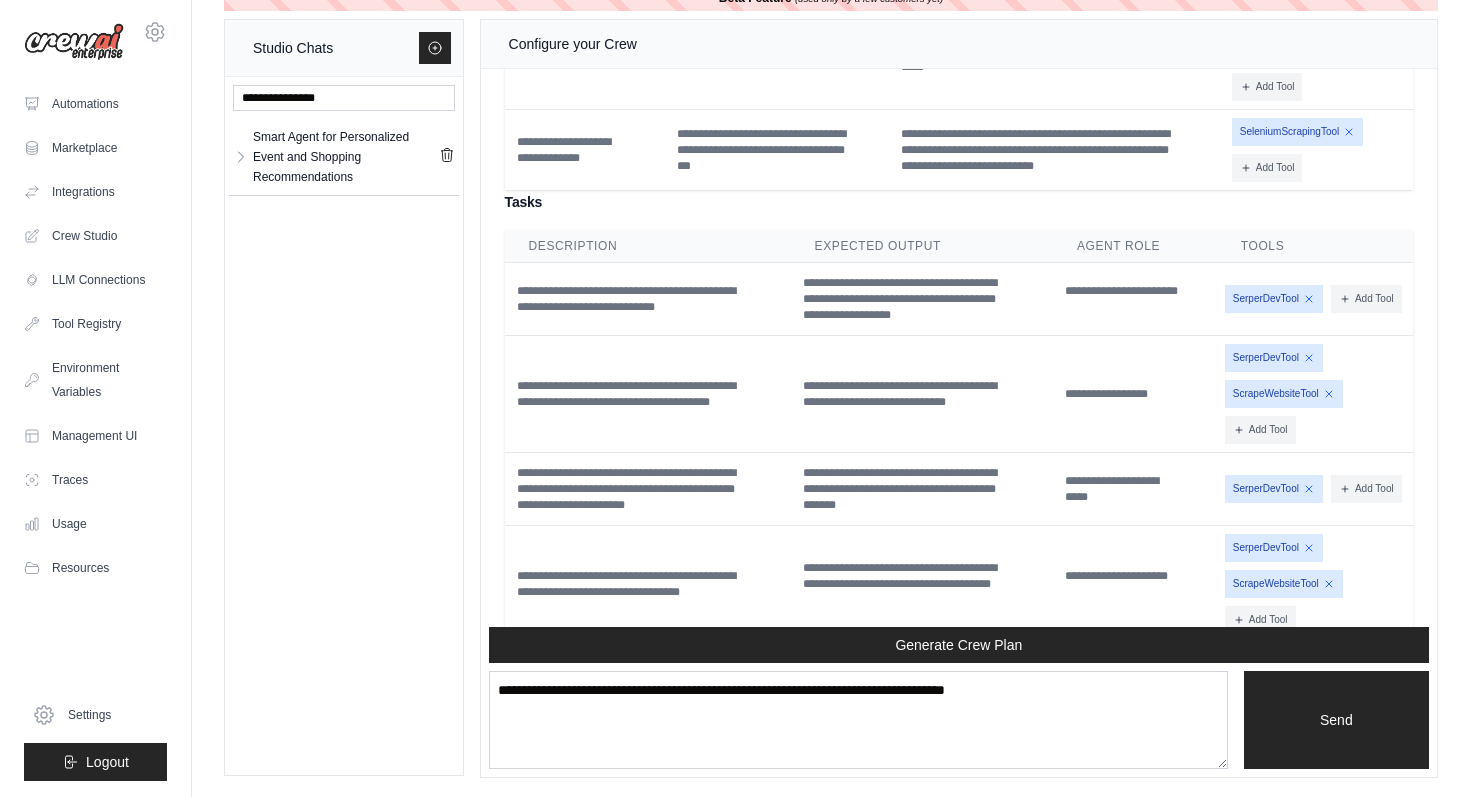 click on "**********" at bounding box center (959, 299) 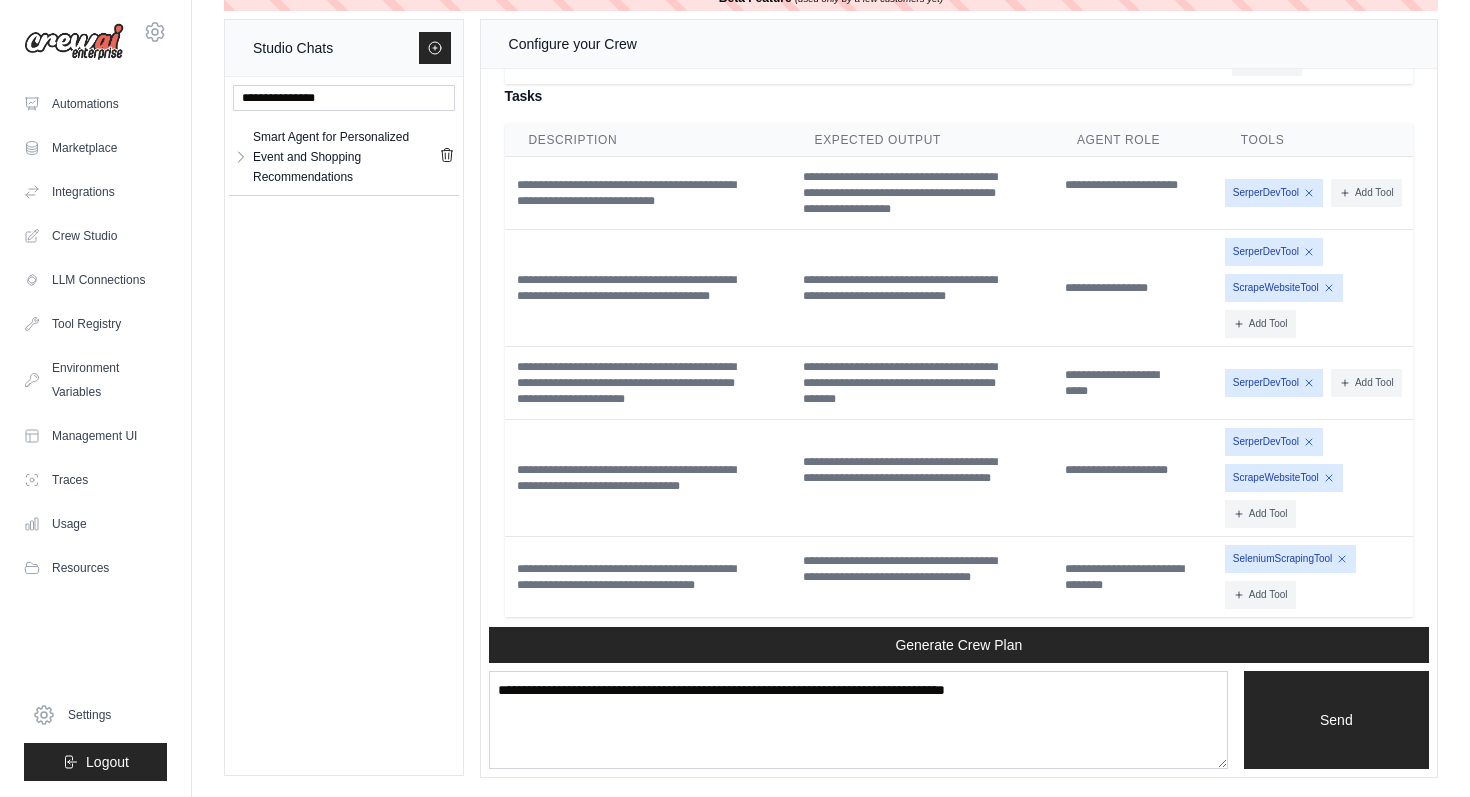 scroll, scrollTop: 3321, scrollLeft: 0, axis: vertical 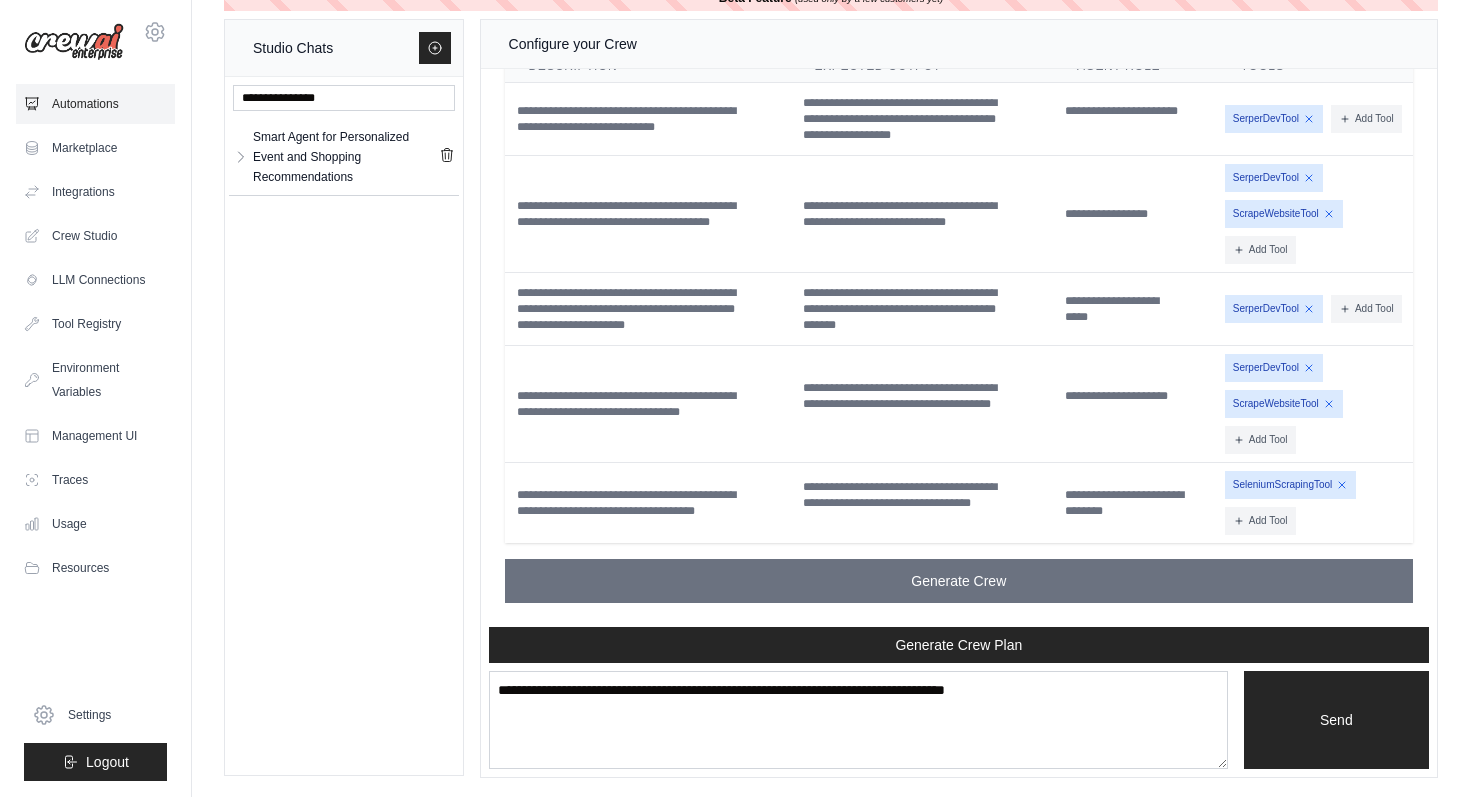click on "Automations" at bounding box center [95, 104] 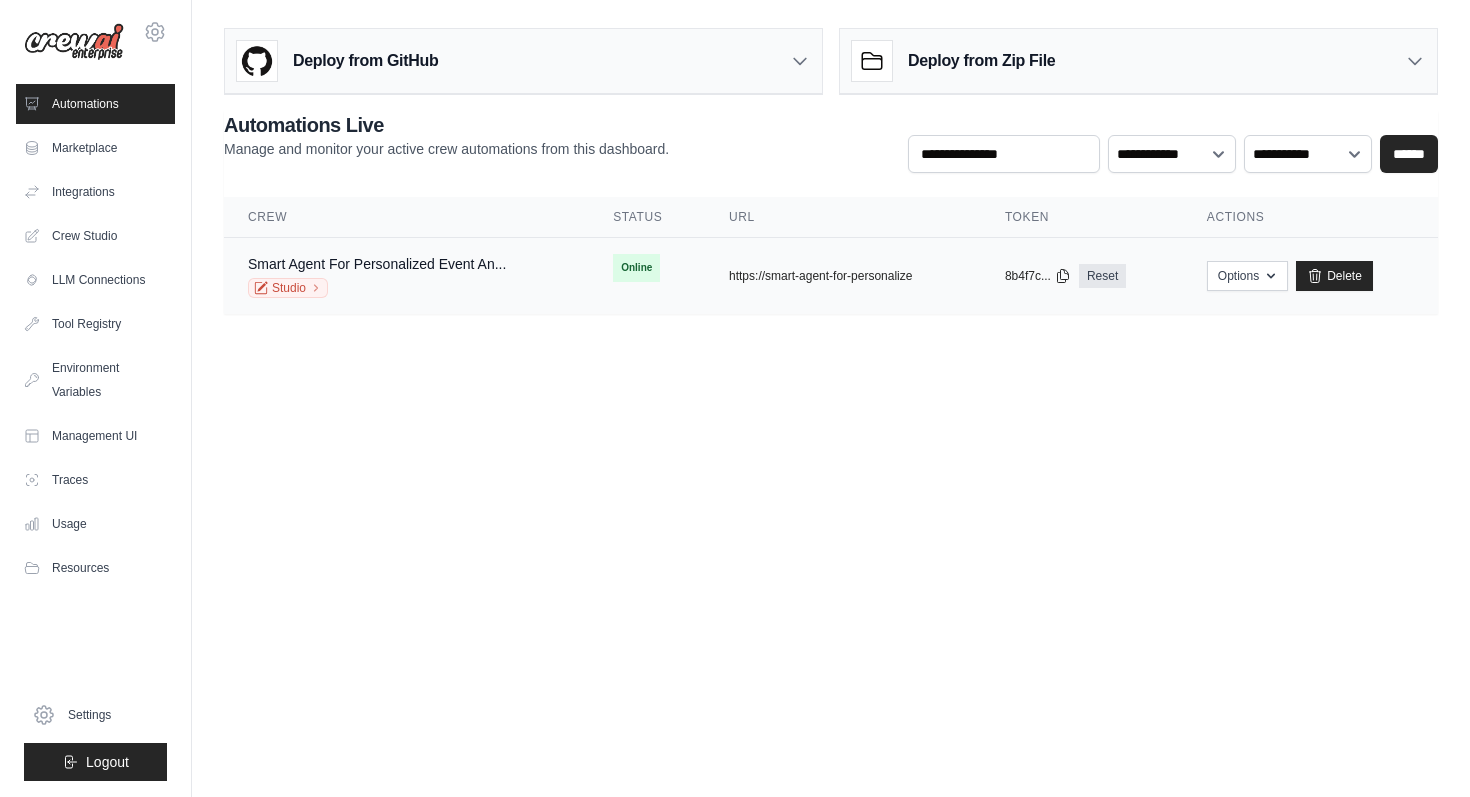 click on "Studio" at bounding box center [377, 288] 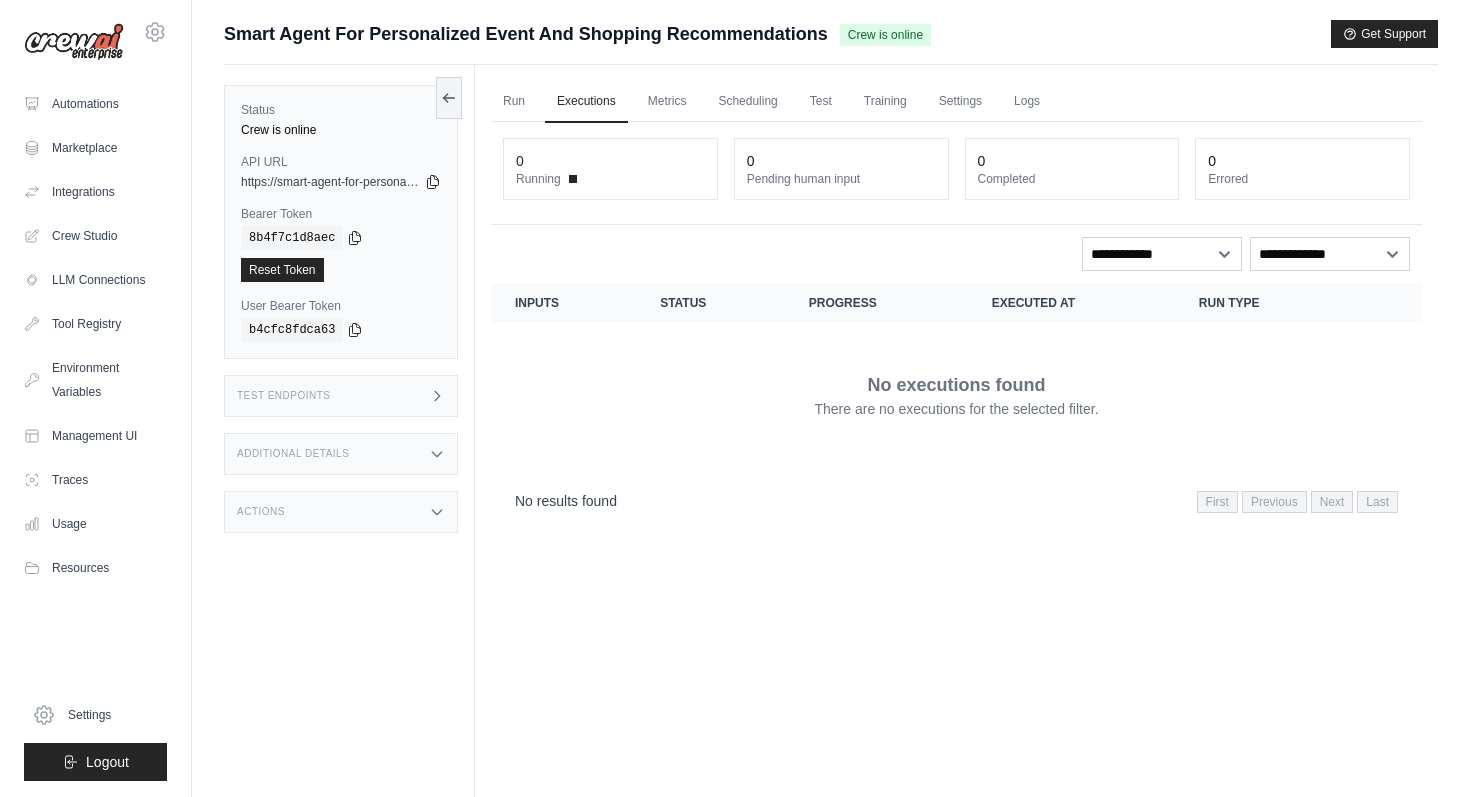 scroll, scrollTop: 0, scrollLeft: 0, axis: both 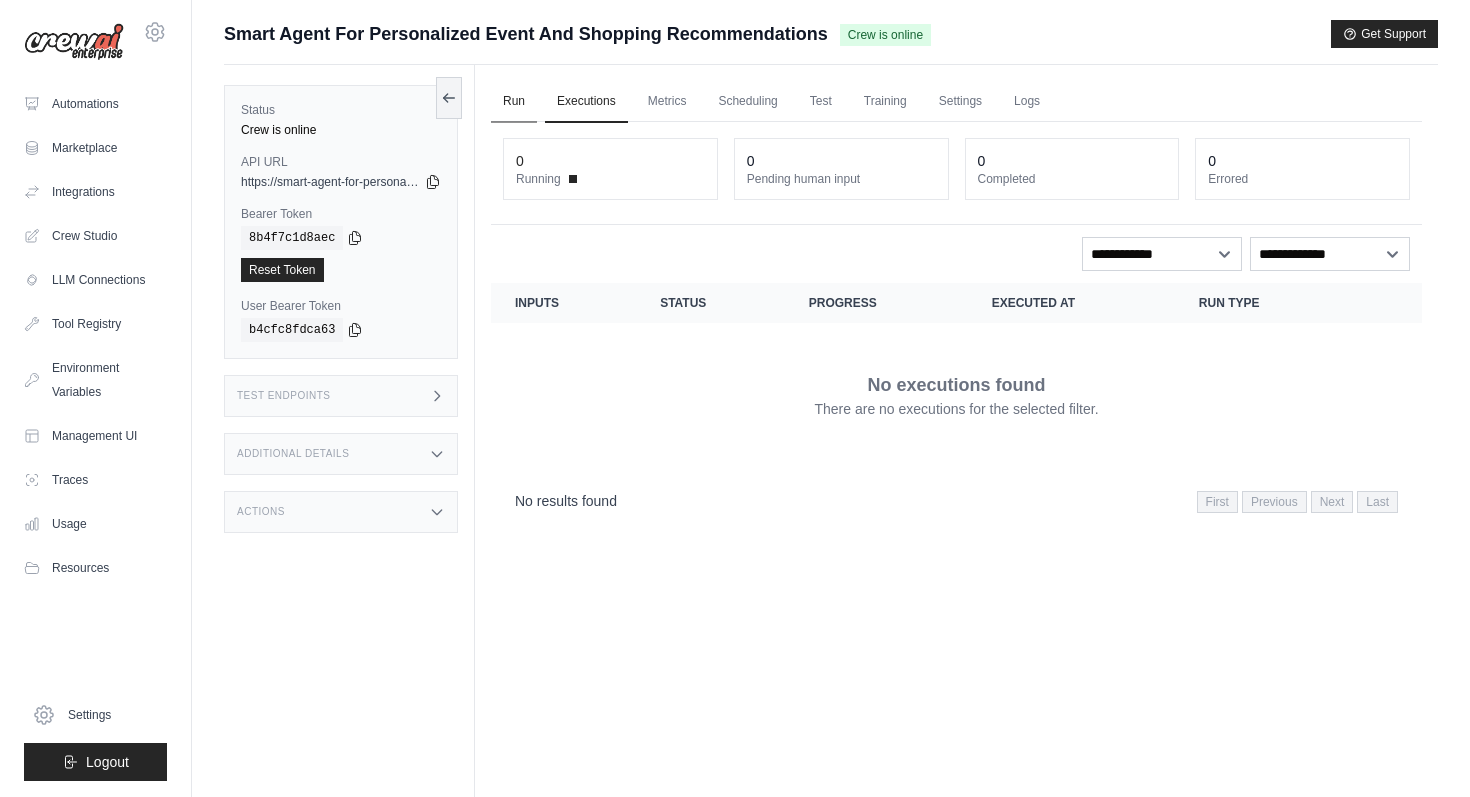 click on "Run" at bounding box center [514, 102] 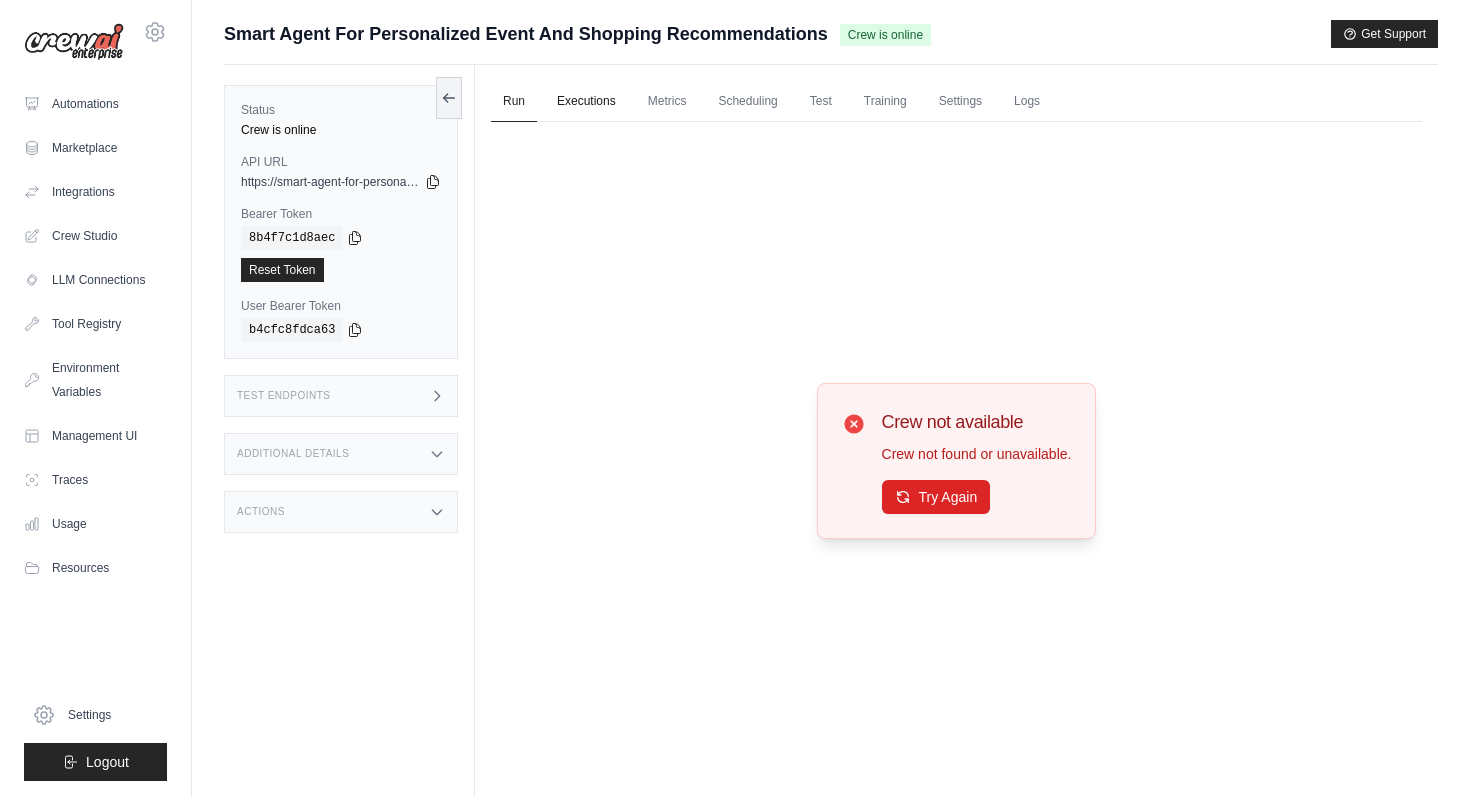 click on "Executions" at bounding box center (586, 102) 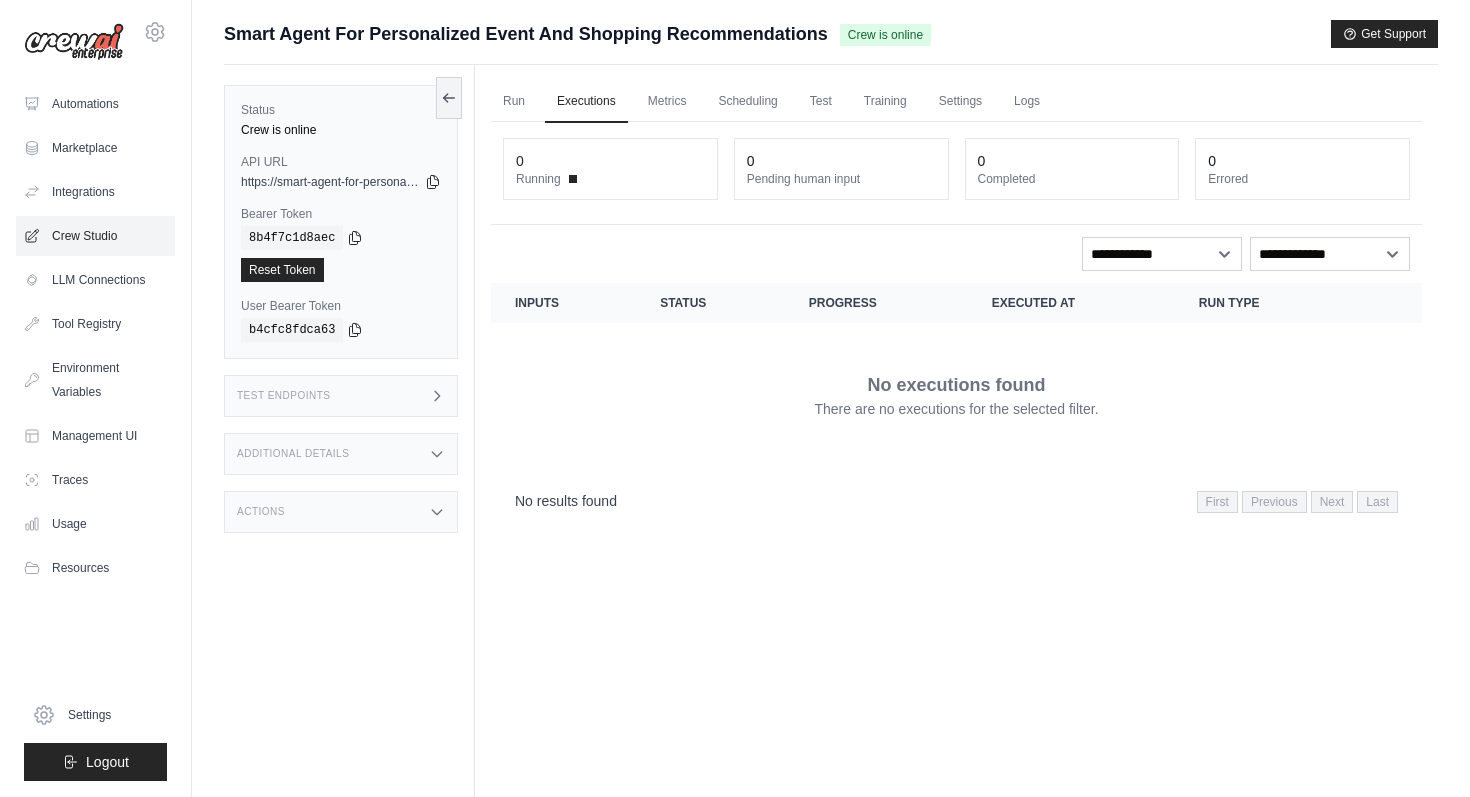 click on "Crew Studio" at bounding box center [95, 236] 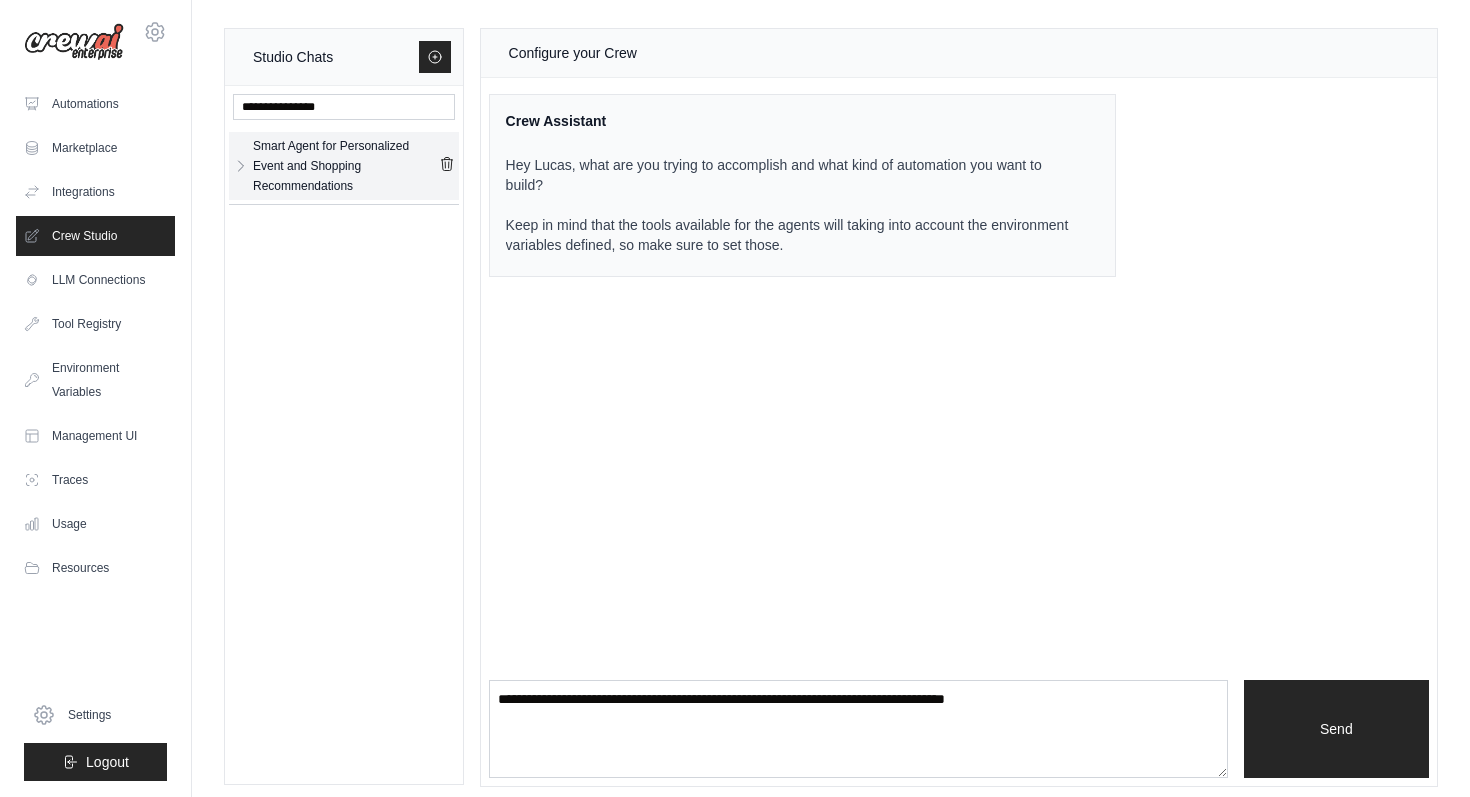 click on "Smart Agent for Personalized Event and Shopping Recommendations" at bounding box center (346, 166) 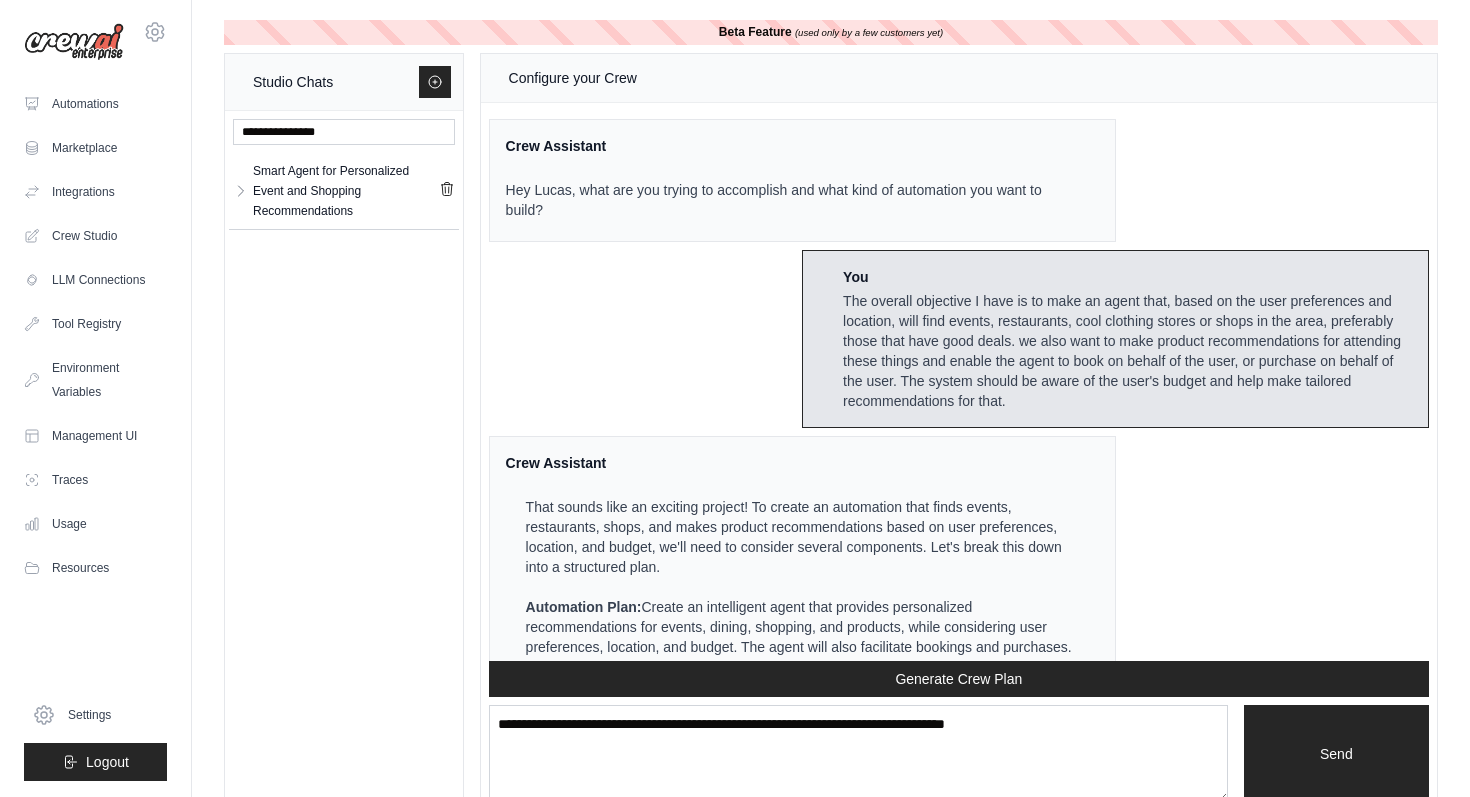 scroll, scrollTop: 3321, scrollLeft: 0, axis: vertical 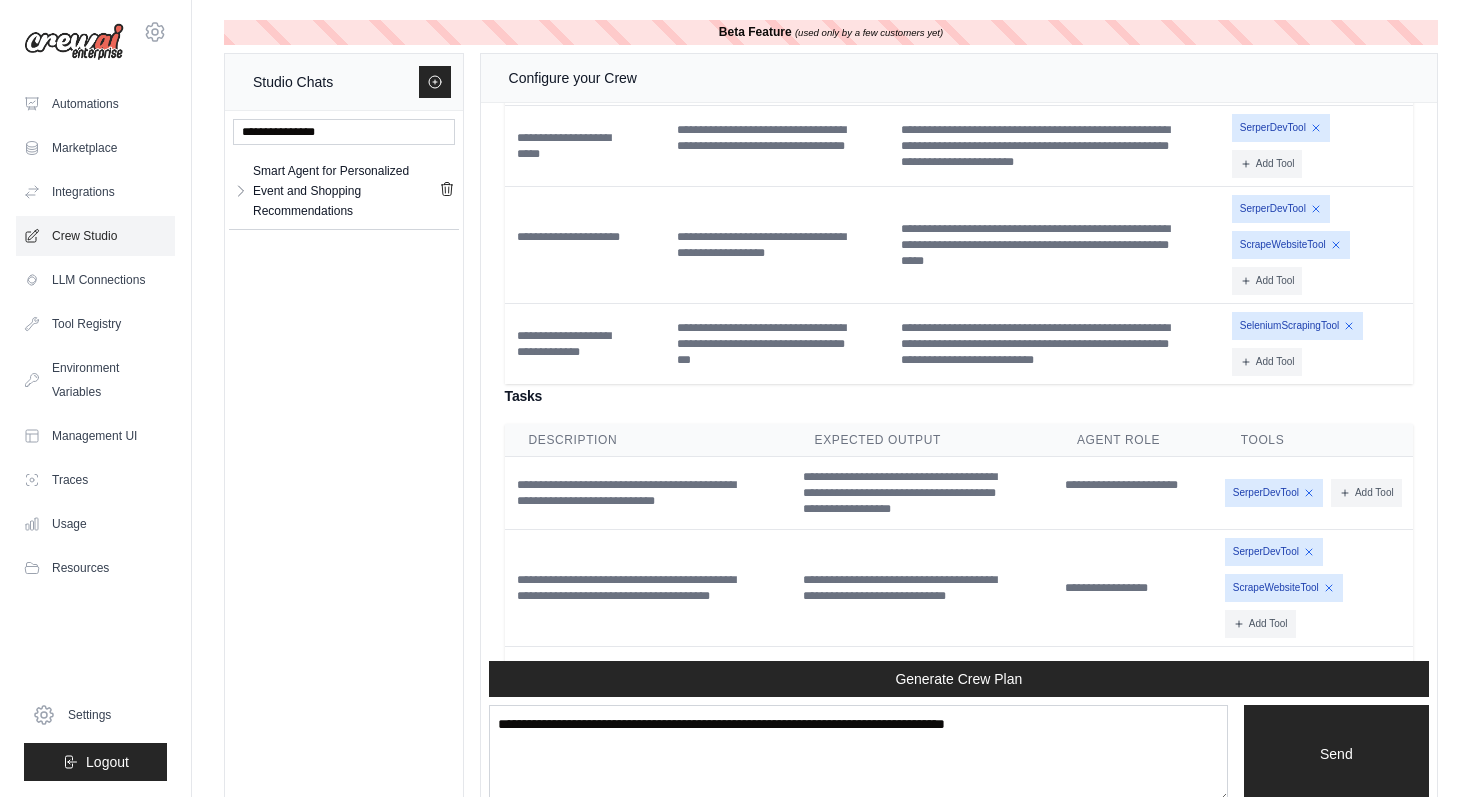 click on "Crew Studio" at bounding box center (95, 236) 